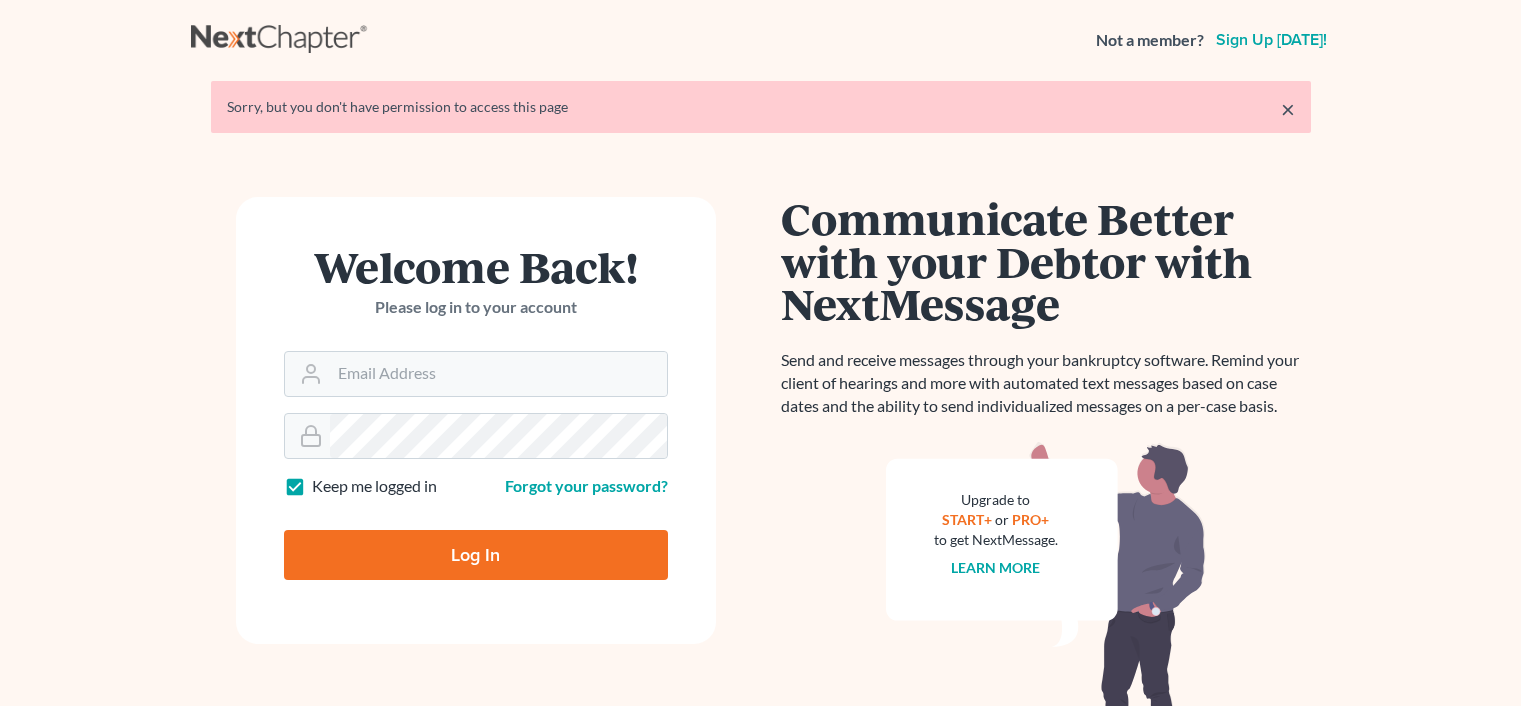 scroll, scrollTop: 0, scrollLeft: 0, axis: both 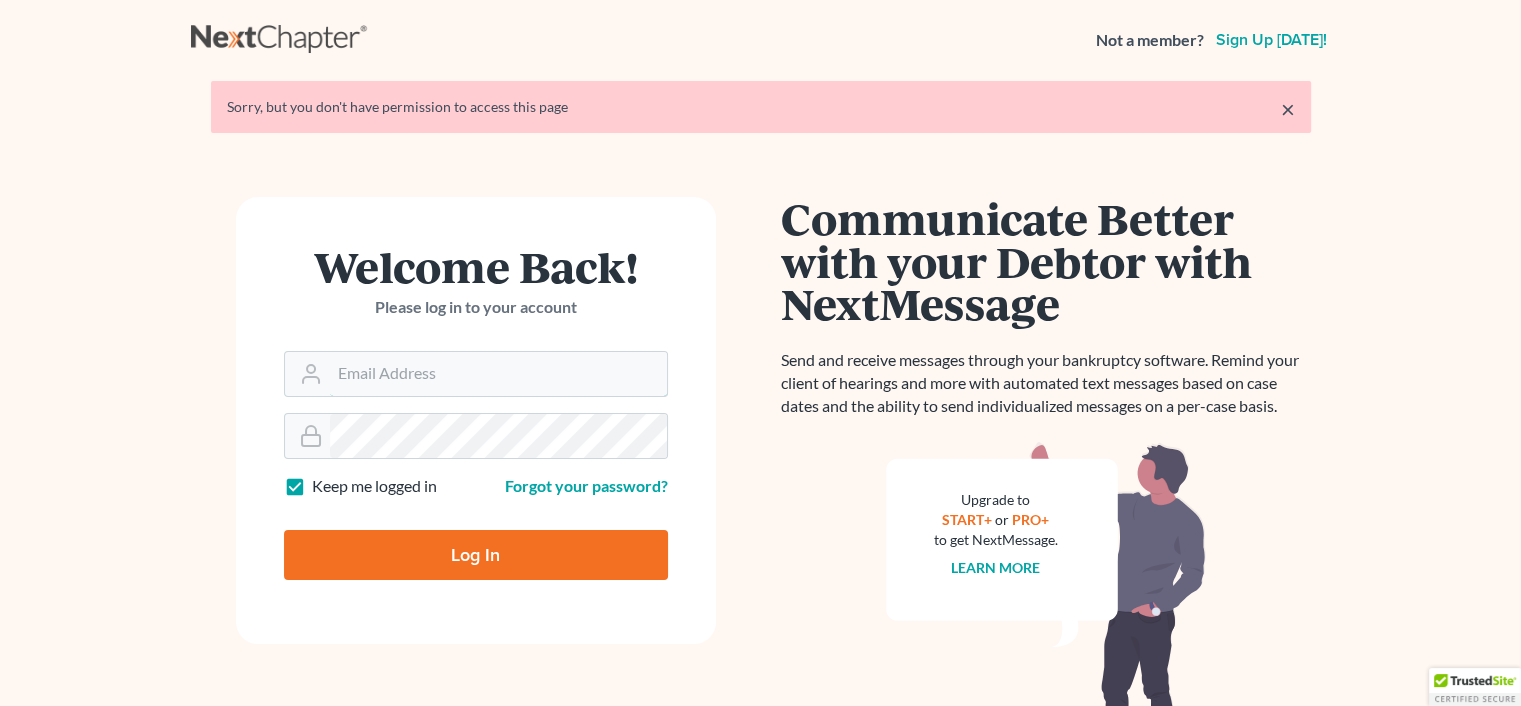 type on "alyssa@daxjmiller.com" 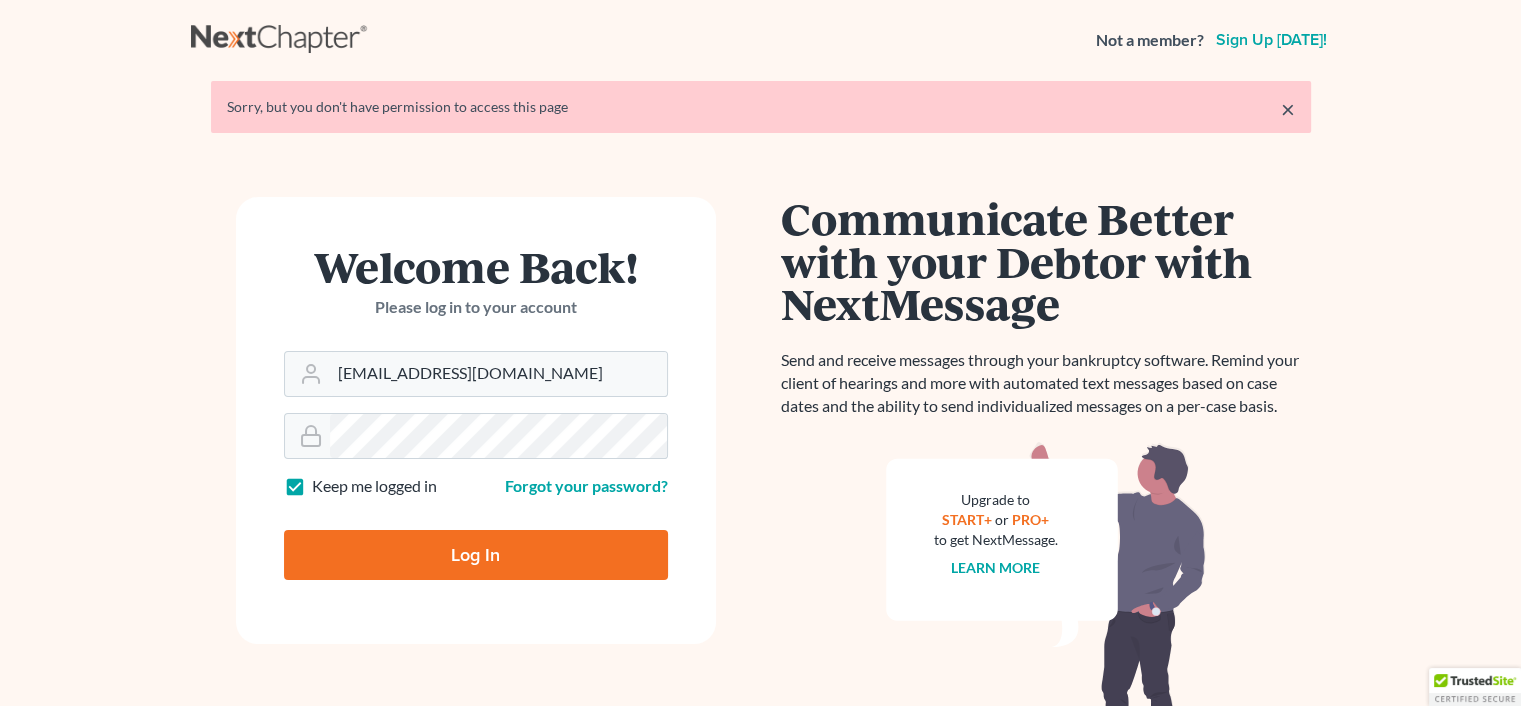 click on "Log In" at bounding box center [476, 555] 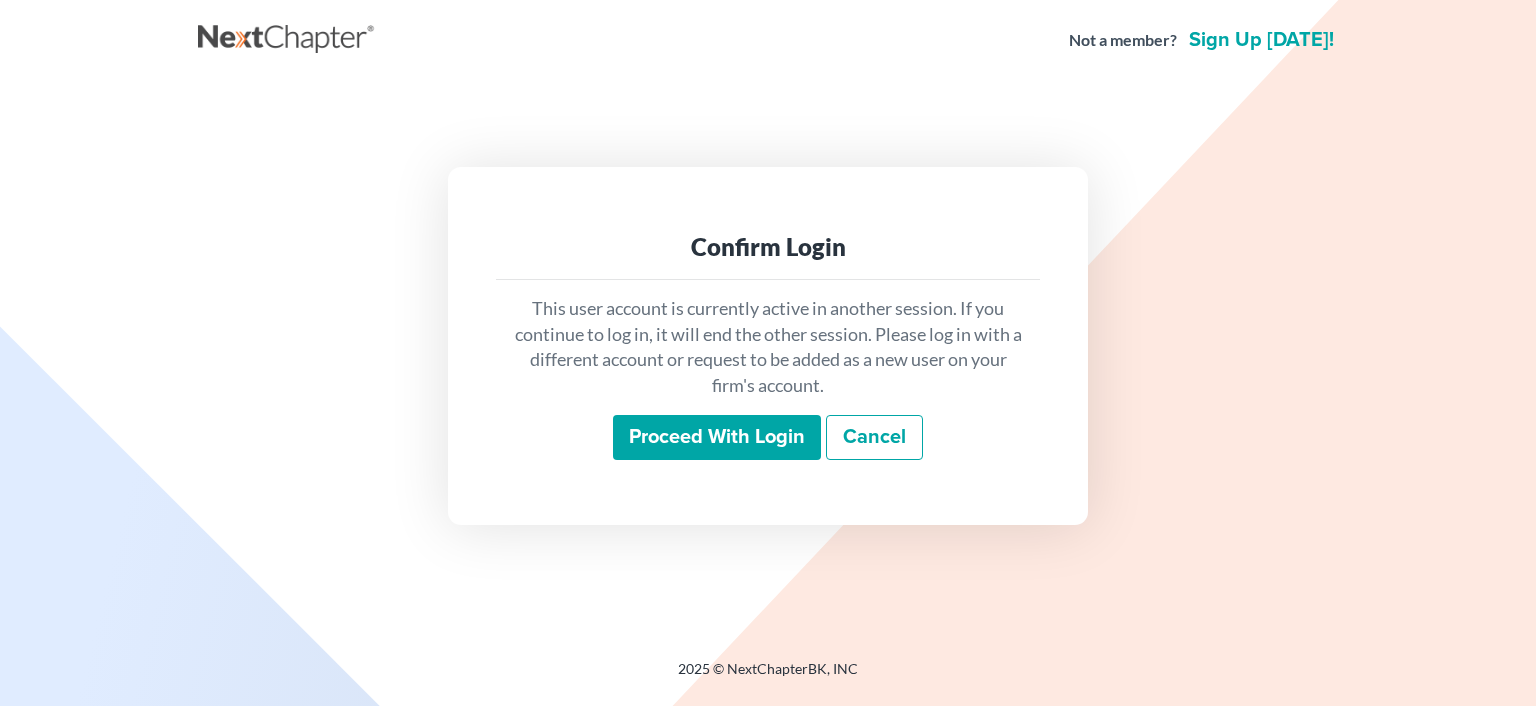 scroll, scrollTop: 0, scrollLeft: 0, axis: both 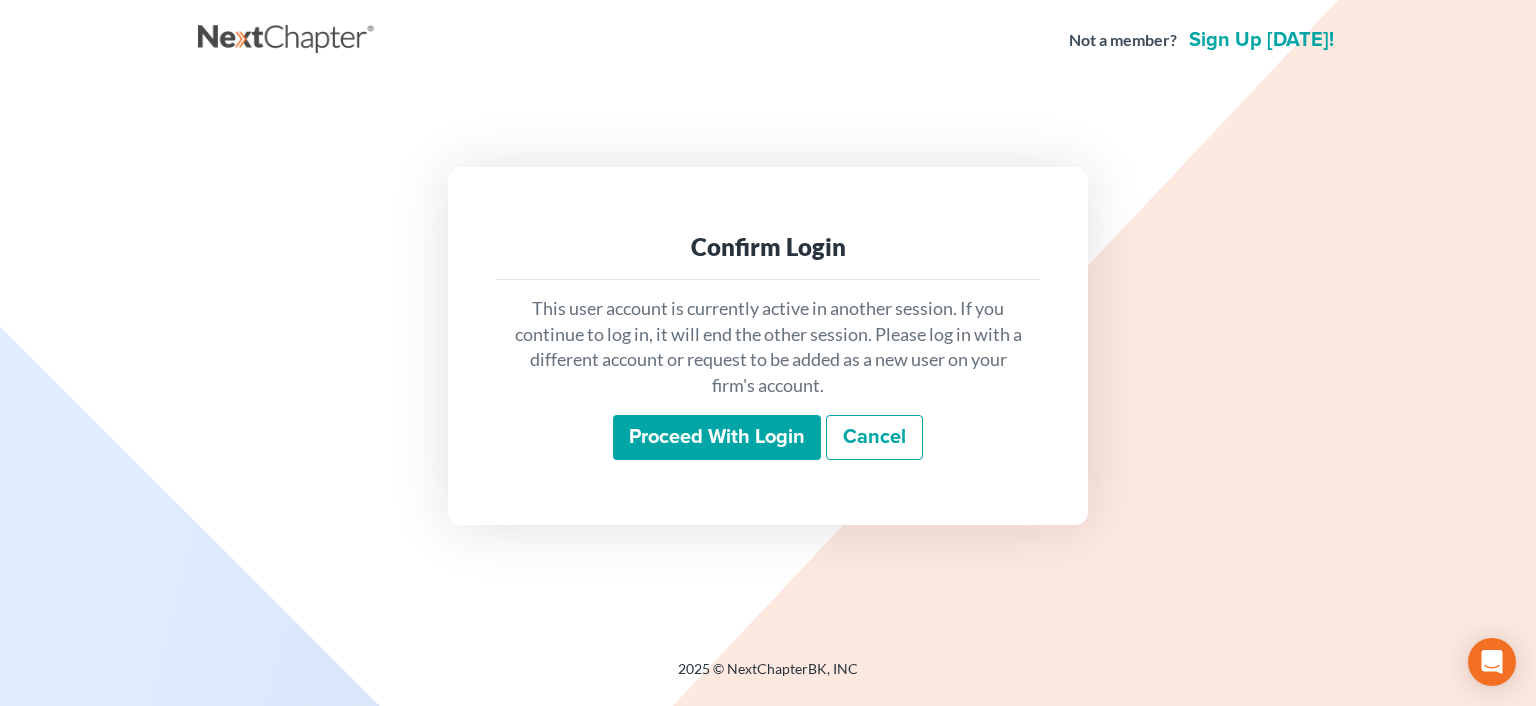 click on "Proceed with login" at bounding box center (717, 438) 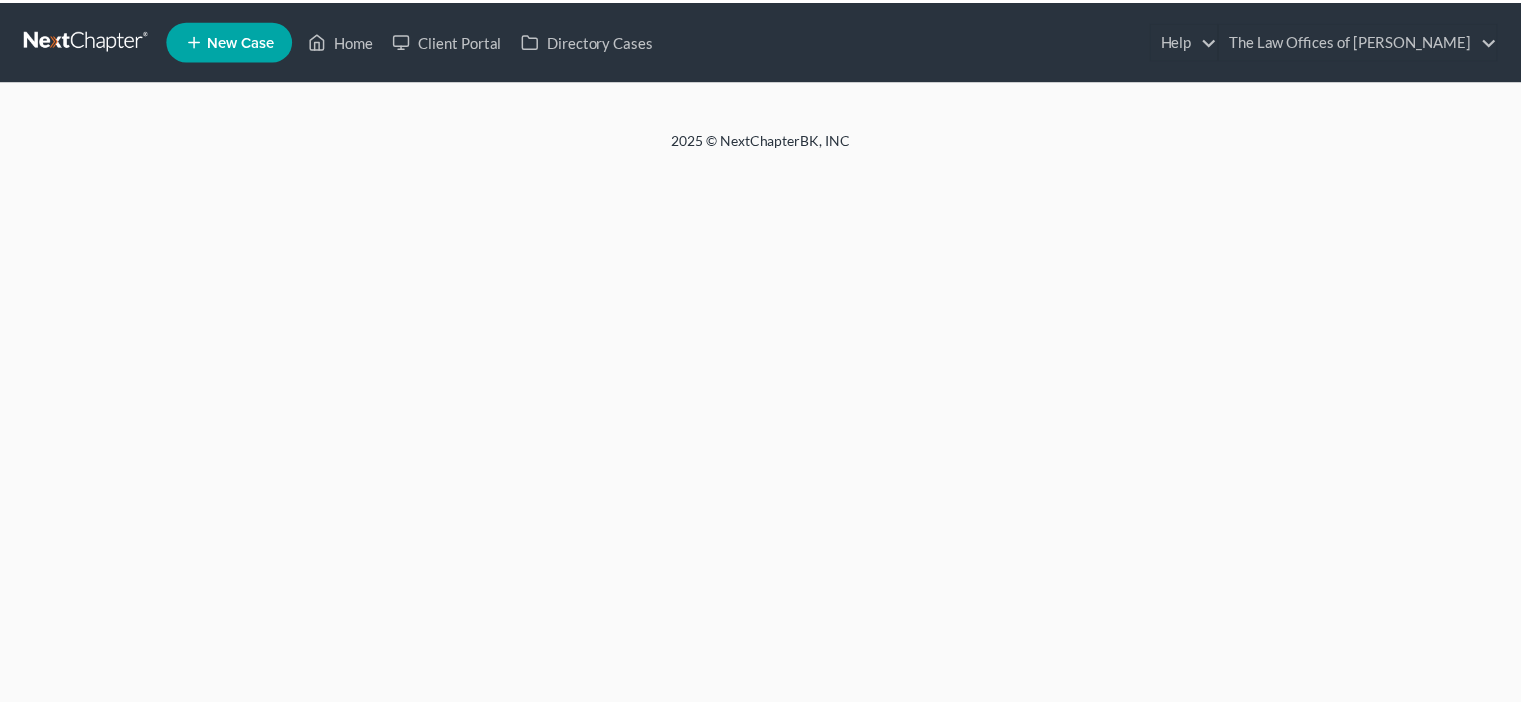scroll, scrollTop: 0, scrollLeft: 0, axis: both 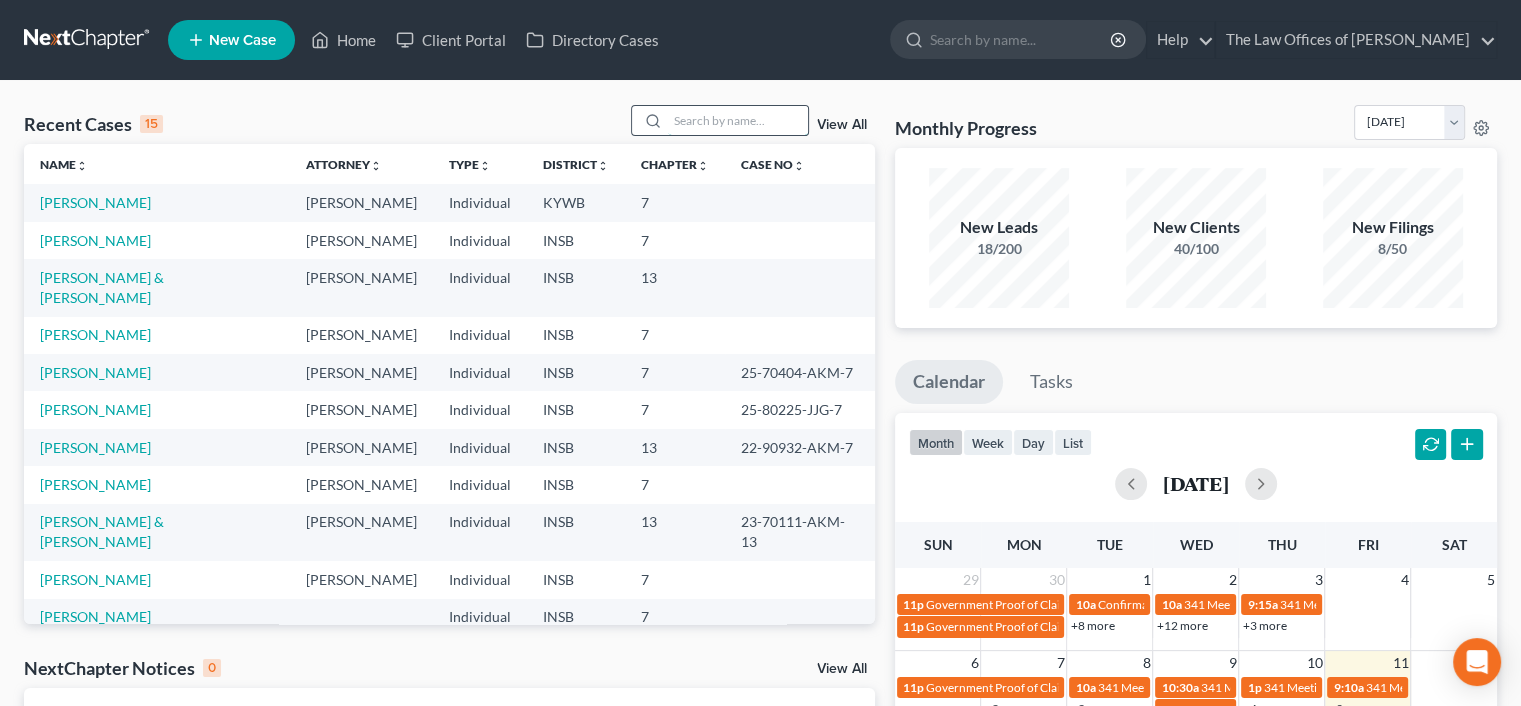 click at bounding box center [738, 120] 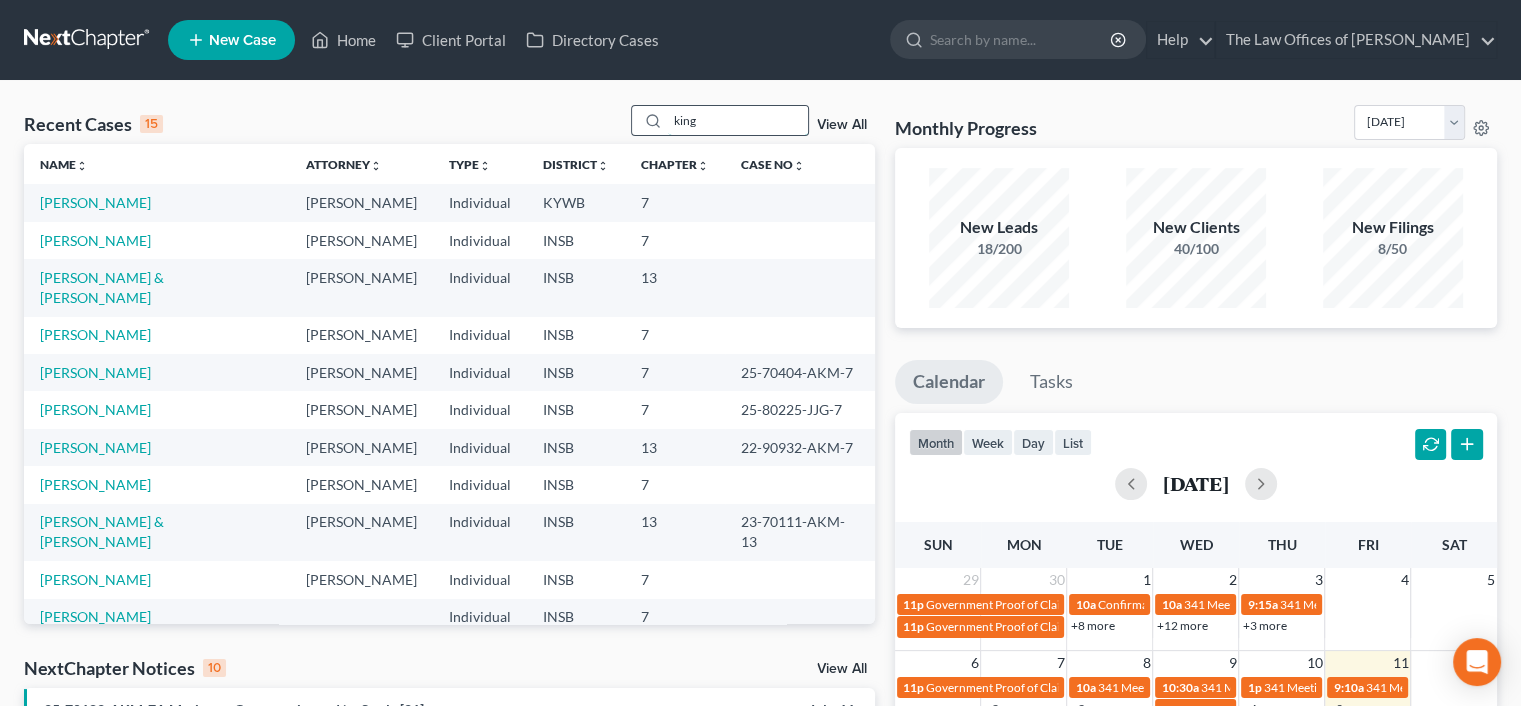 type on "king" 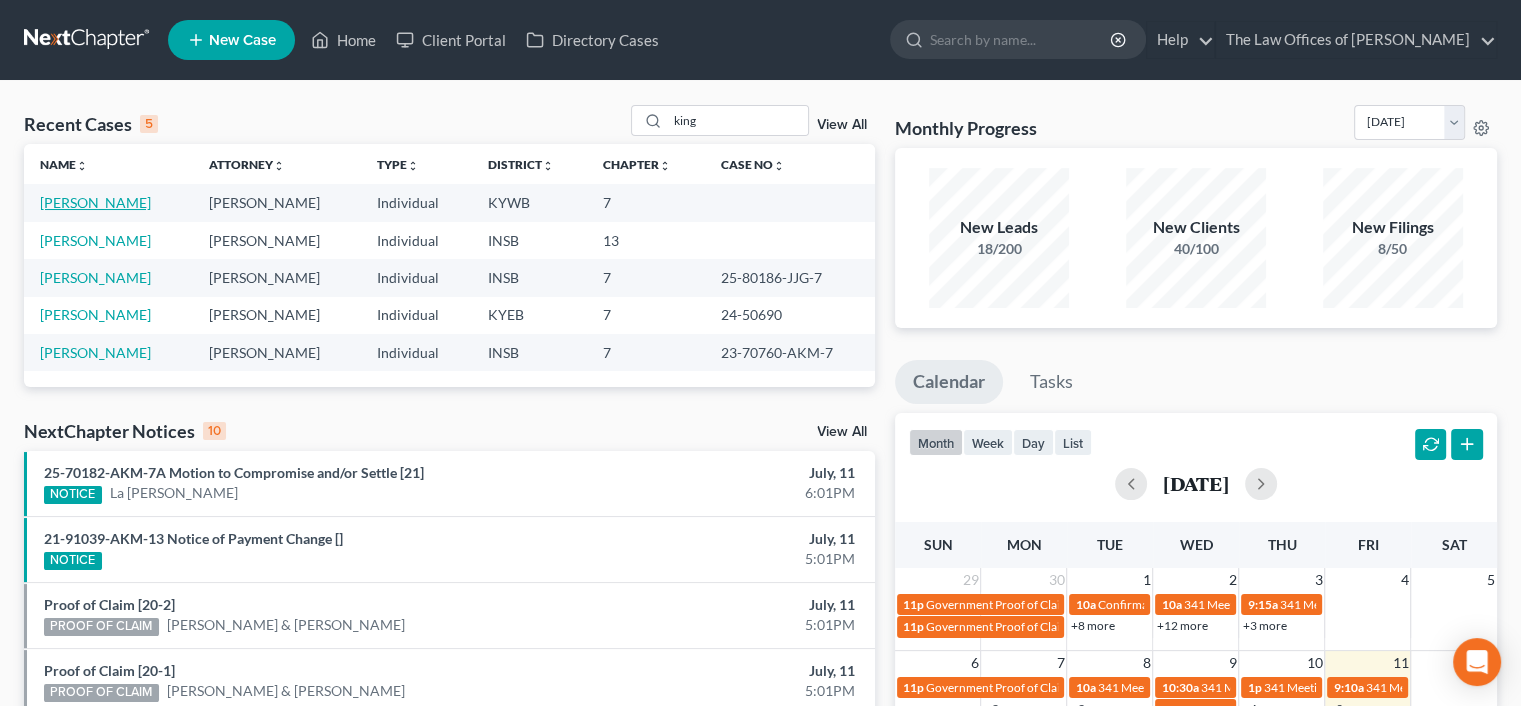 click on "[PERSON_NAME]" at bounding box center (95, 202) 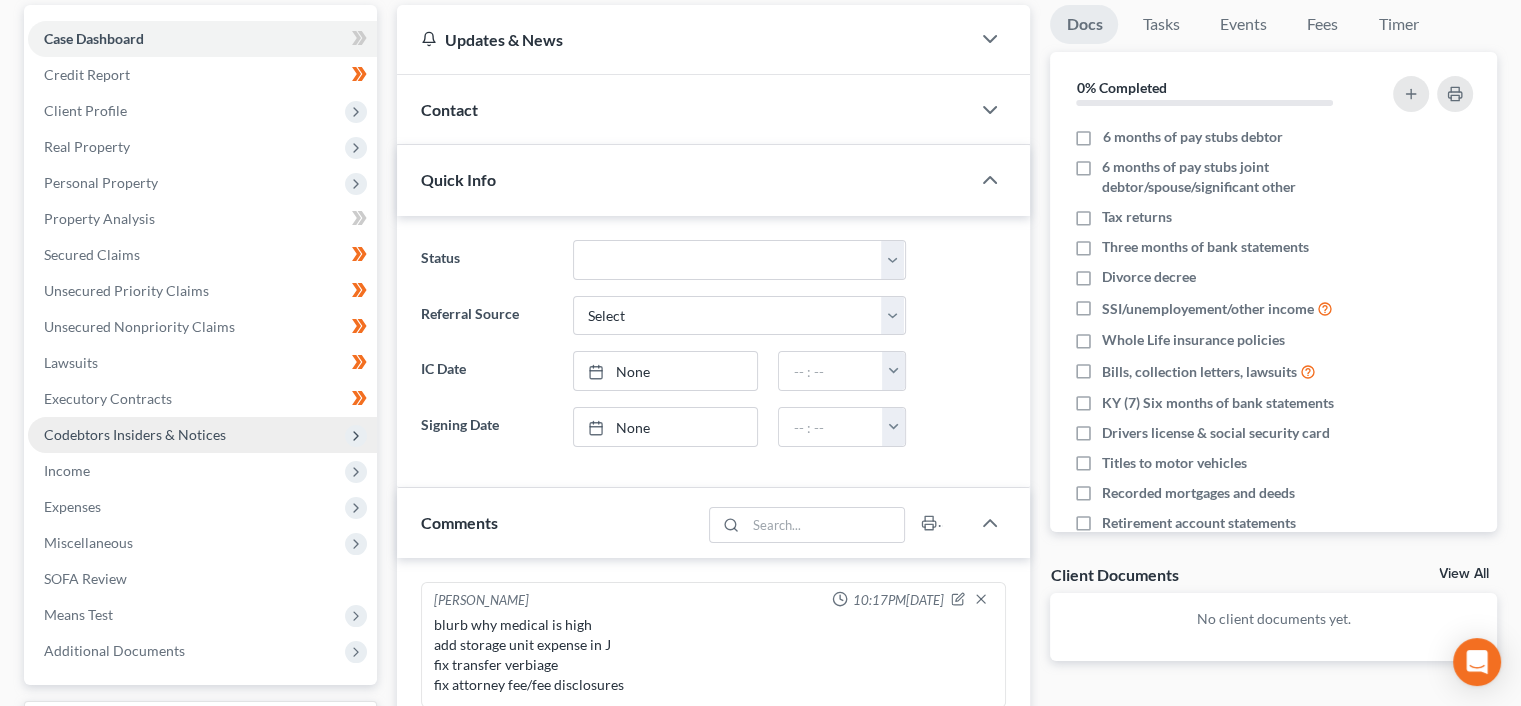 scroll, scrollTop: 133, scrollLeft: 0, axis: vertical 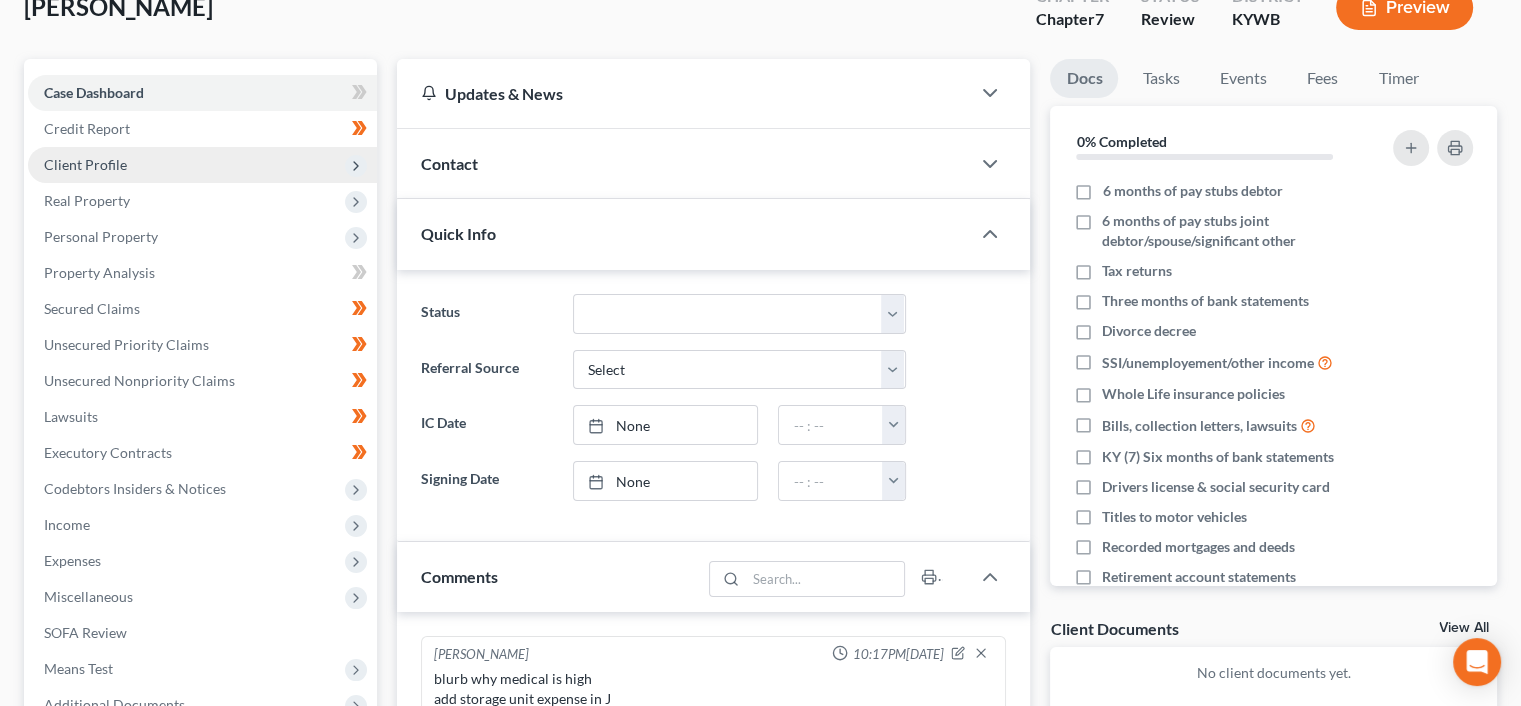 click on "Client Profile" at bounding box center (202, 165) 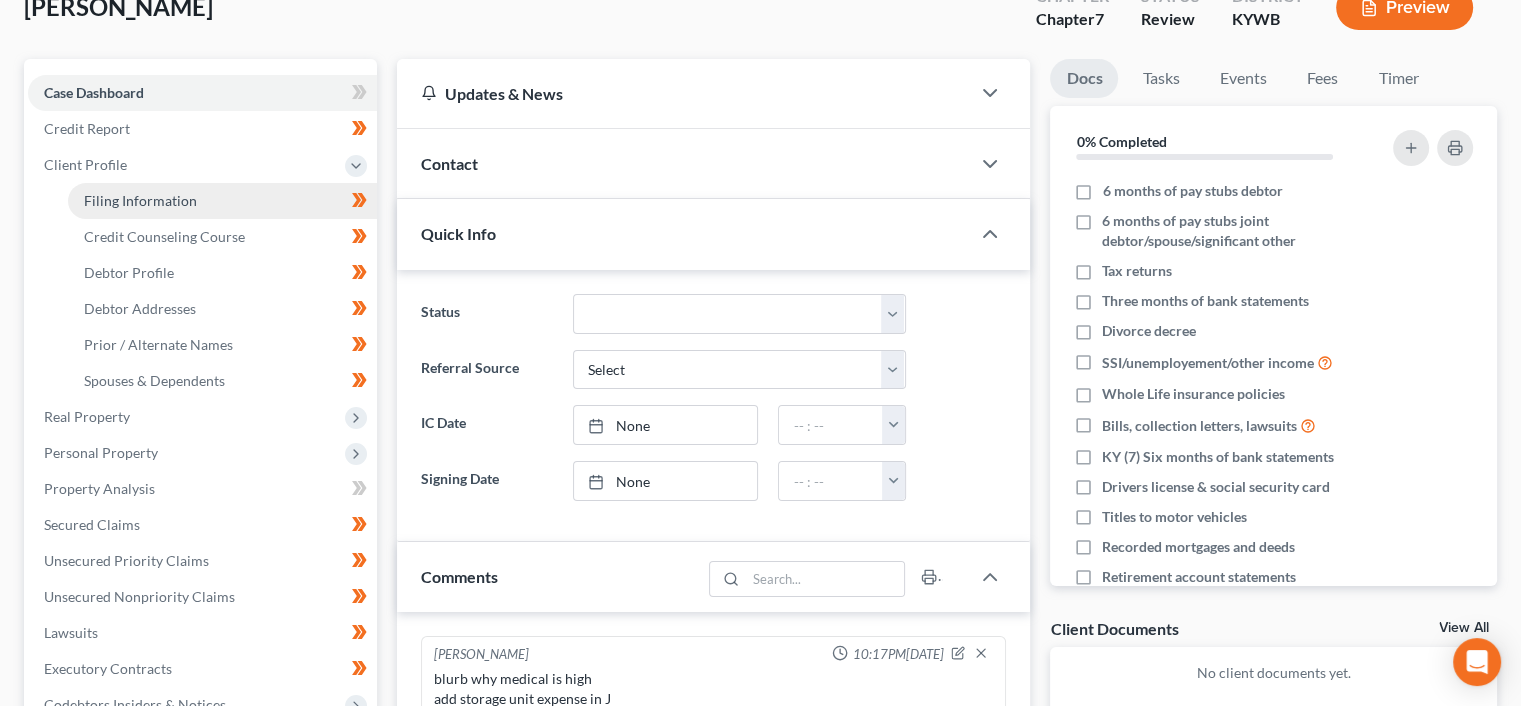 click on "Filing Information" at bounding box center [140, 200] 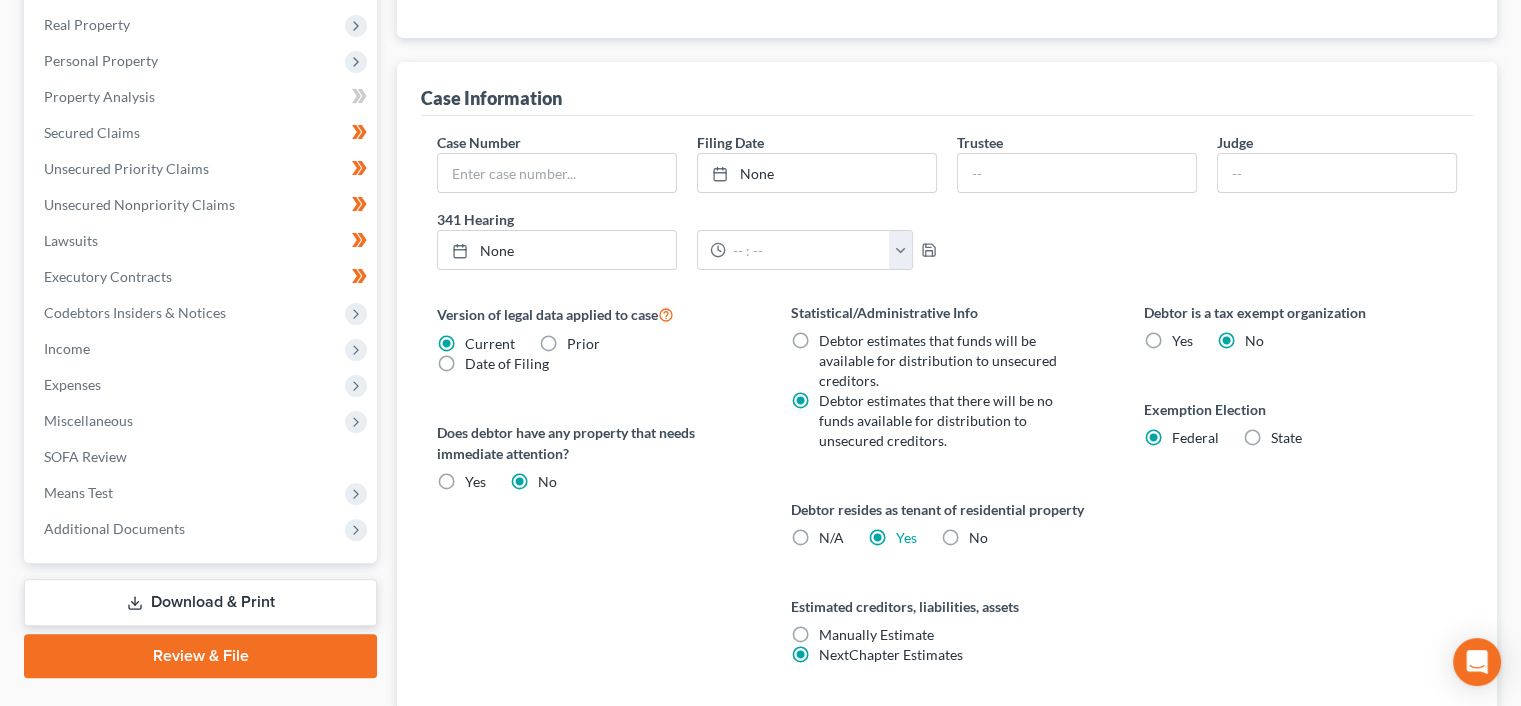 scroll, scrollTop: 600, scrollLeft: 0, axis: vertical 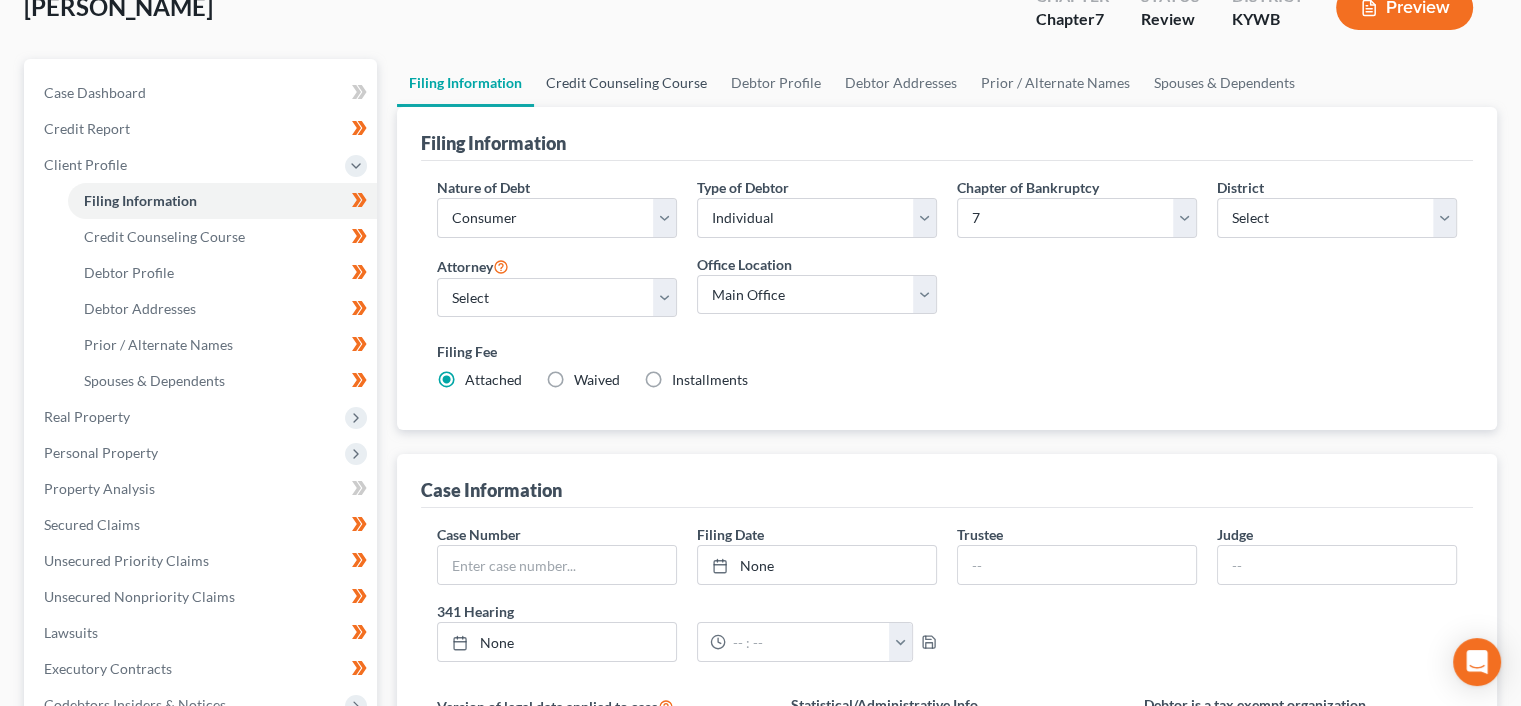 click on "Credit Counseling Course" at bounding box center (626, 83) 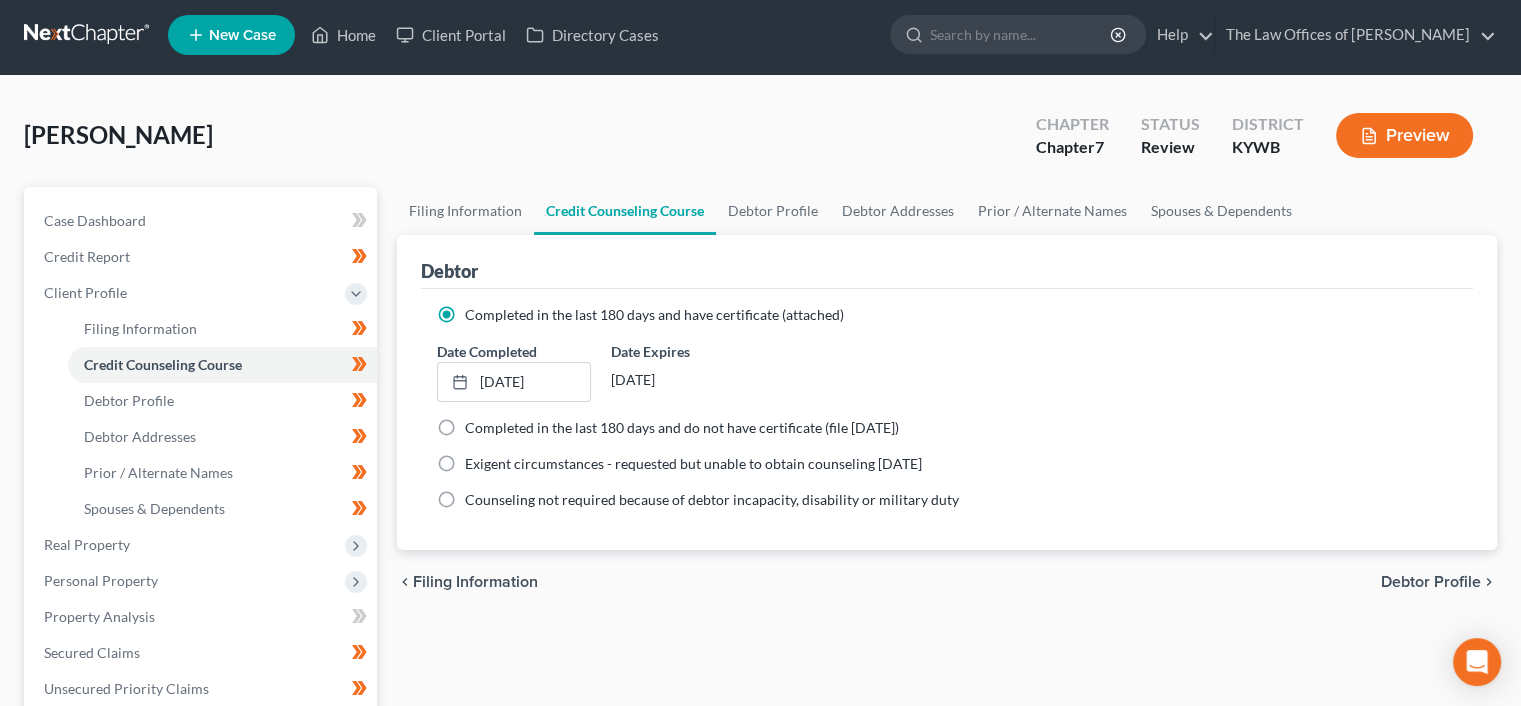 scroll, scrollTop: 0, scrollLeft: 0, axis: both 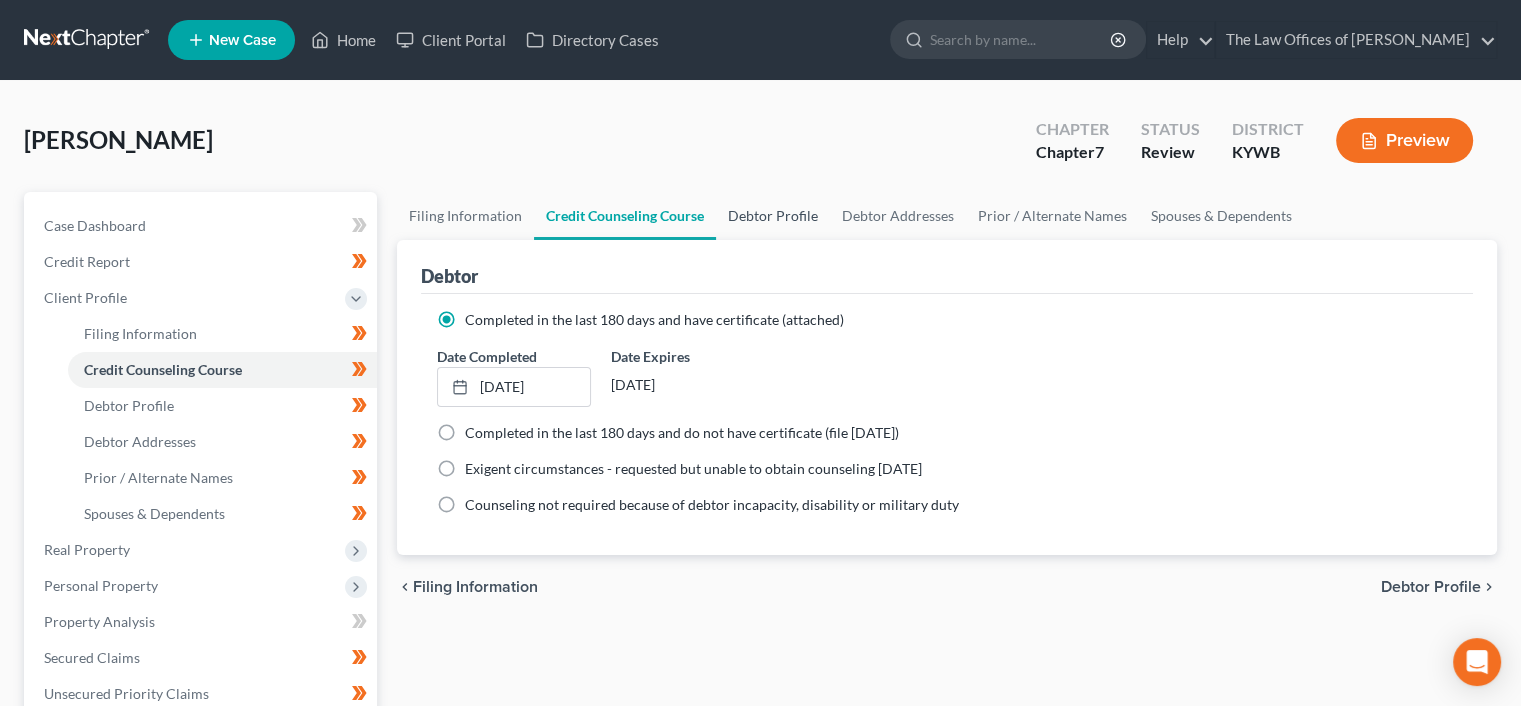 click on "Debtor Profile" at bounding box center (773, 216) 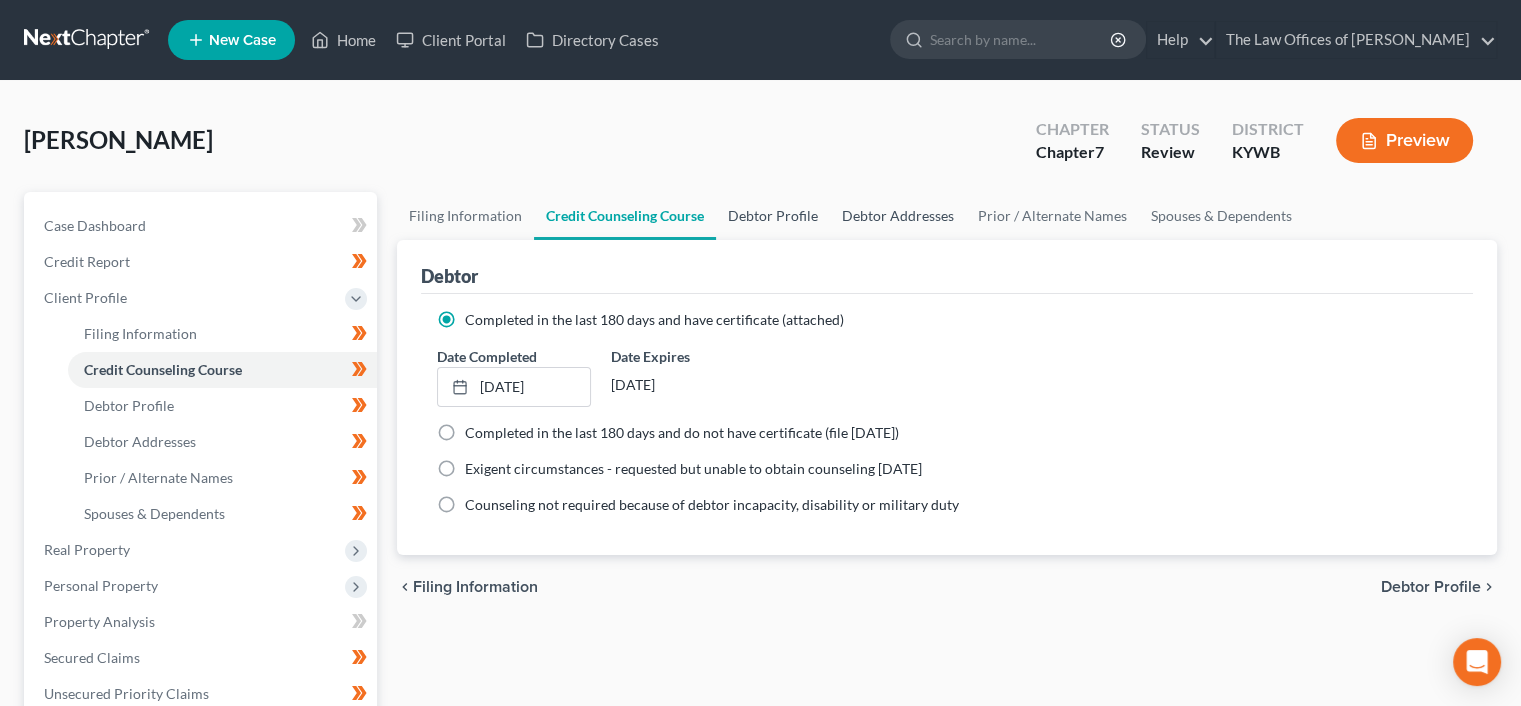 select on "0" 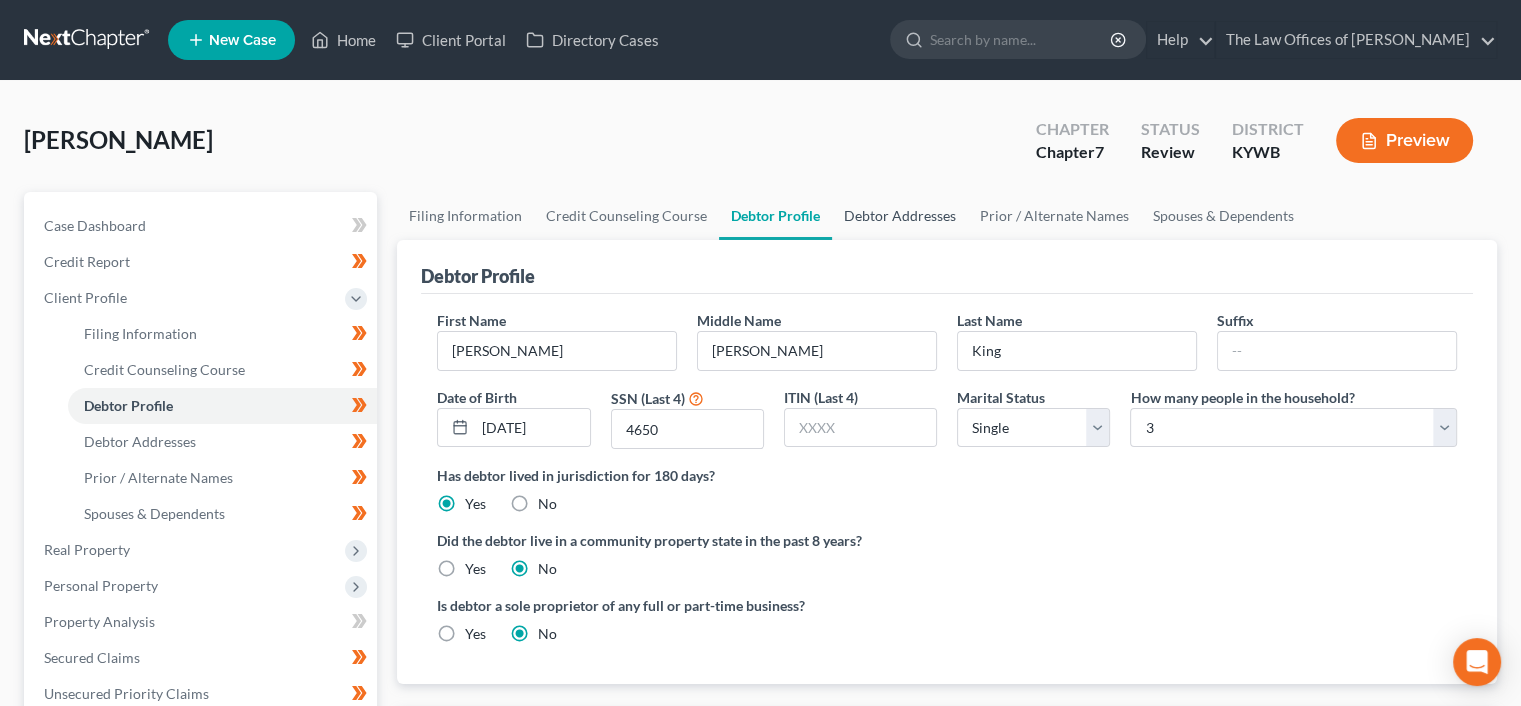 click on "Debtor Addresses" at bounding box center (900, 216) 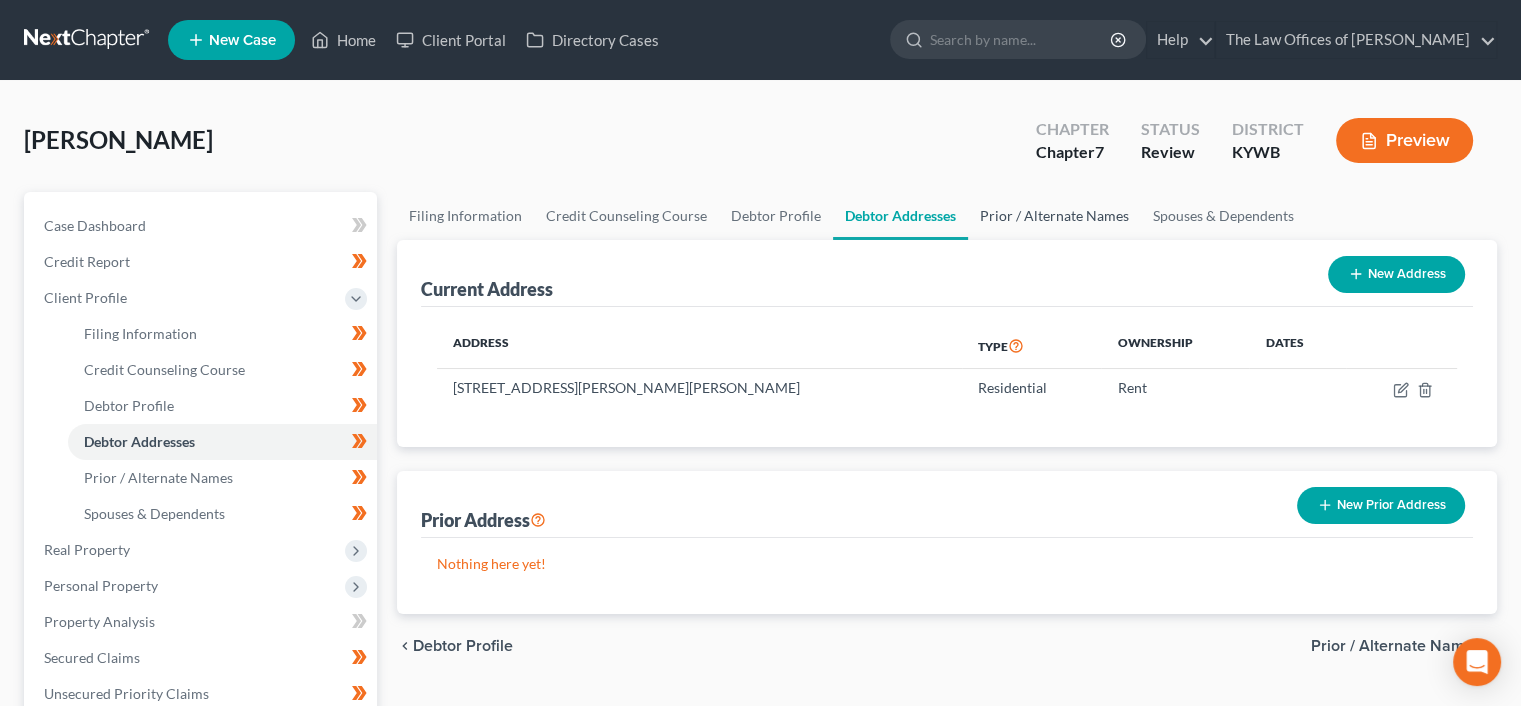 click on "Prior / Alternate Names" at bounding box center (1054, 216) 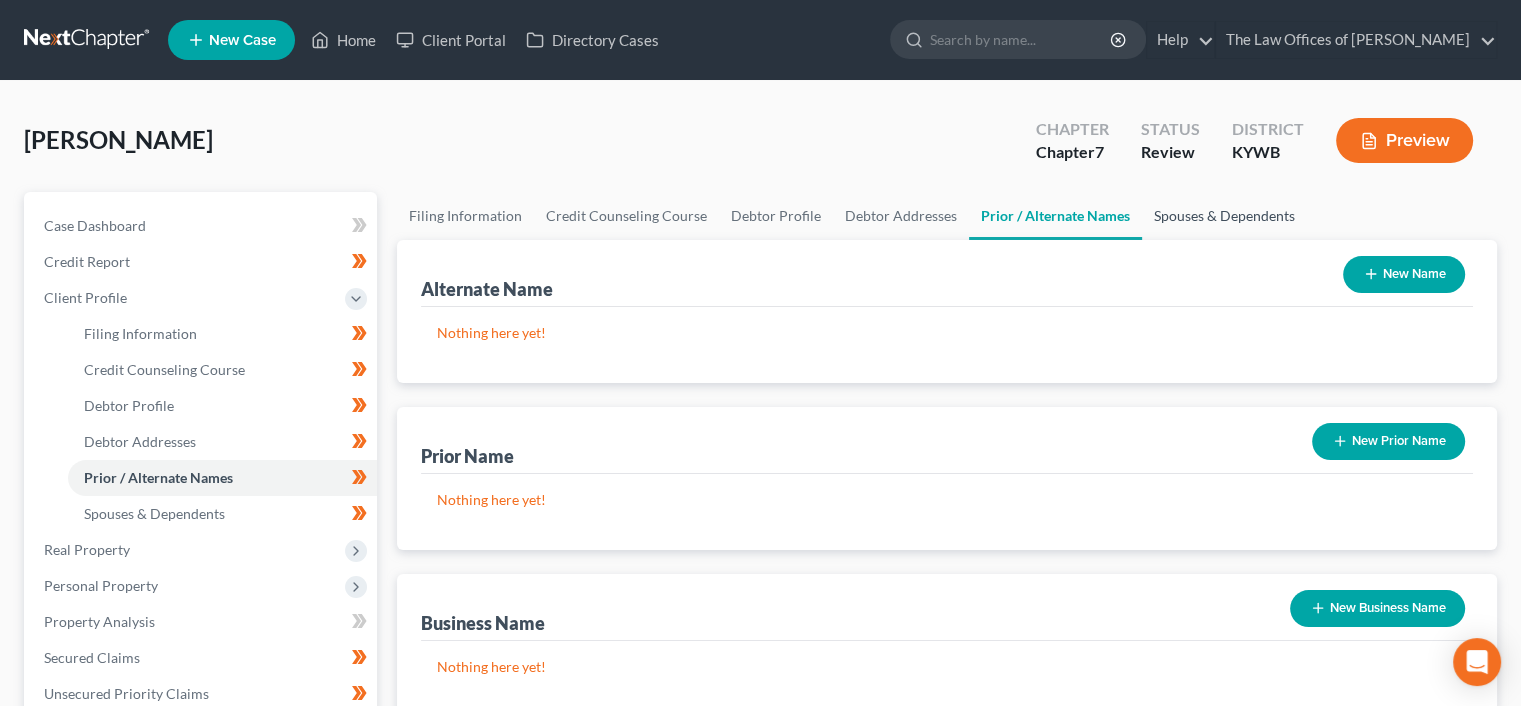 click on "Spouses & Dependents" at bounding box center [1224, 216] 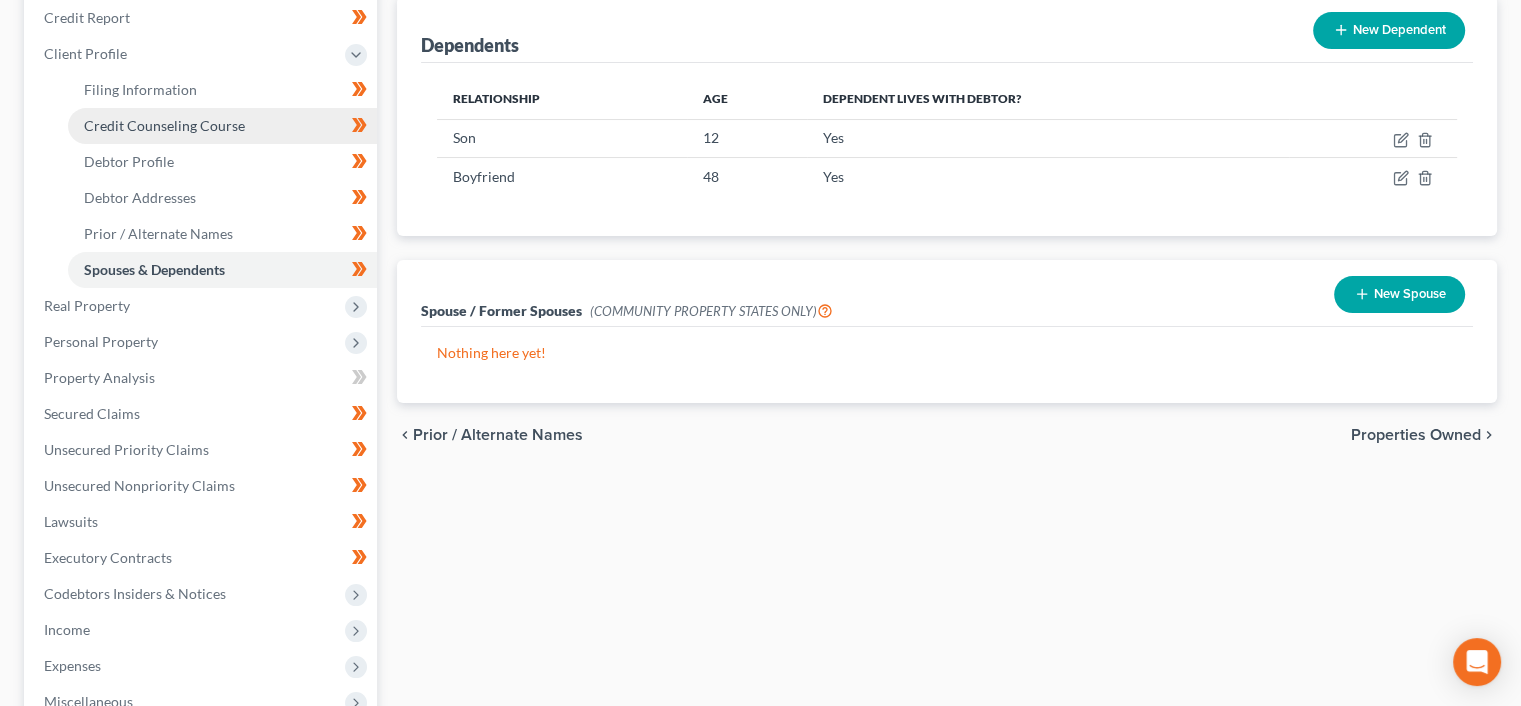 scroll, scrollTop: 266, scrollLeft: 0, axis: vertical 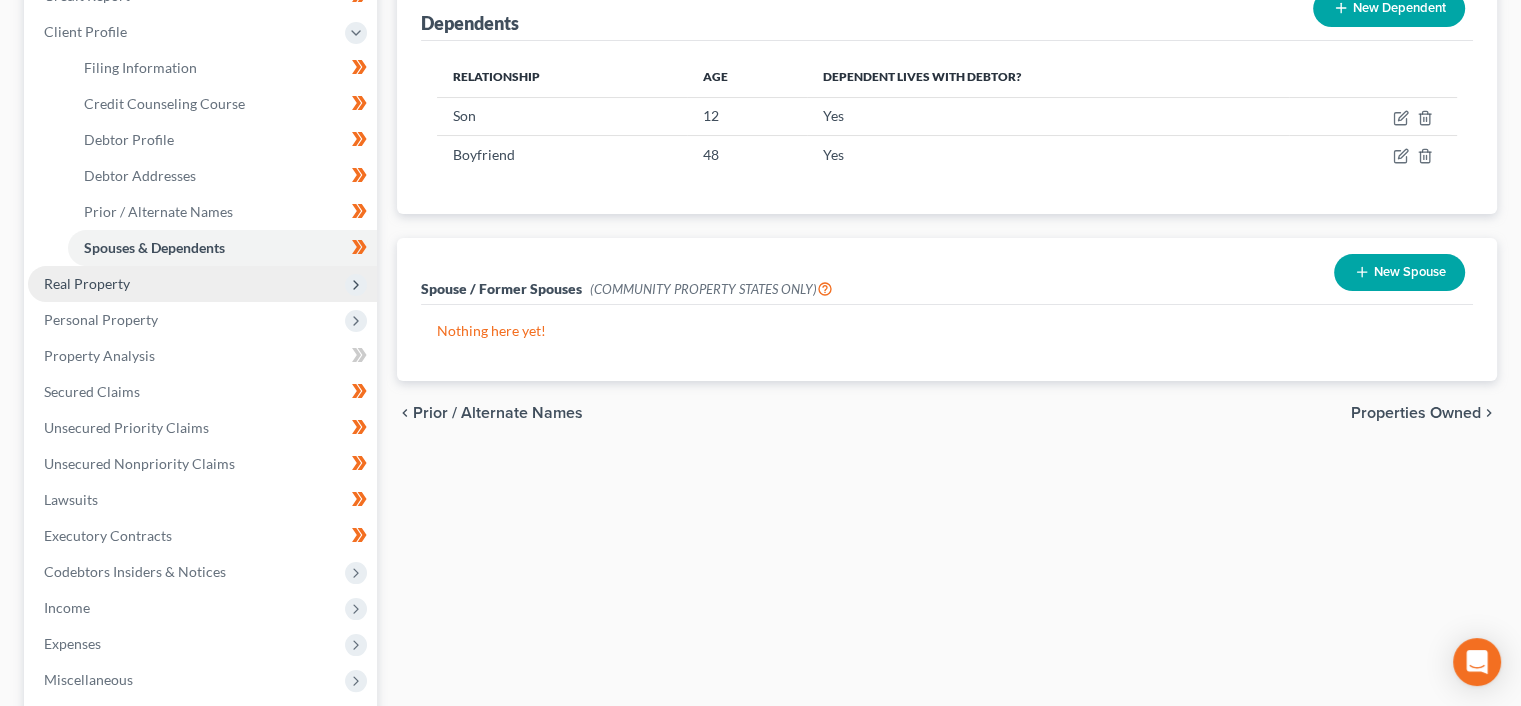 click on "Real Property" at bounding box center (202, 284) 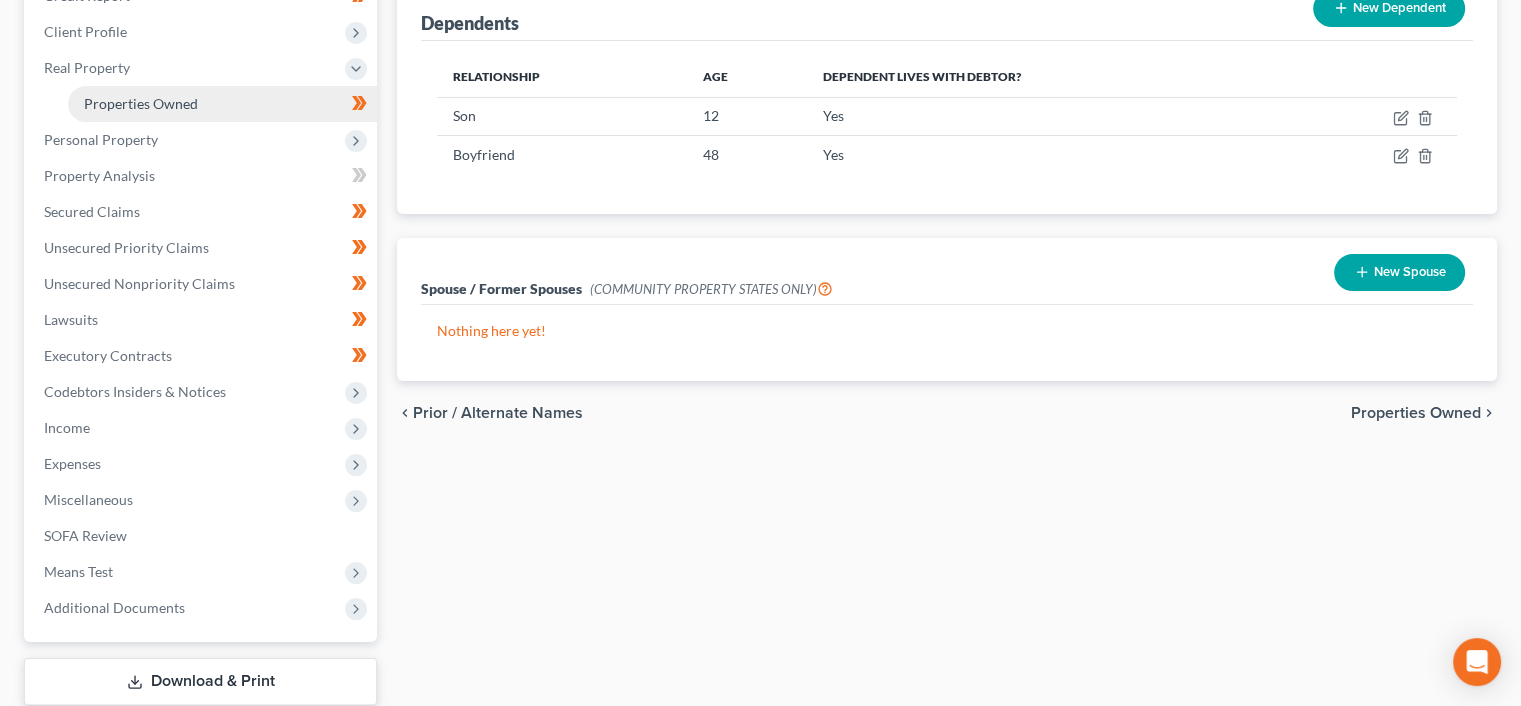 click on "Properties Owned" at bounding box center [141, 103] 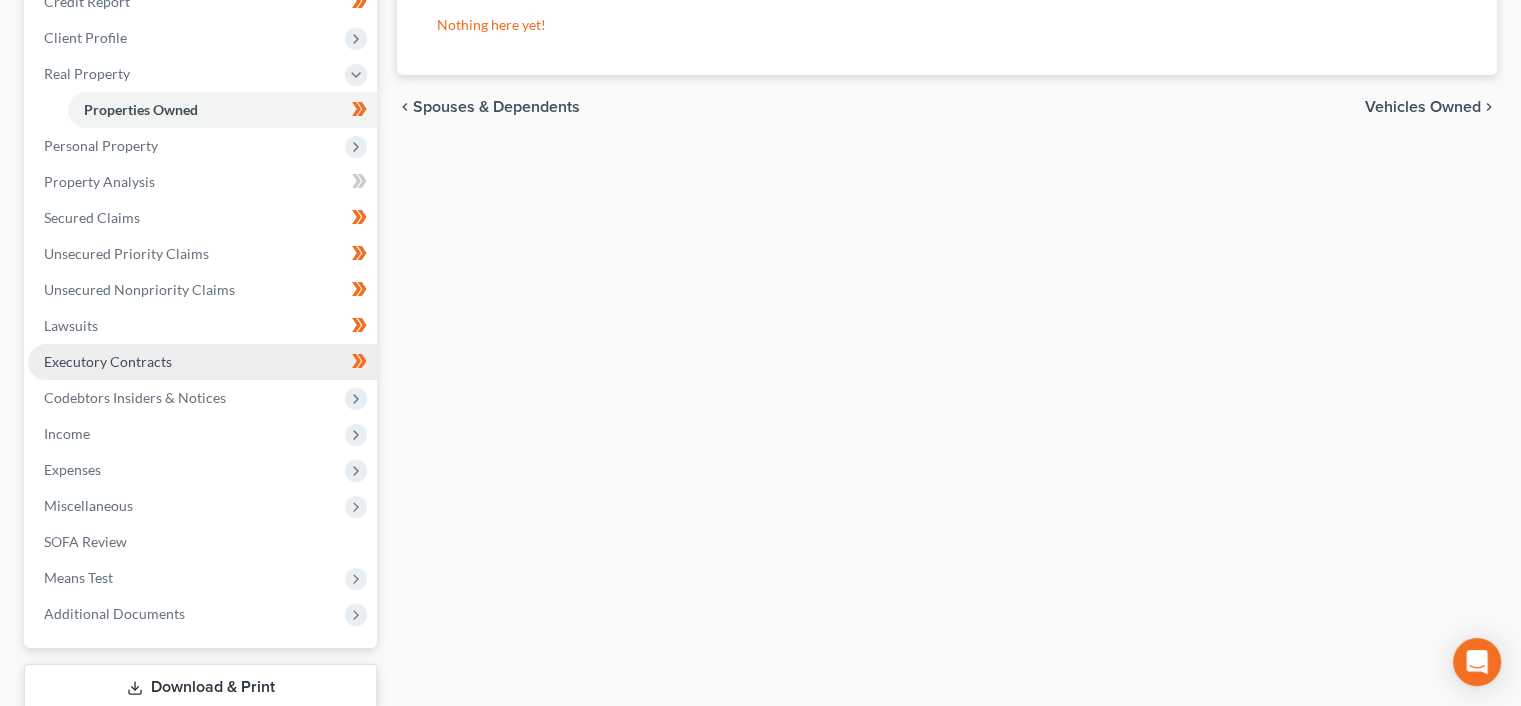 scroll, scrollTop: 266, scrollLeft: 0, axis: vertical 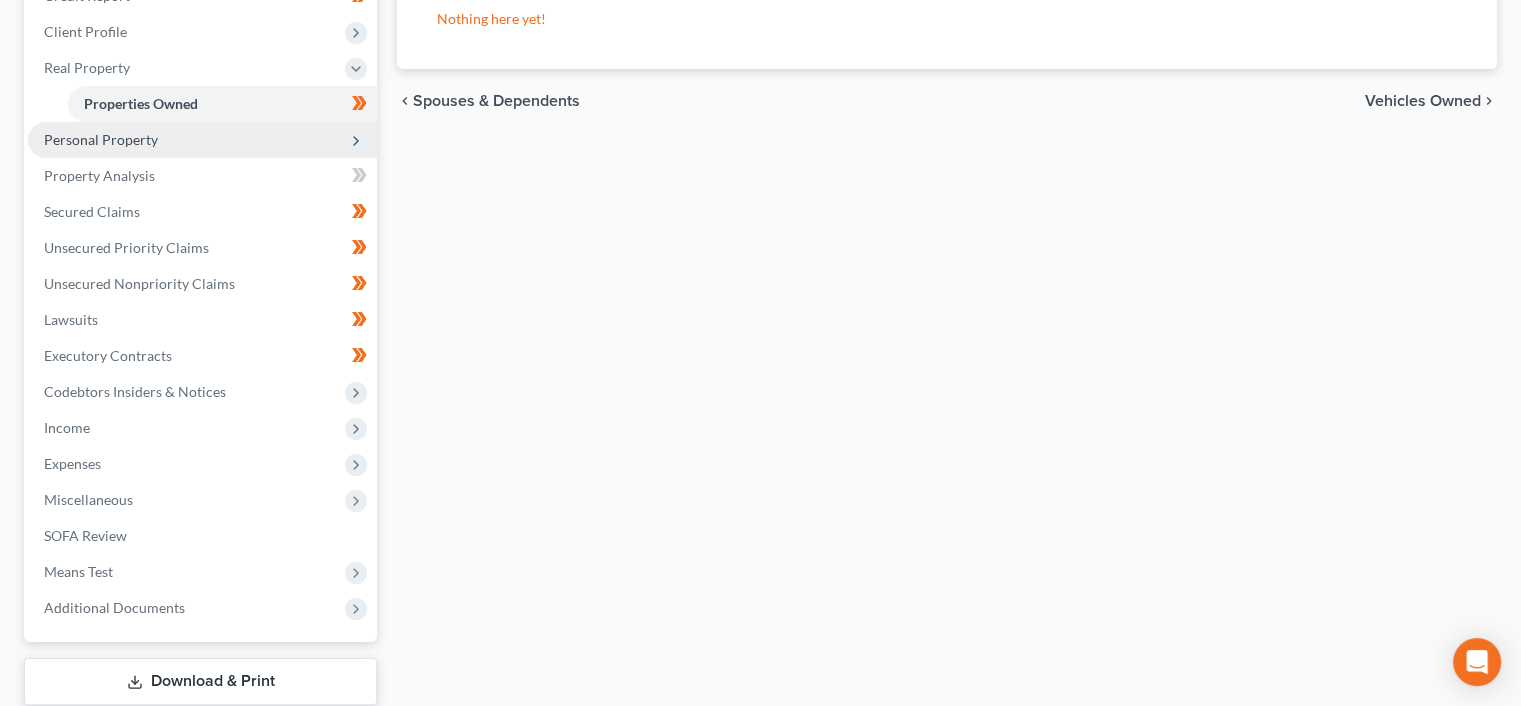 click on "Personal Property" at bounding box center [202, 140] 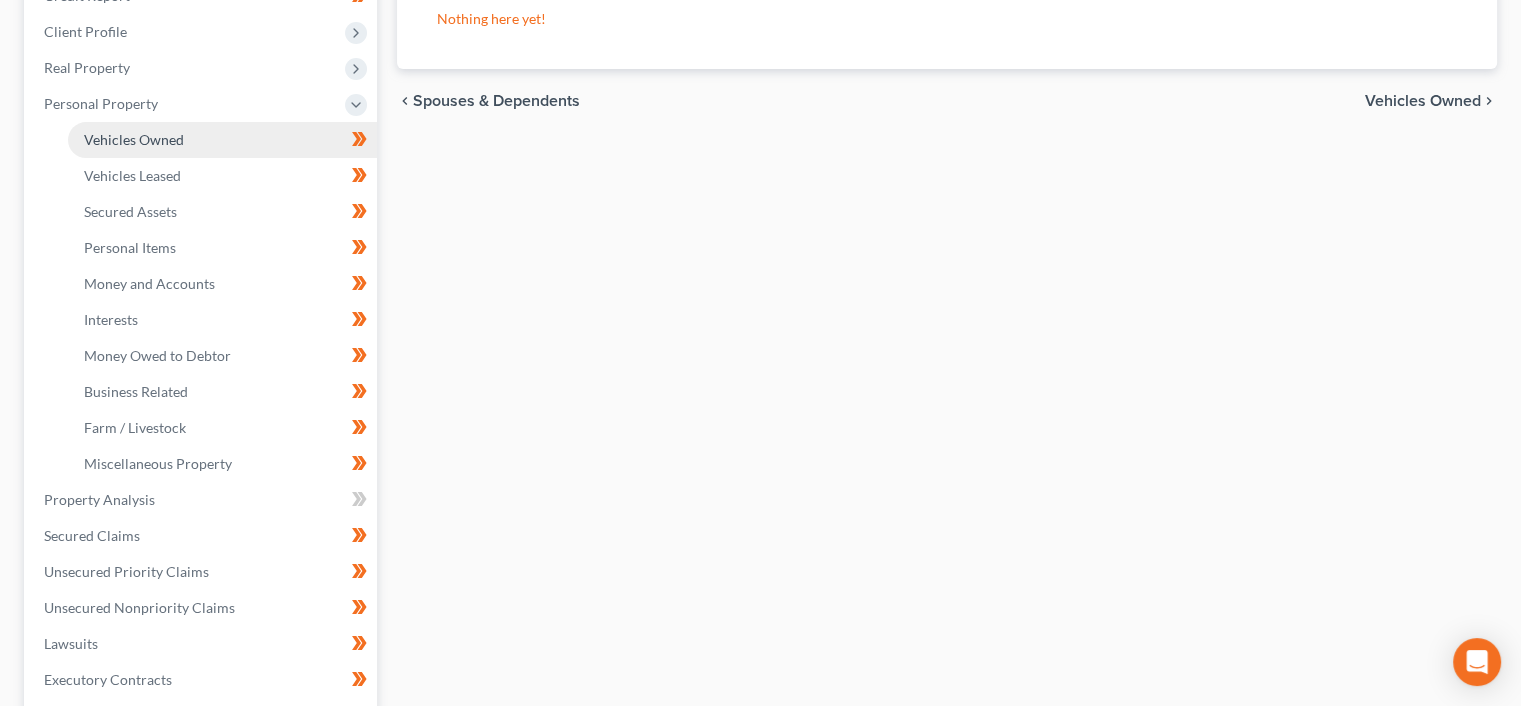 click on "Vehicles Owned" at bounding box center [222, 140] 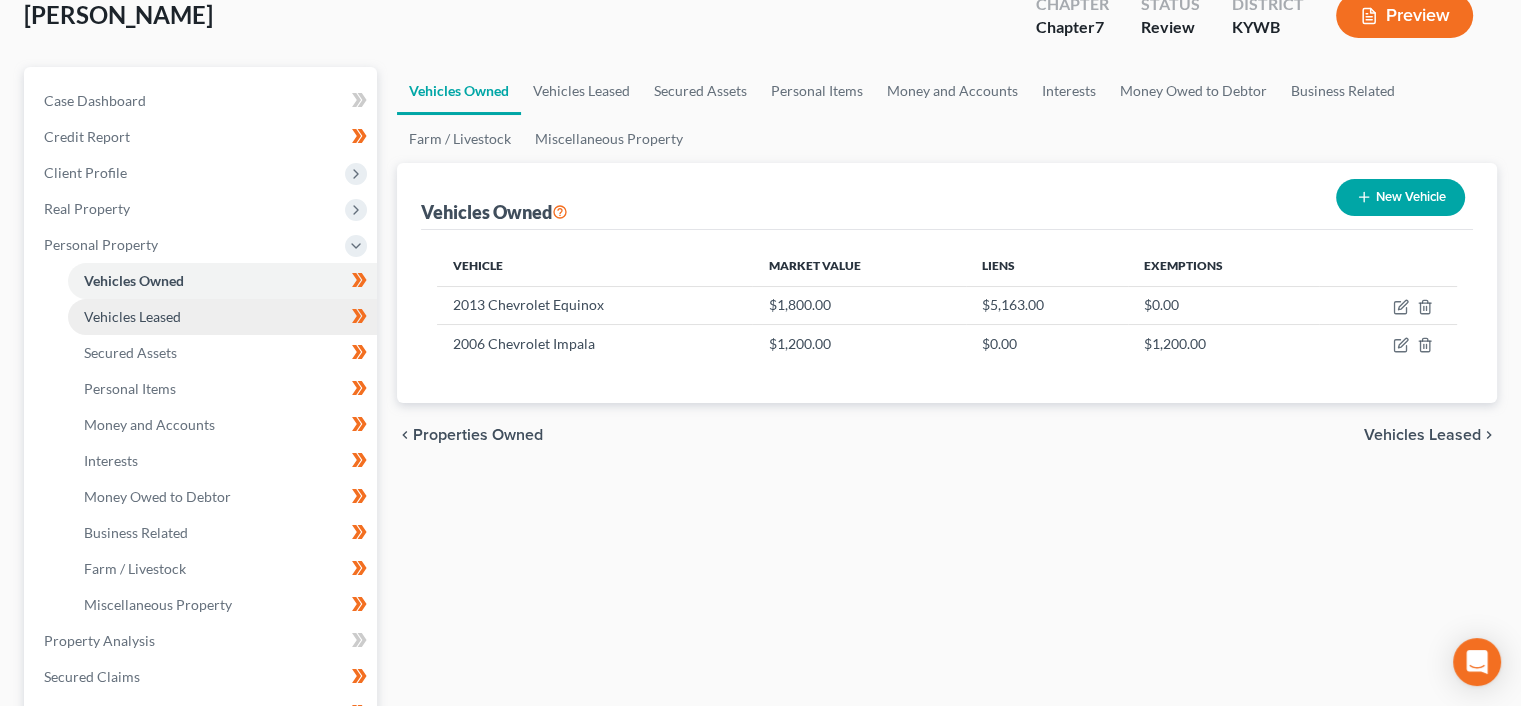 scroll, scrollTop: 133, scrollLeft: 0, axis: vertical 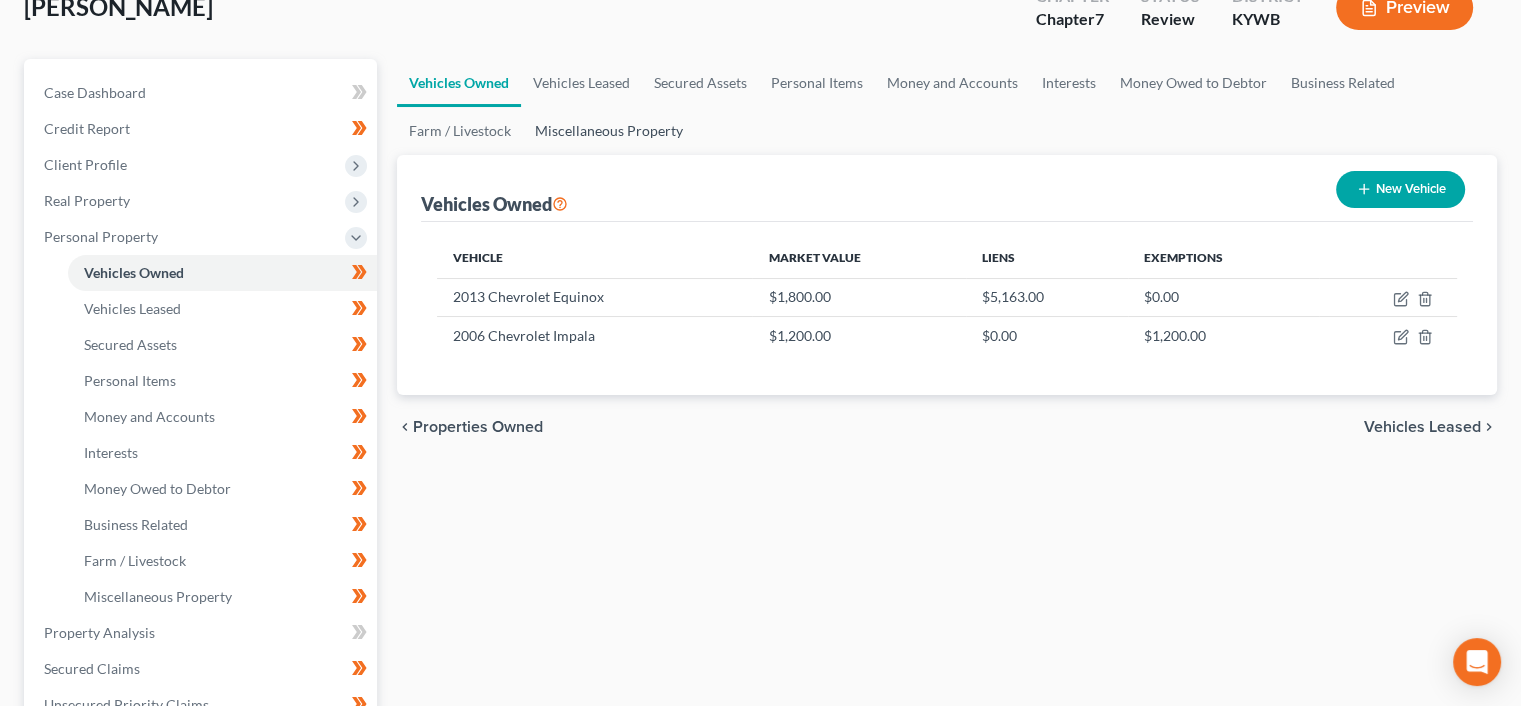 click on "Miscellaneous Property" at bounding box center (609, 131) 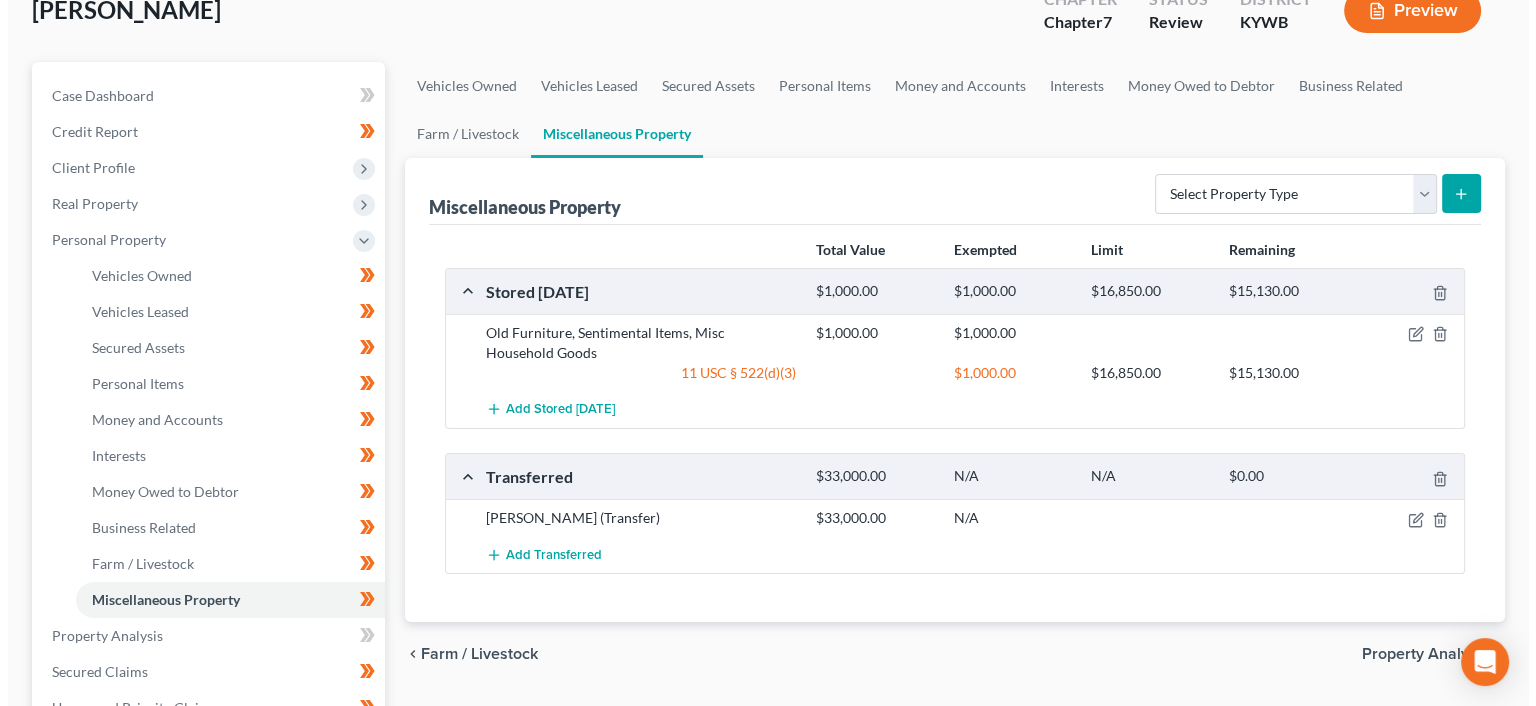 scroll, scrollTop: 133, scrollLeft: 0, axis: vertical 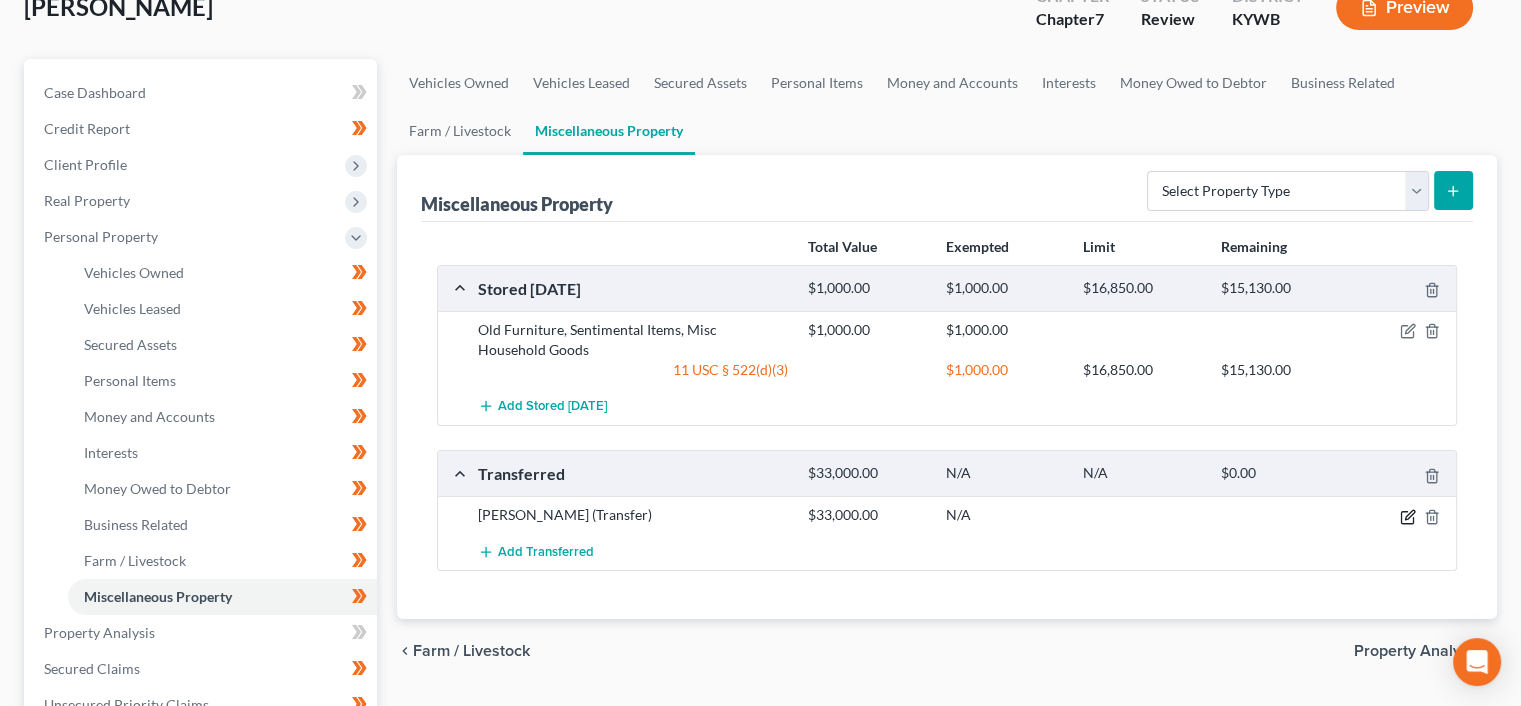 click 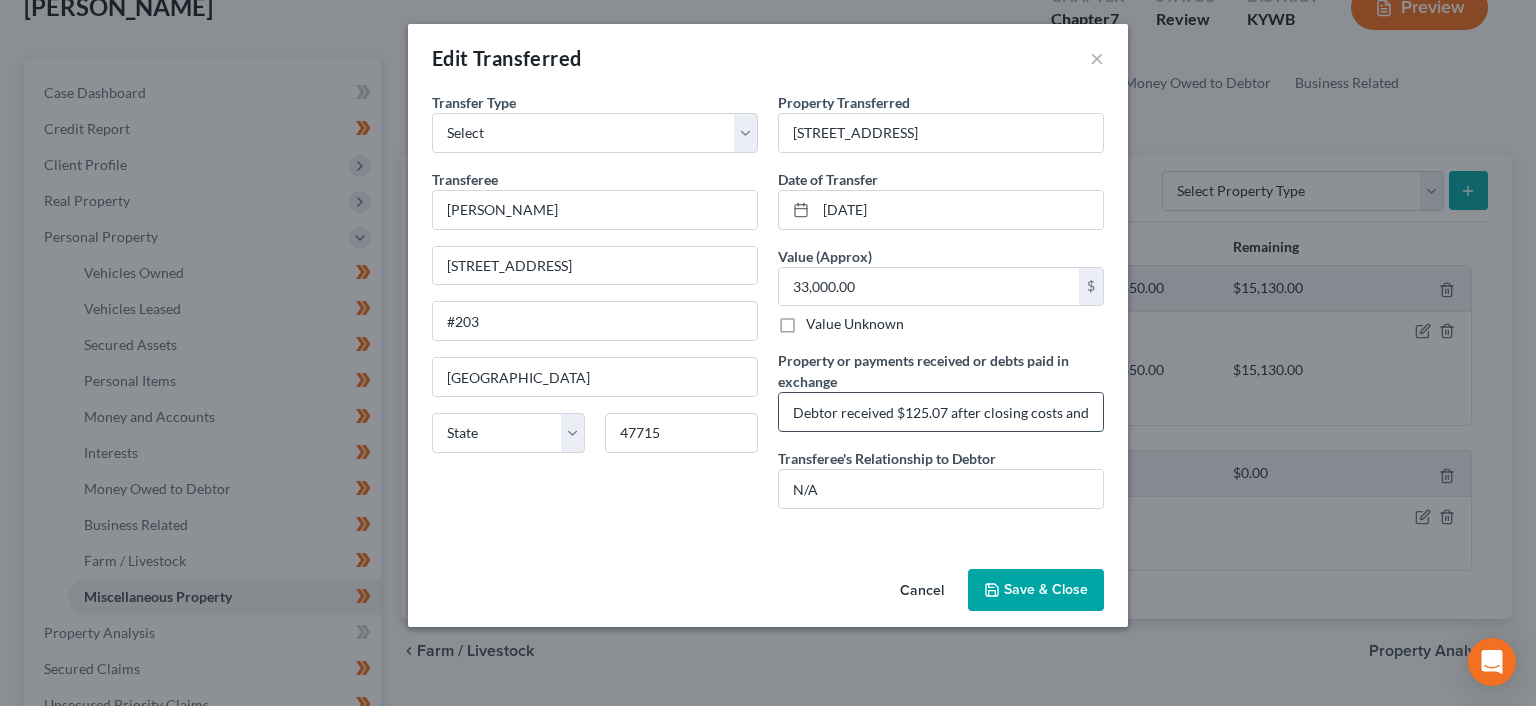 click on "Debtor received $125.07 after closing costs and any existing liens were satisfied." at bounding box center [941, 412] 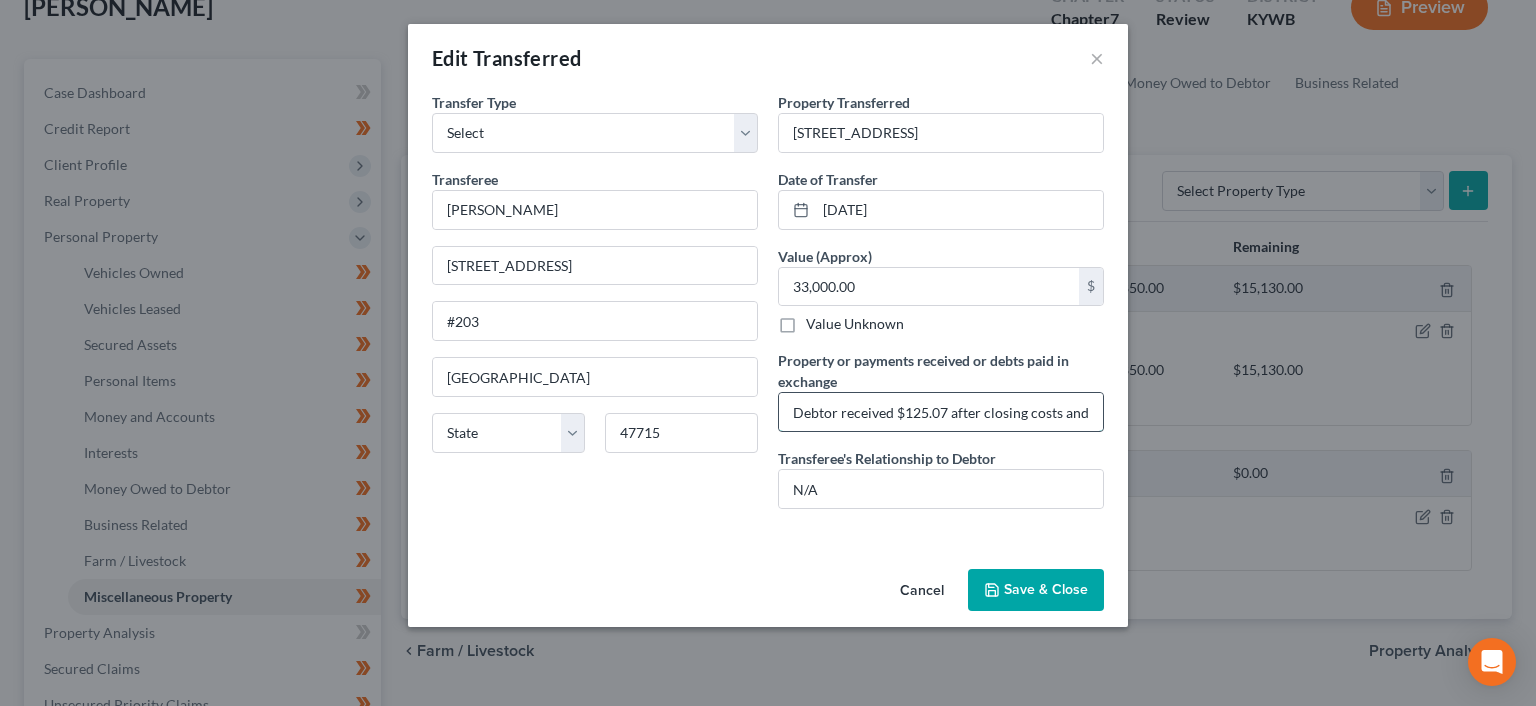 scroll, scrollTop: 0, scrollLeft: 191, axis: horizontal 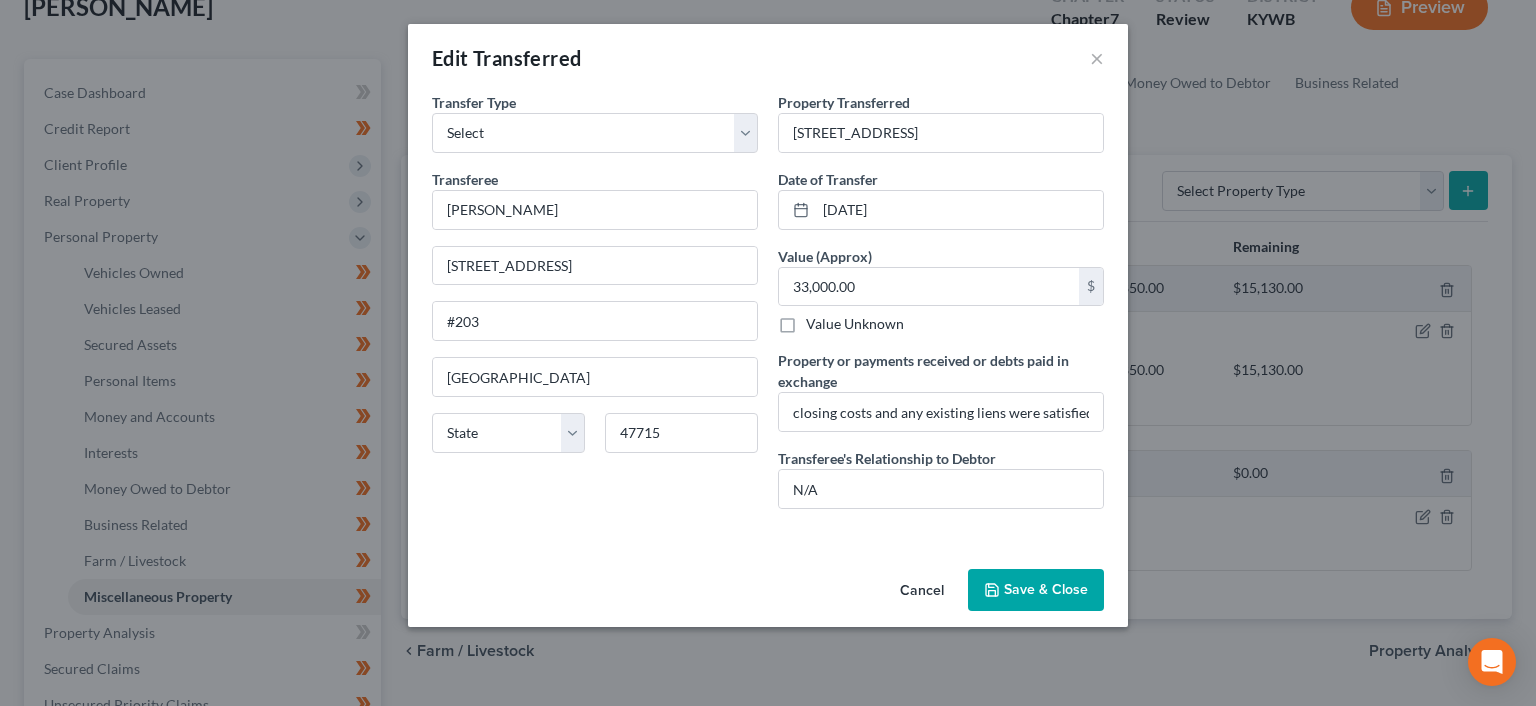 click on "Save & Close" at bounding box center (1036, 590) 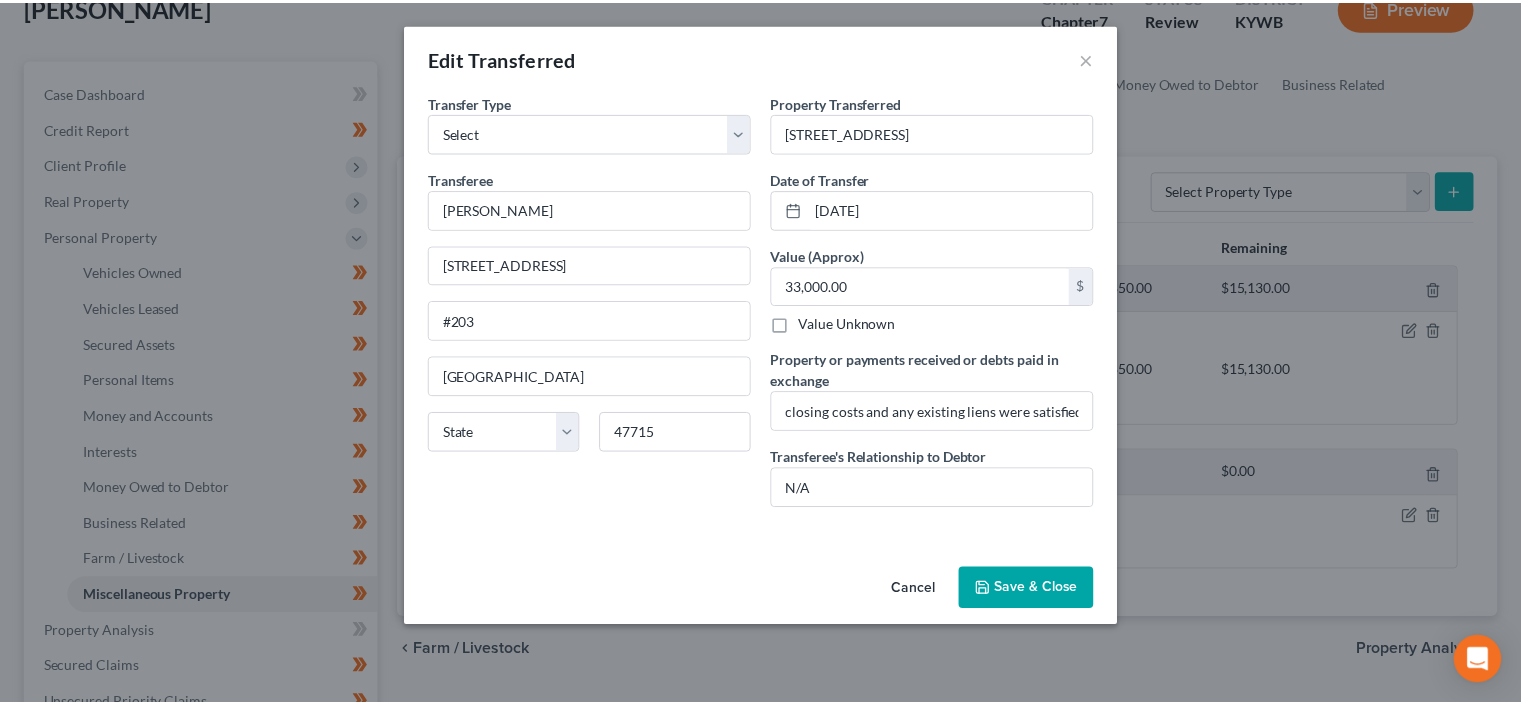 scroll, scrollTop: 0, scrollLeft: 0, axis: both 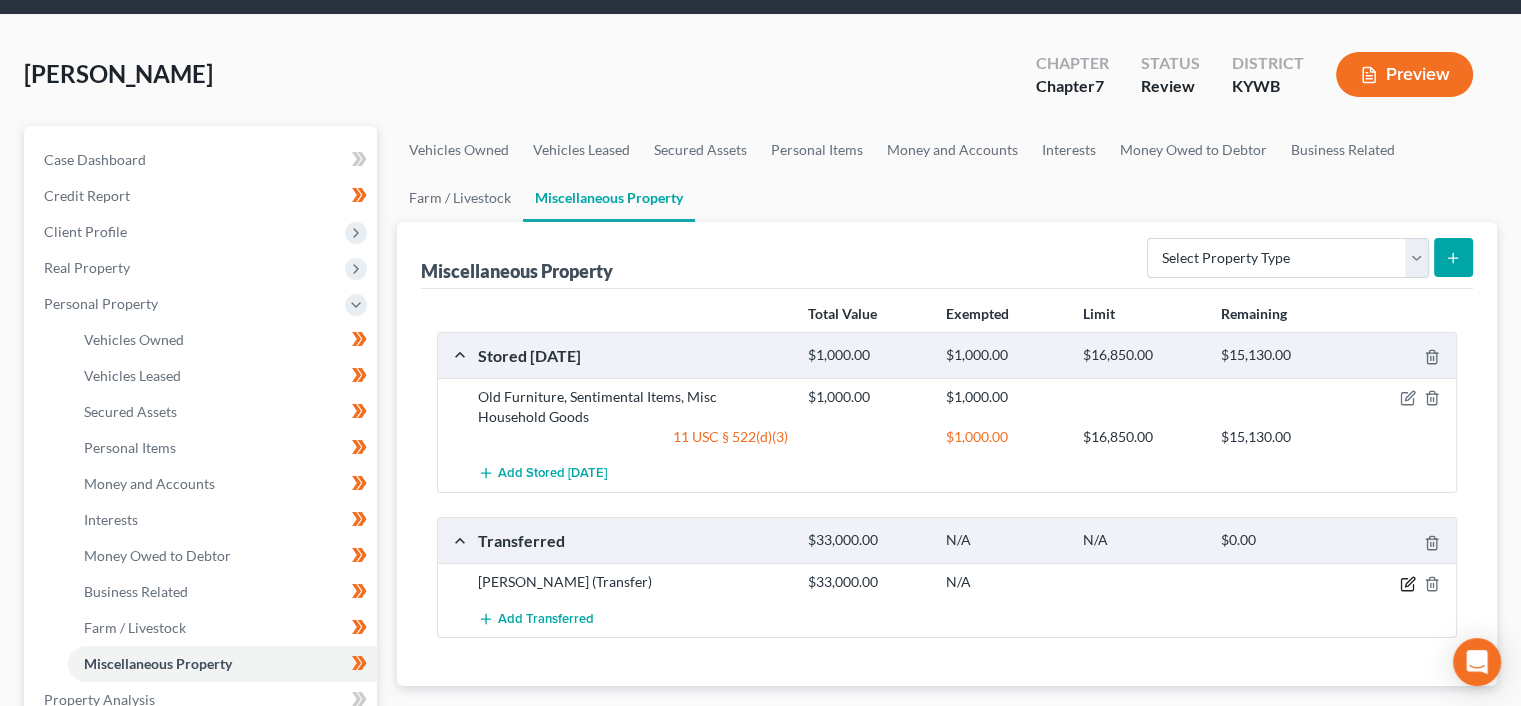 click 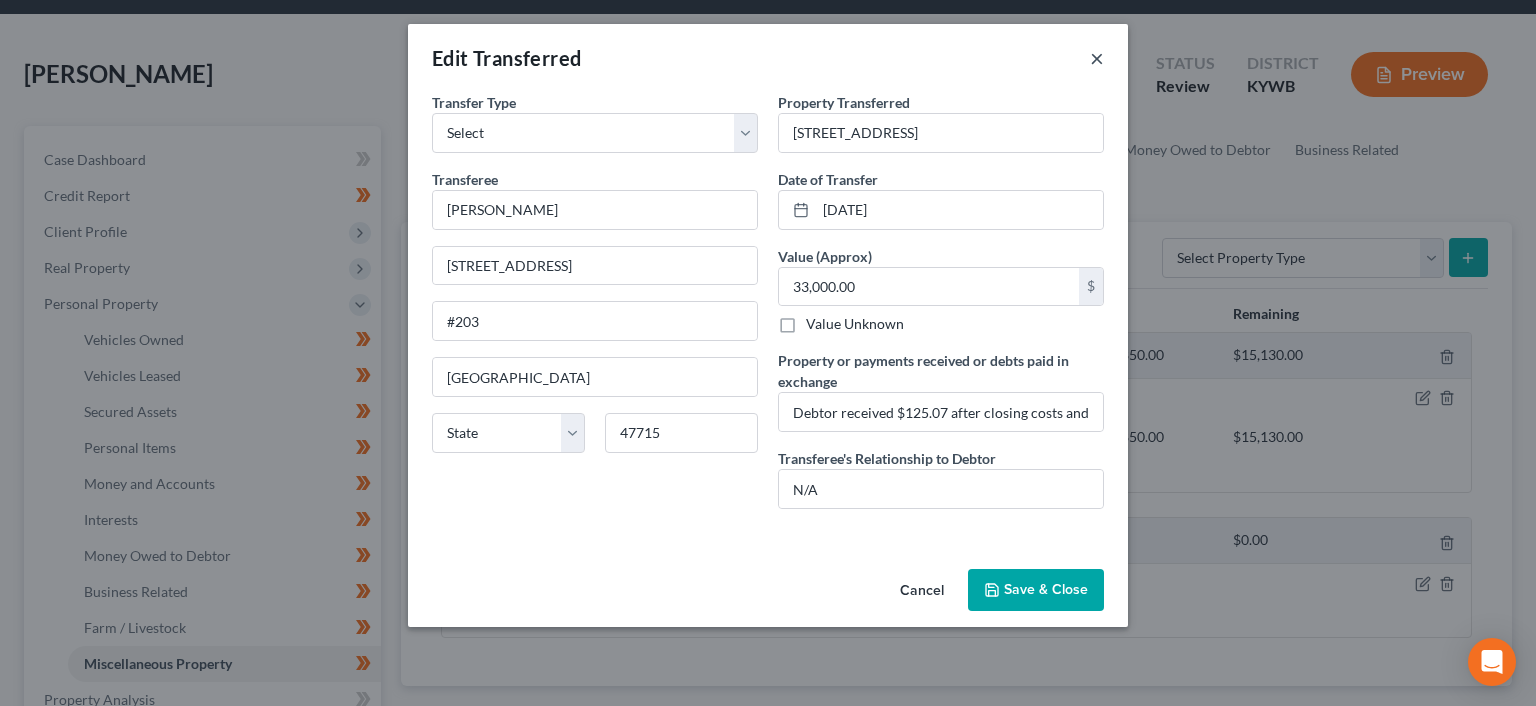 click on "×" at bounding box center [1097, 58] 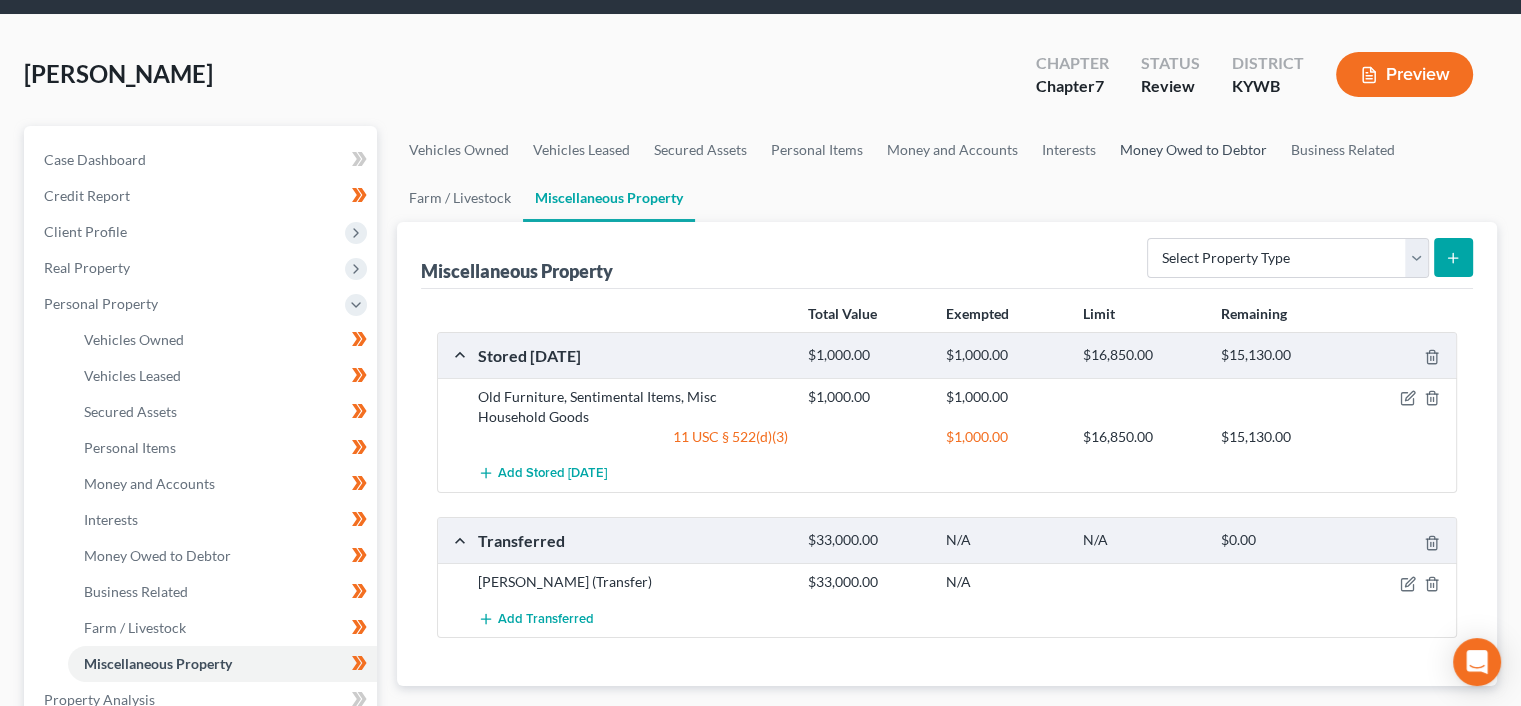 click on "Money Owed to Debtor" at bounding box center (1193, 150) 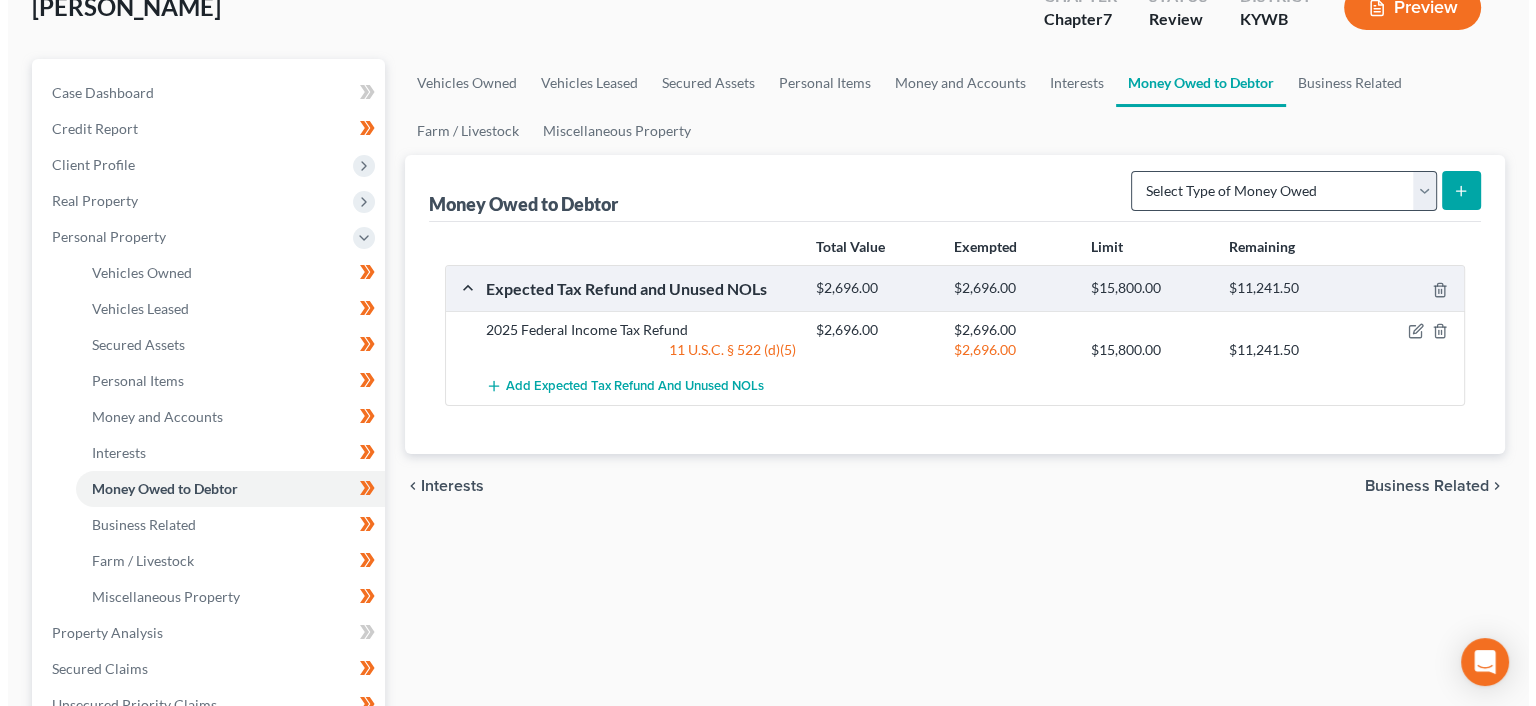 scroll, scrollTop: 0, scrollLeft: 0, axis: both 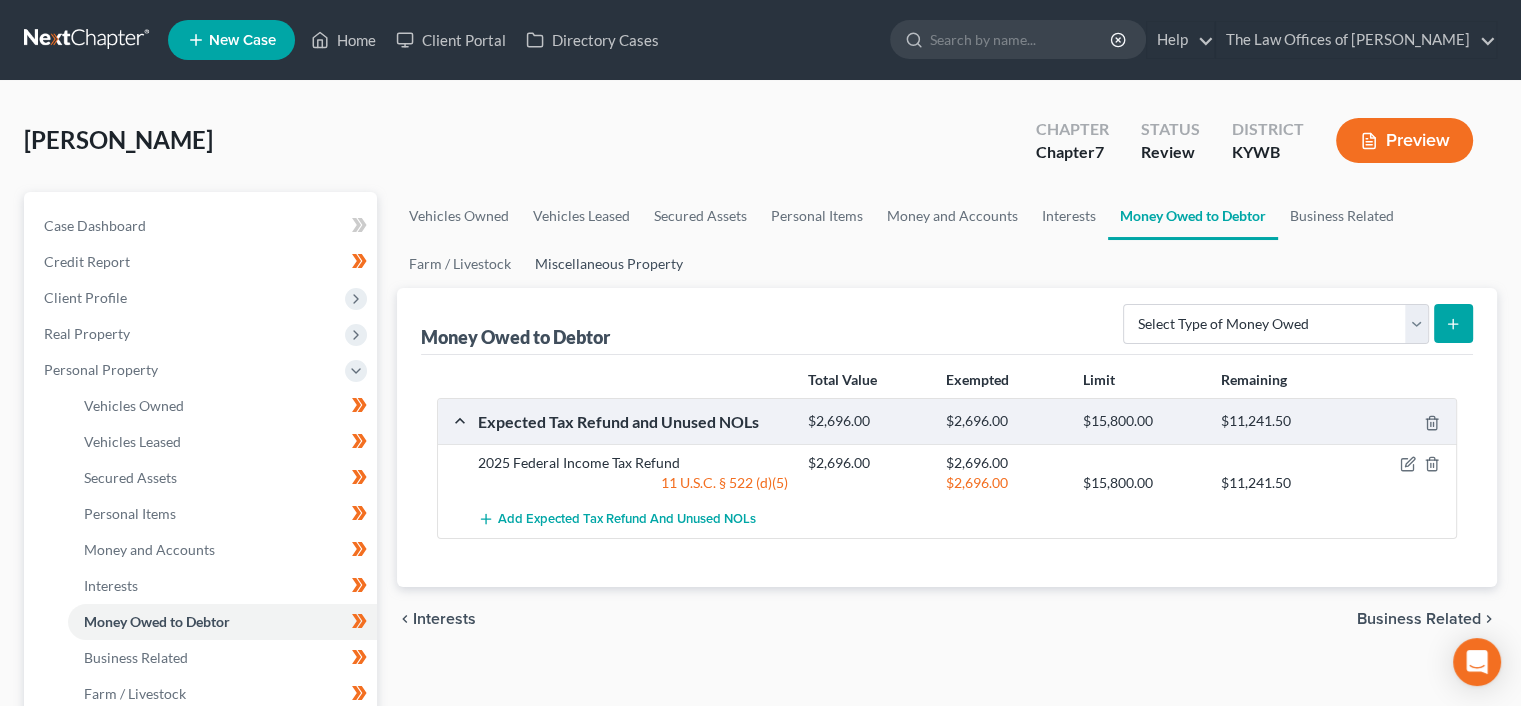 click on "Miscellaneous Property" at bounding box center [609, 264] 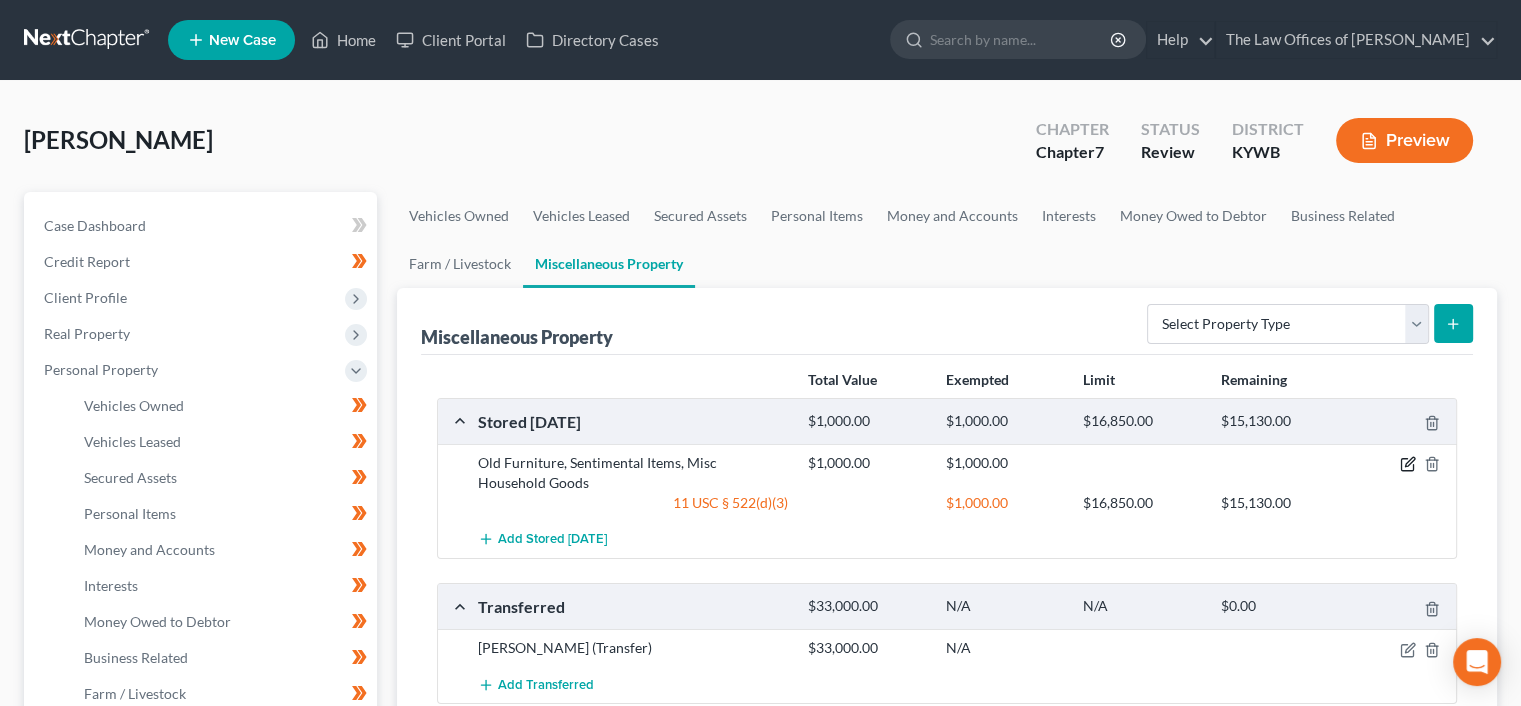 click 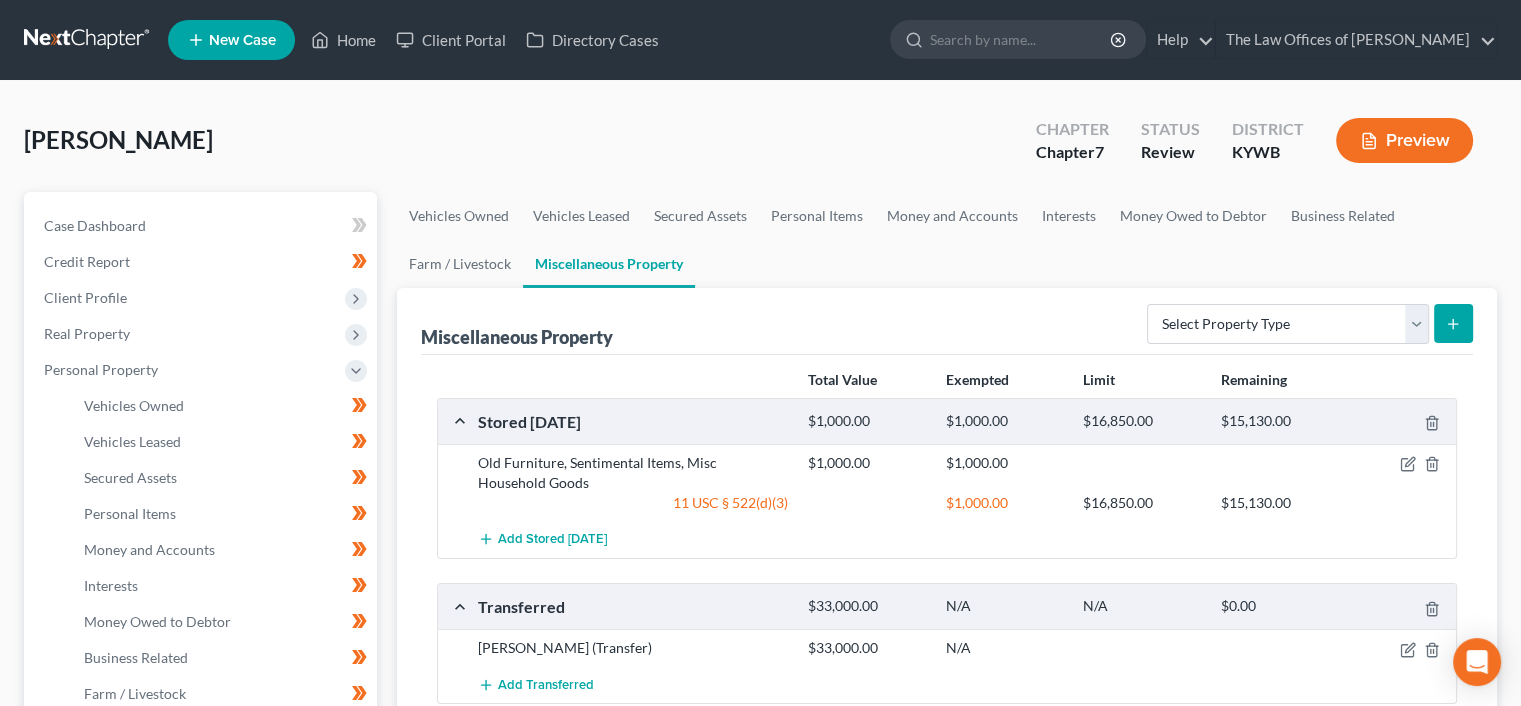 select on "15" 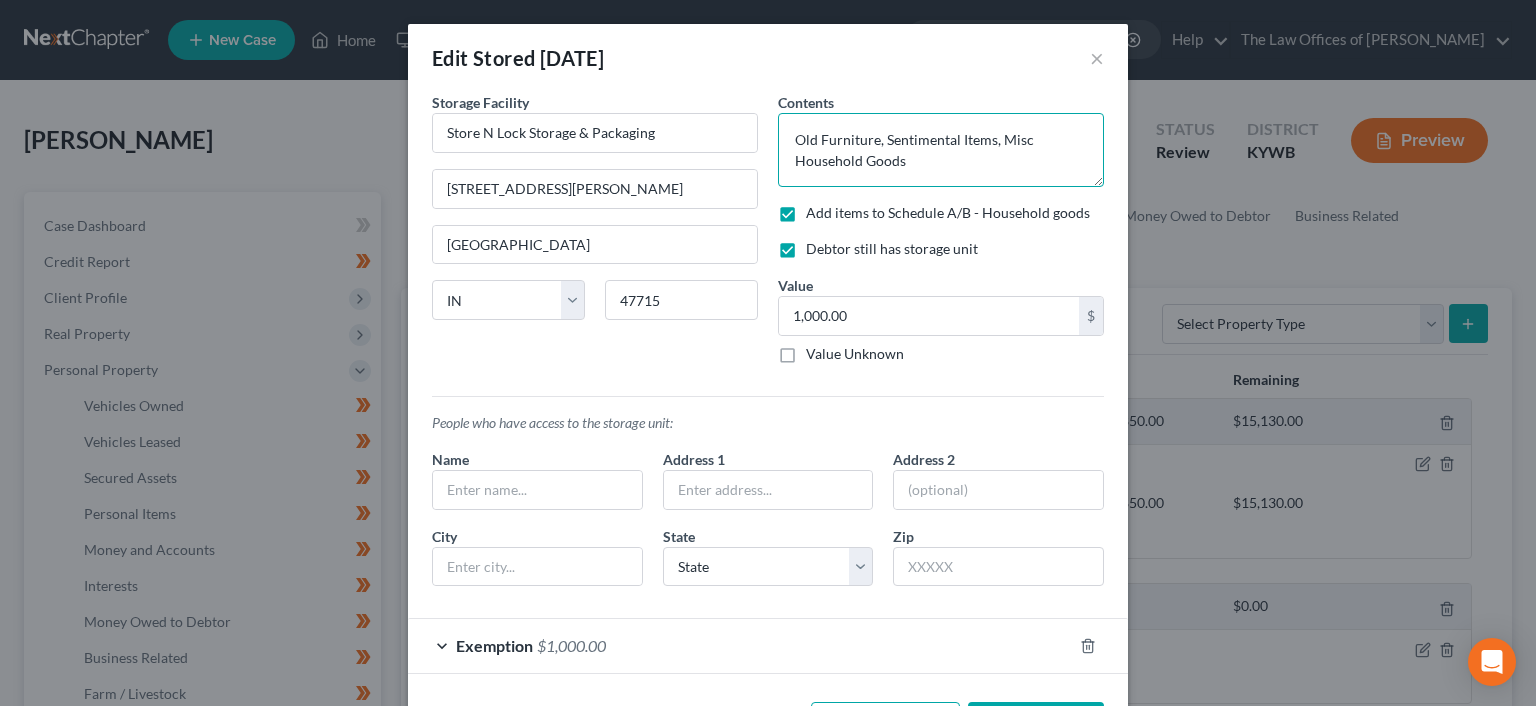 drag, startPoint x: 811, startPoint y: 134, endPoint x: 759, endPoint y: 135, distance: 52.009613 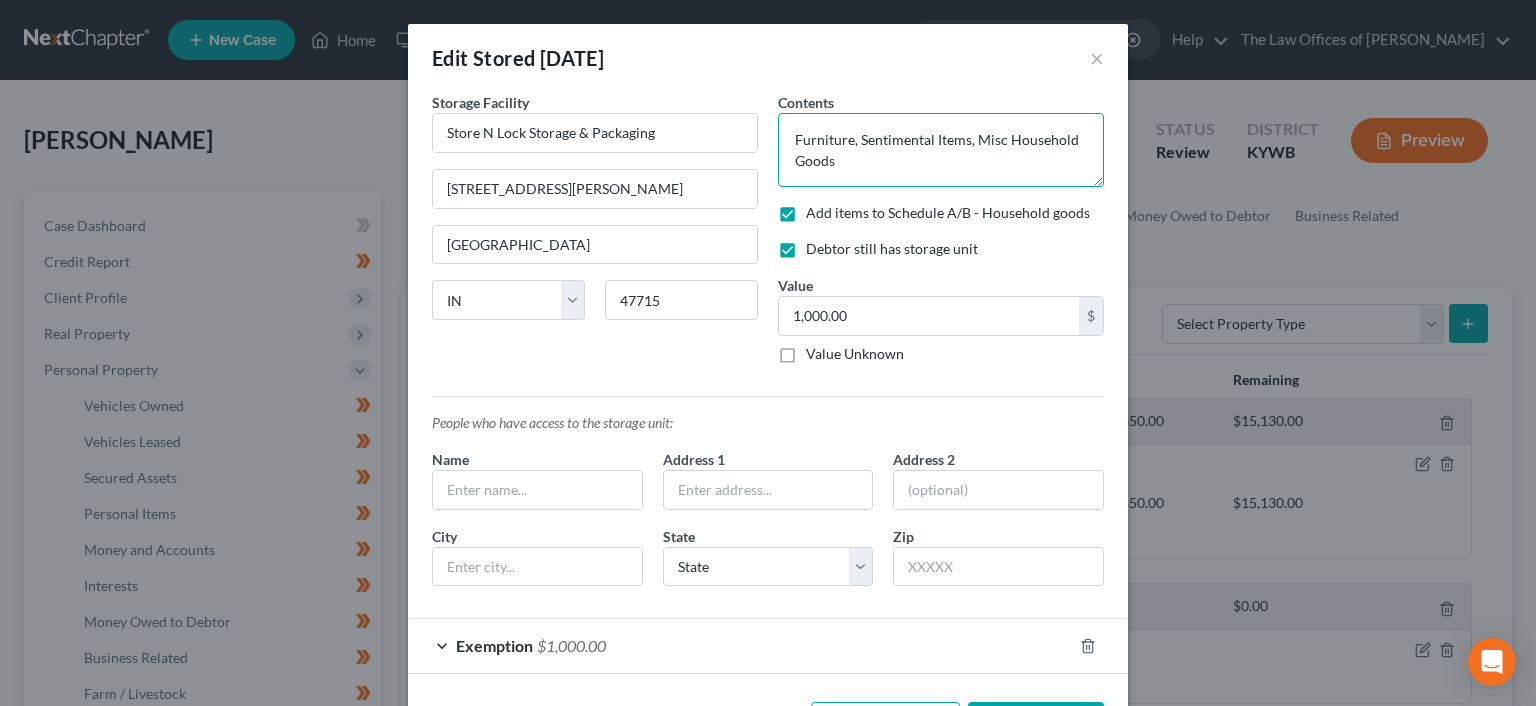 click on "Furniture, Sentimental Items, Misc Household Goods" at bounding box center (941, 150) 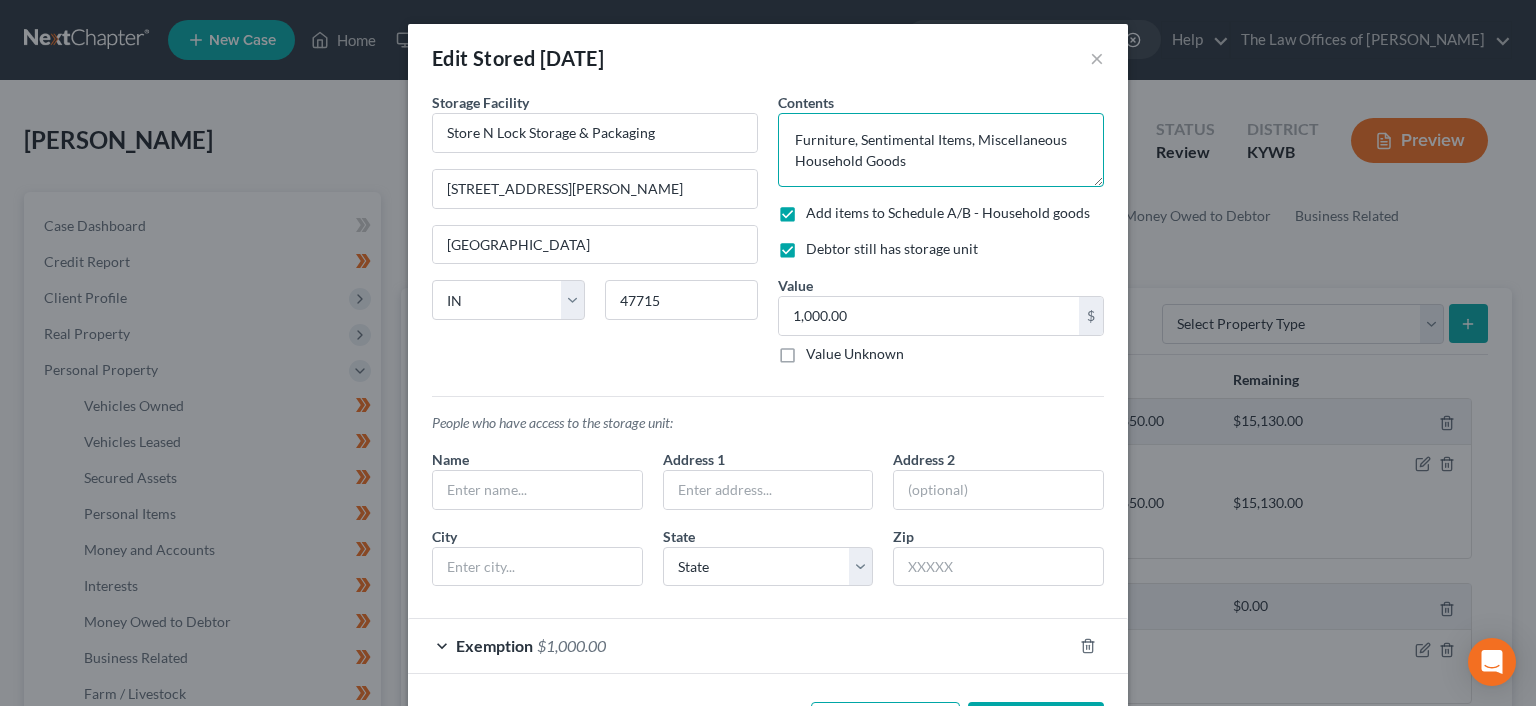 click on "Furniture, Sentimental Items, Miscellaneous Household Goods" at bounding box center (941, 150) 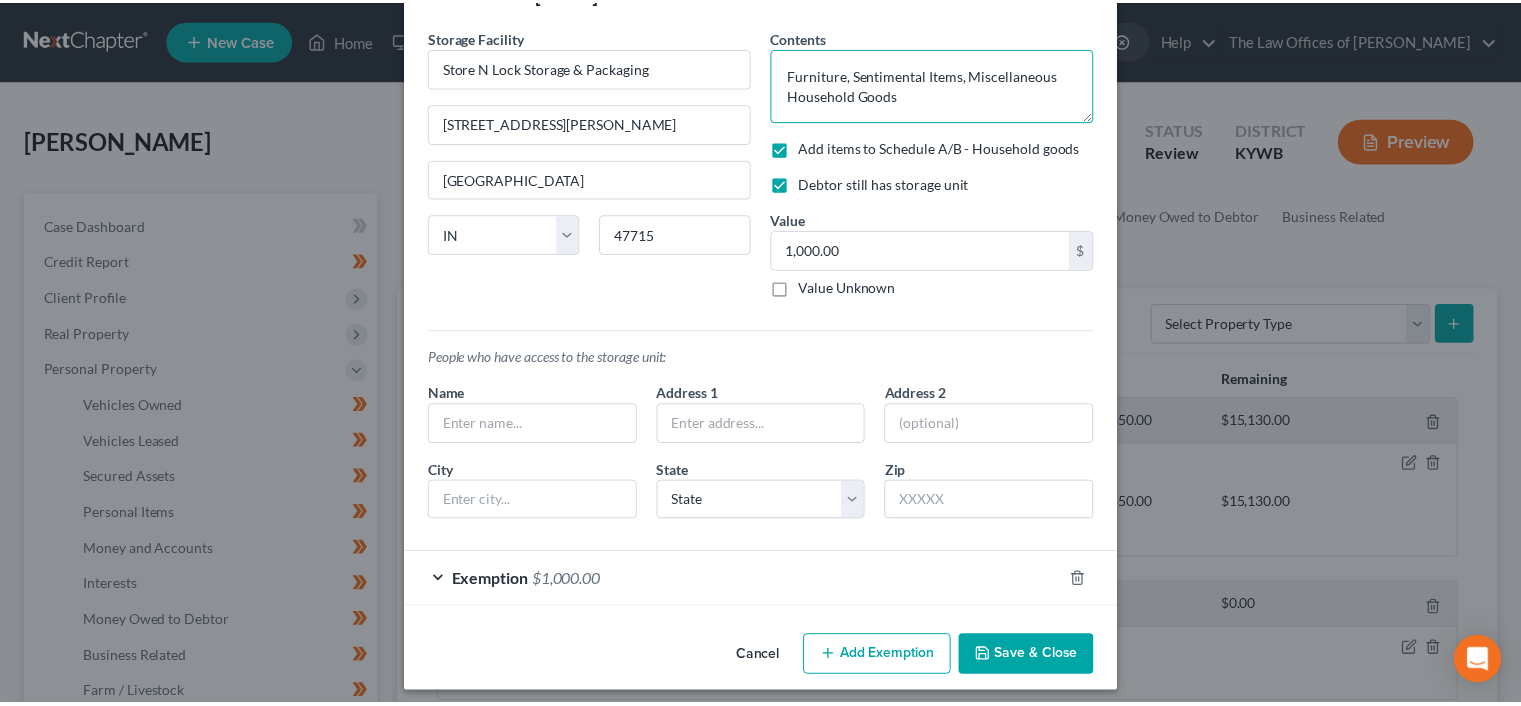 scroll, scrollTop: 75, scrollLeft: 0, axis: vertical 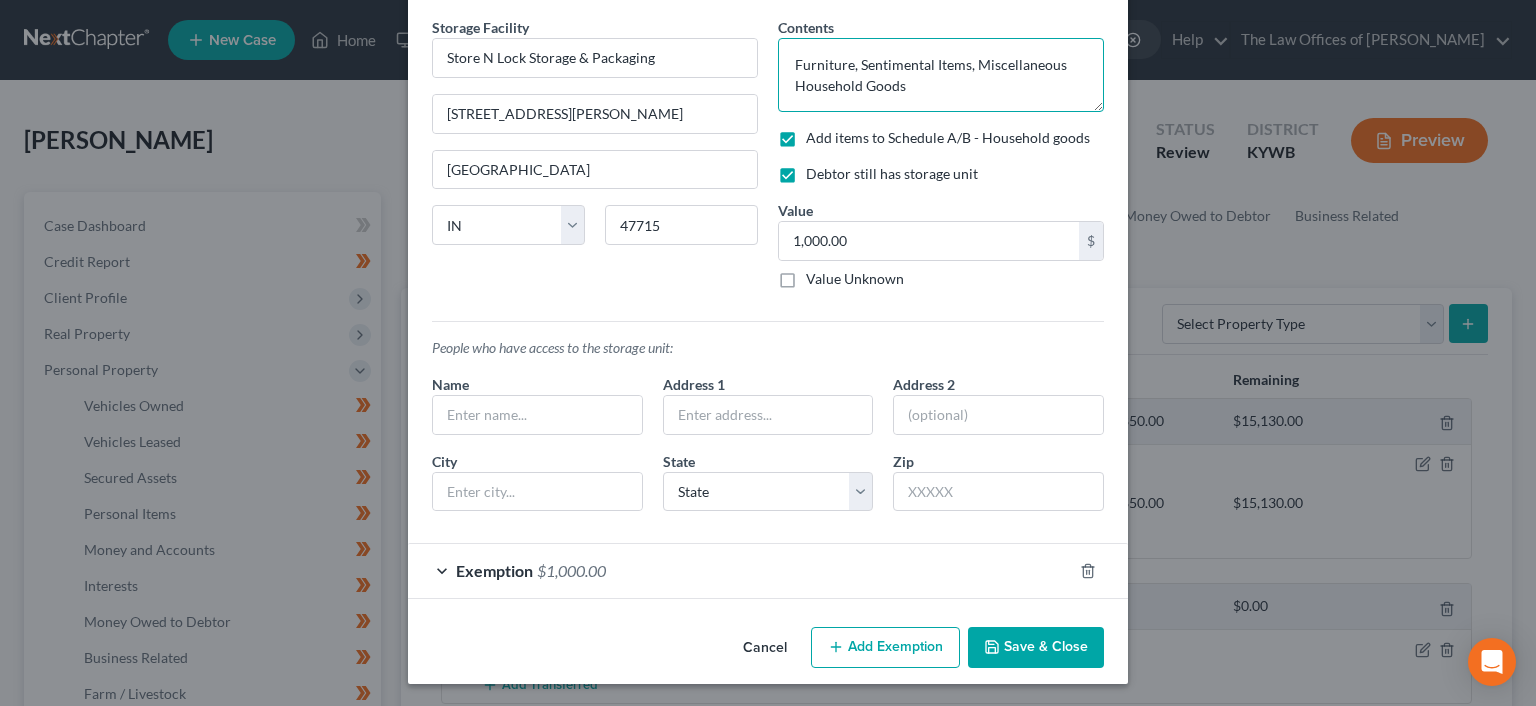 type on "Furniture, Sentimental Items, Miscellaneous Household Goods" 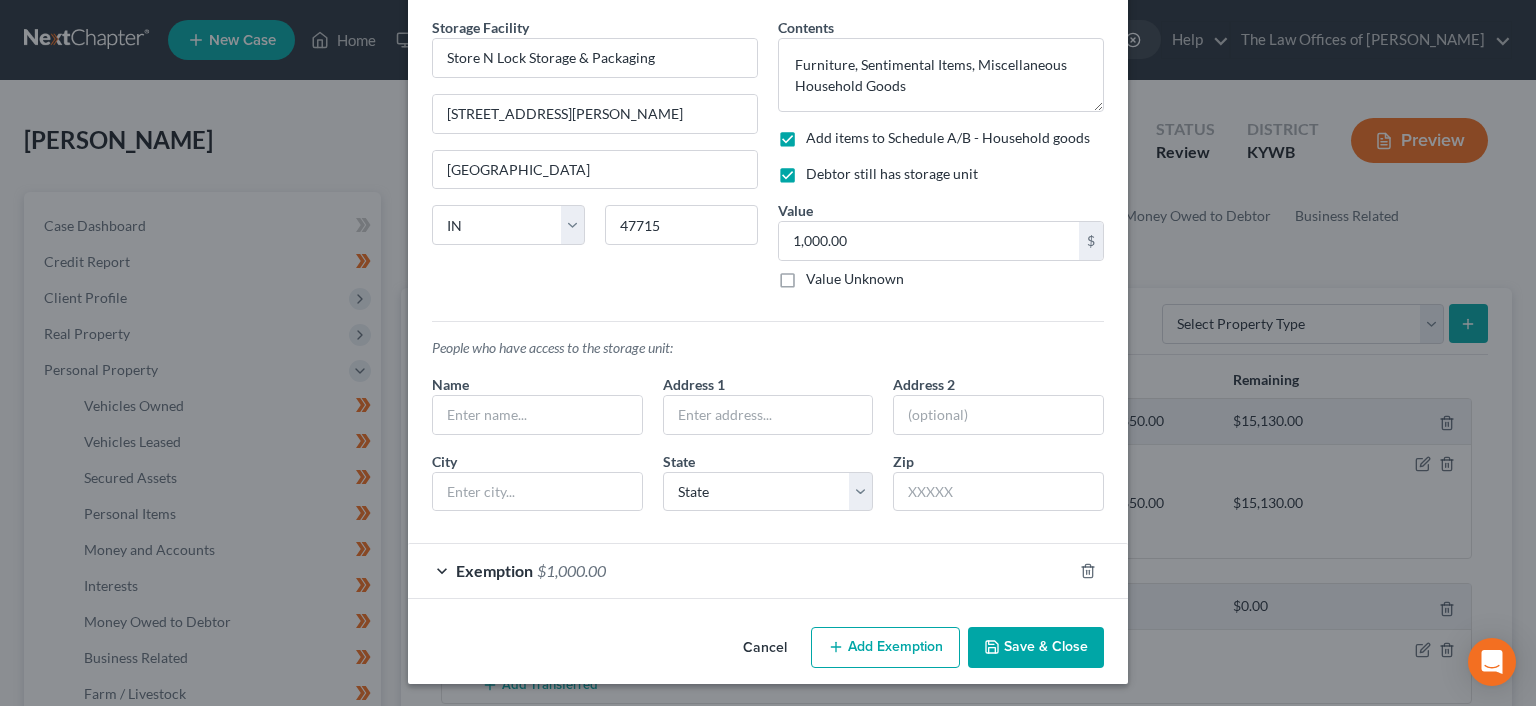 click on "Save & Close" at bounding box center [1036, 648] 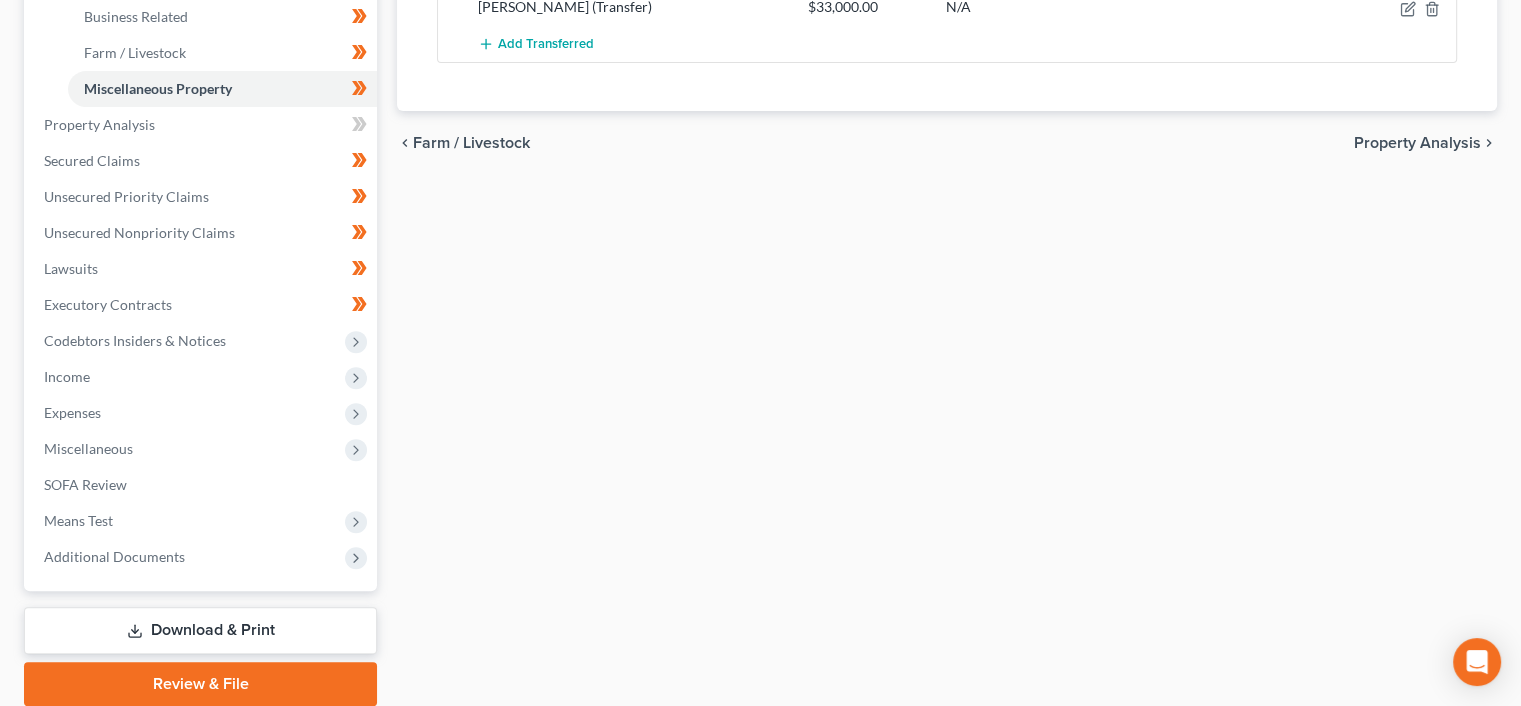 scroll, scrollTop: 666, scrollLeft: 0, axis: vertical 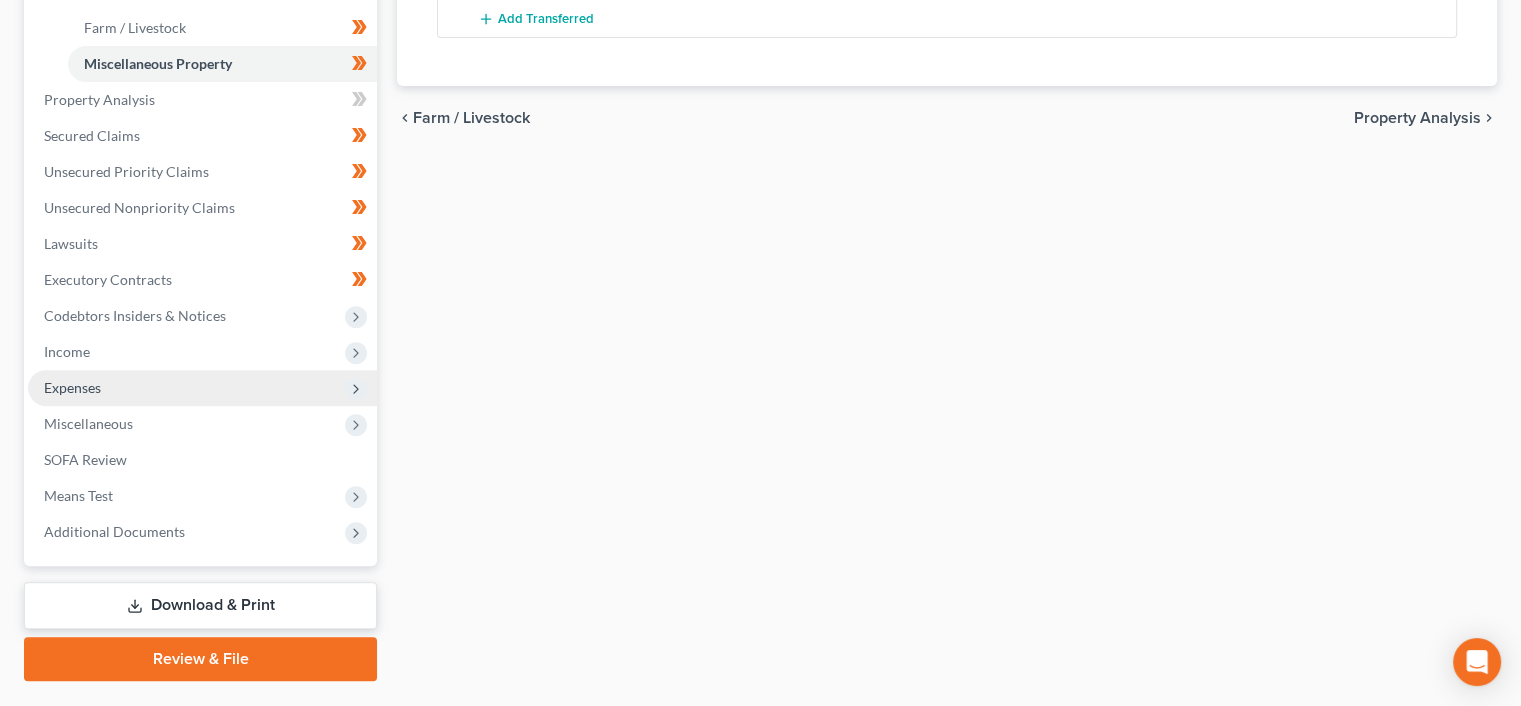 click on "Expenses" at bounding box center [202, 388] 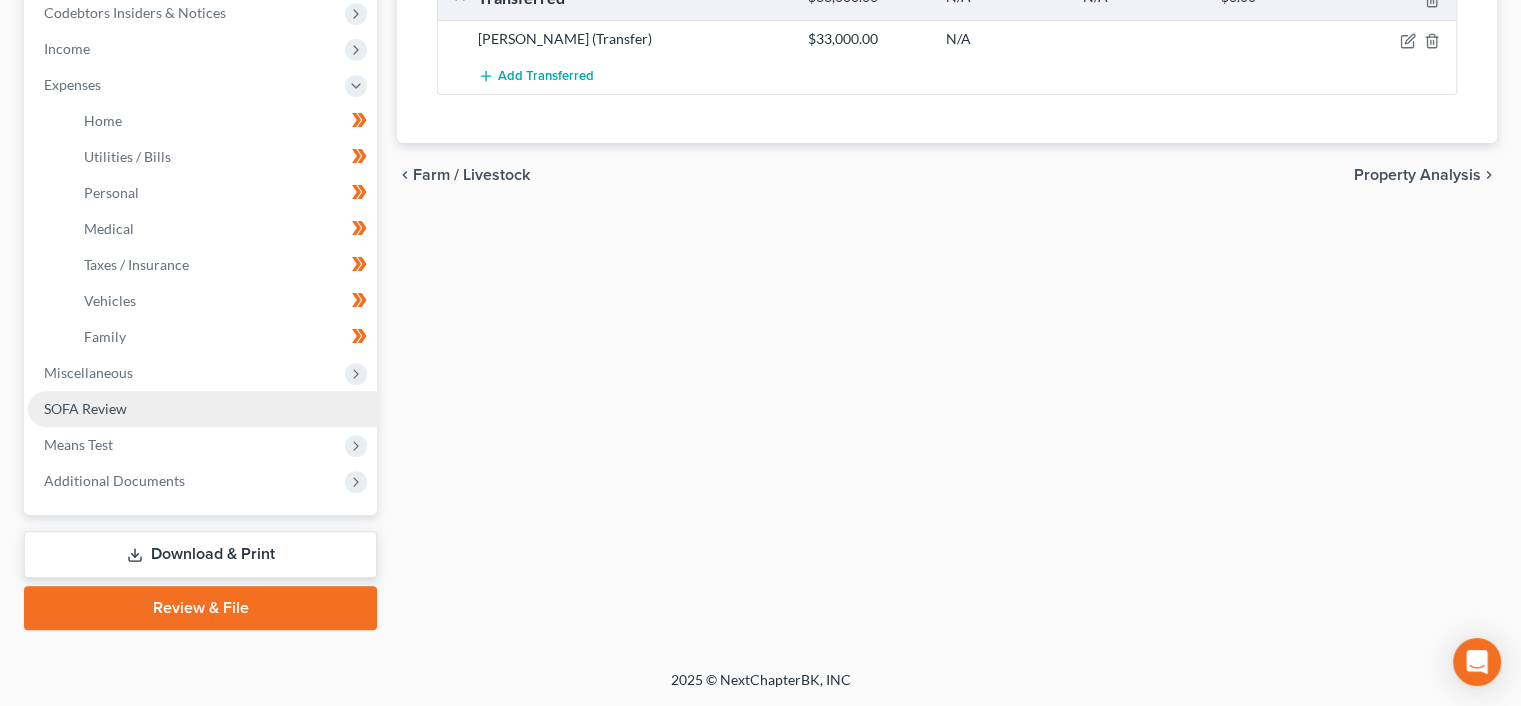 scroll, scrollTop: 608, scrollLeft: 0, axis: vertical 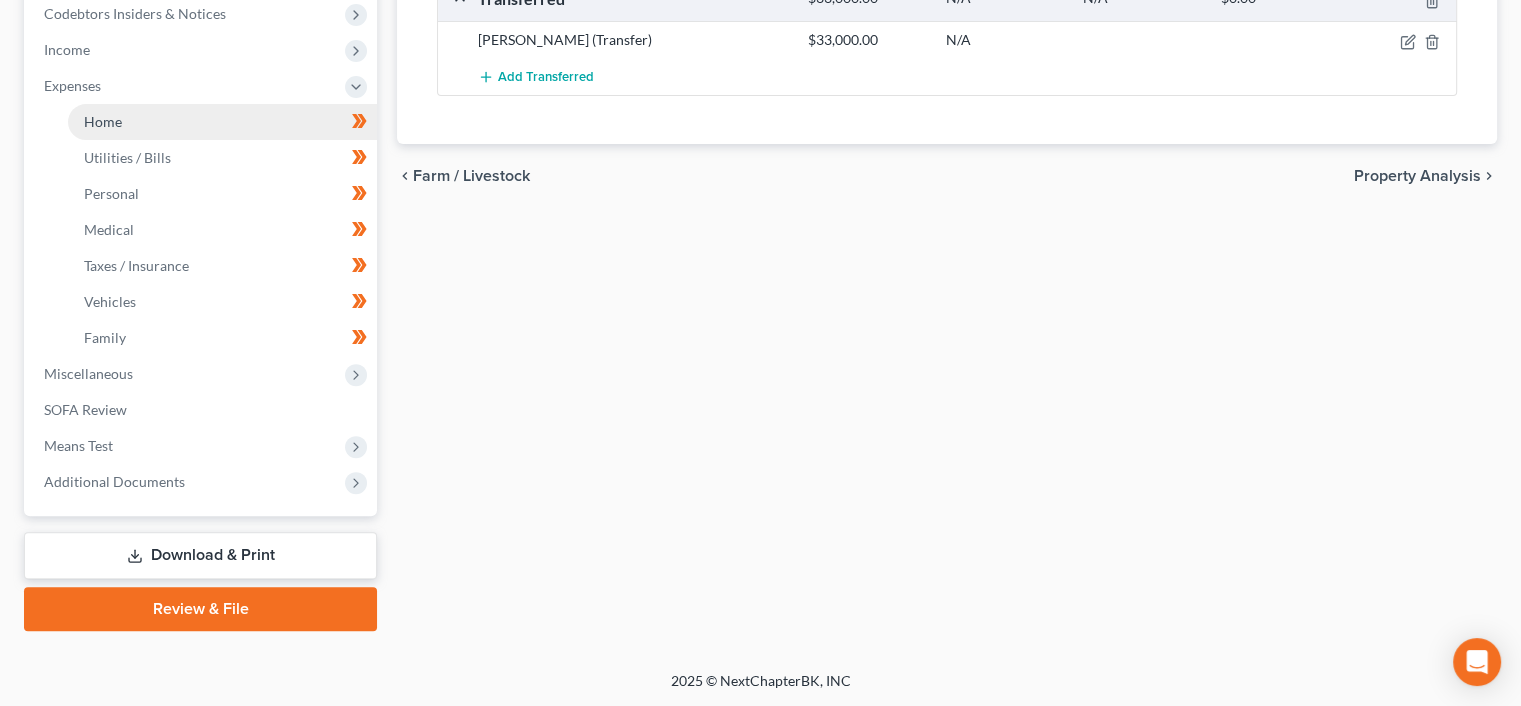 click on "Home" at bounding box center (222, 122) 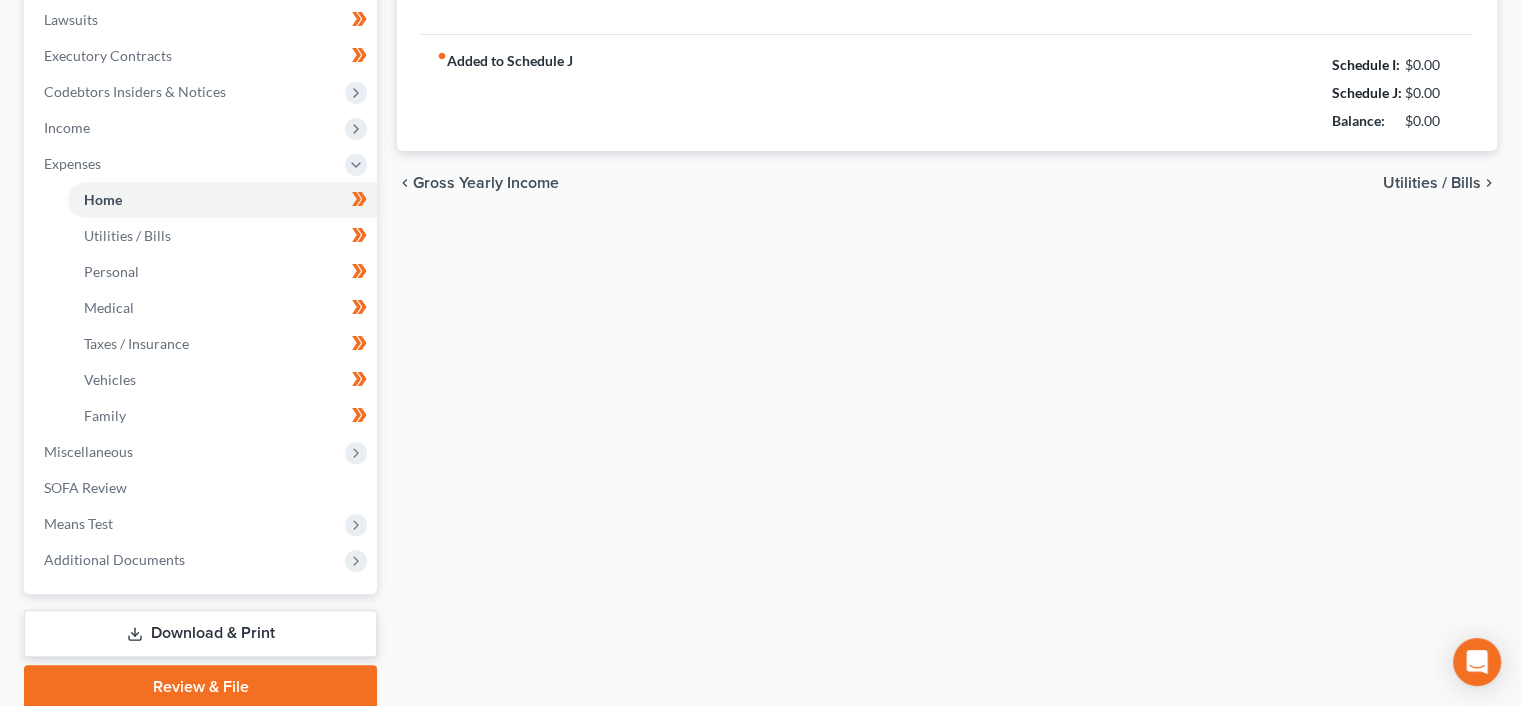 type on "745.00" 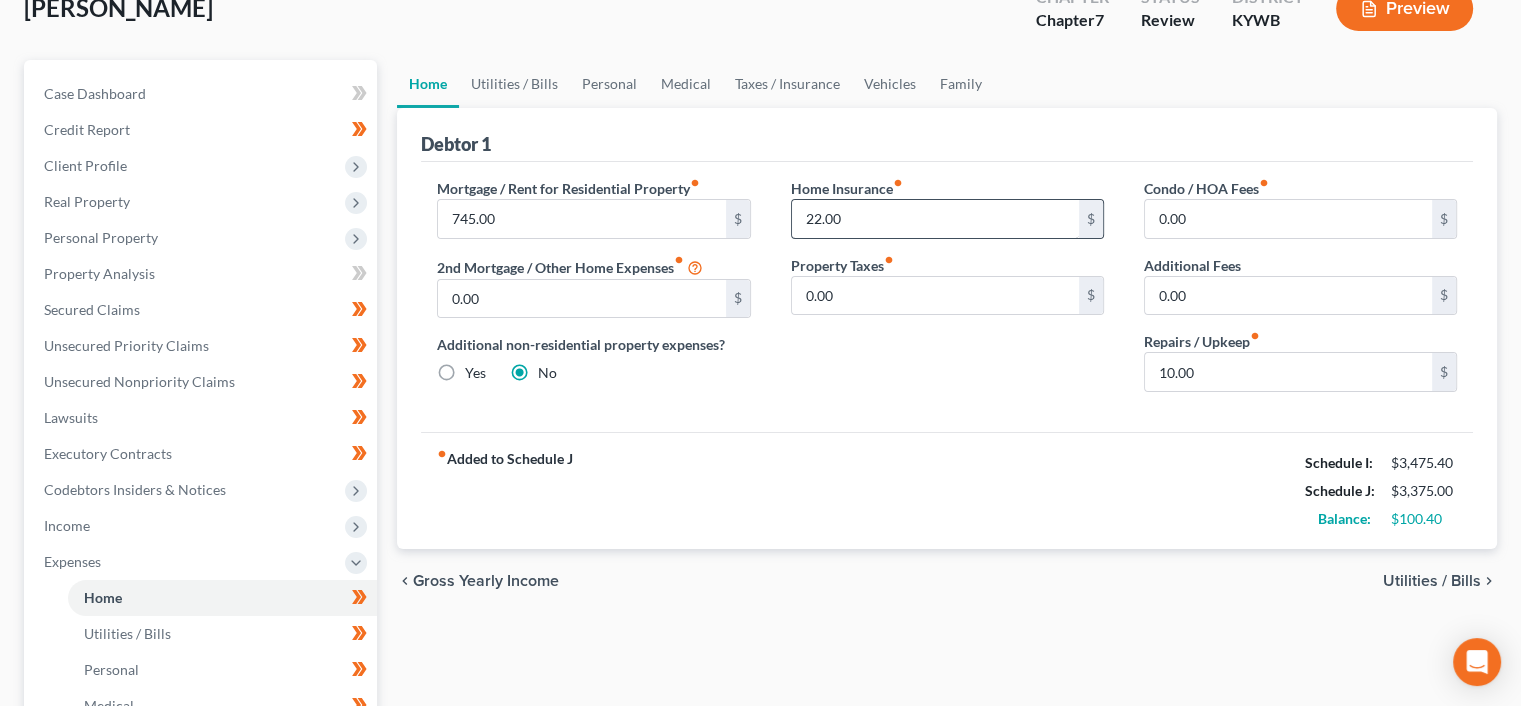 scroll, scrollTop: 133, scrollLeft: 0, axis: vertical 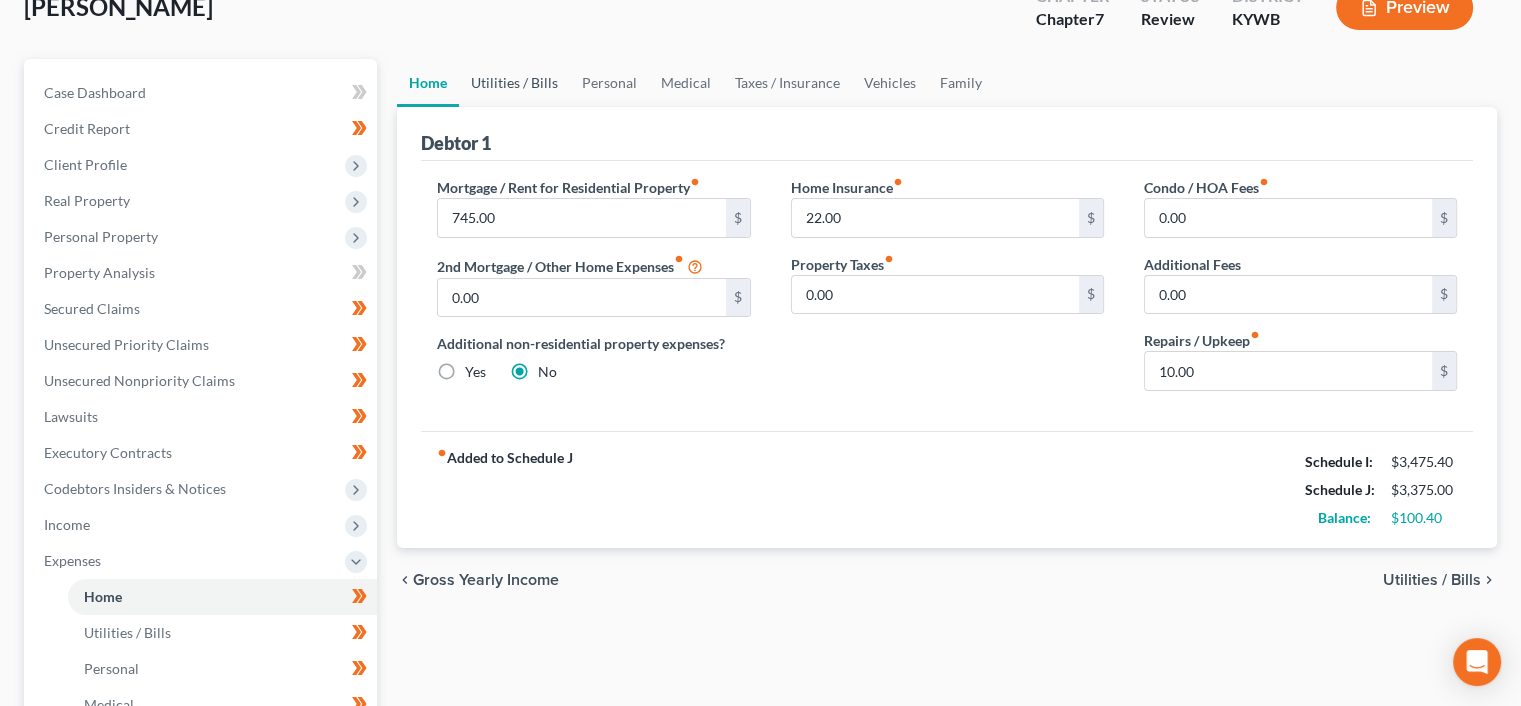 click on "Utilities / Bills" at bounding box center (514, 83) 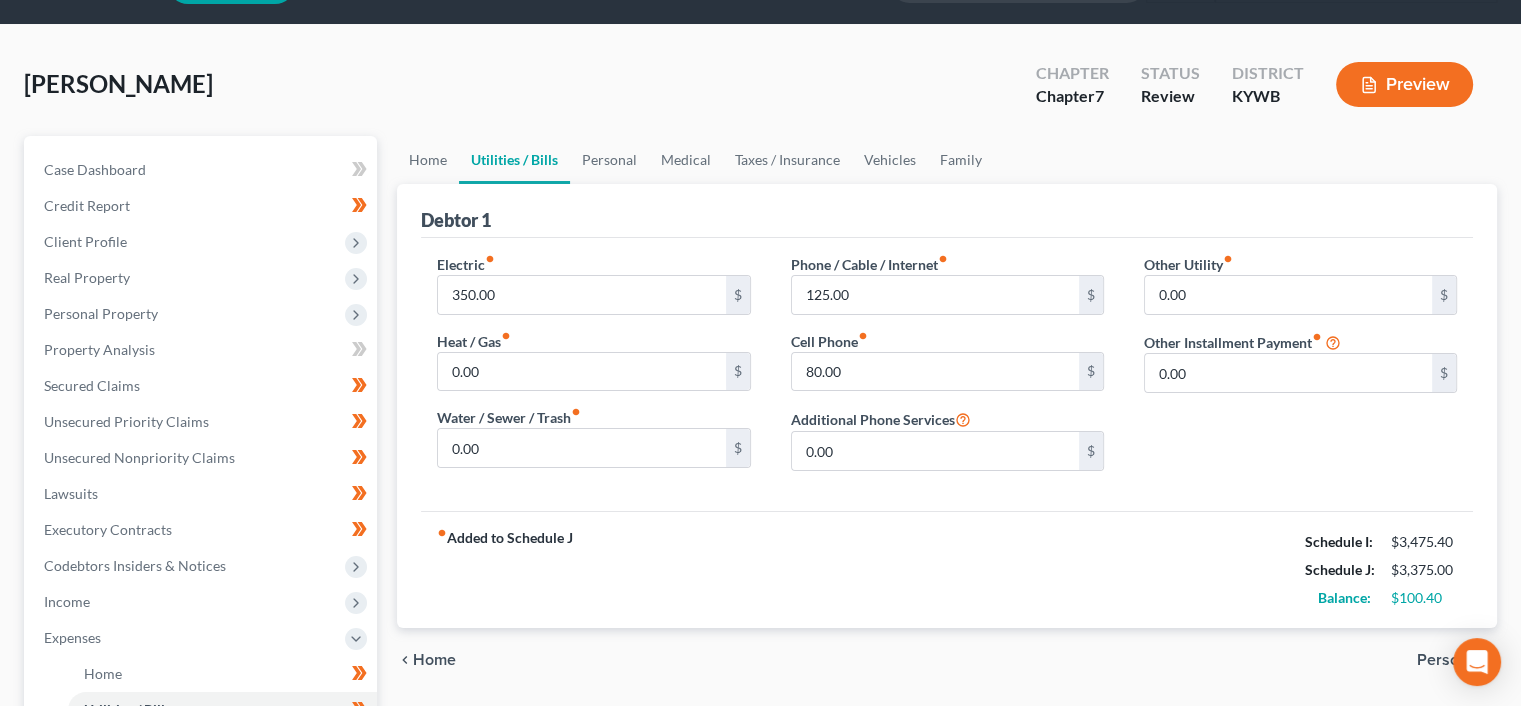 scroll, scrollTop: 0, scrollLeft: 0, axis: both 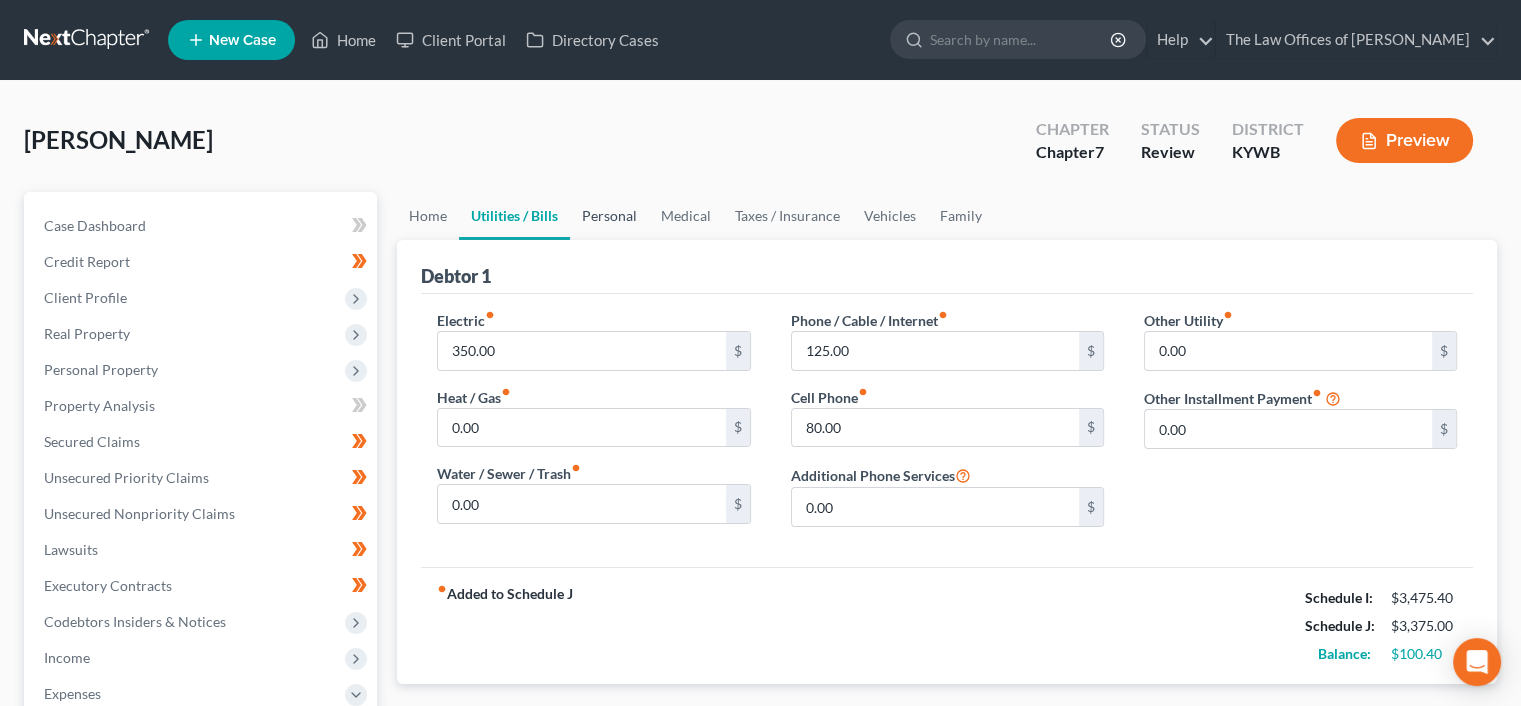 click on "Personal" at bounding box center [609, 216] 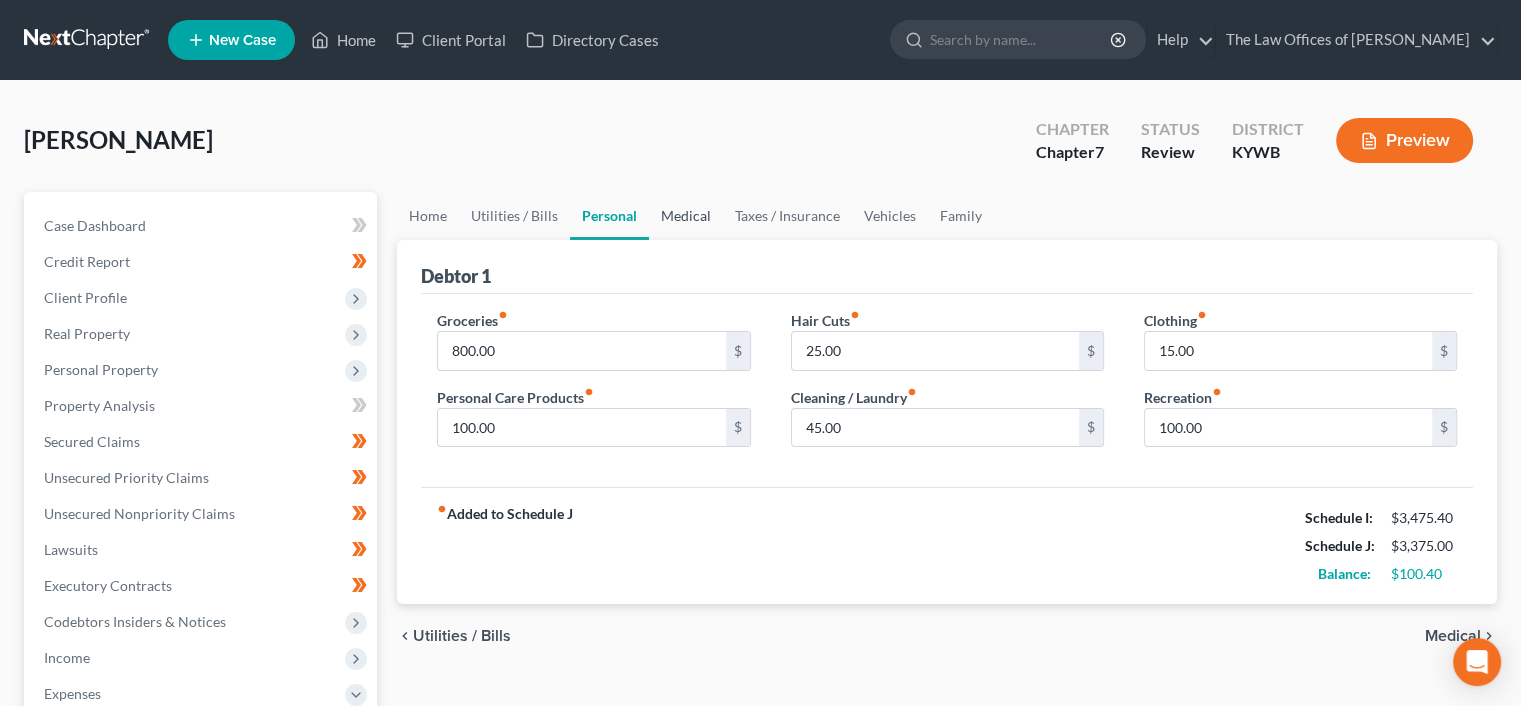 click on "Medical" at bounding box center (686, 216) 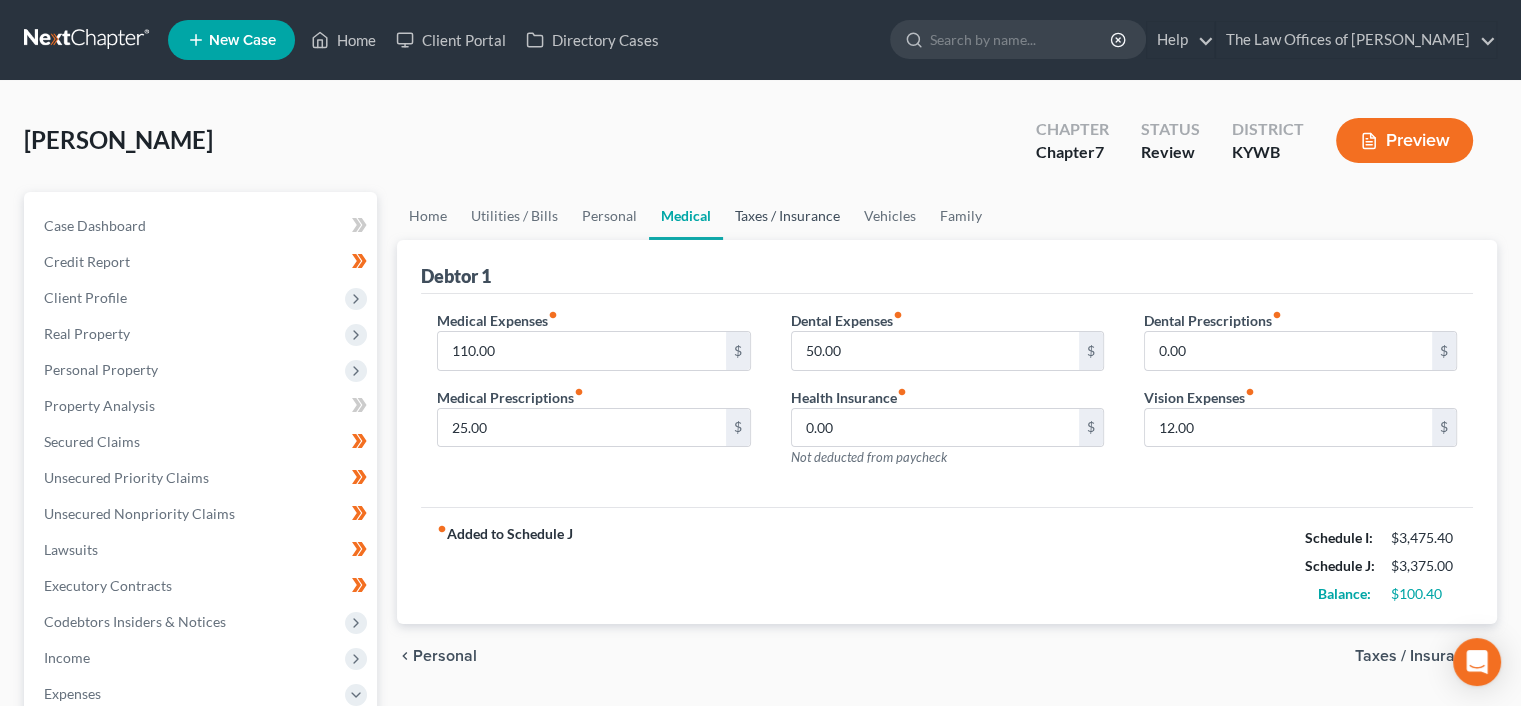 click on "Taxes / Insurance" at bounding box center [787, 216] 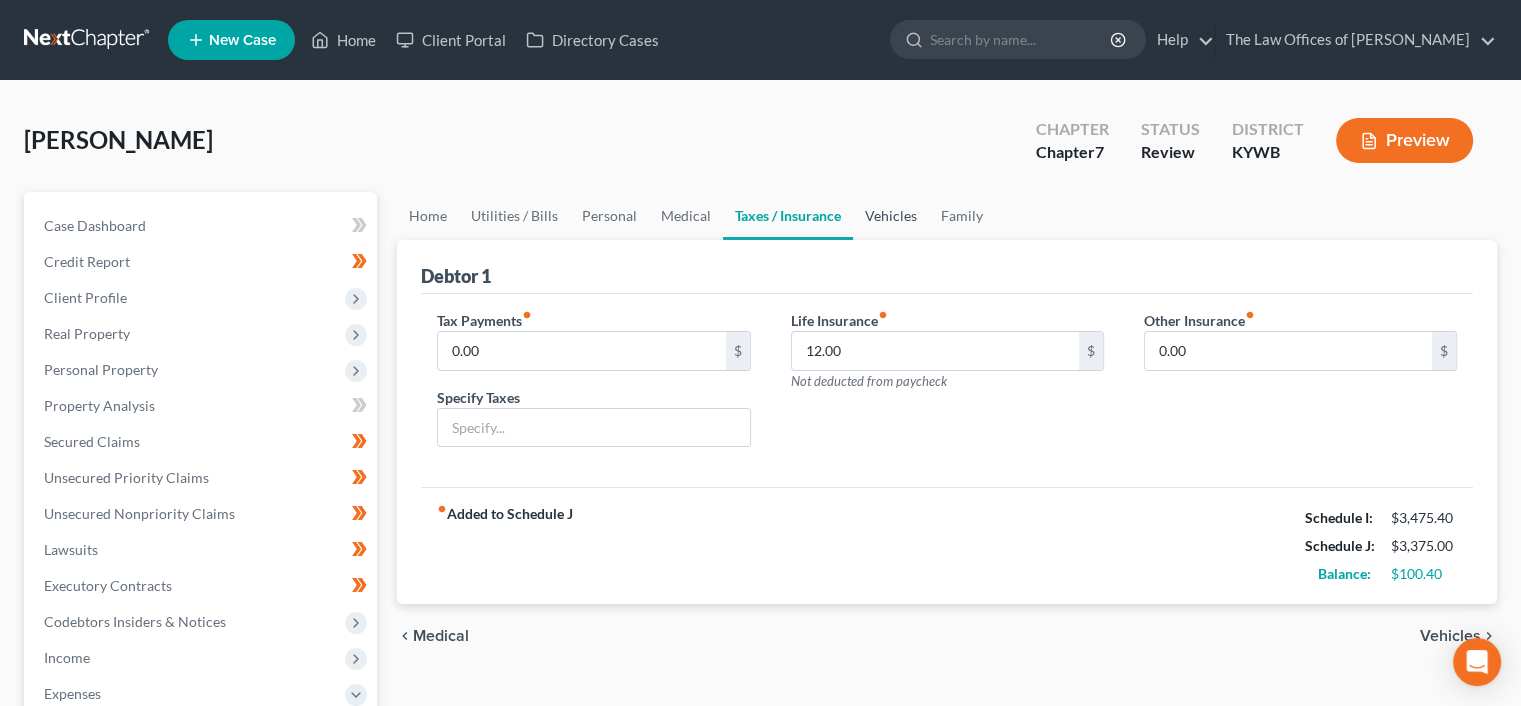 click on "Vehicles" at bounding box center (891, 216) 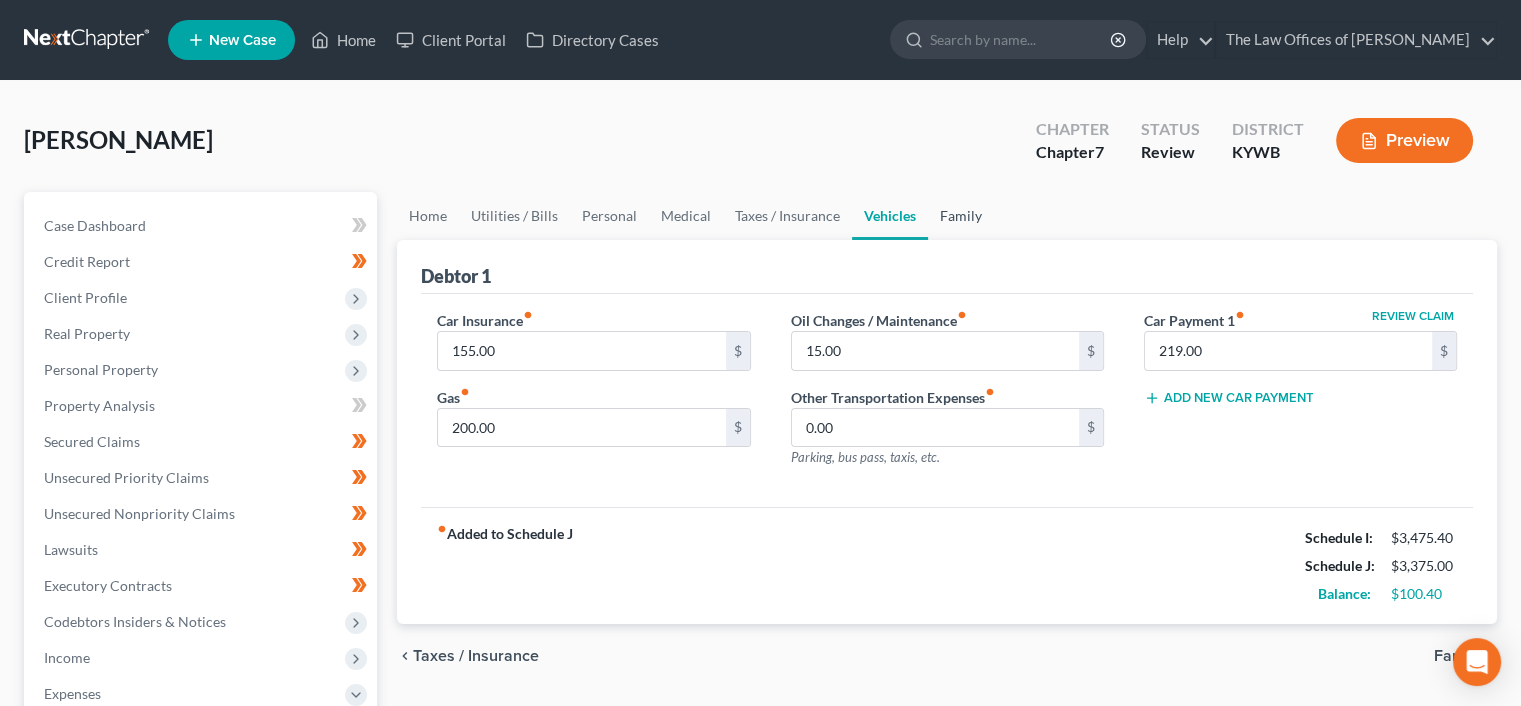 click on "Family" at bounding box center (961, 216) 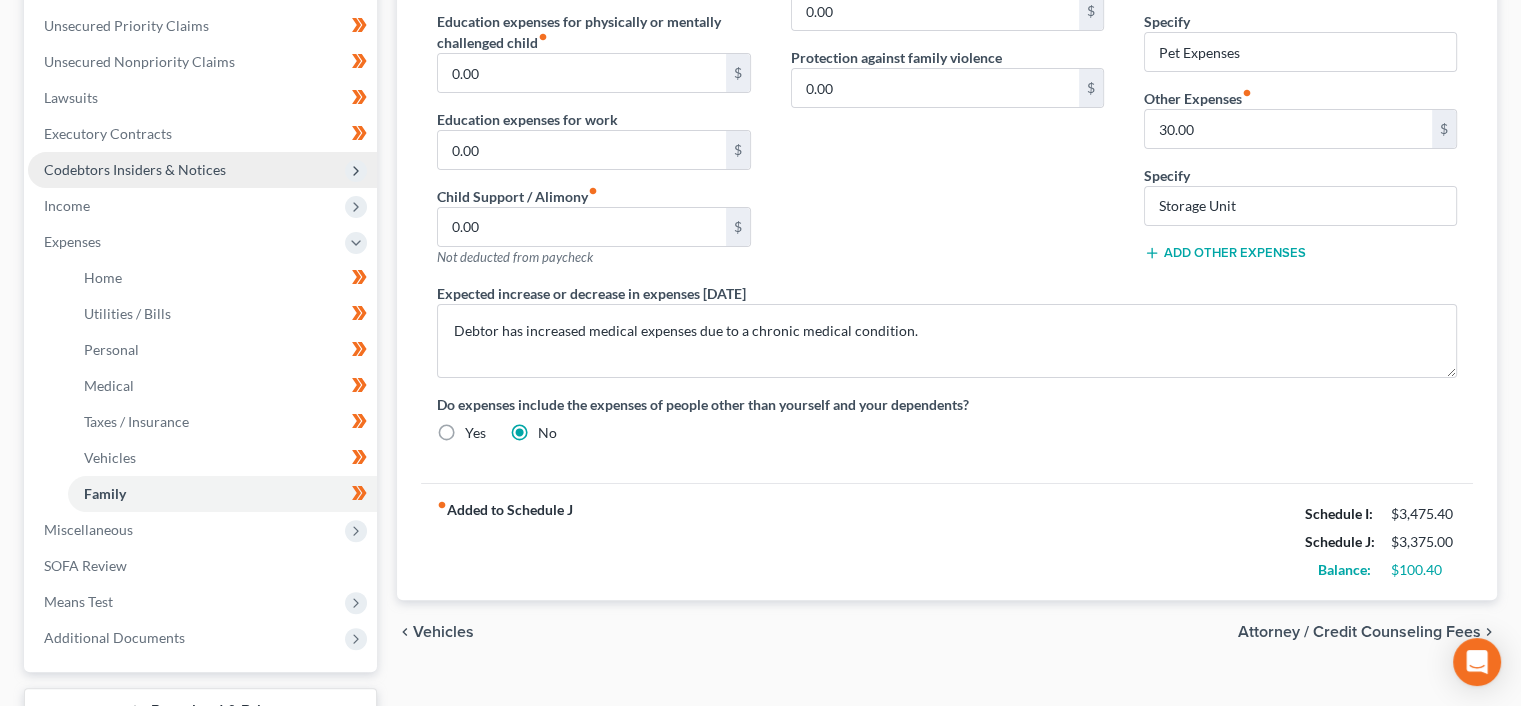 scroll, scrollTop: 466, scrollLeft: 0, axis: vertical 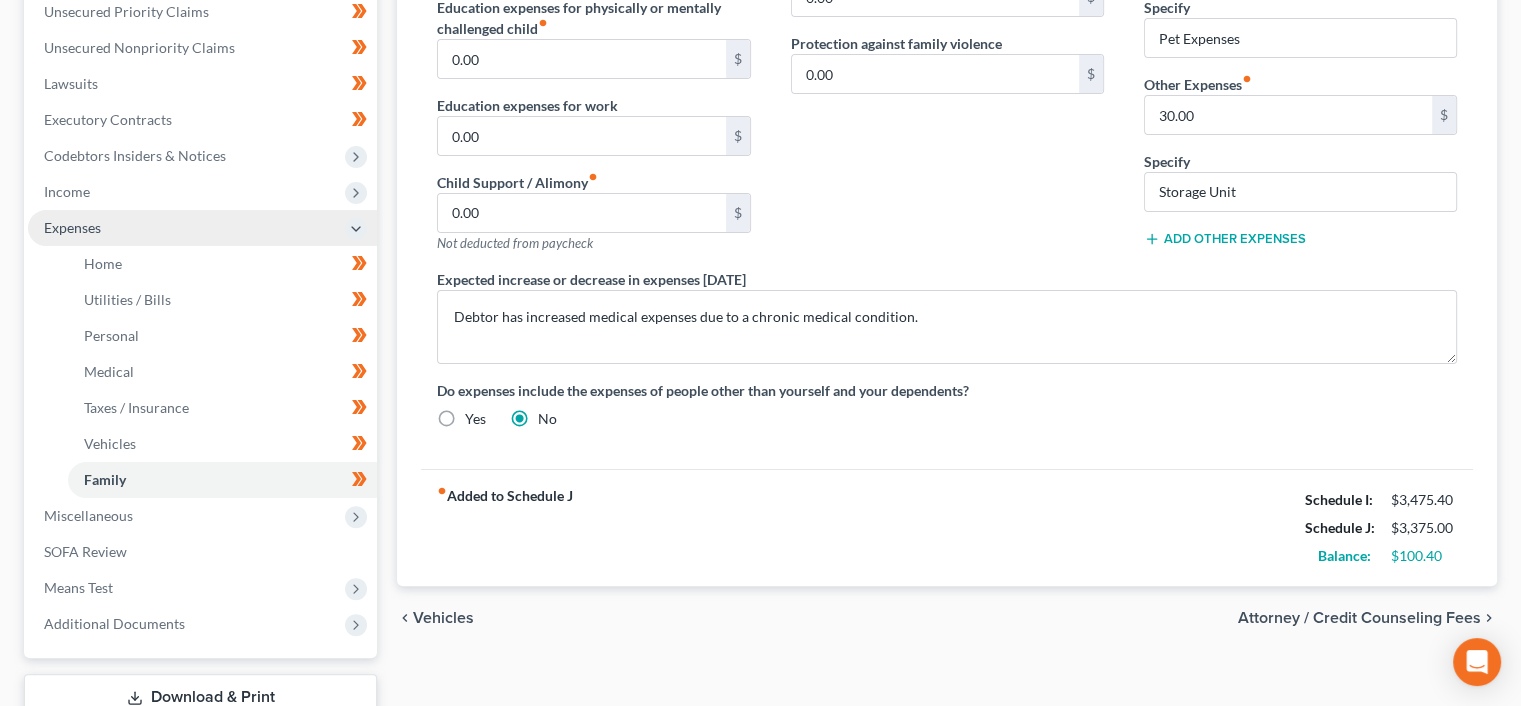 click on "Expenses" at bounding box center (202, 228) 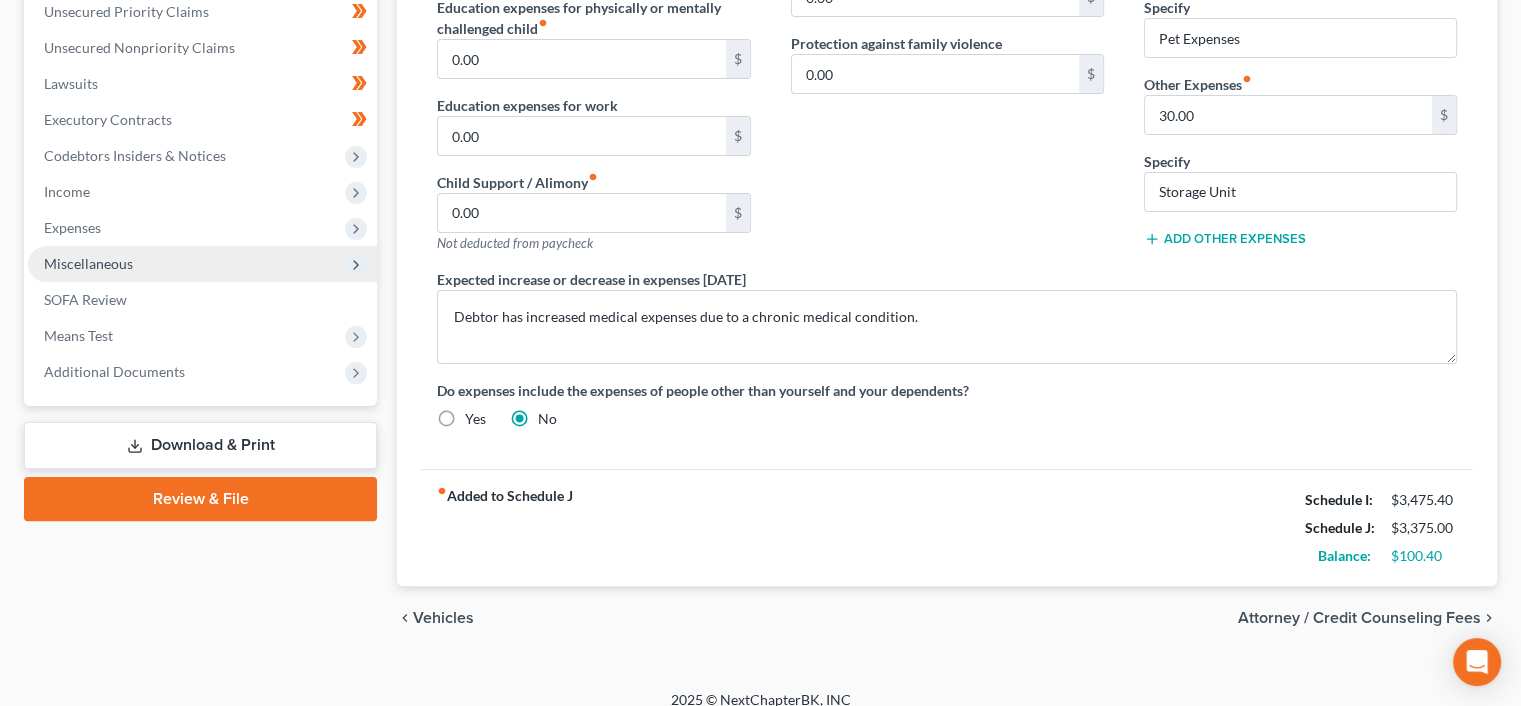 click on "Miscellaneous" at bounding box center [202, 264] 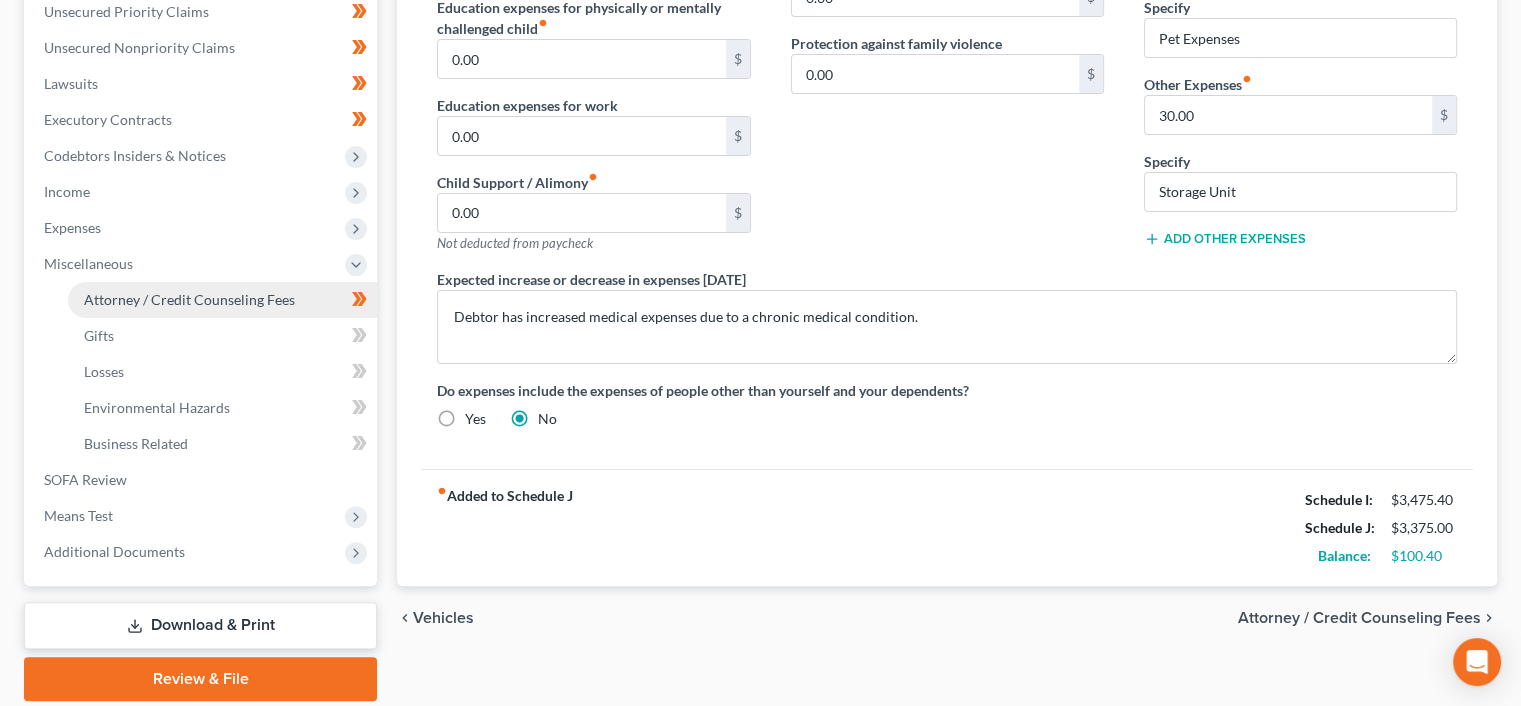 click on "Attorney / Credit Counseling Fees" at bounding box center (189, 299) 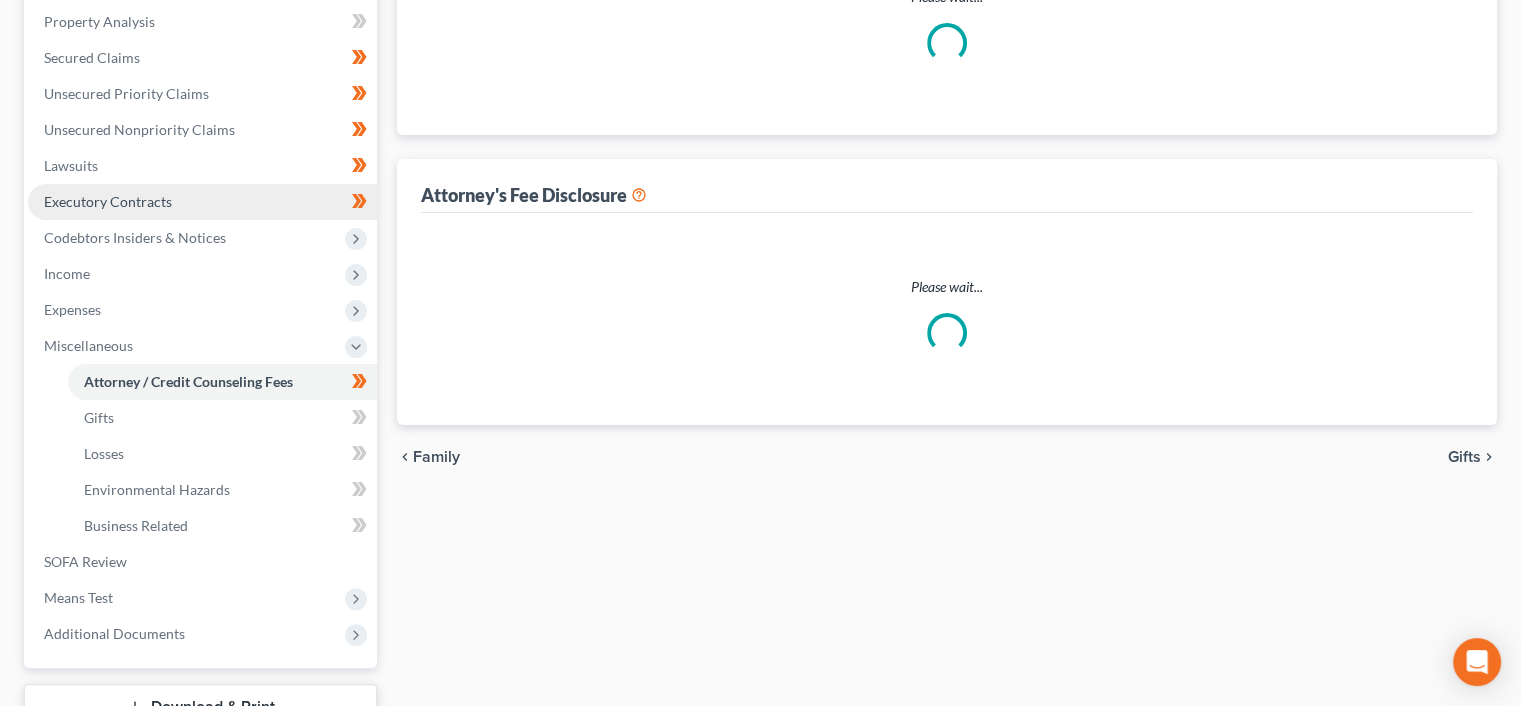 select on "1" 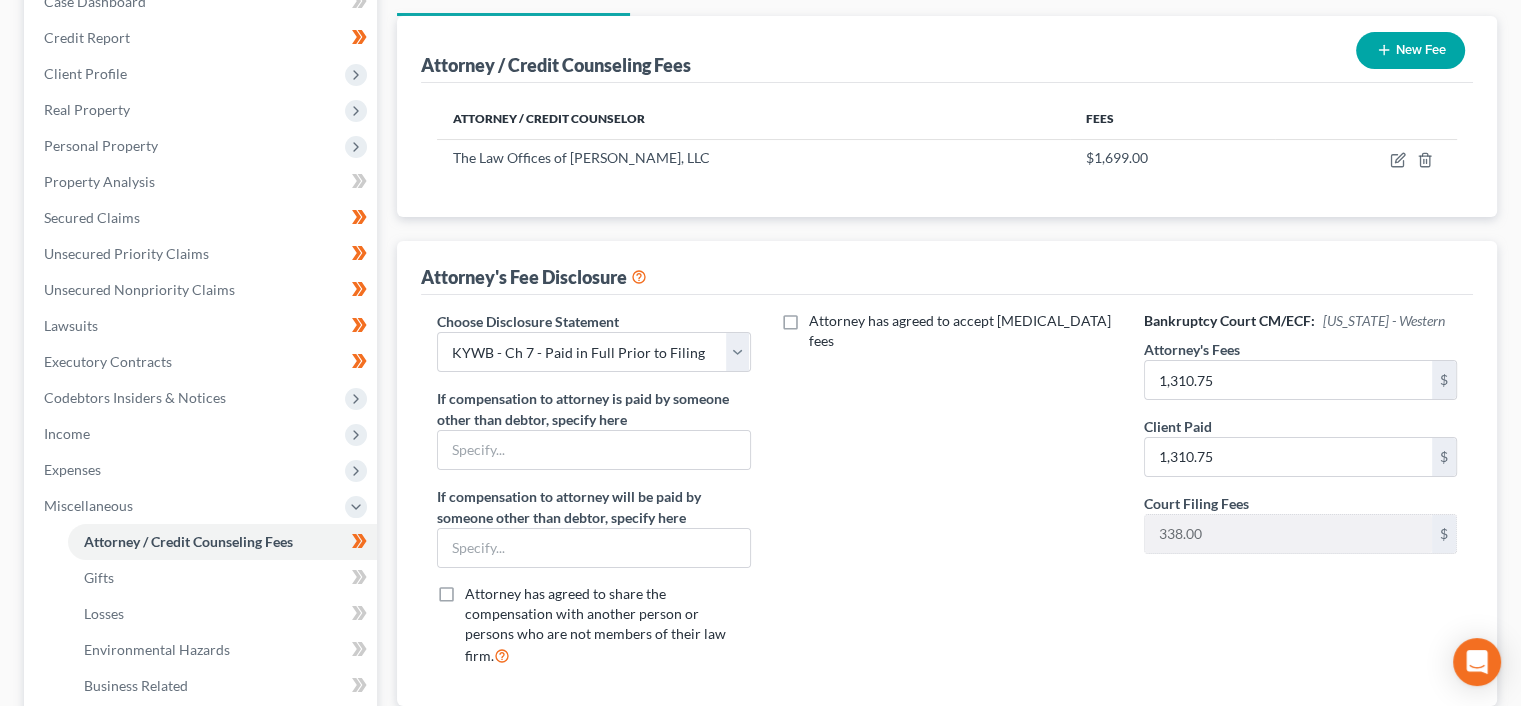 scroll, scrollTop: 266, scrollLeft: 0, axis: vertical 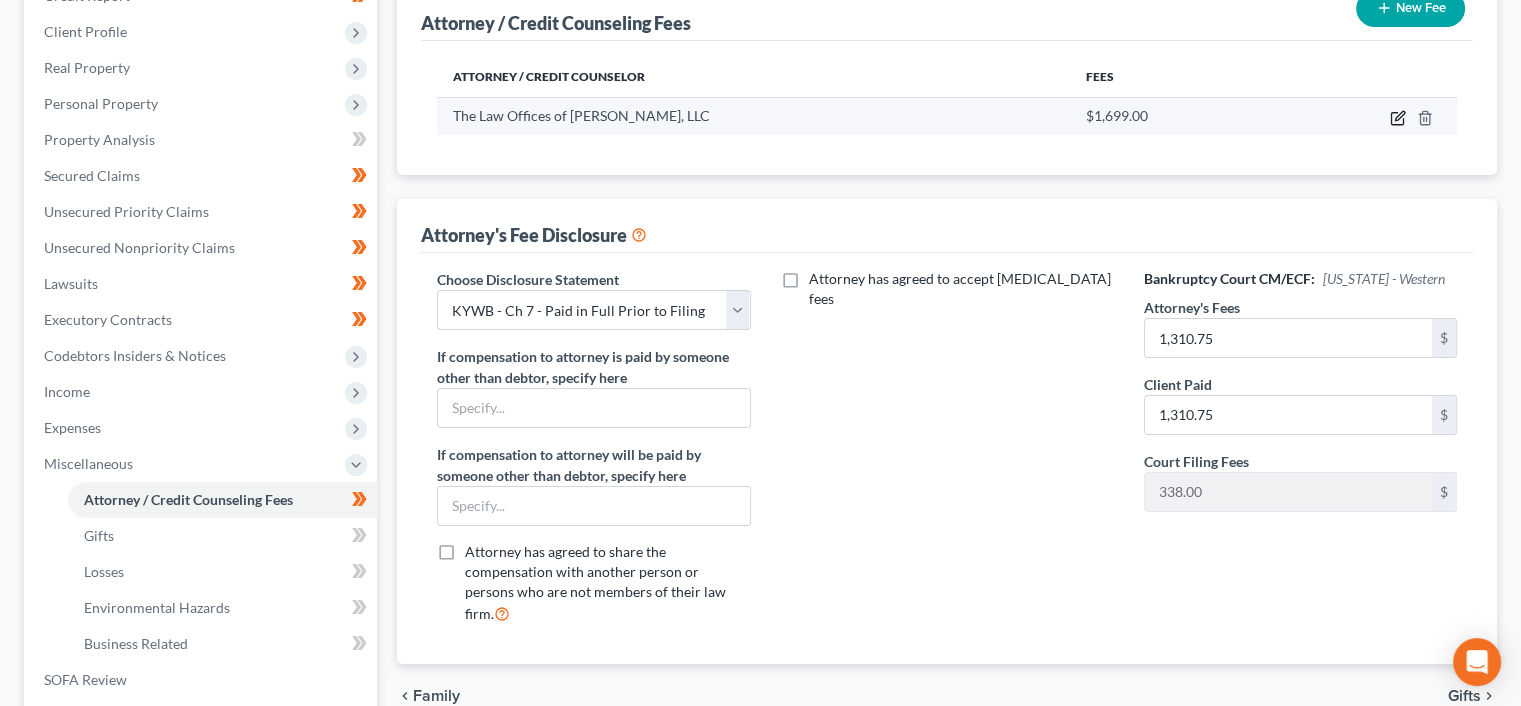 click 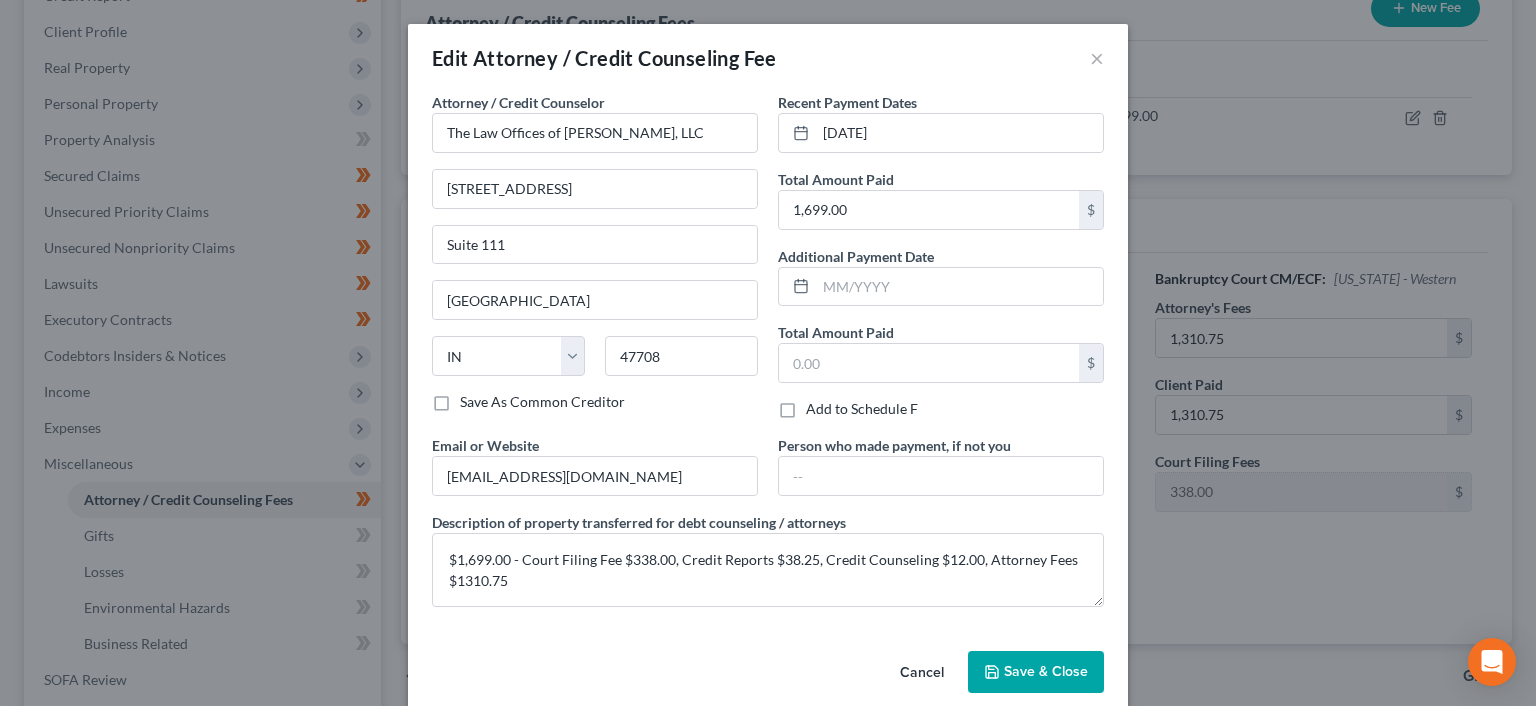 click on "Edit     Attorney / Credit Counseling Fee ×" at bounding box center [768, 58] 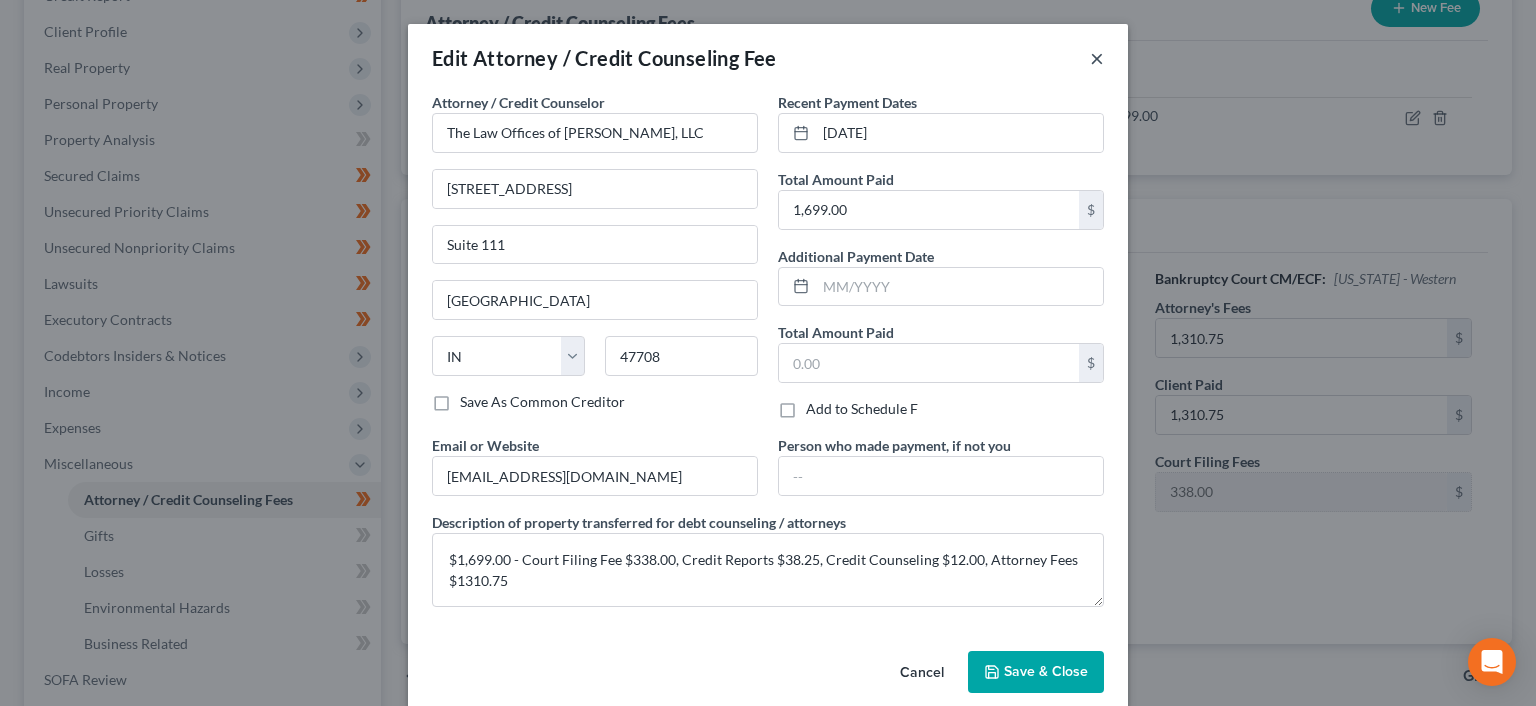 click on "×" at bounding box center [1097, 58] 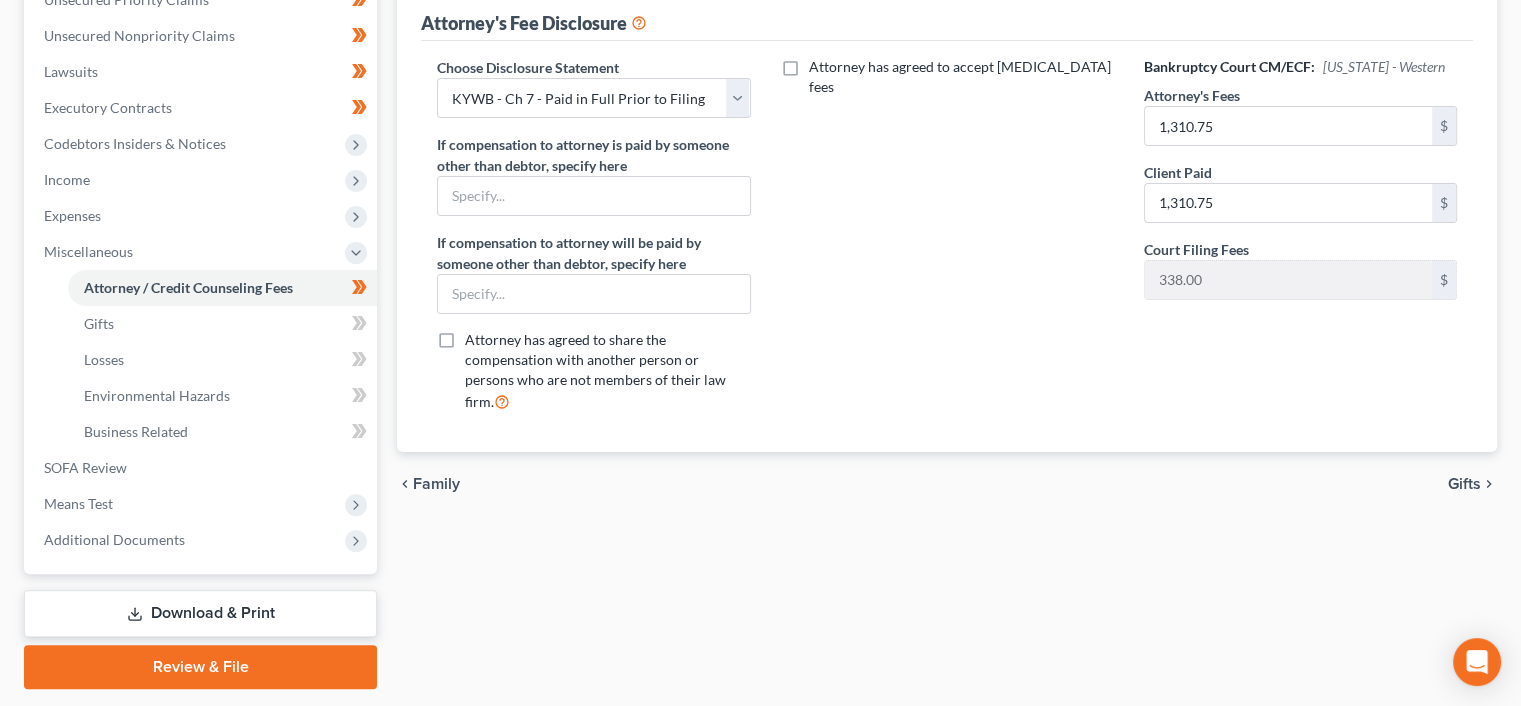 scroll, scrollTop: 536, scrollLeft: 0, axis: vertical 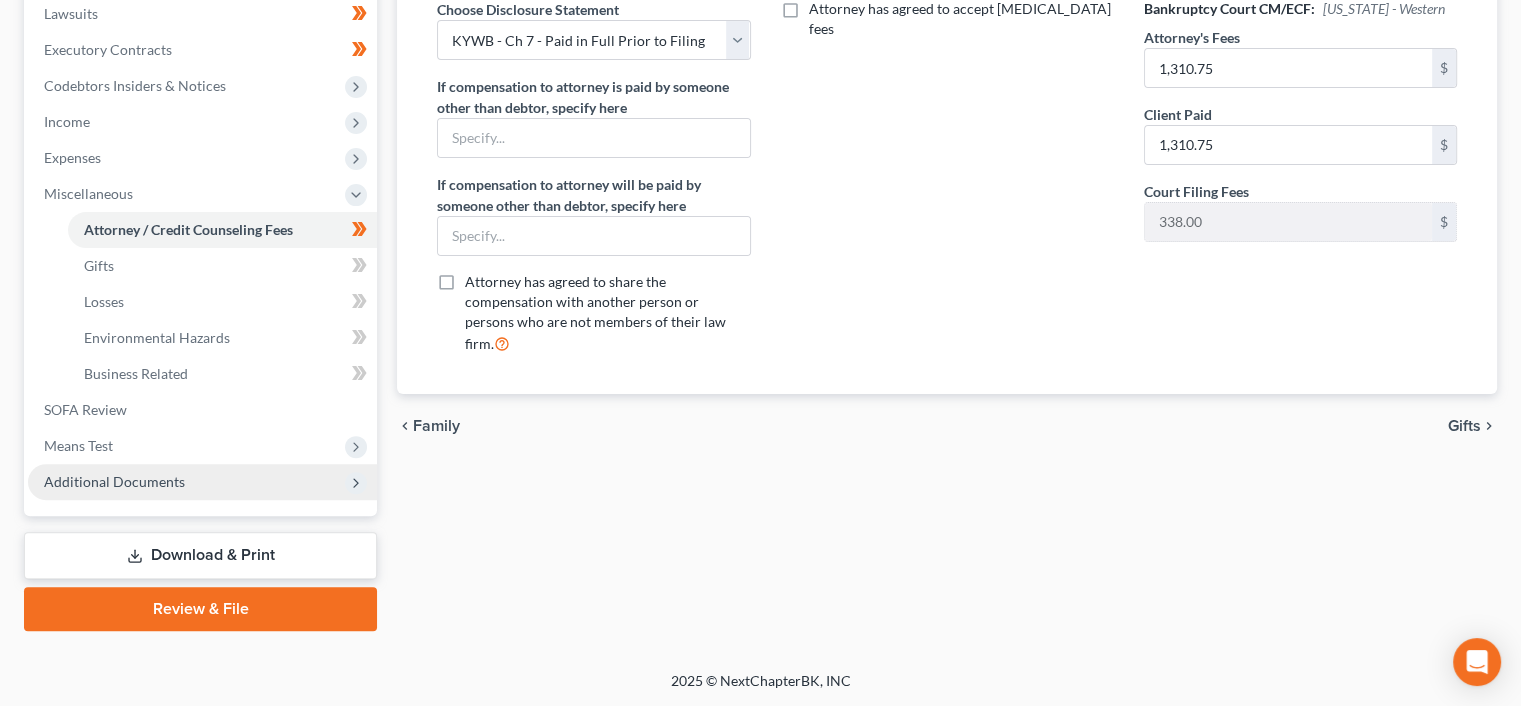click on "Additional Documents" at bounding box center [202, 482] 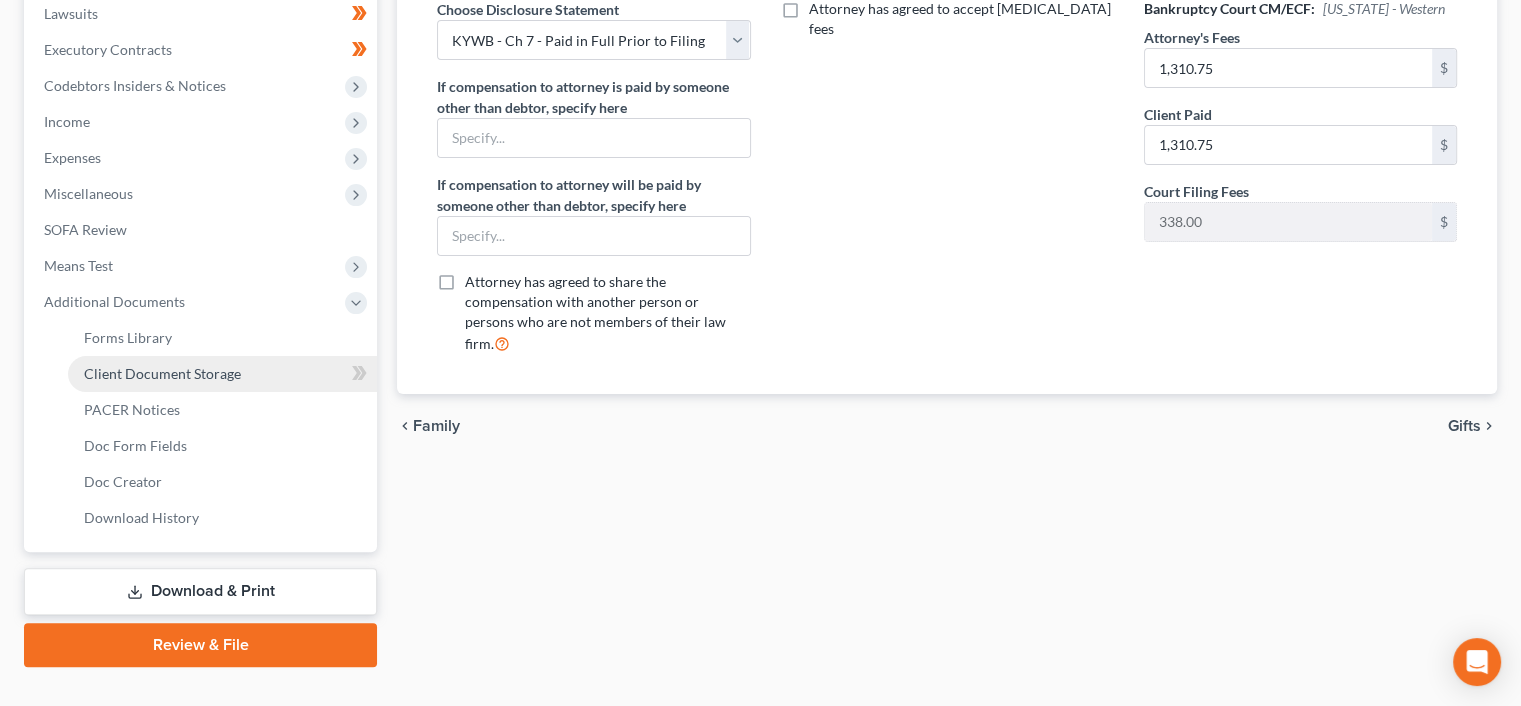 click on "Client Document Storage" at bounding box center [222, 374] 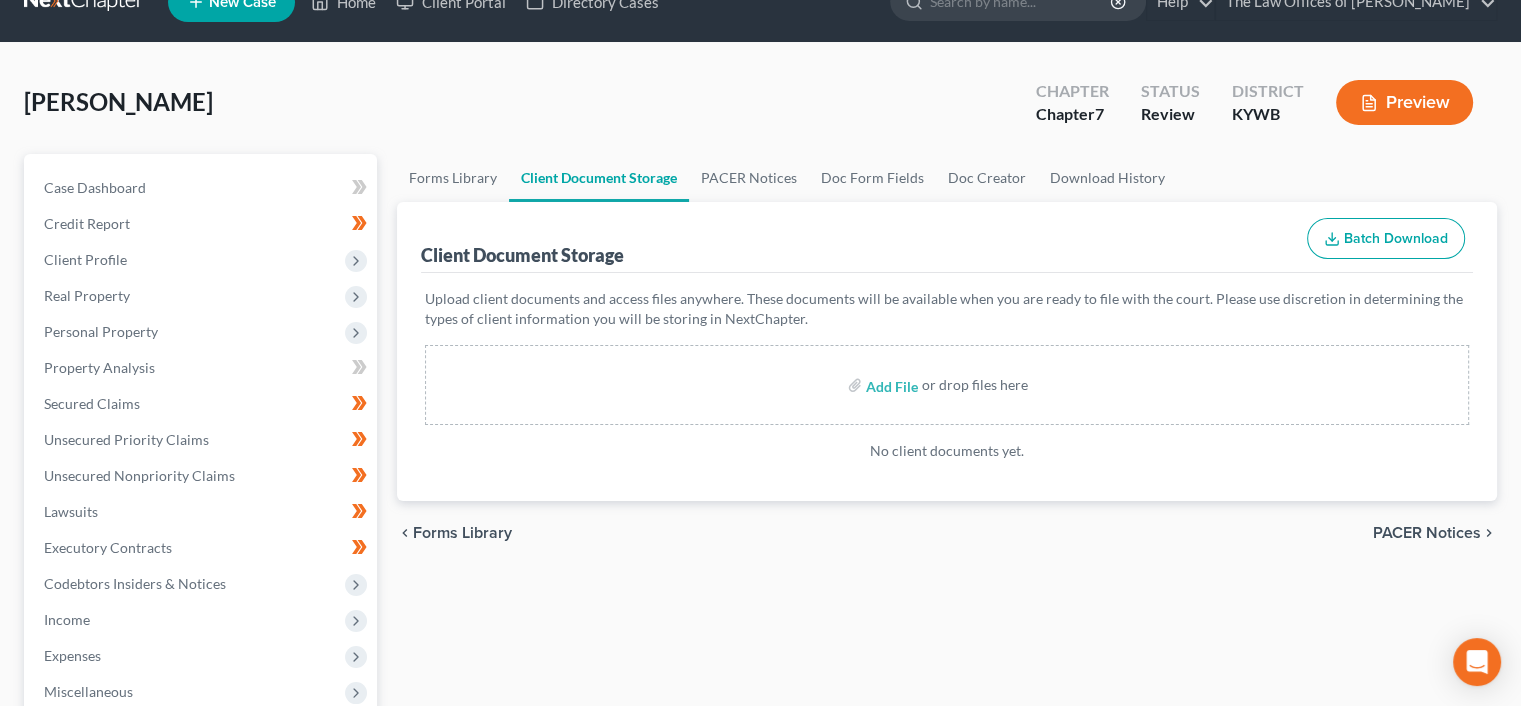 scroll, scrollTop: 0, scrollLeft: 0, axis: both 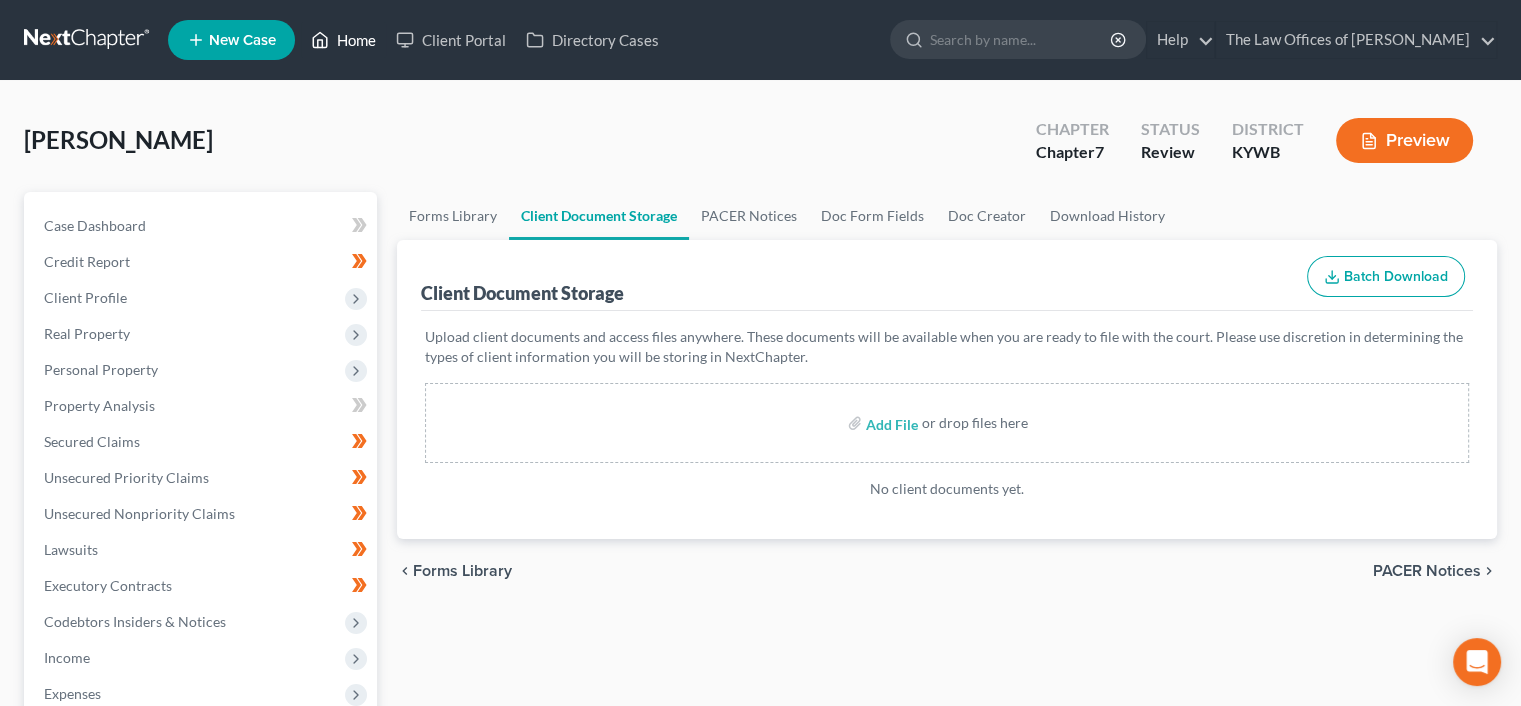 click on "Home" at bounding box center (343, 40) 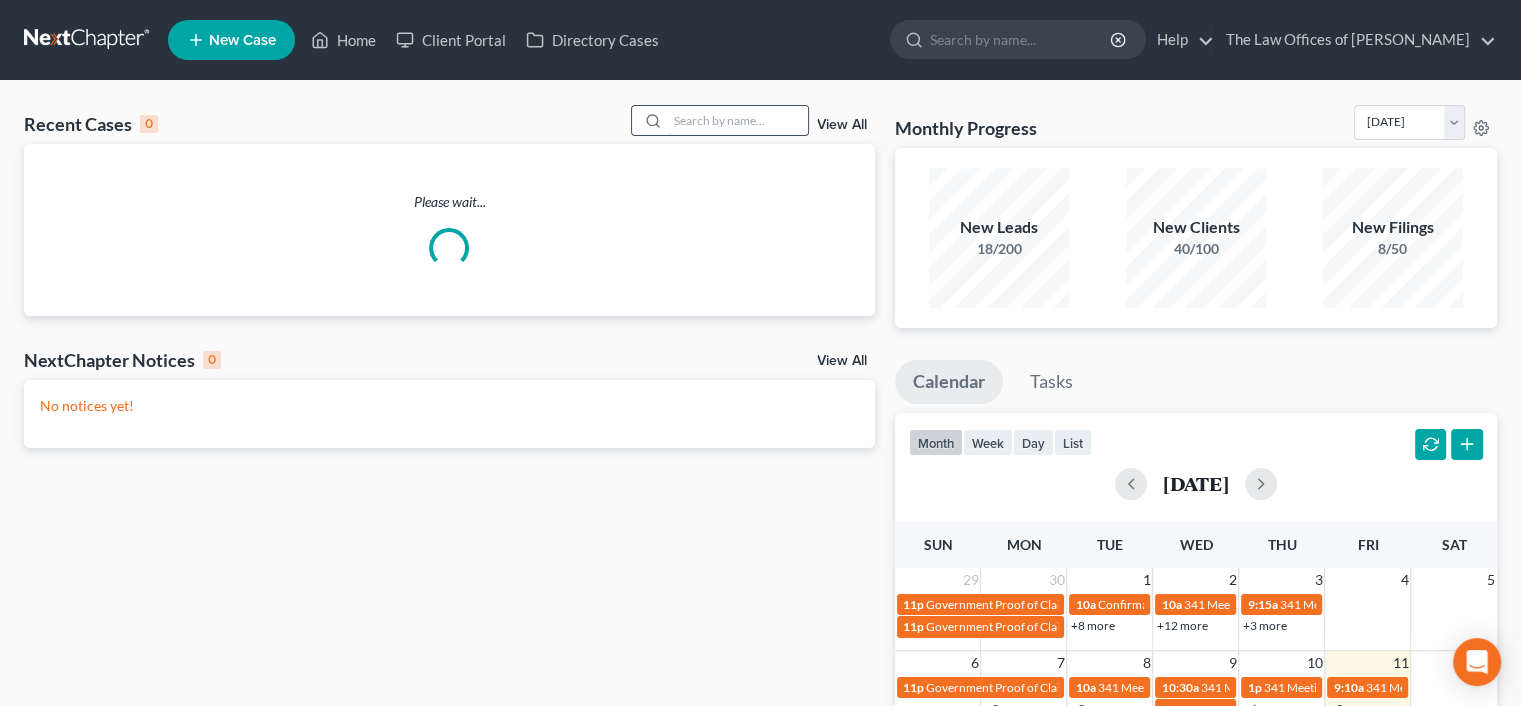 click at bounding box center [738, 120] 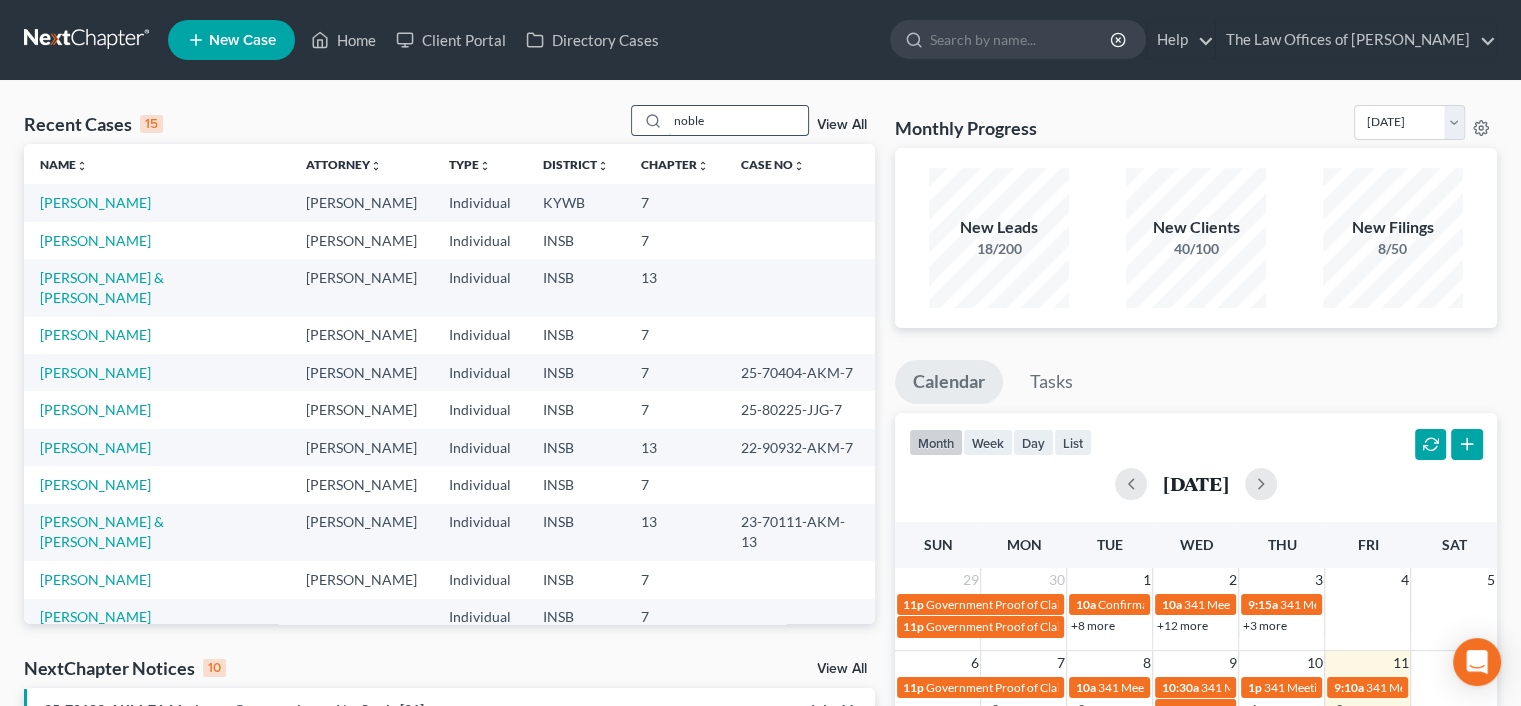 type on "noble" 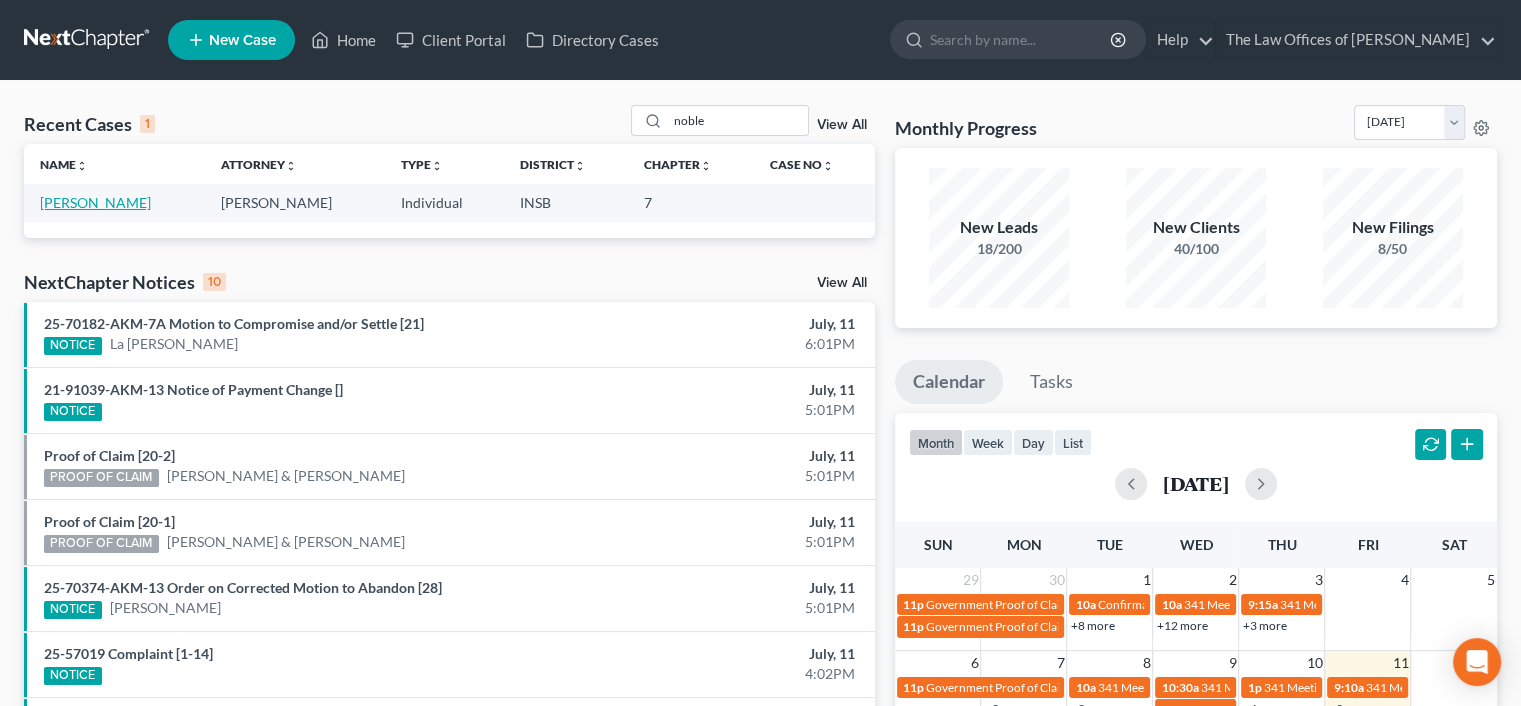click on "[PERSON_NAME]" at bounding box center (95, 202) 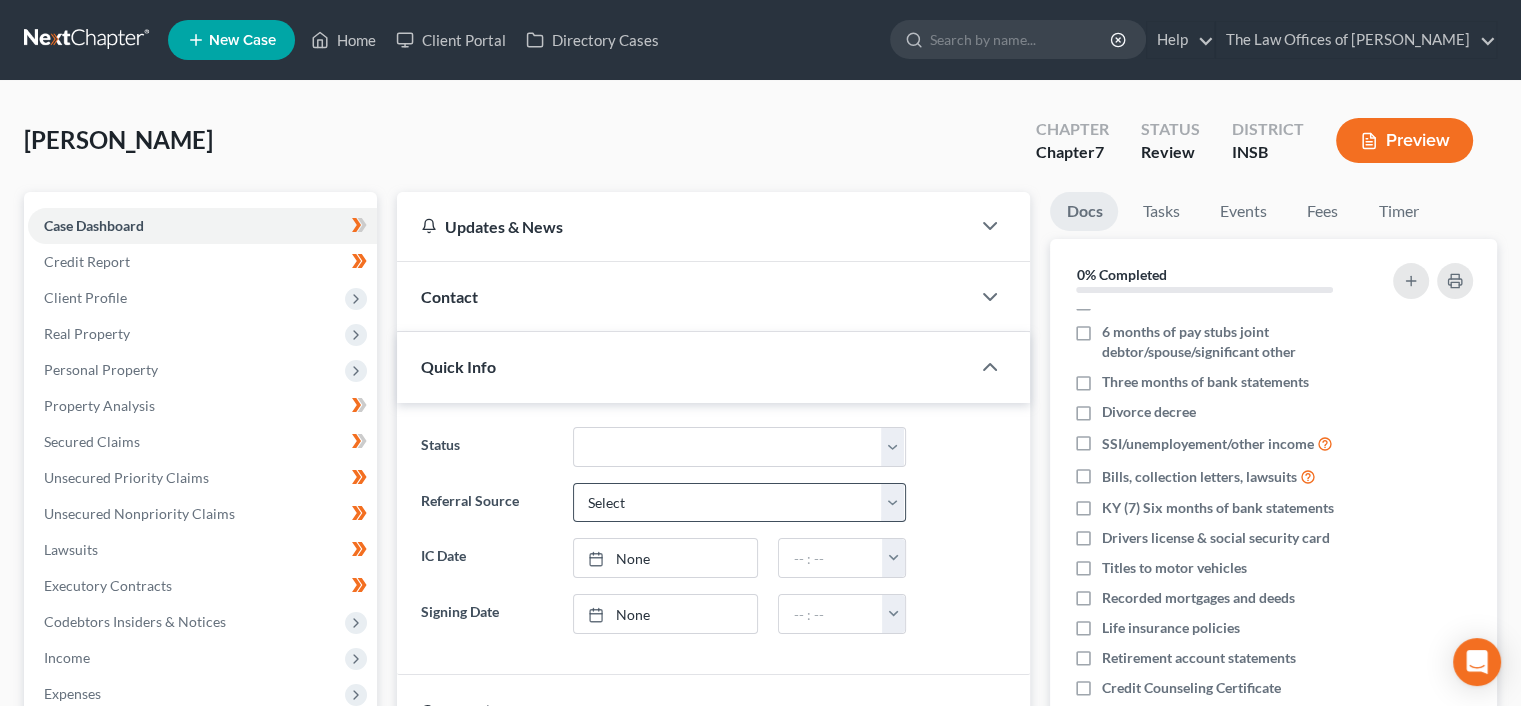 scroll, scrollTop: 66, scrollLeft: 0, axis: vertical 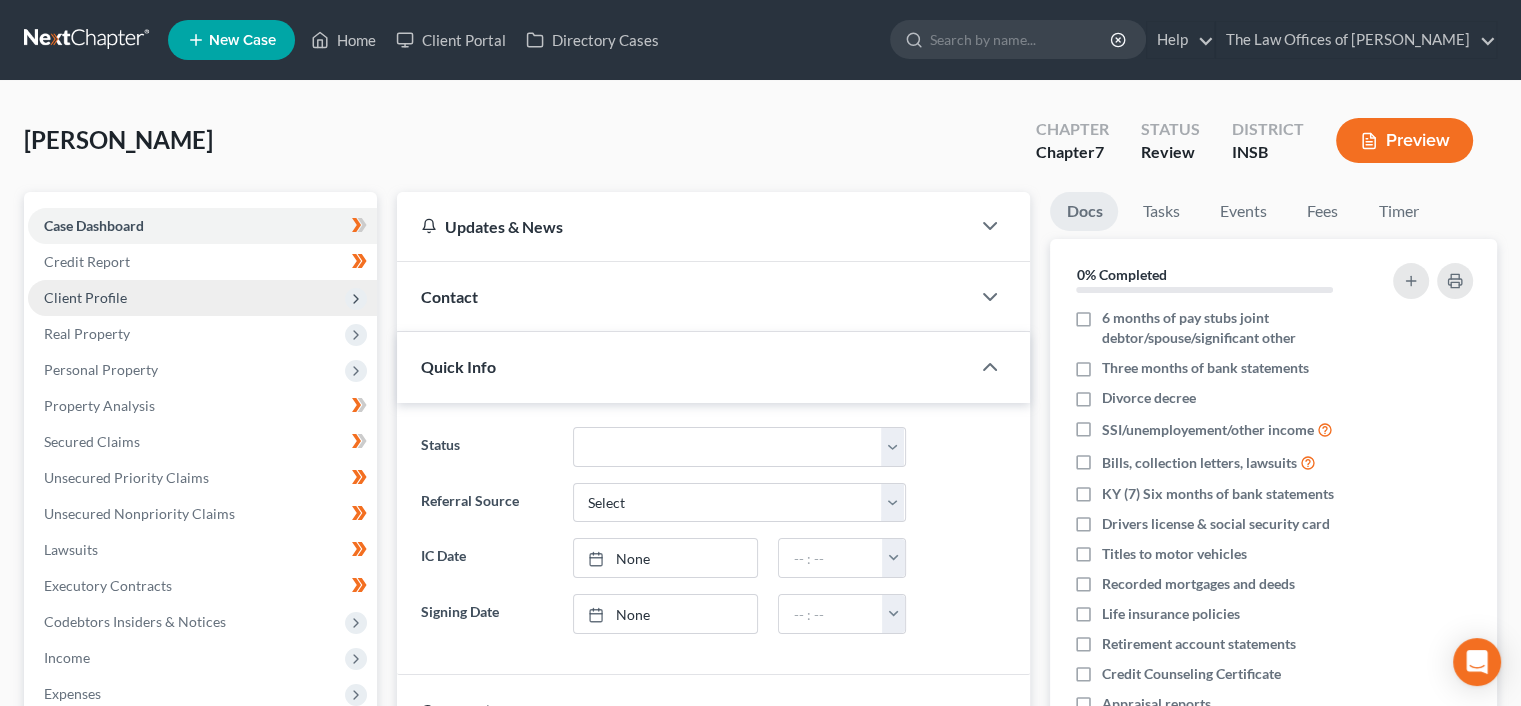 click on "Client Profile" at bounding box center [202, 298] 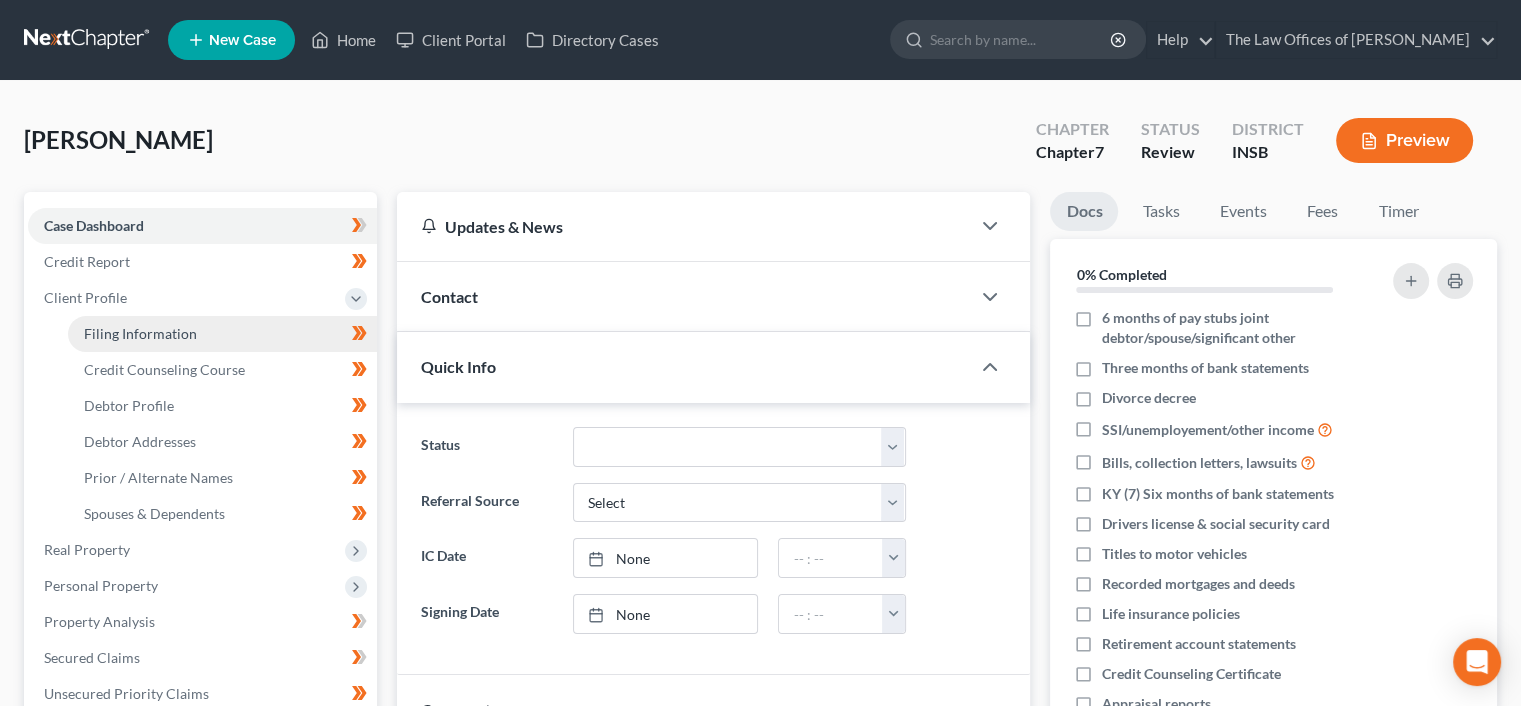 click on "Filing Information" at bounding box center [222, 334] 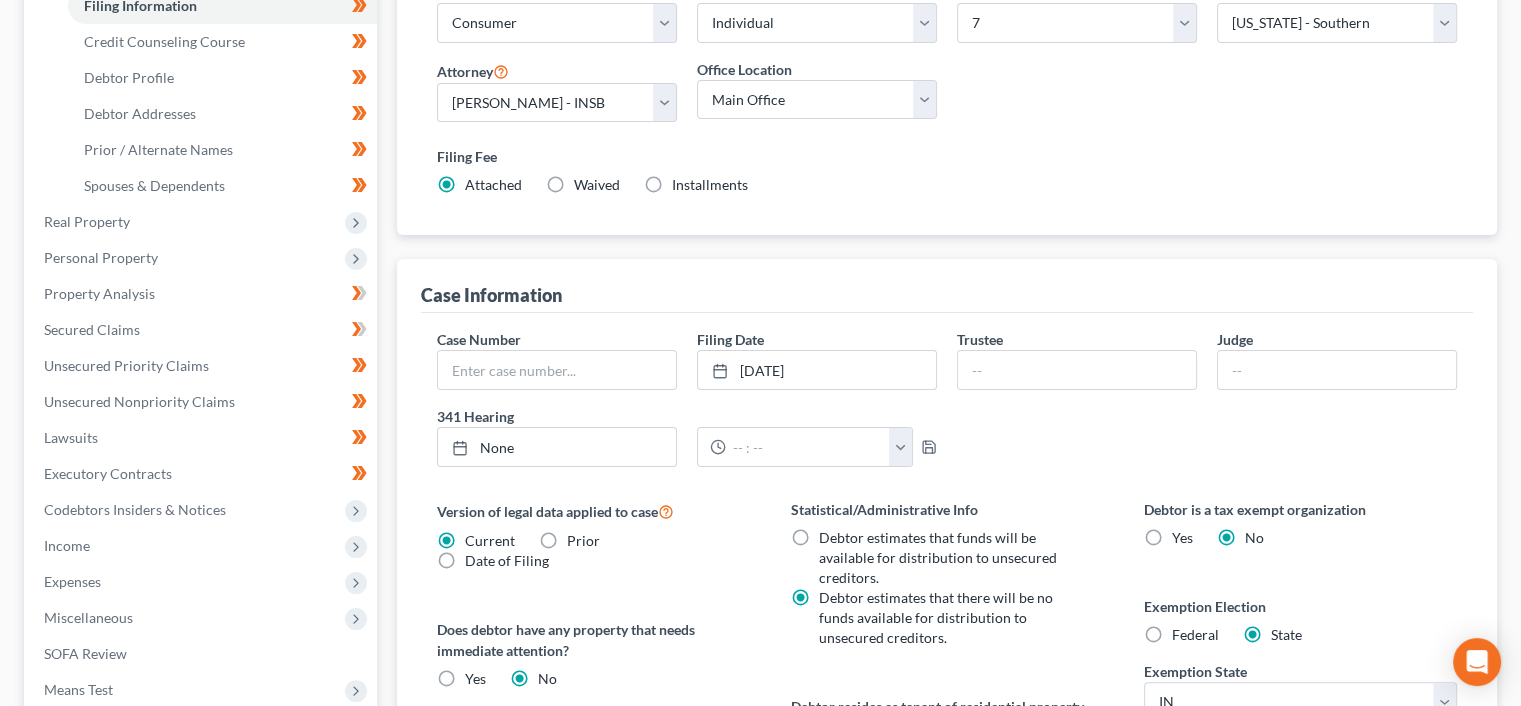 scroll, scrollTop: 333, scrollLeft: 0, axis: vertical 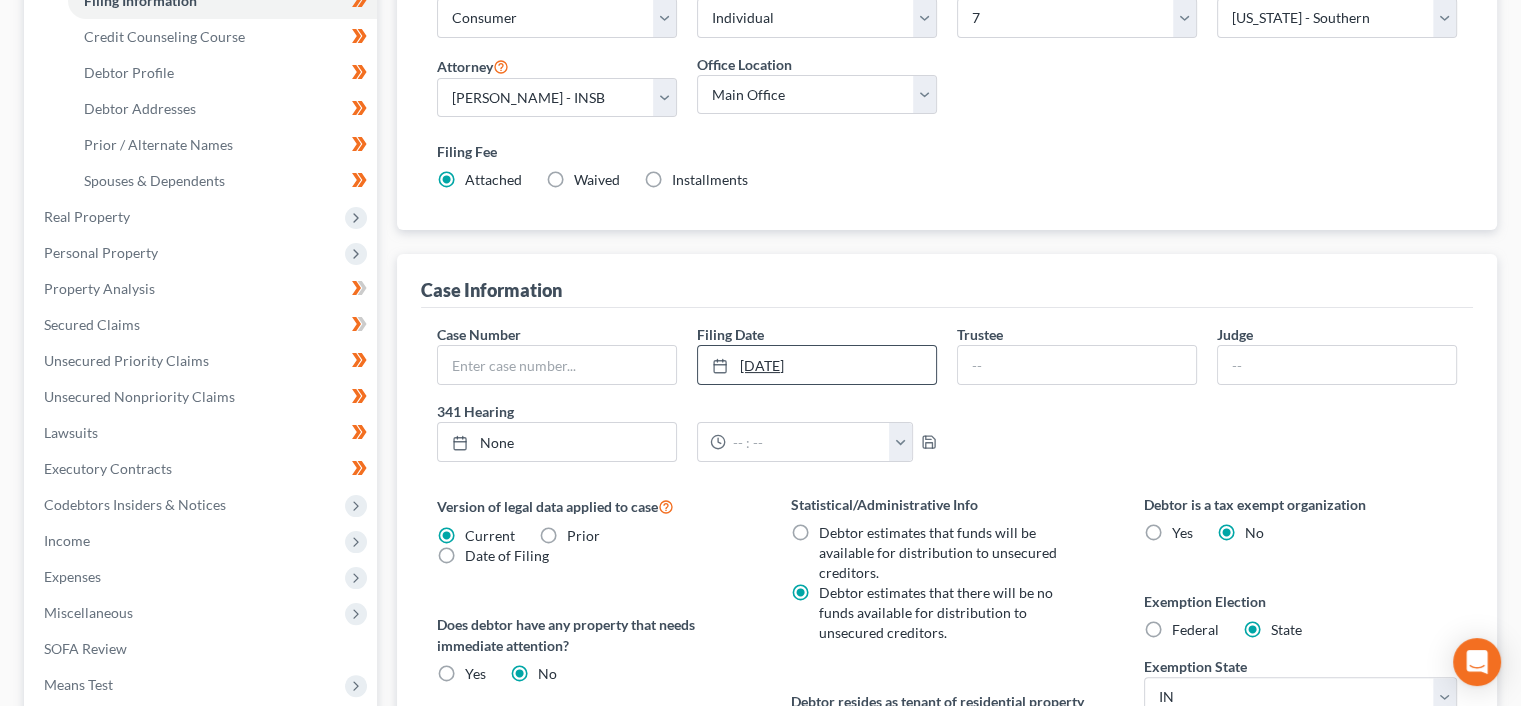 click on "[DATE]" at bounding box center [817, 365] 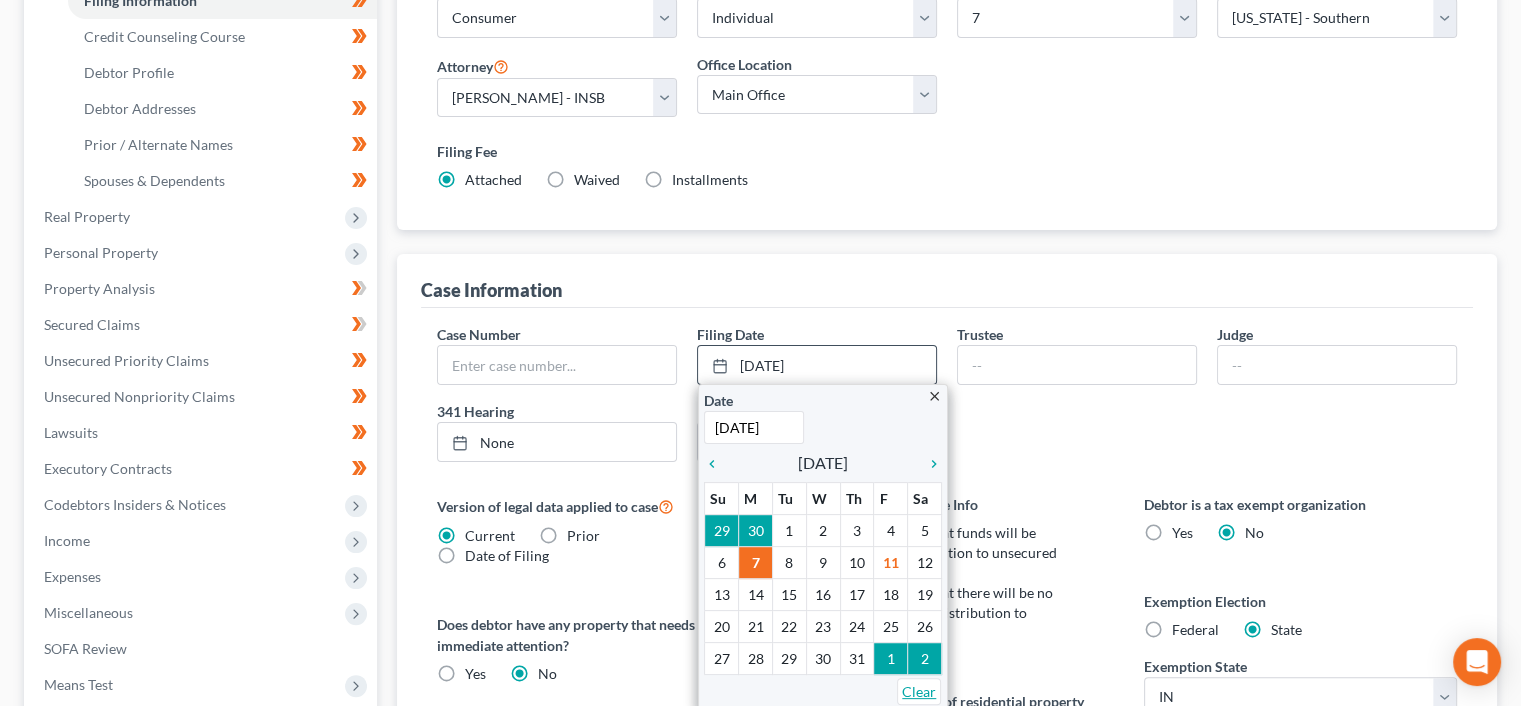 click on "Clear" at bounding box center (919, 691) 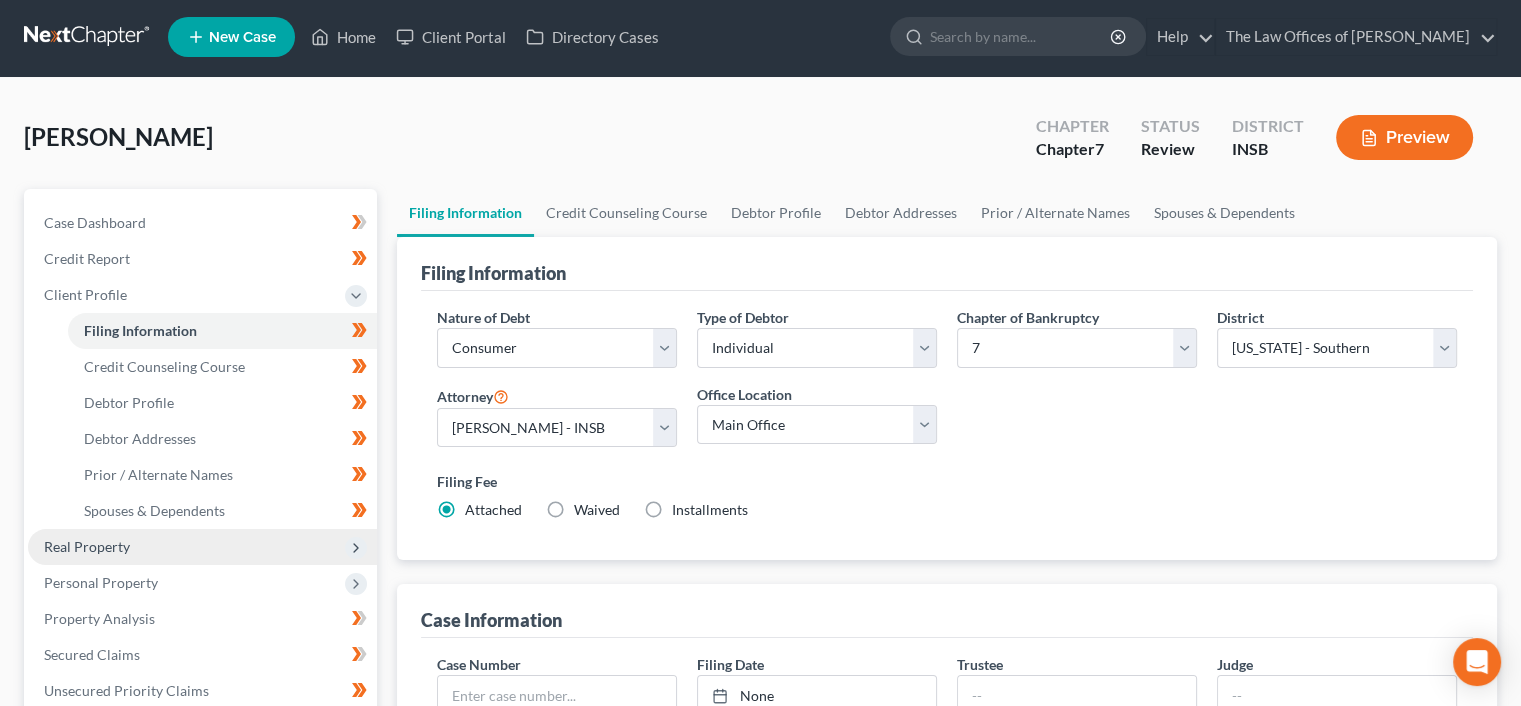 scroll, scrollTop: 0, scrollLeft: 0, axis: both 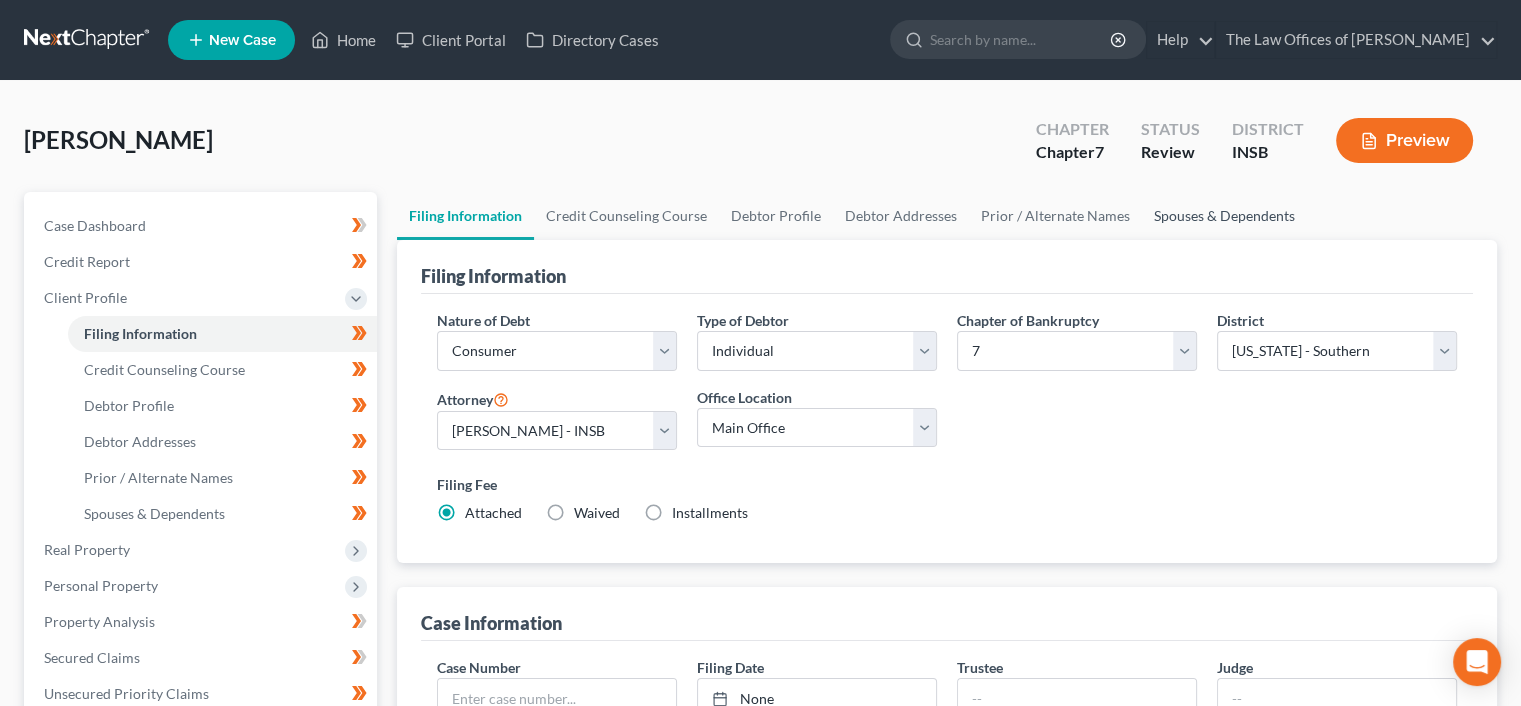 click on "Spouses & Dependents" at bounding box center (1224, 216) 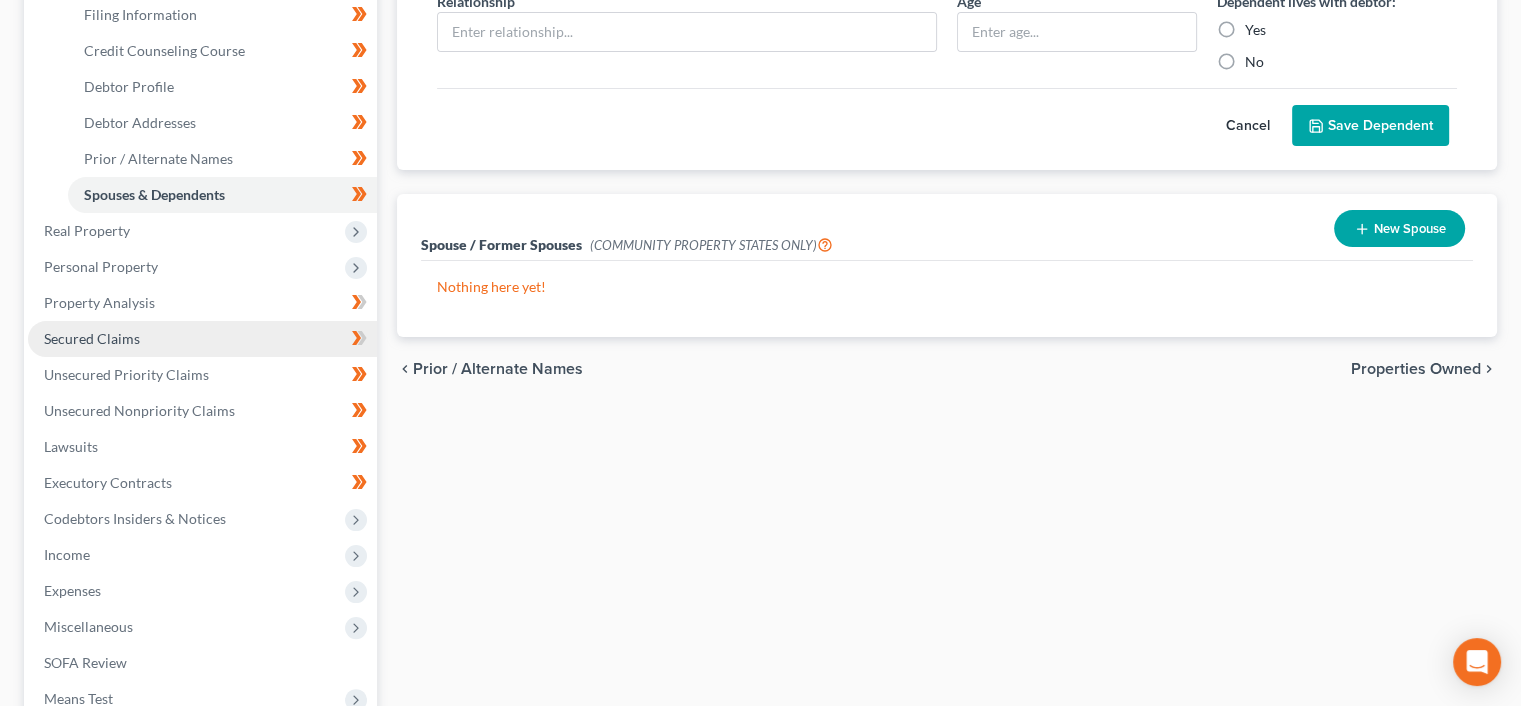 scroll, scrollTop: 333, scrollLeft: 0, axis: vertical 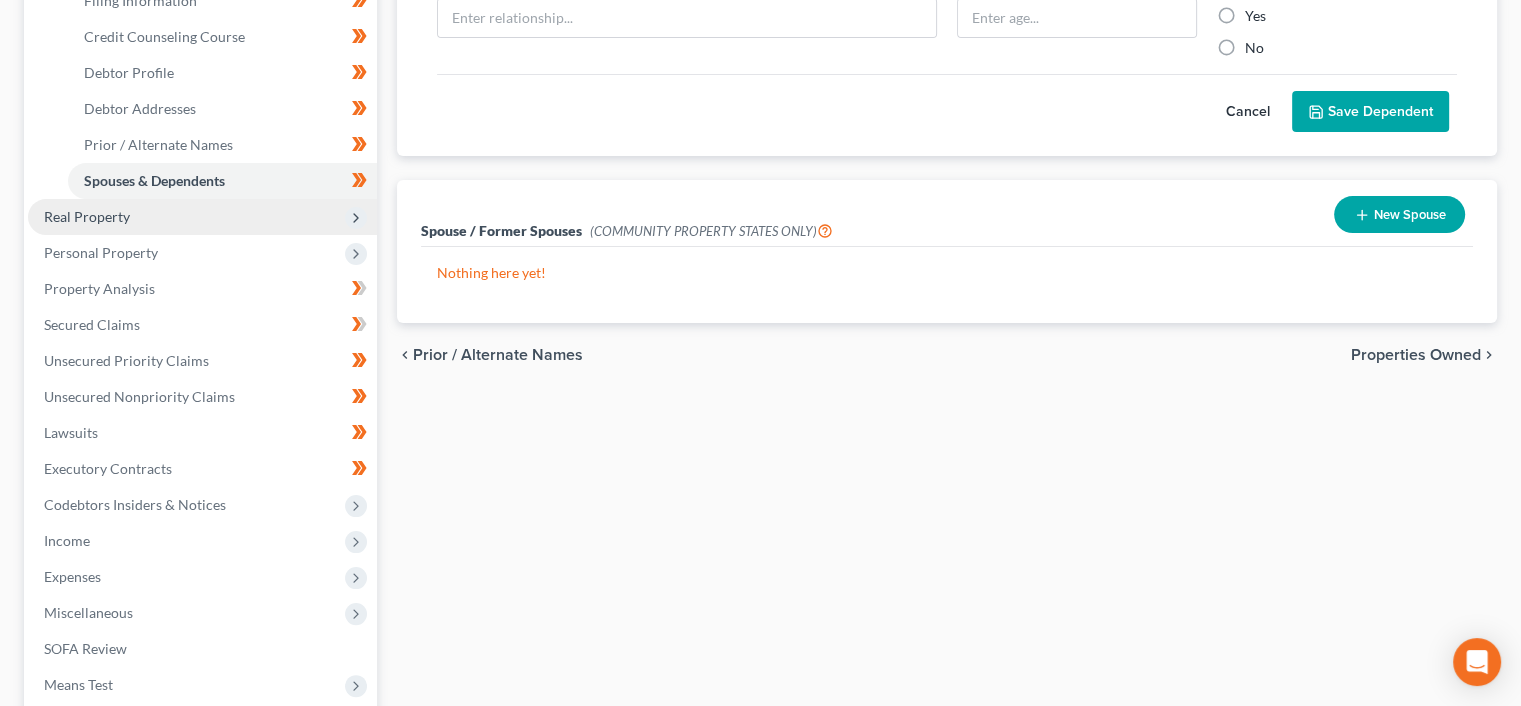 click on "Real Property" at bounding box center (202, 217) 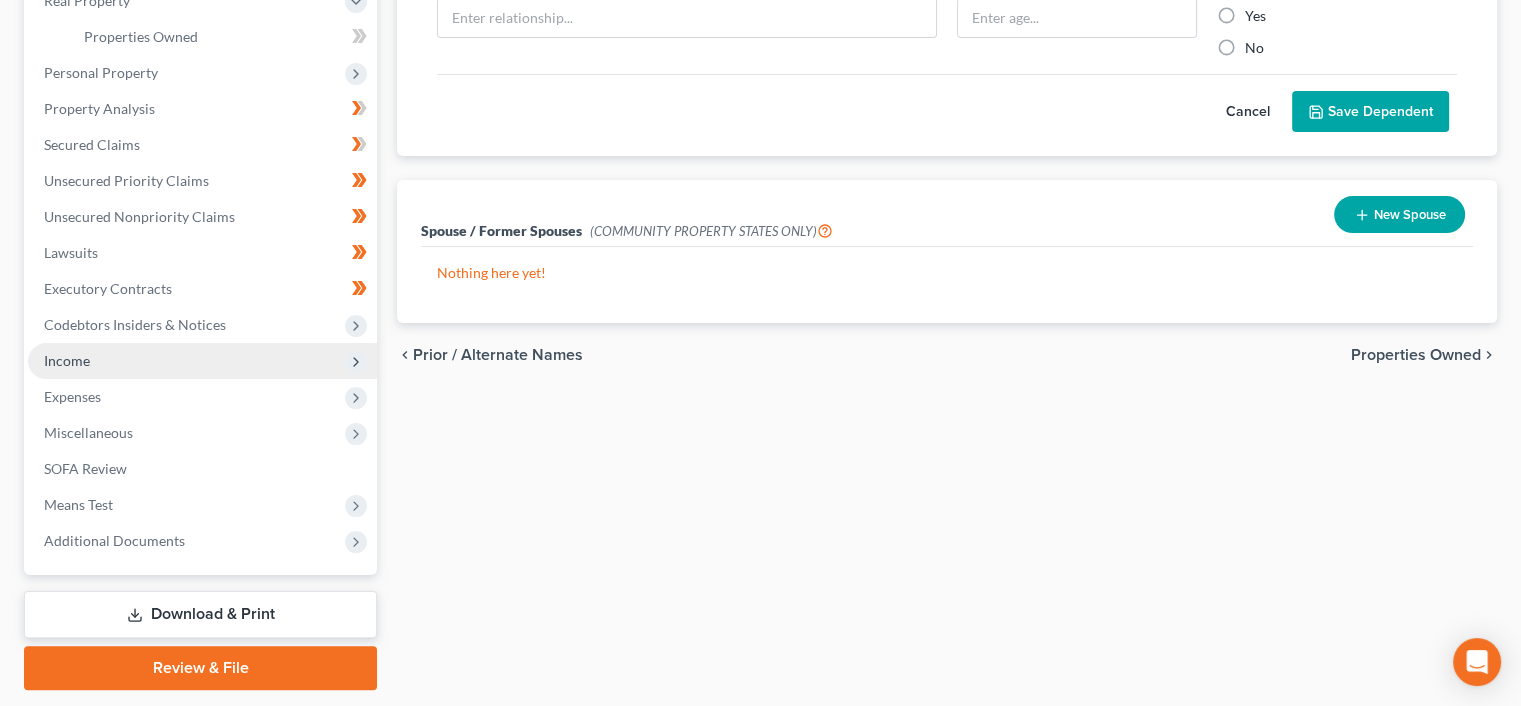 click on "Income" at bounding box center [202, 361] 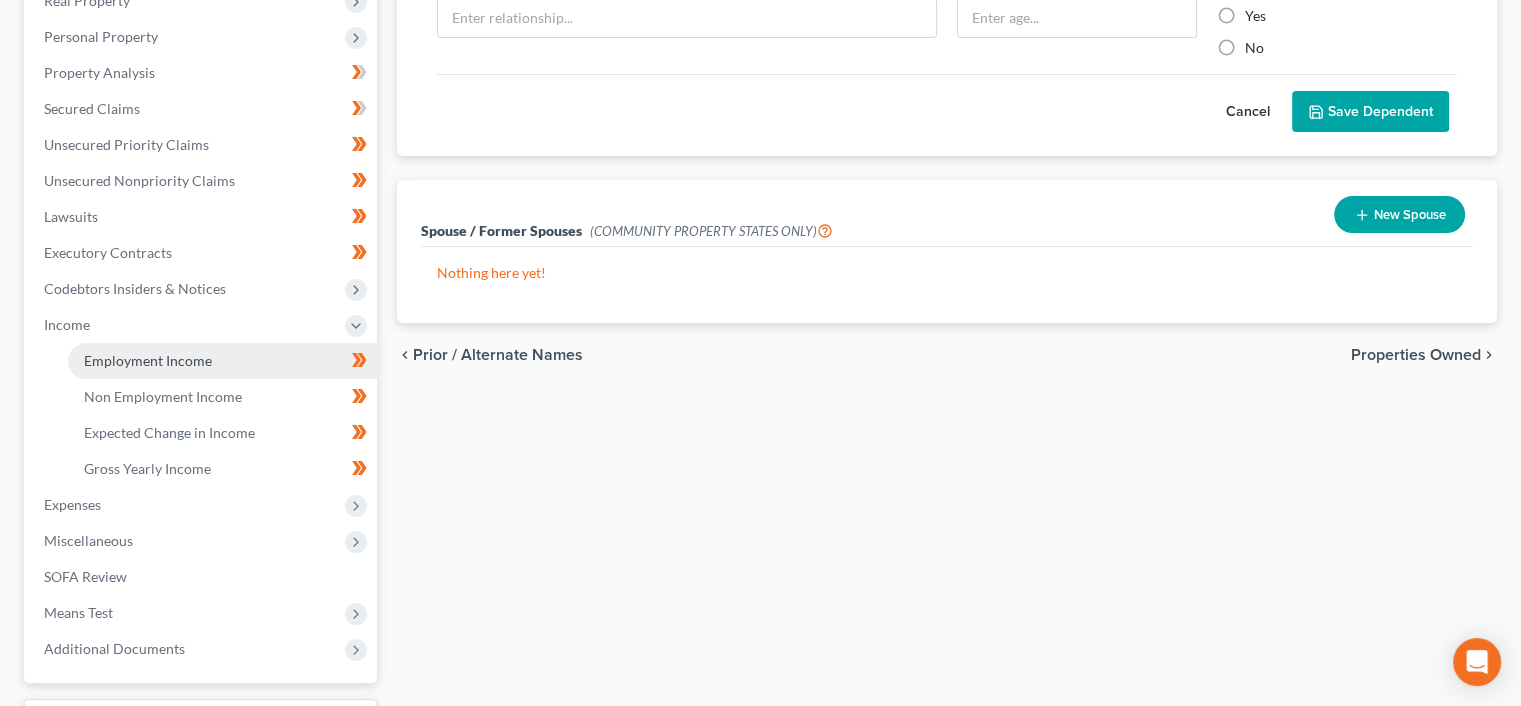 click on "Employment Income" at bounding box center (148, 360) 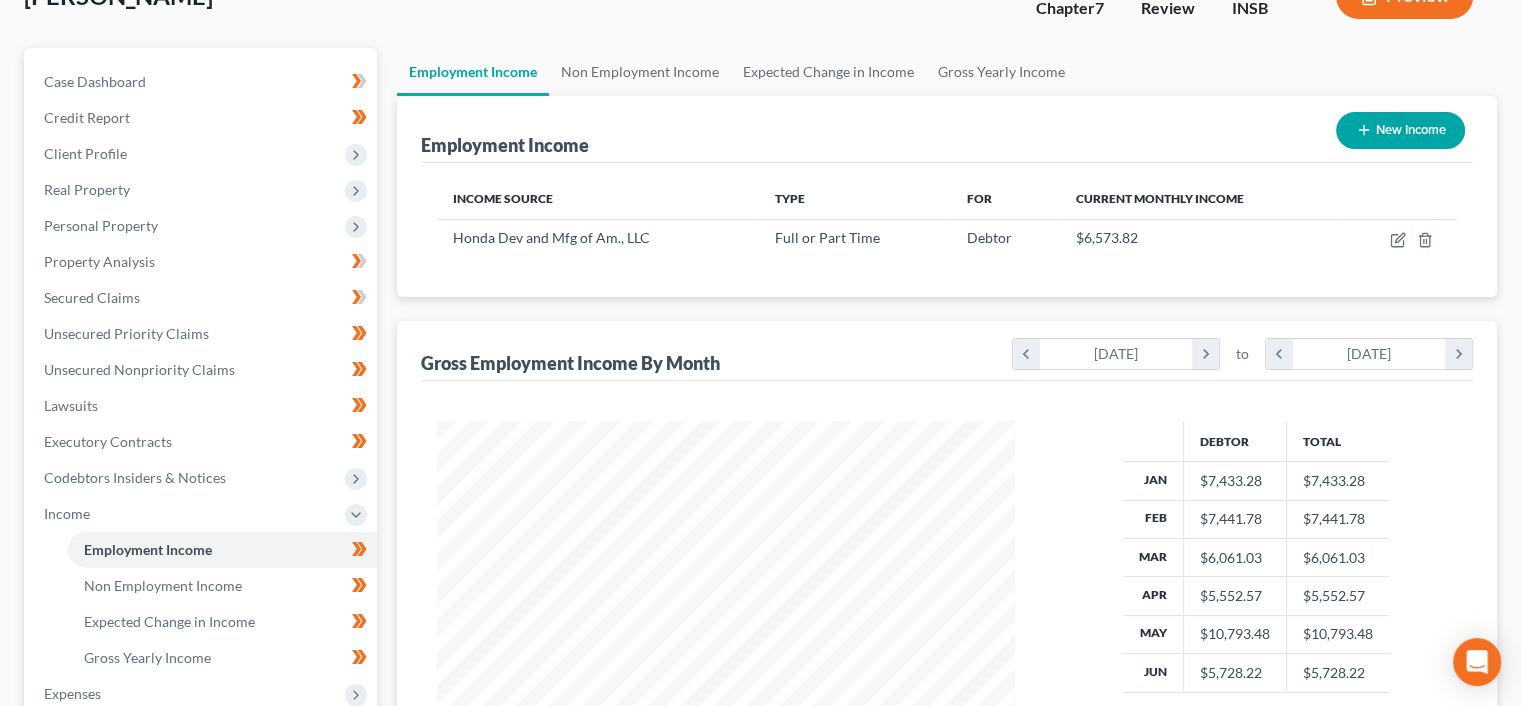 scroll, scrollTop: 0, scrollLeft: 0, axis: both 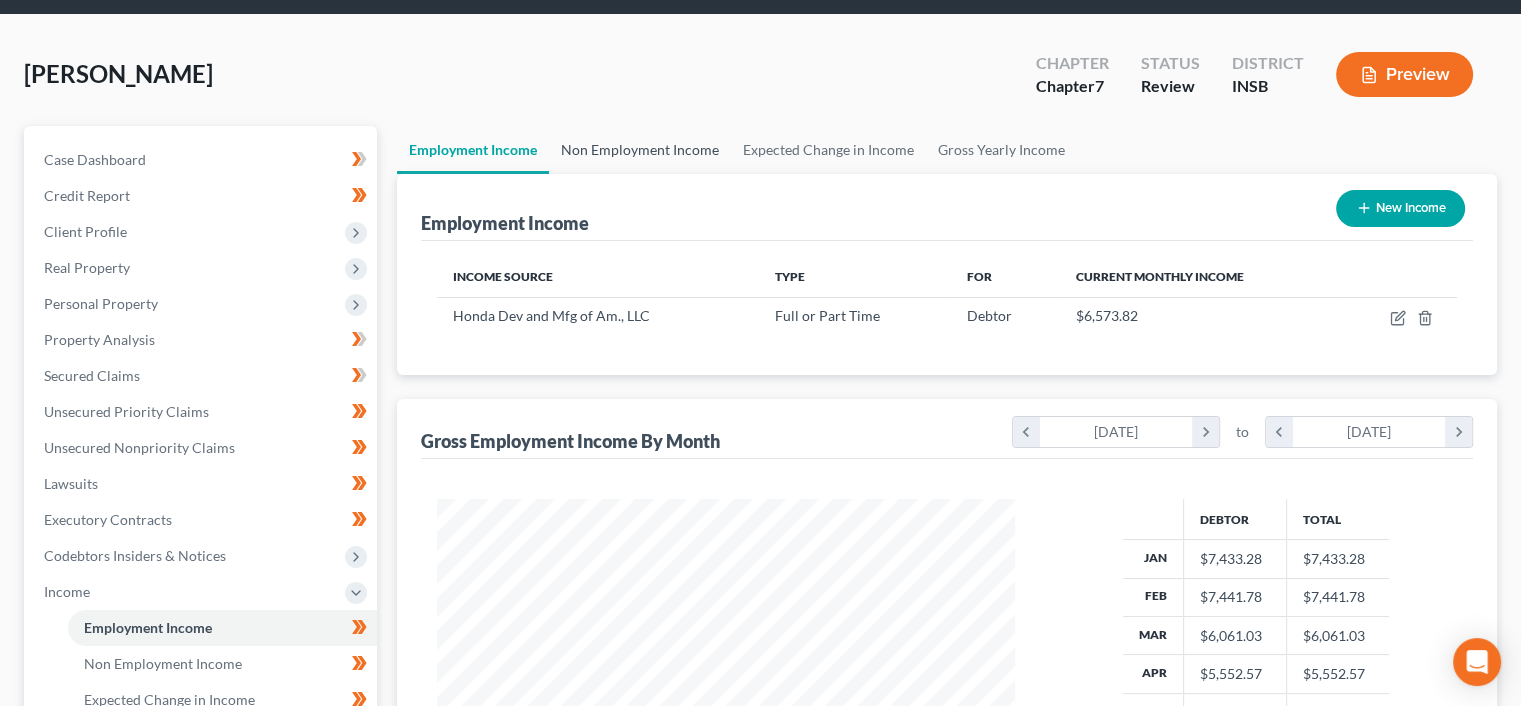 click on "Non Employment Income" at bounding box center [640, 150] 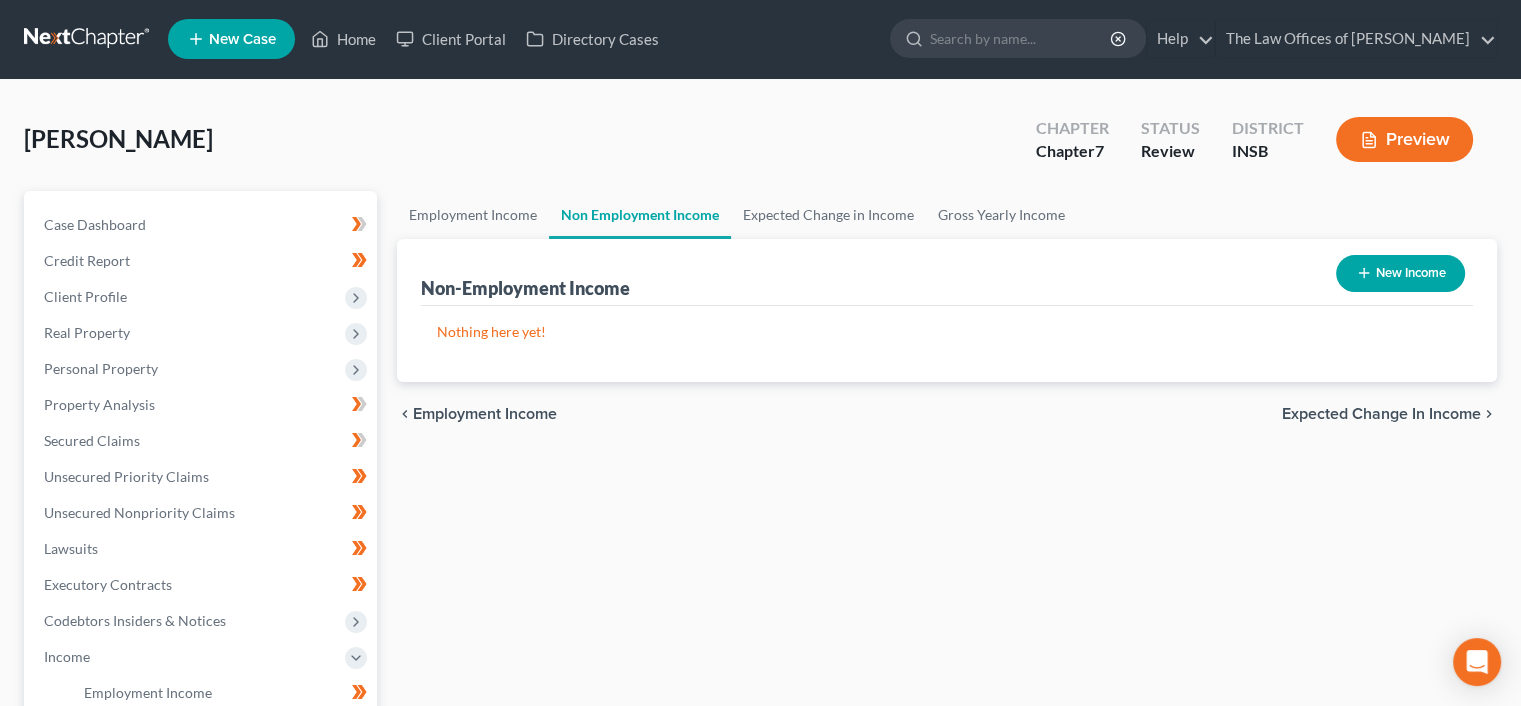 scroll, scrollTop: 0, scrollLeft: 0, axis: both 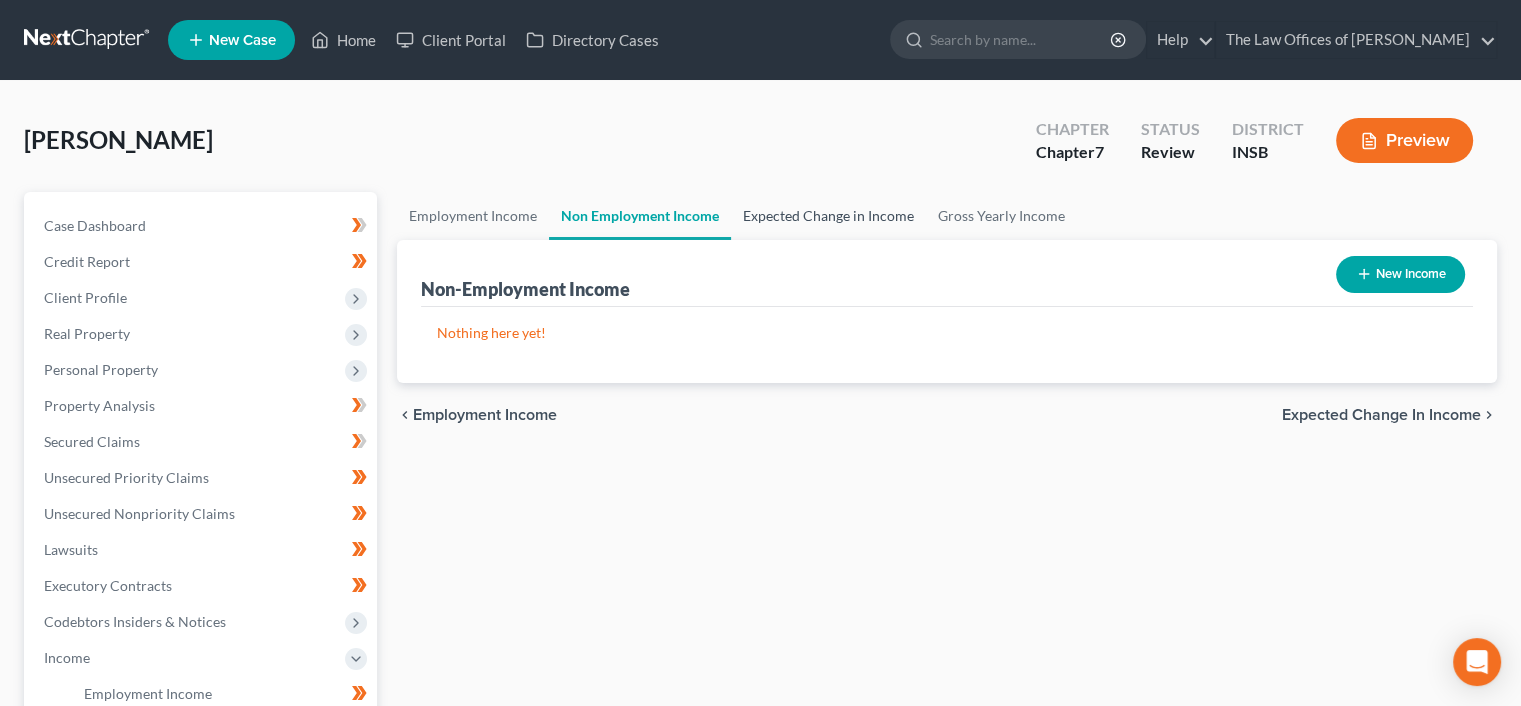 click on "Expected Change in Income" at bounding box center [828, 216] 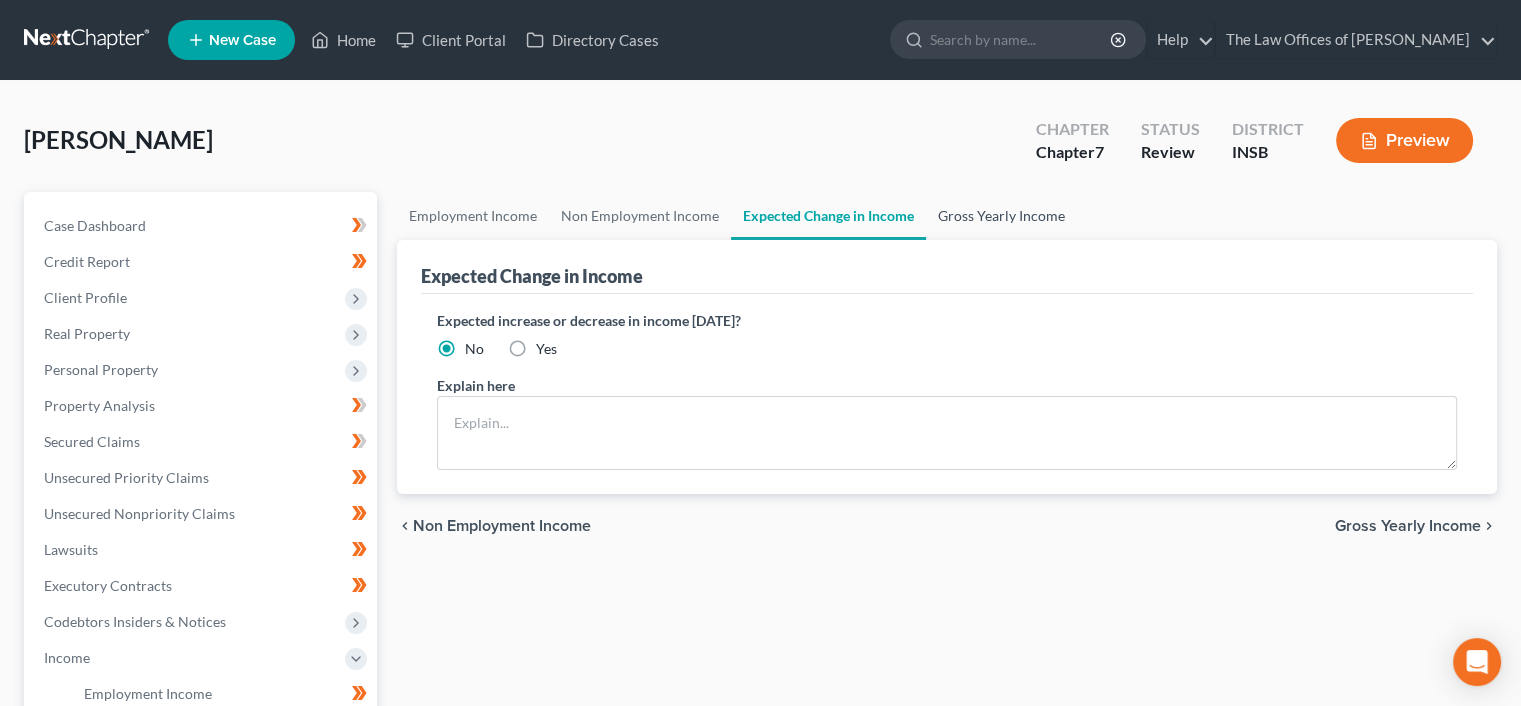 click on "Gross Yearly Income" at bounding box center [1001, 216] 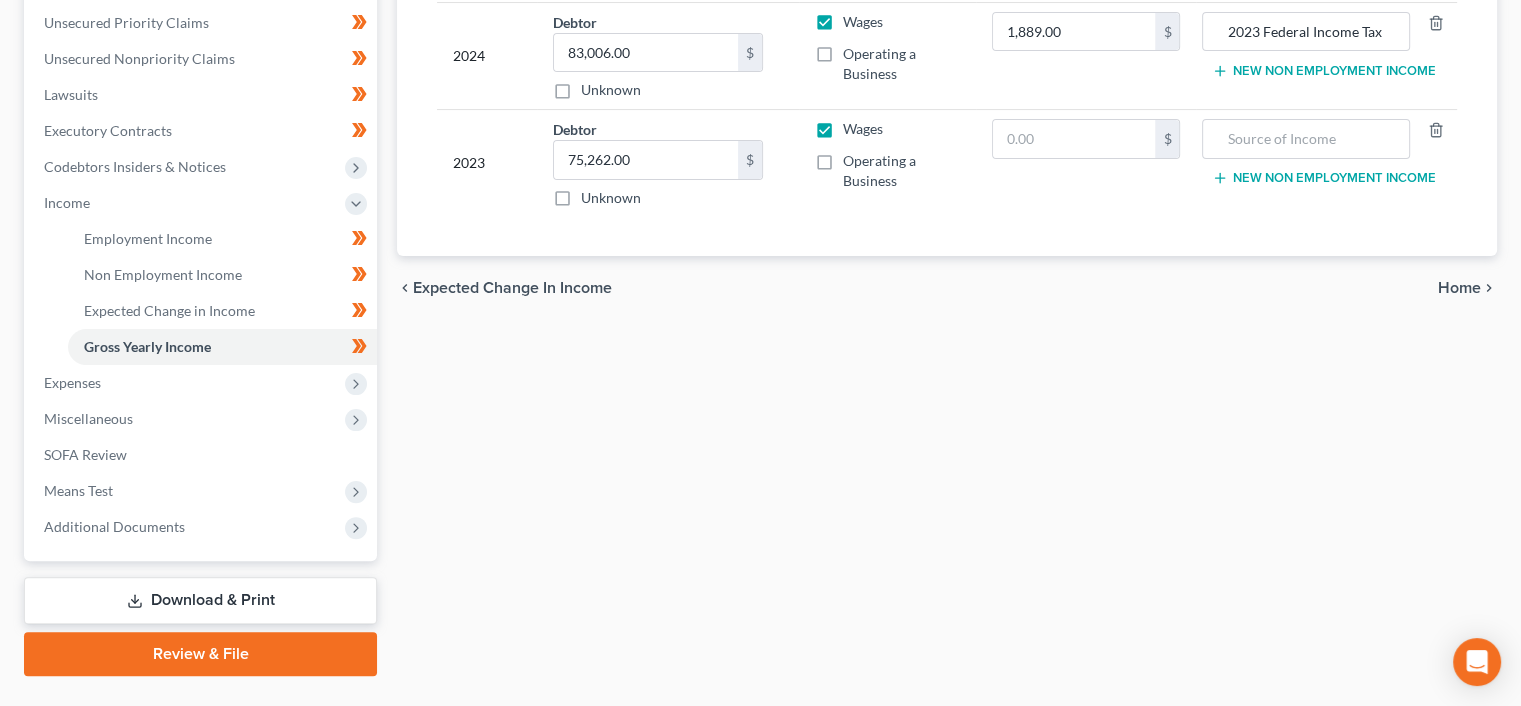 scroll, scrollTop: 466, scrollLeft: 0, axis: vertical 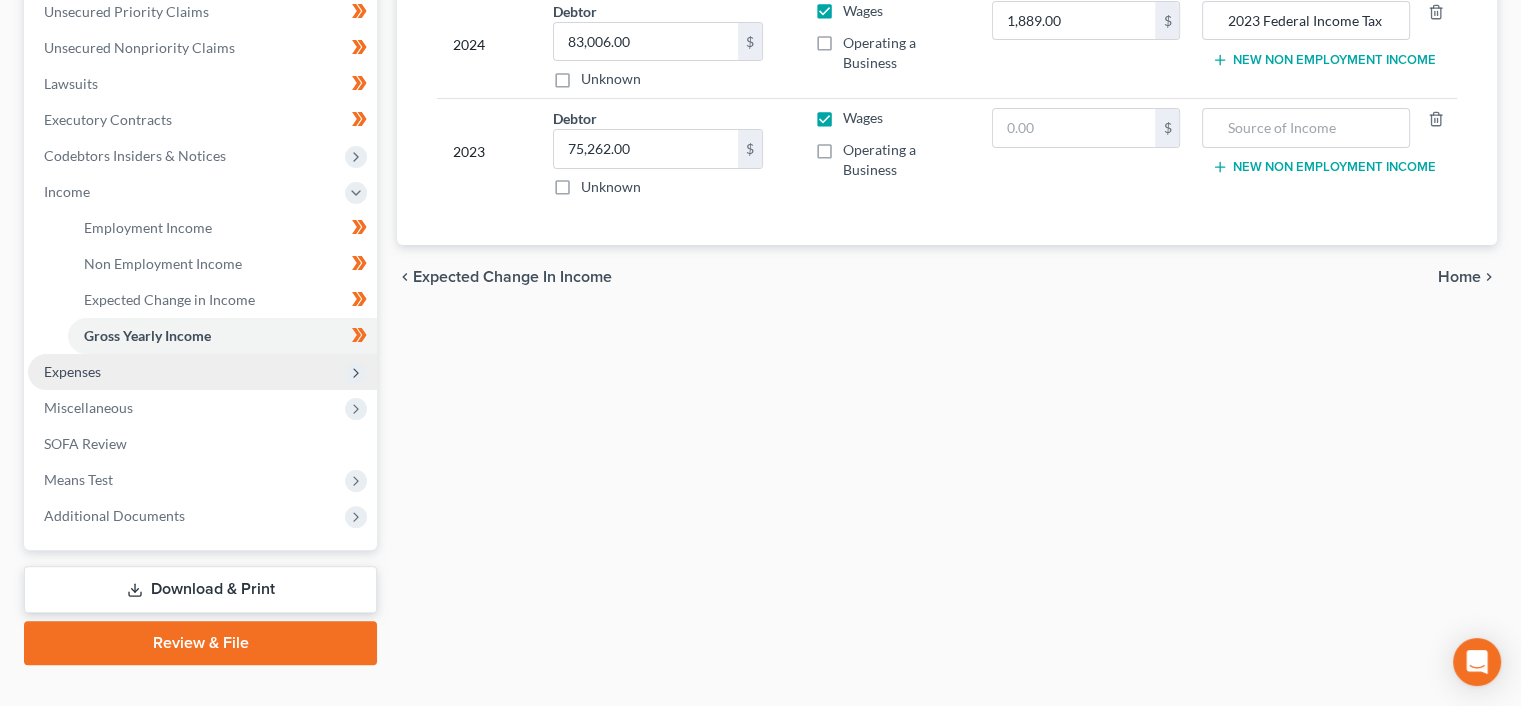 click on "Expenses" at bounding box center [202, 372] 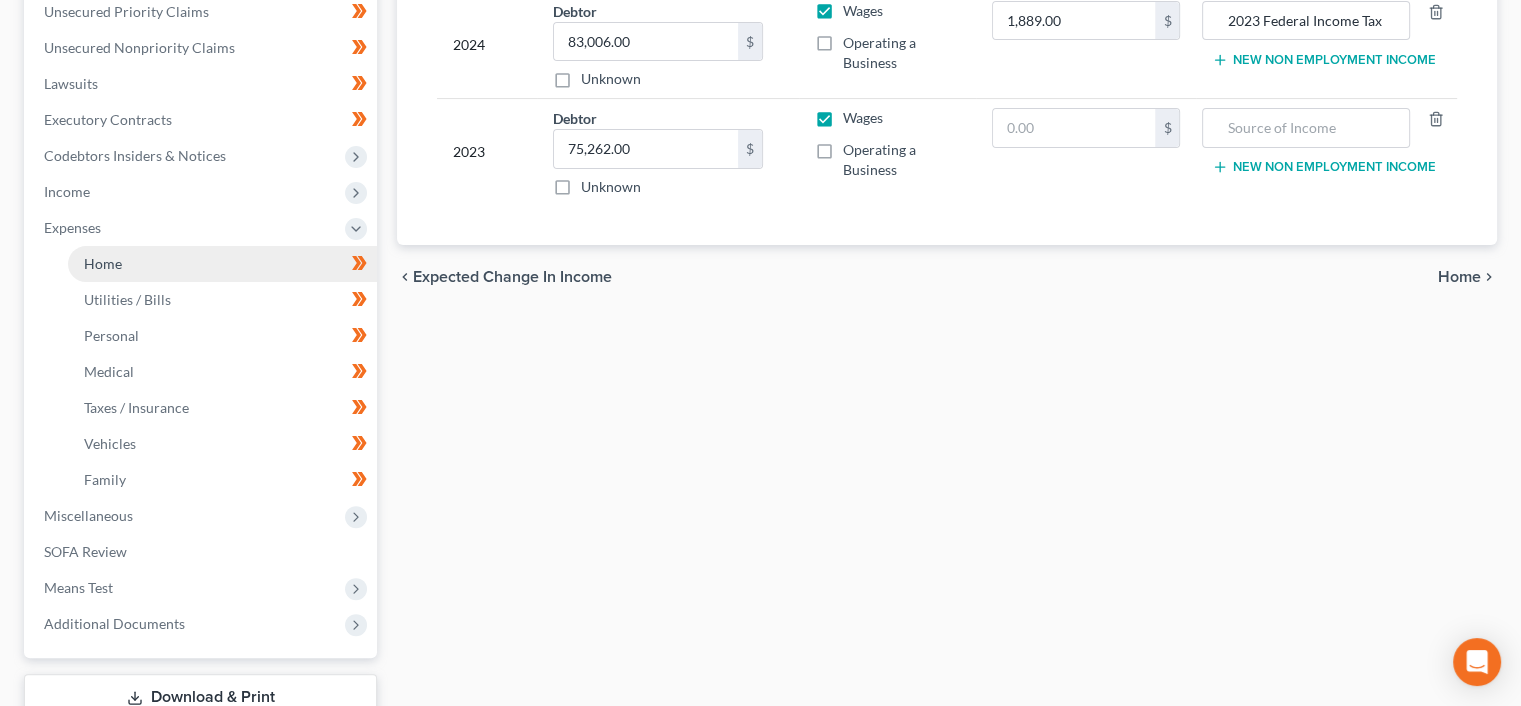 click on "Home" at bounding box center (222, 264) 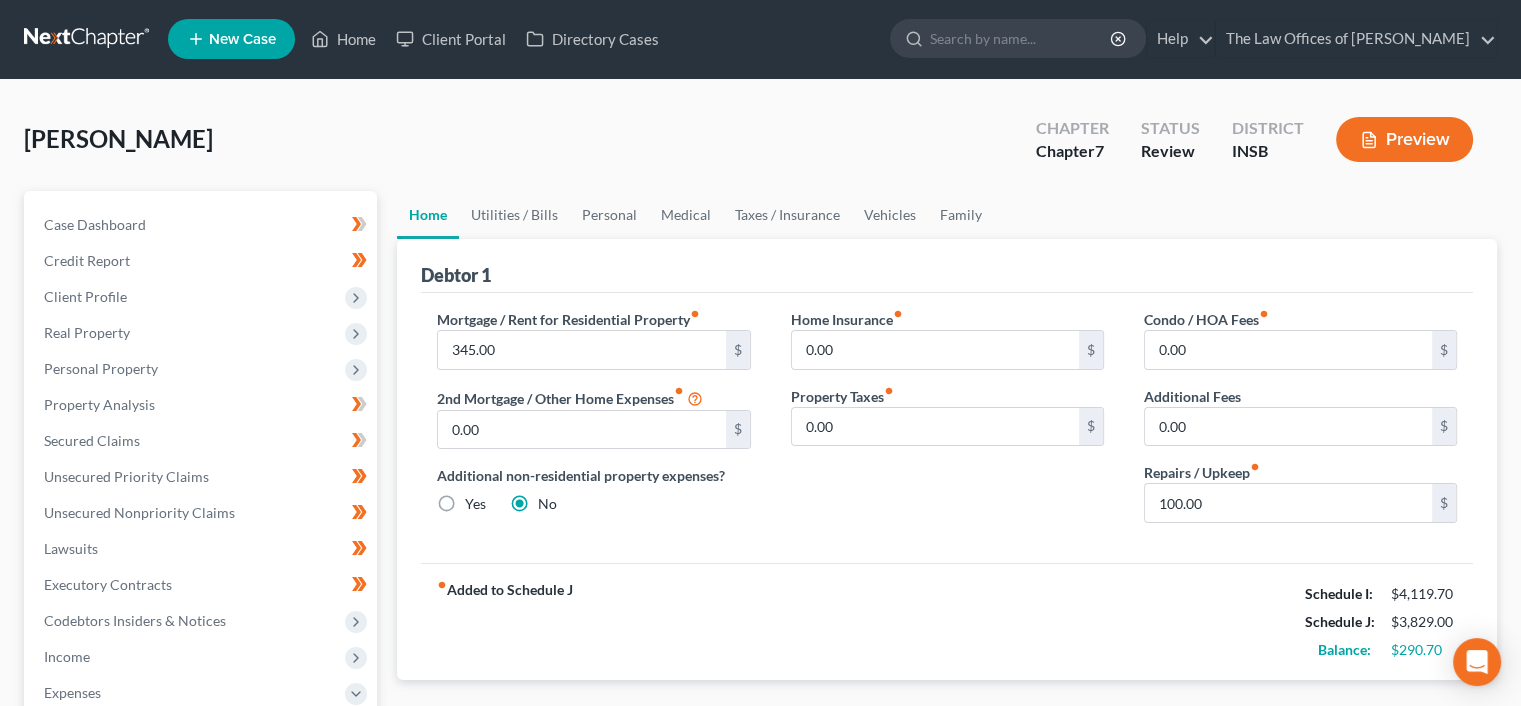 scroll, scrollTop: 0, scrollLeft: 0, axis: both 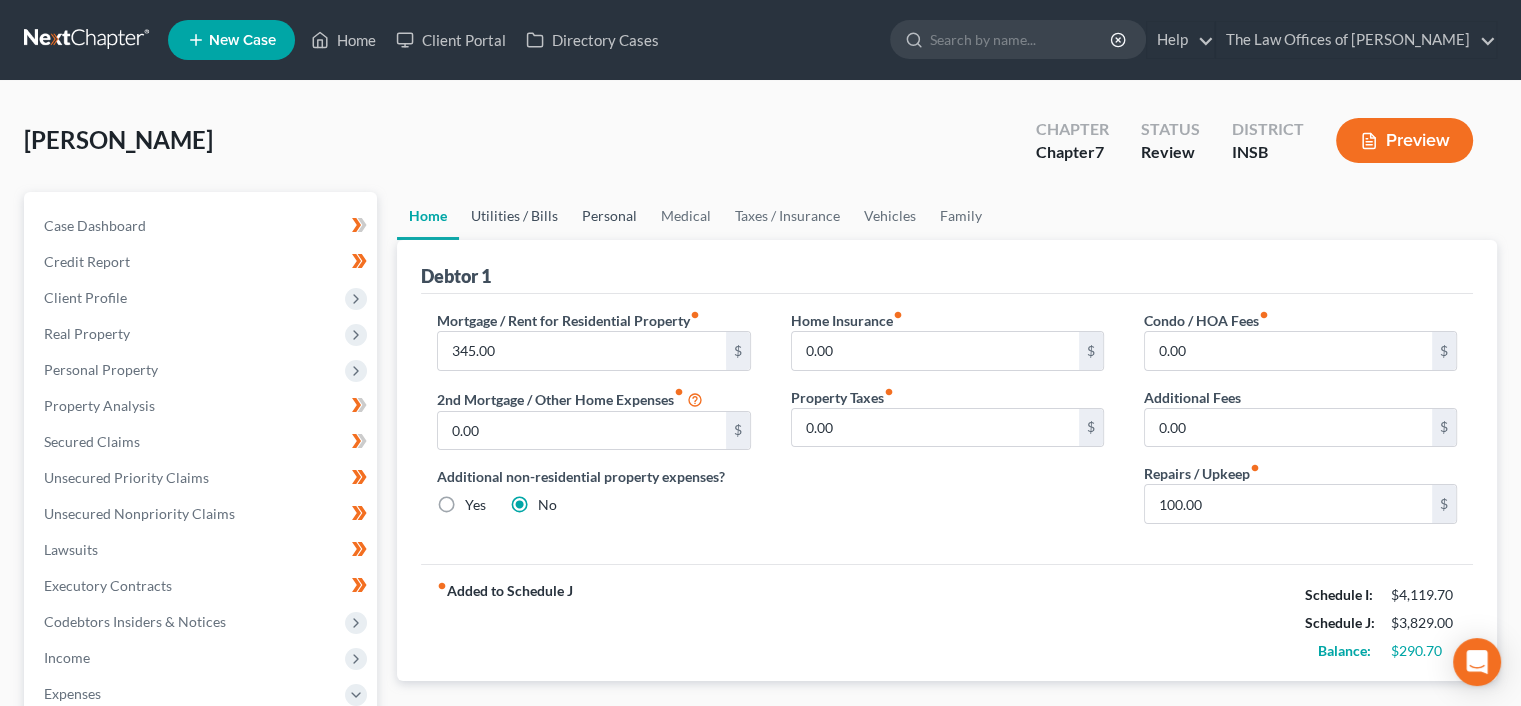 drag, startPoint x: 536, startPoint y: 221, endPoint x: 623, endPoint y: 220, distance: 87.005745 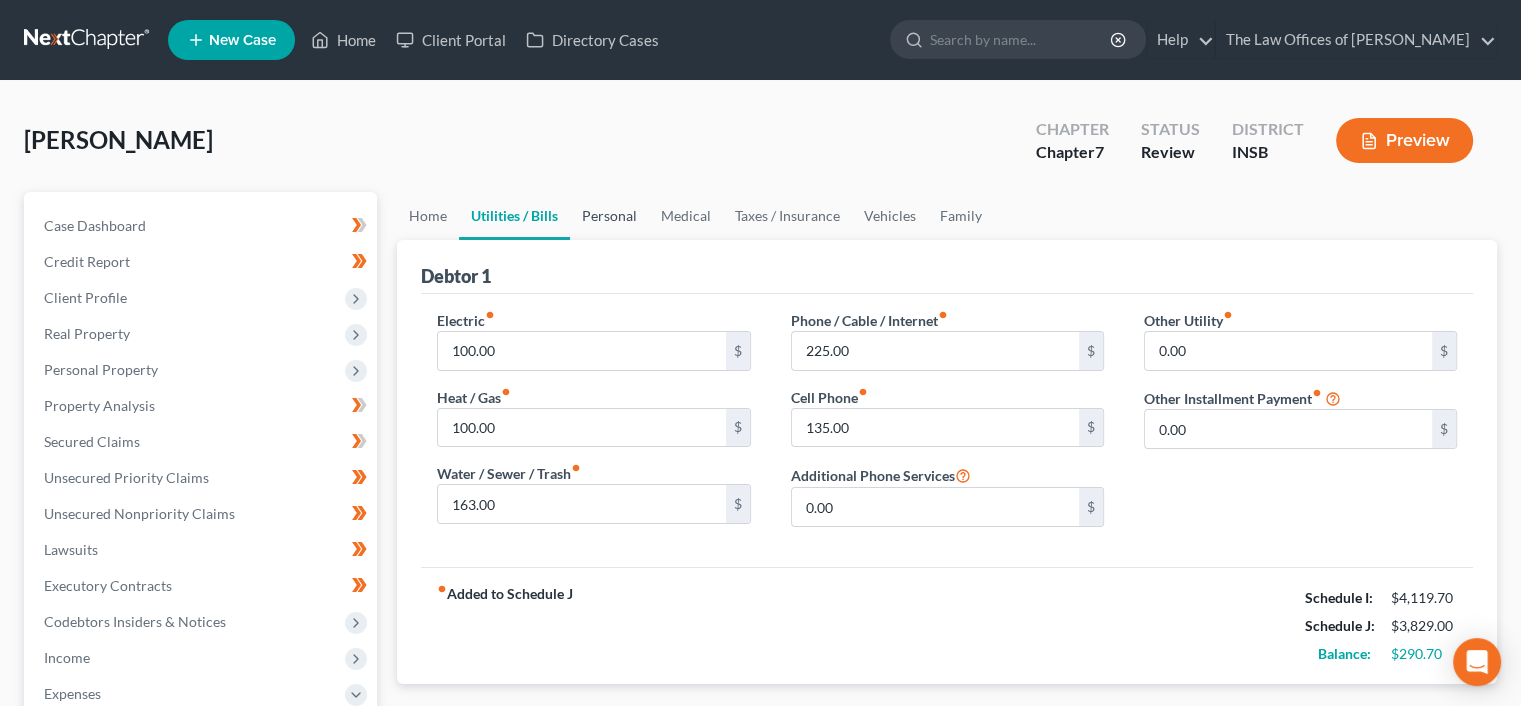 click on "Personal" at bounding box center (609, 216) 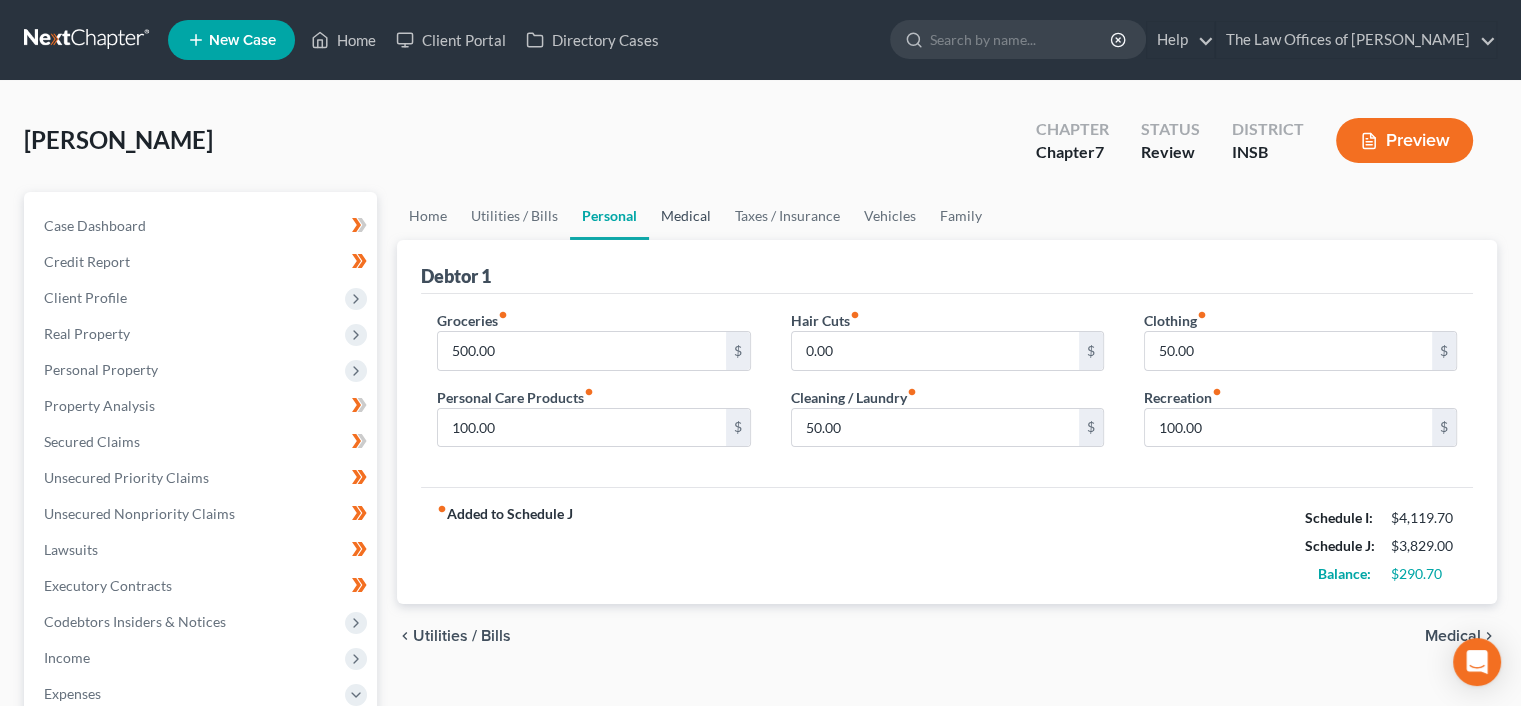 click on "Medical" at bounding box center [686, 216] 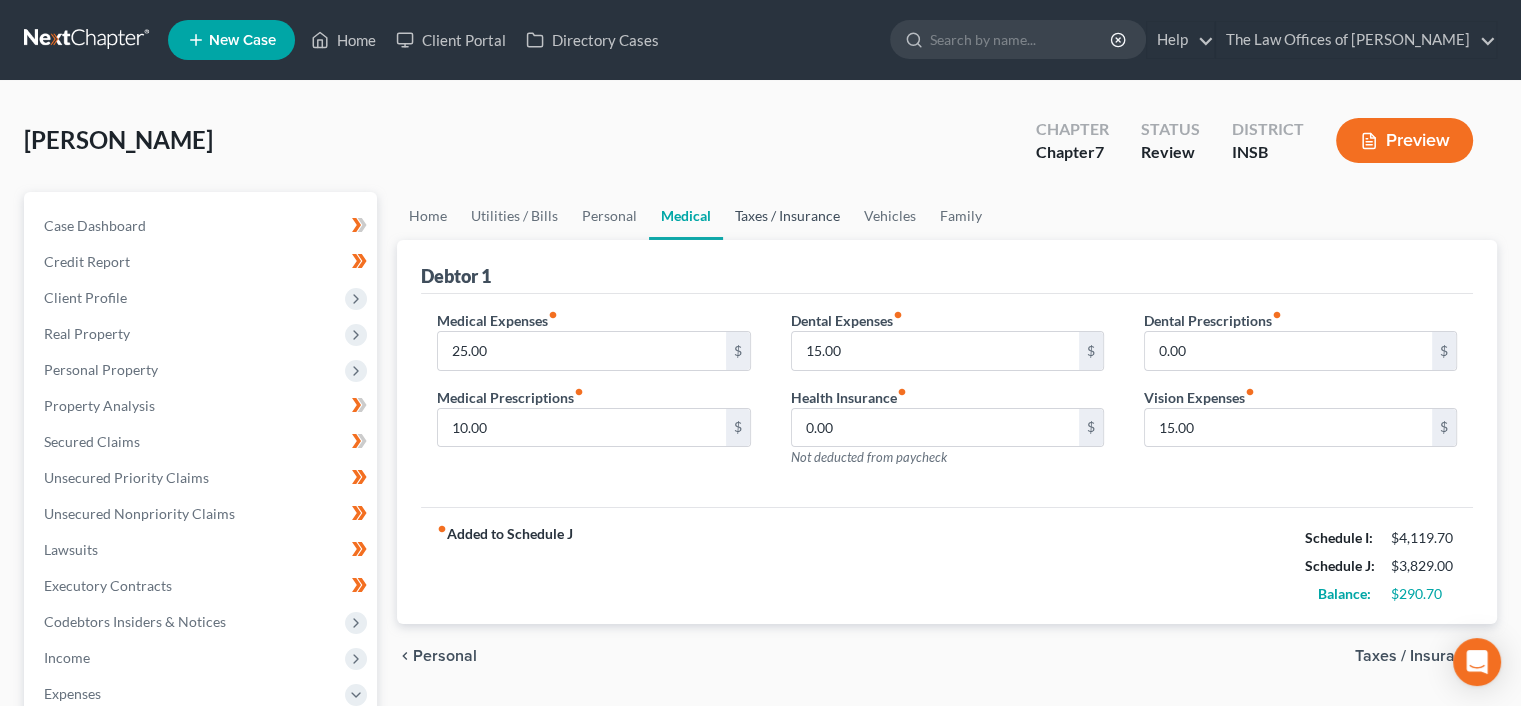 click on "Taxes / Insurance" at bounding box center (787, 216) 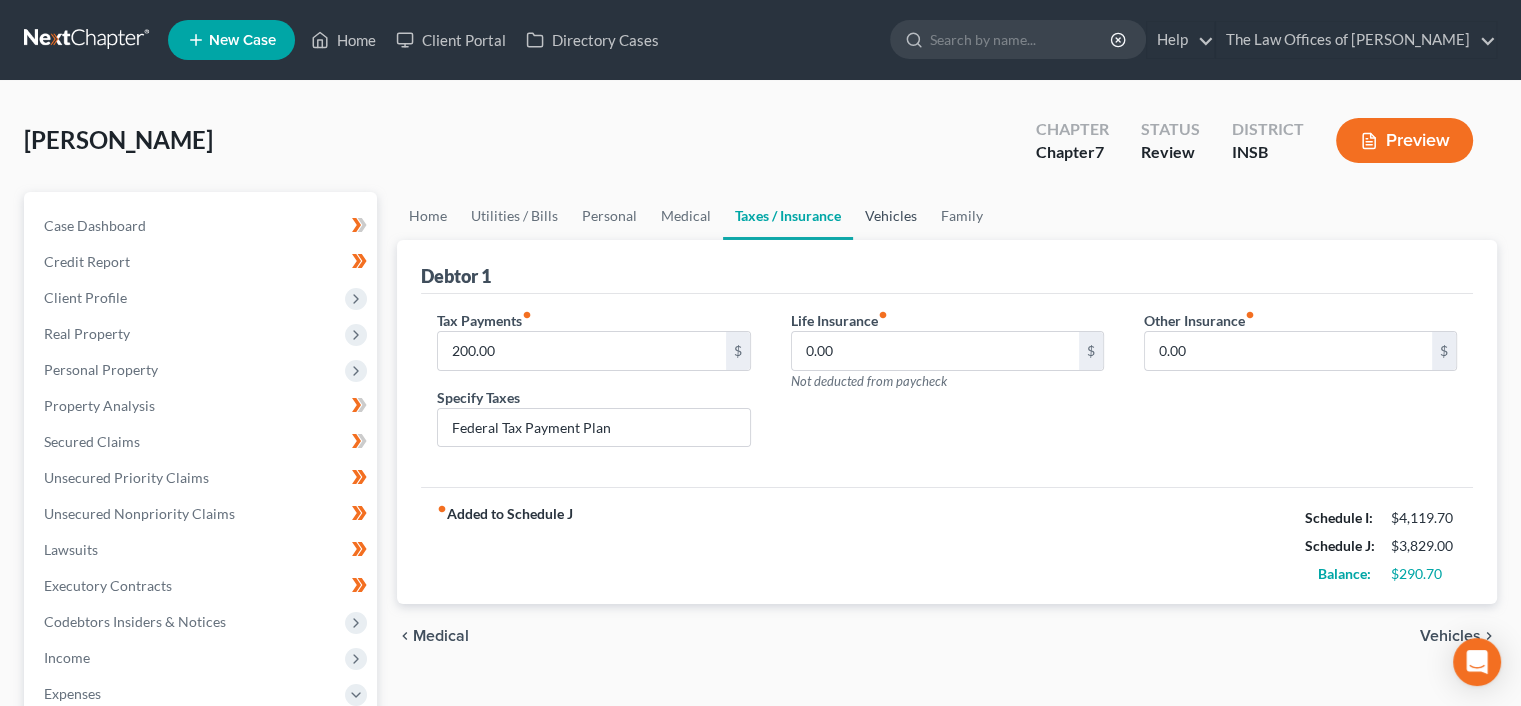 click on "Vehicles" at bounding box center [891, 216] 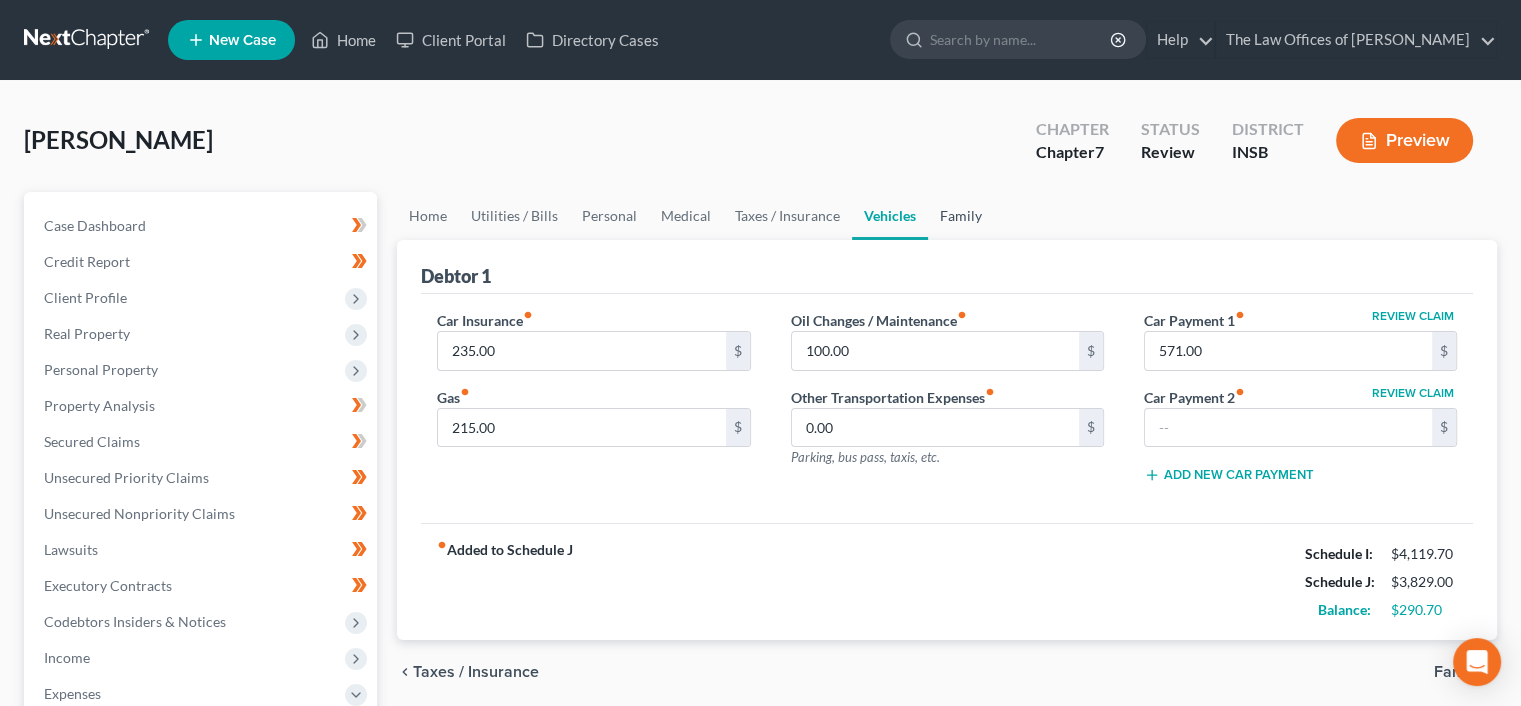 click on "Family" at bounding box center (961, 216) 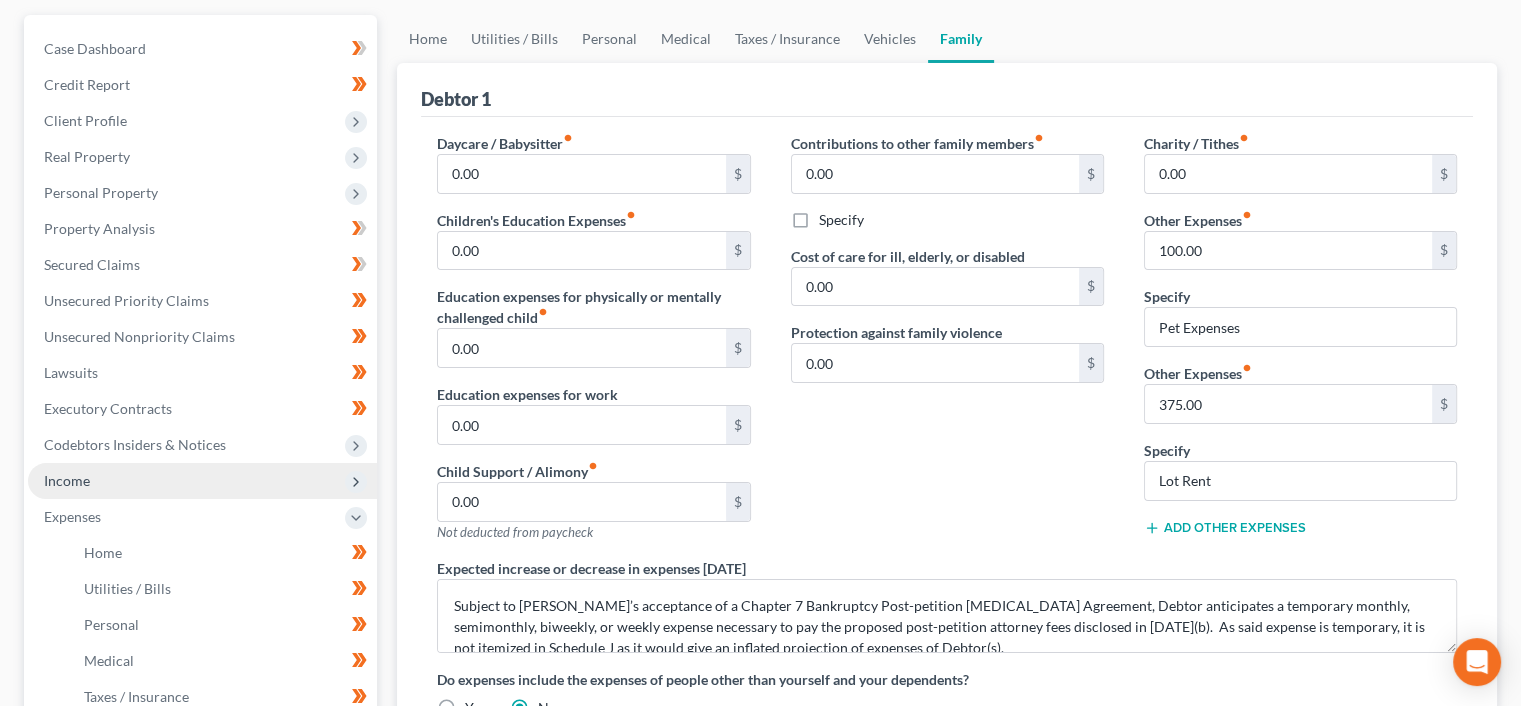 scroll, scrollTop: 200, scrollLeft: 0, axis: vertical 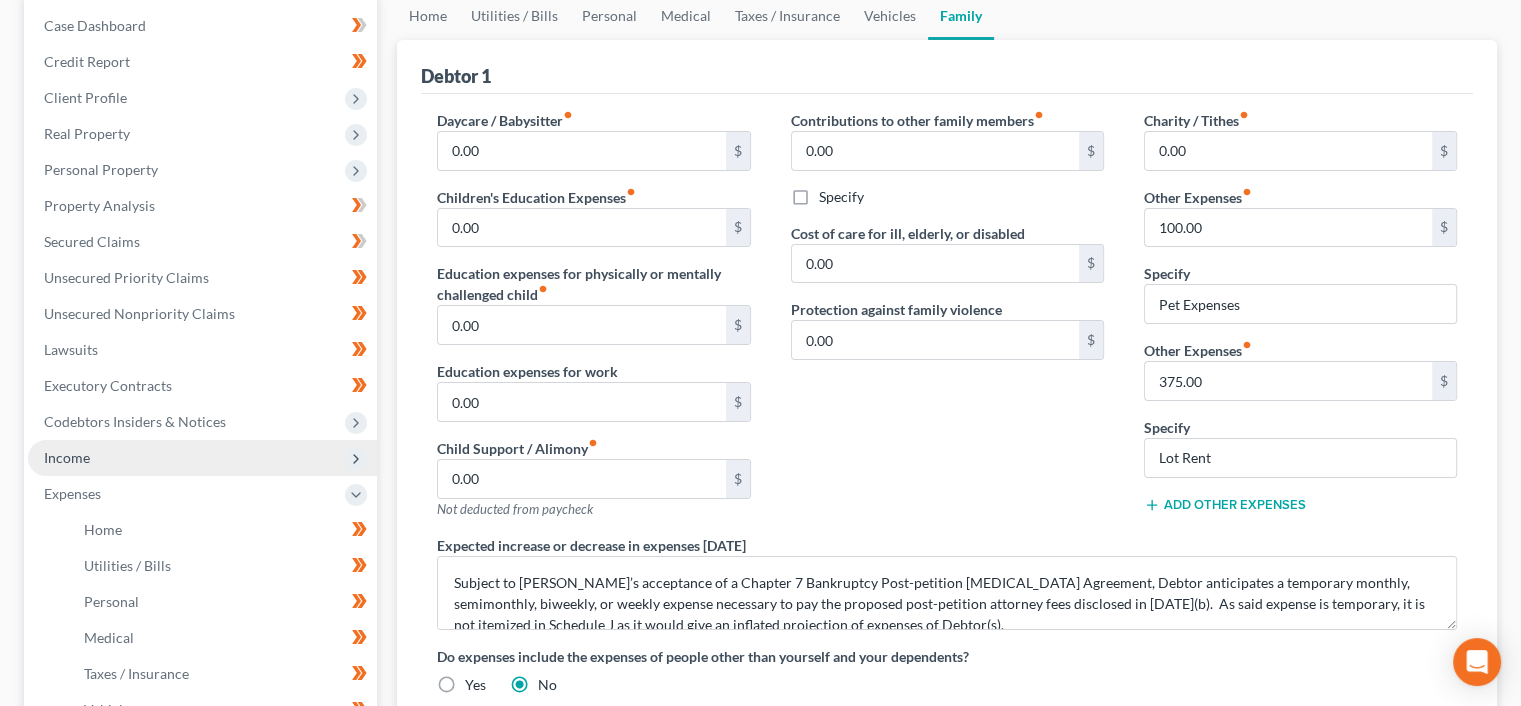 click on "Income" at bounding box center [202, 458] 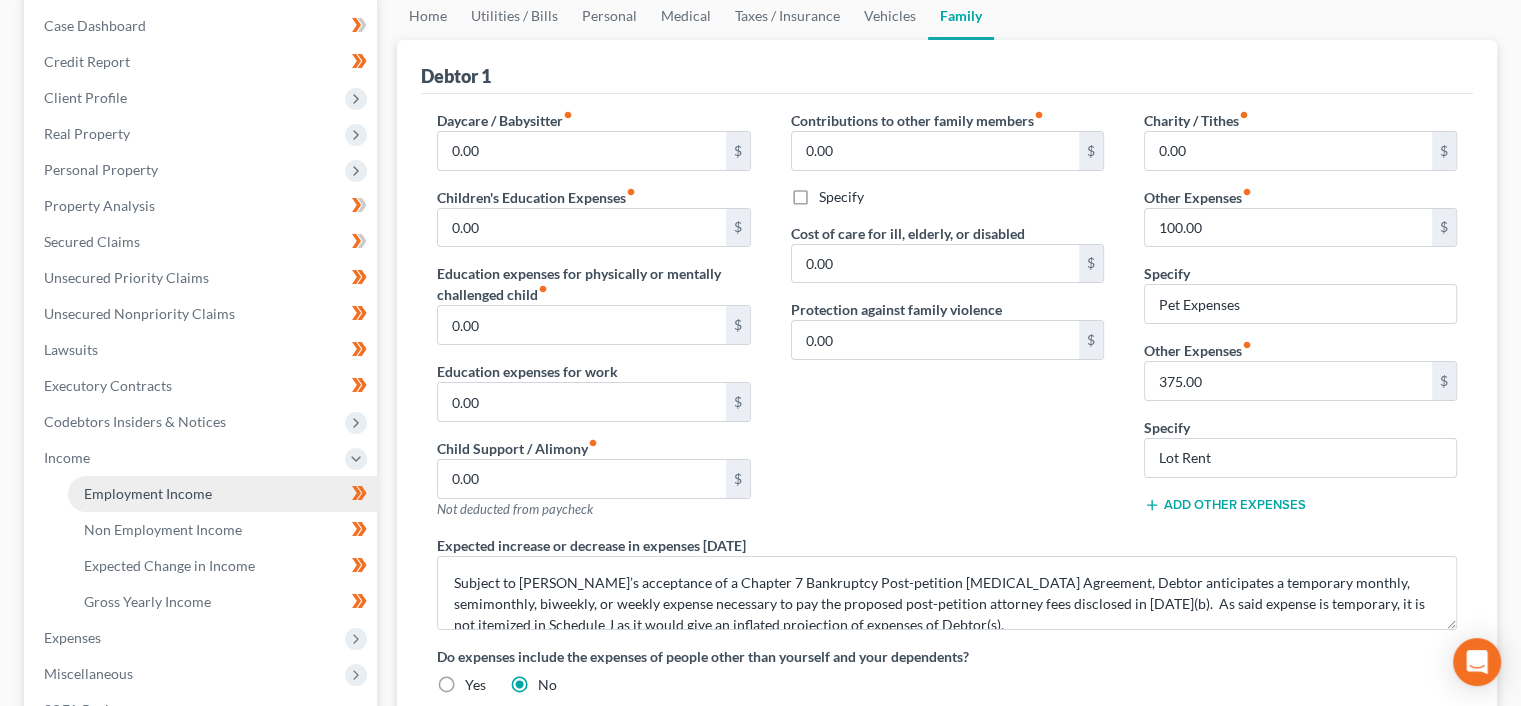 click on "Employment Income" at bounding box center [148, 493] 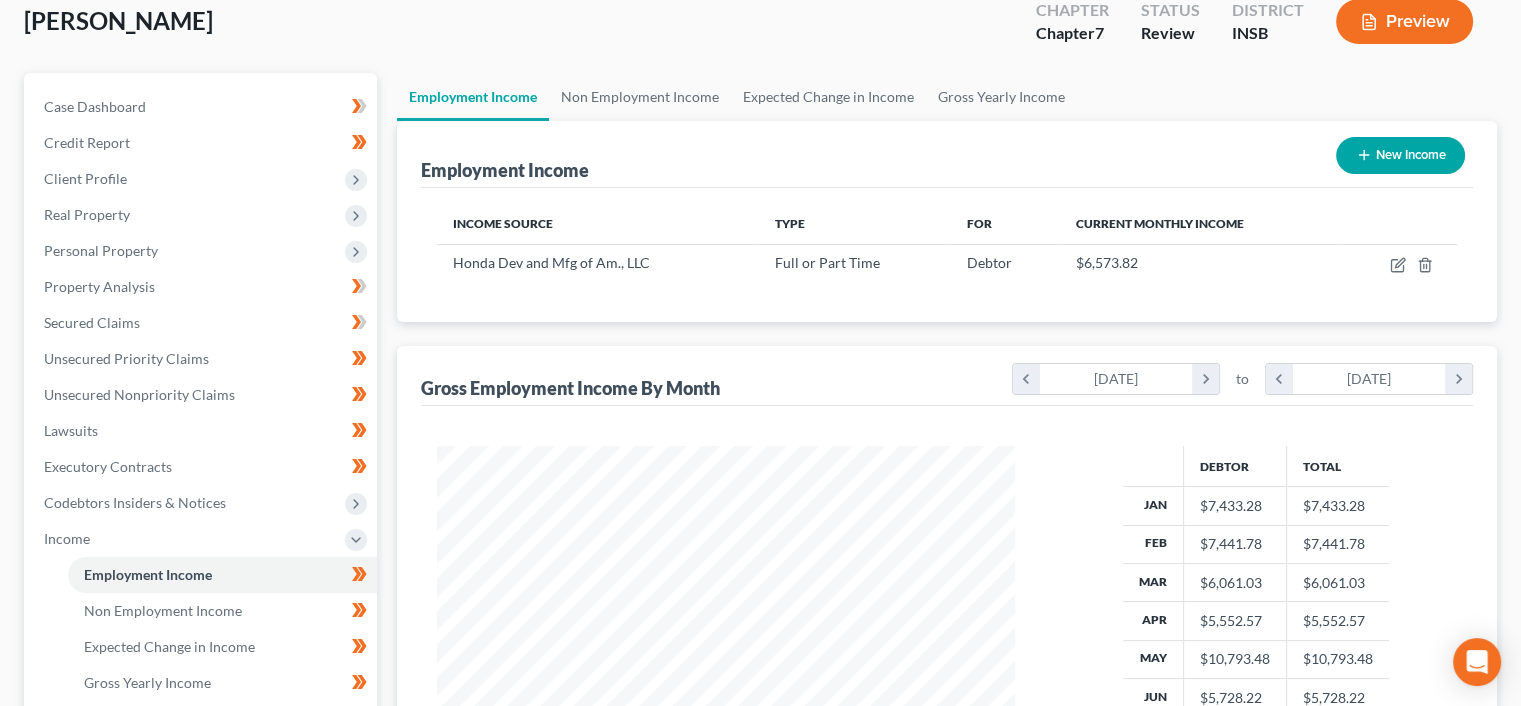 scroll, scrollTop: 0, scrollLeft: 0, axis: both 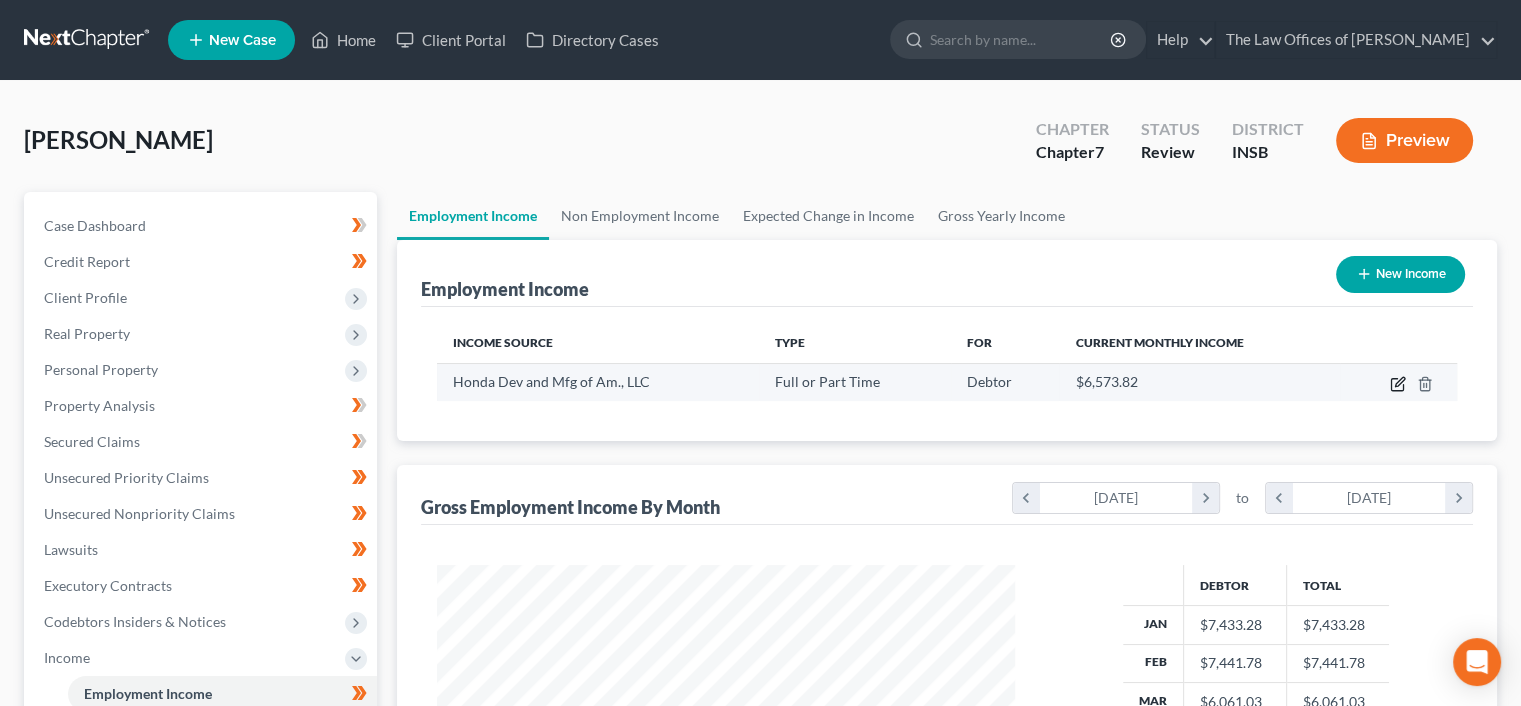 click 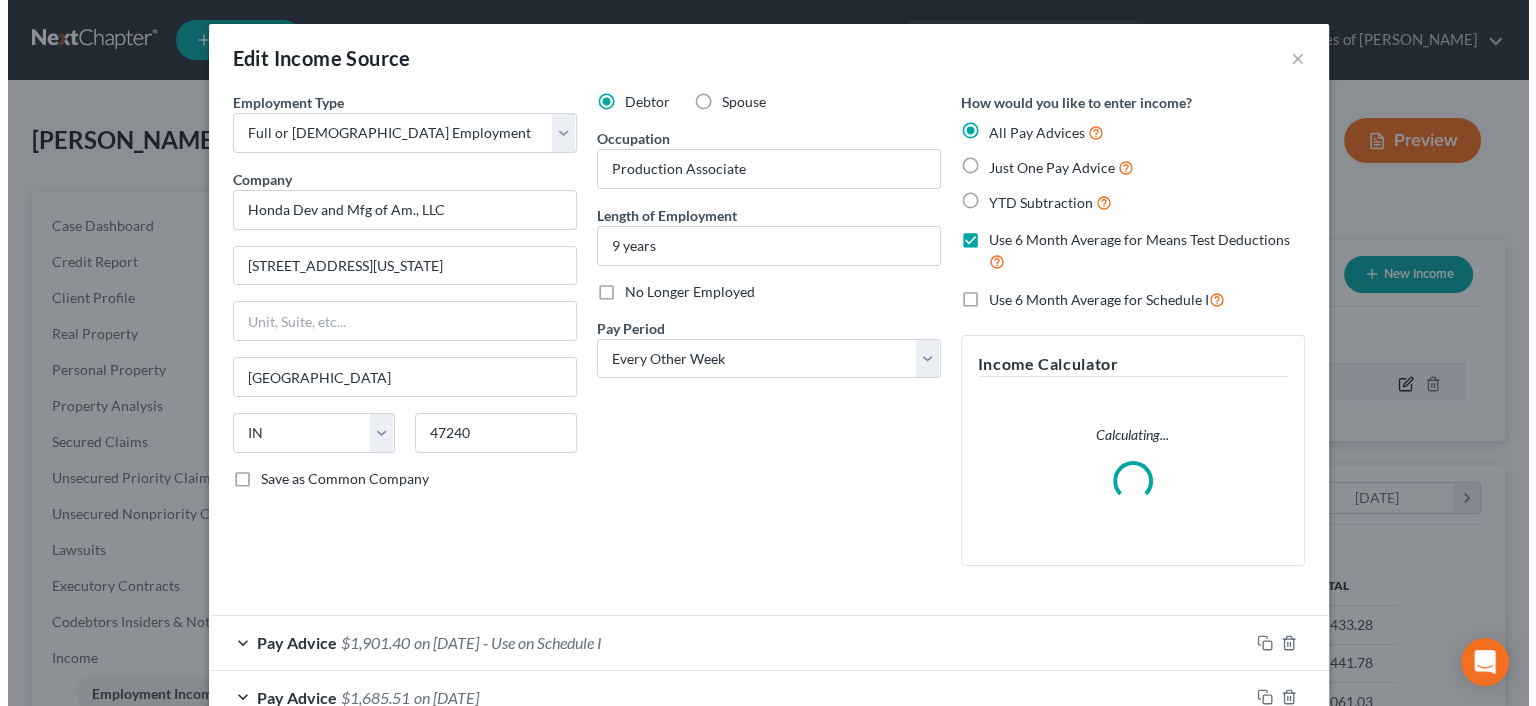 scroll, scrollTop: 999643, scrollLeft: 999375, axis: both 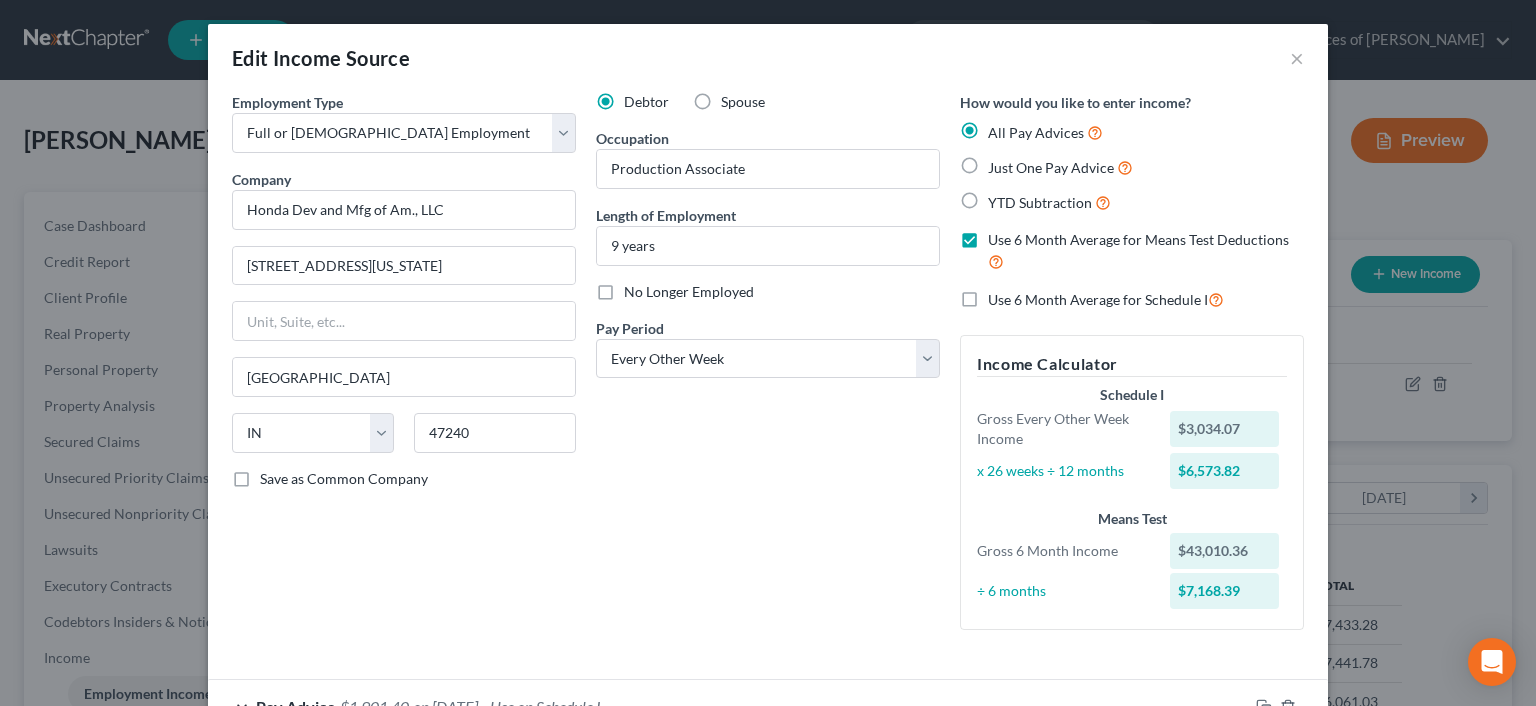 drag, startPoint x: 596, startPoint y: 291, endPoint x: 1028, endPoint y: 206, distance: 440.28287 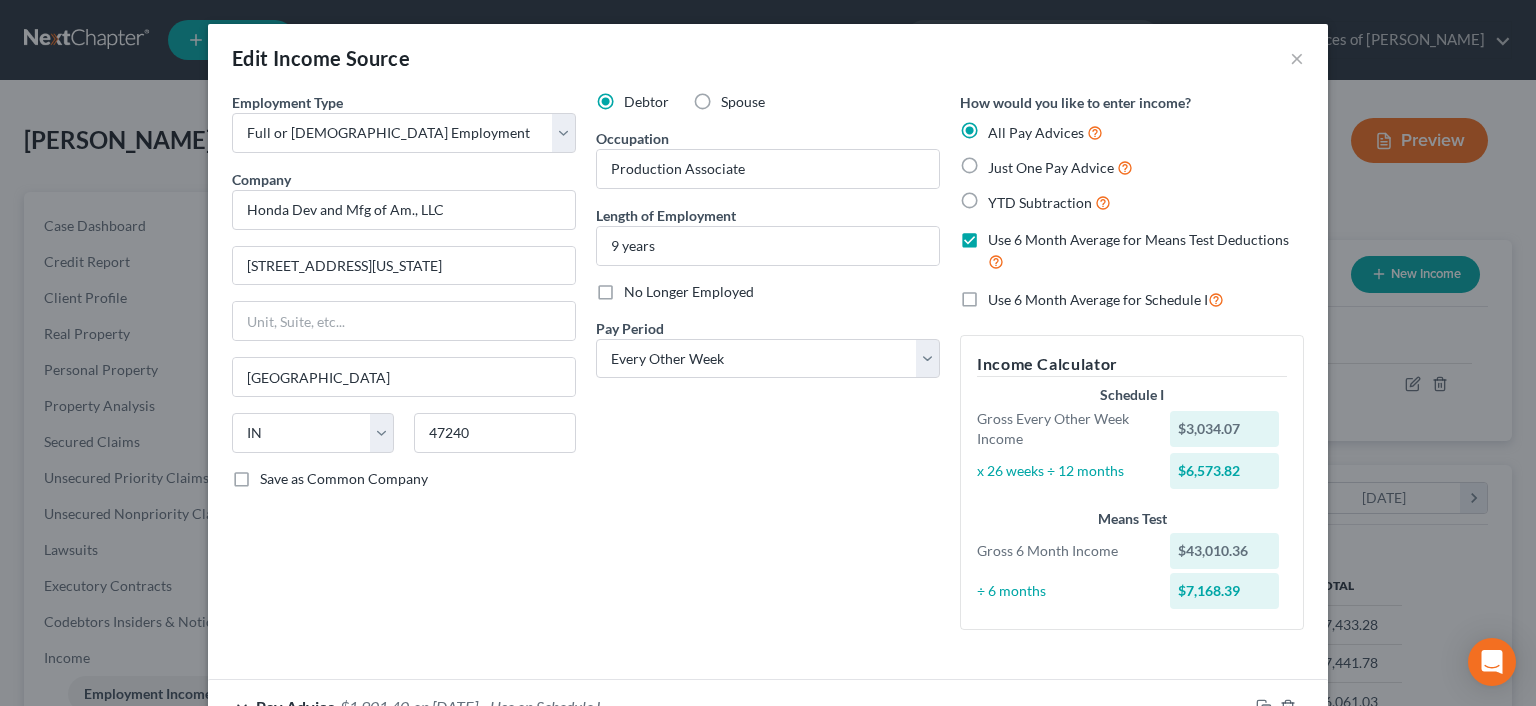 click on "No Longer Employed" at bounding box center [689, 292] 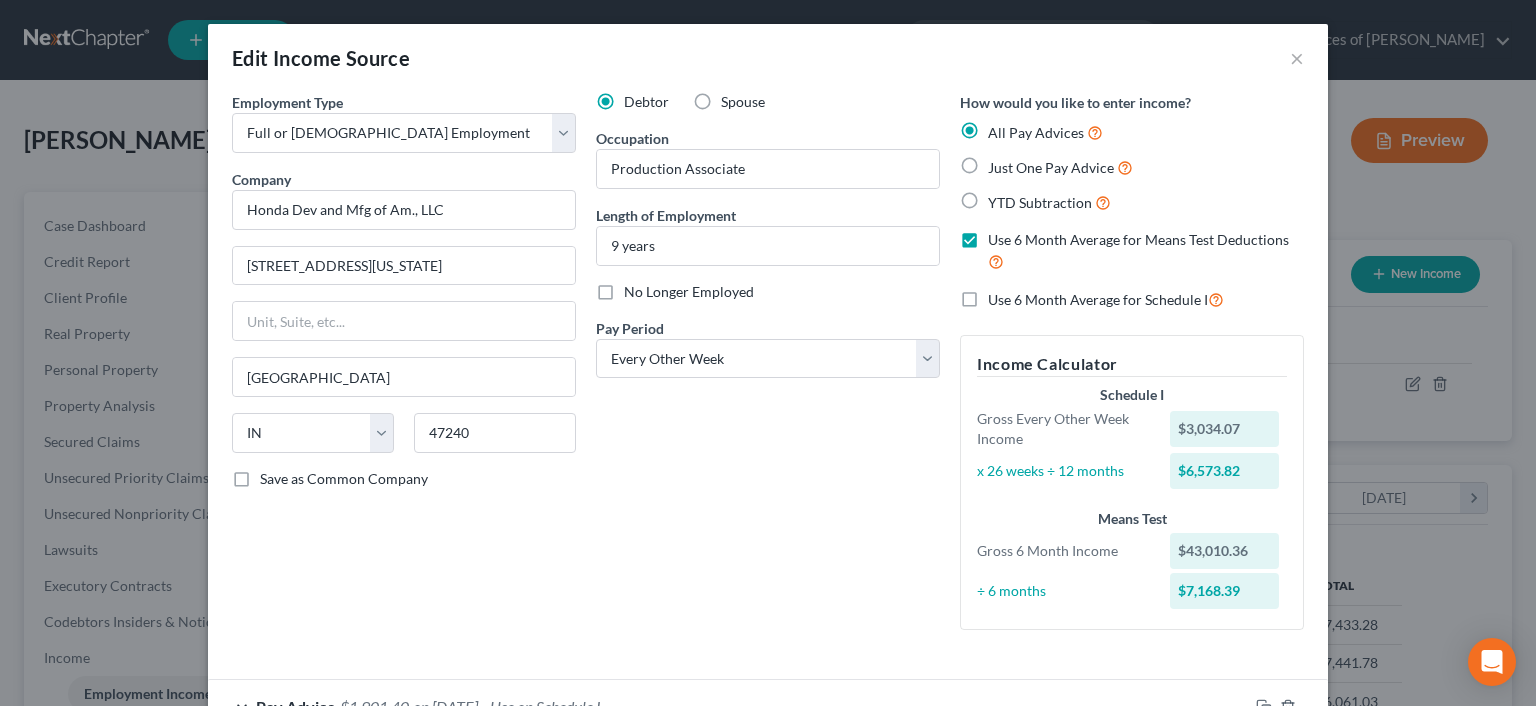 click on "No Longer Employed" at bounding box center [638, 288] 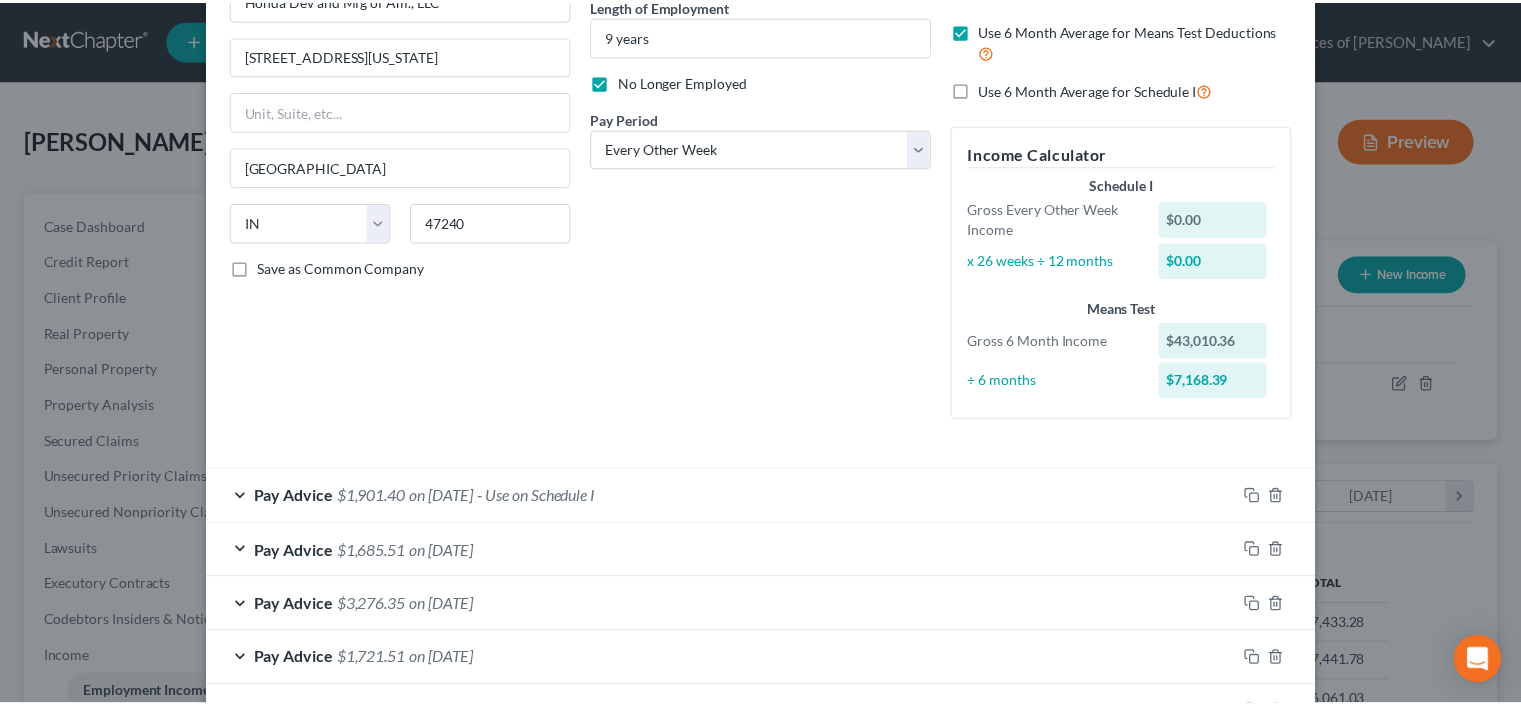 scroll, scrollTop: 0, scrollLeft: 0, axis: both 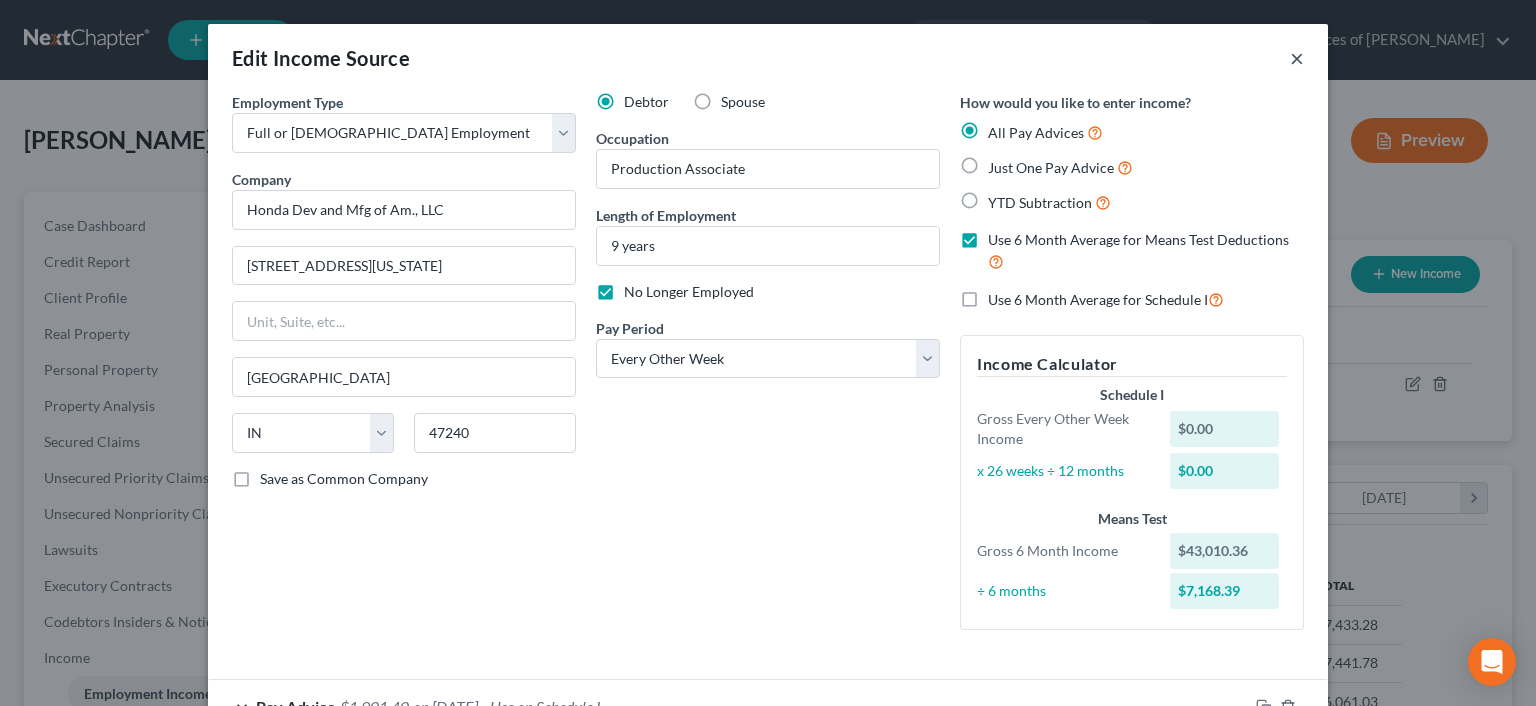 click on "×" at bounding box center [1297, 58] 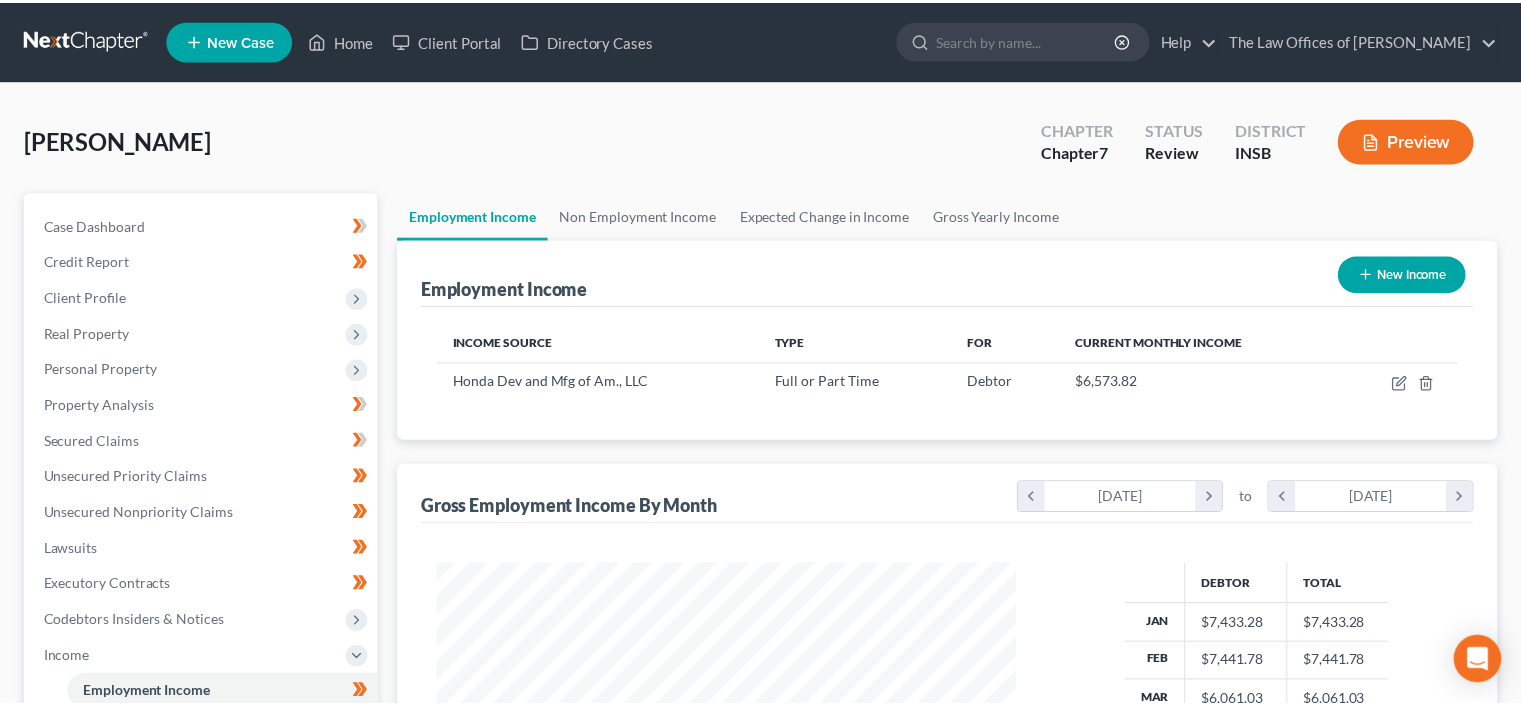 scroll, scrollTop: 356, scrollLeft: 617, axis: both 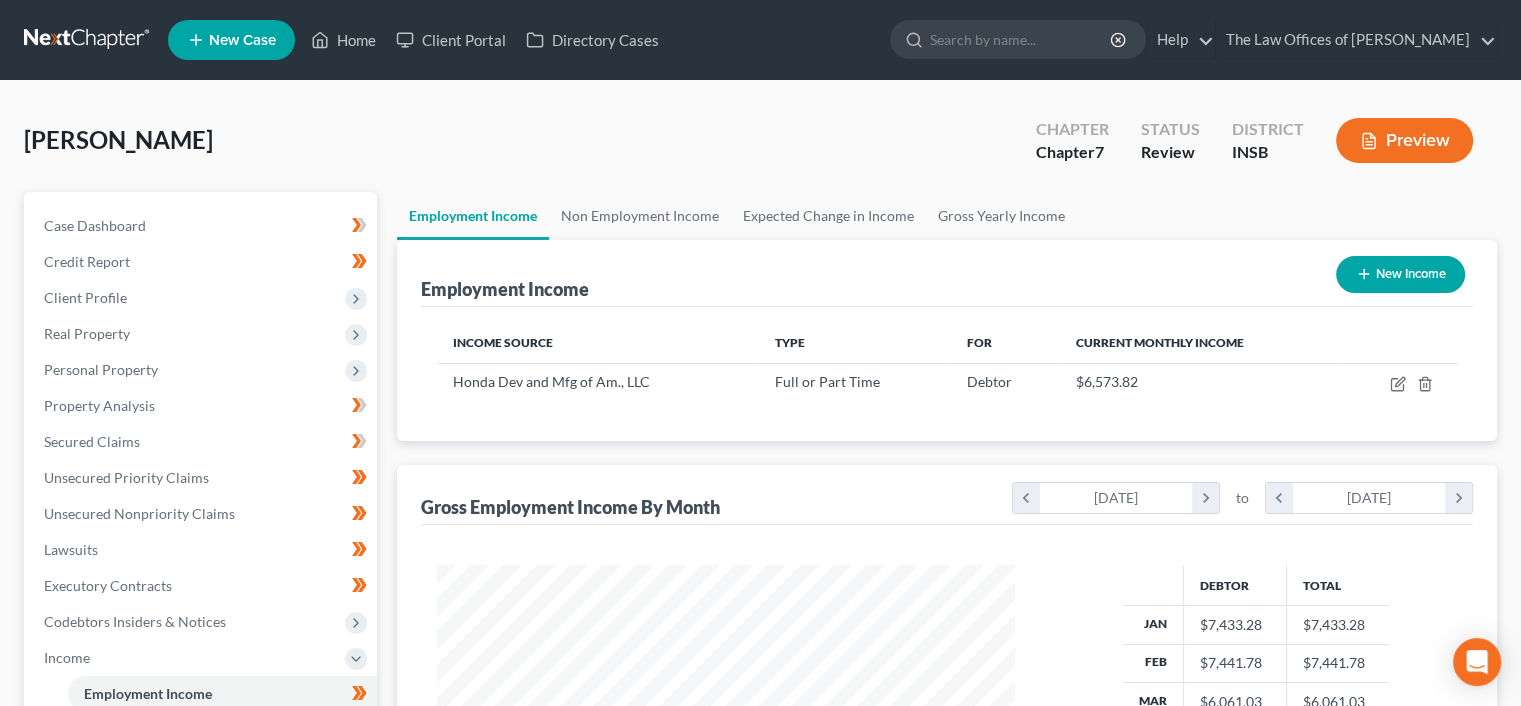 click on "New Income" at bounding box center (1400, 274) 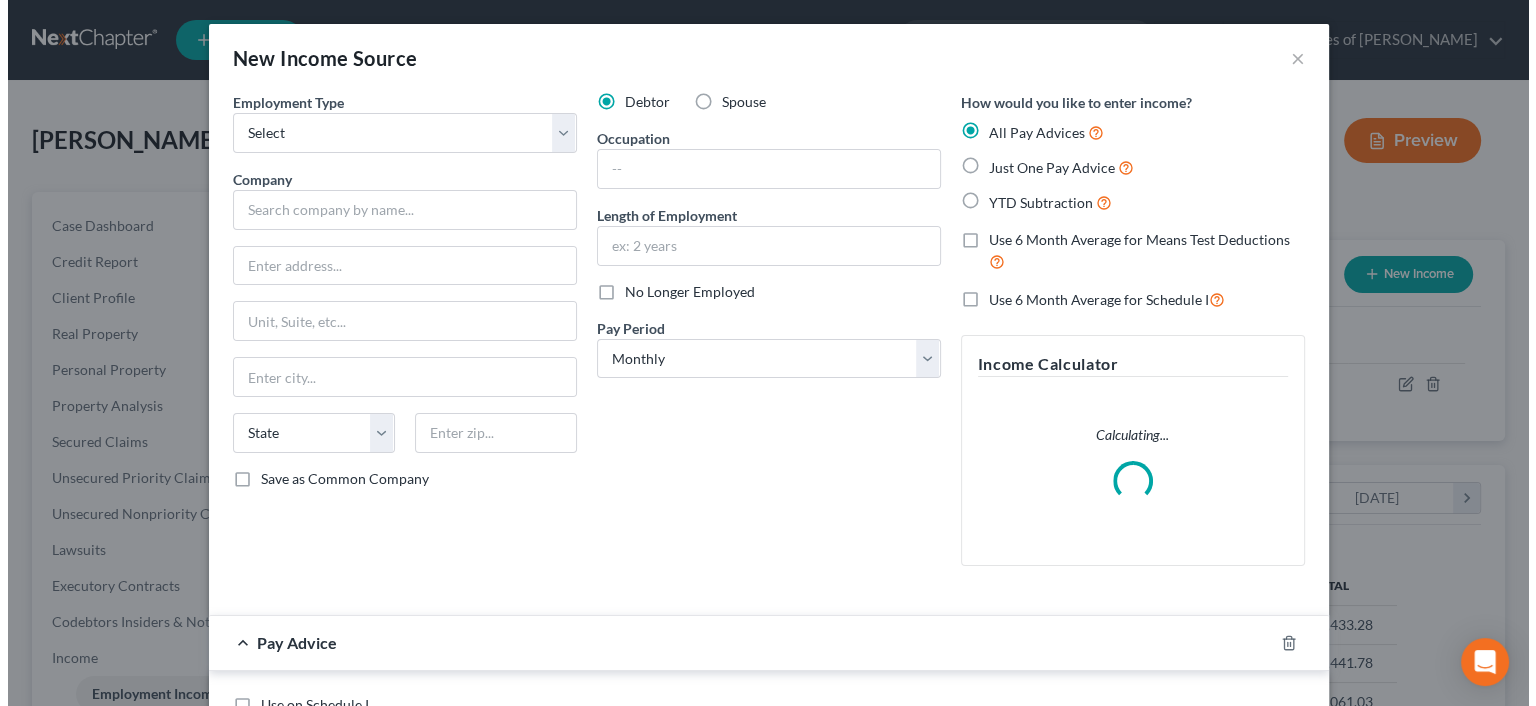scroll, scrollTop: 999643, scrollLeft: 999375, axis: both 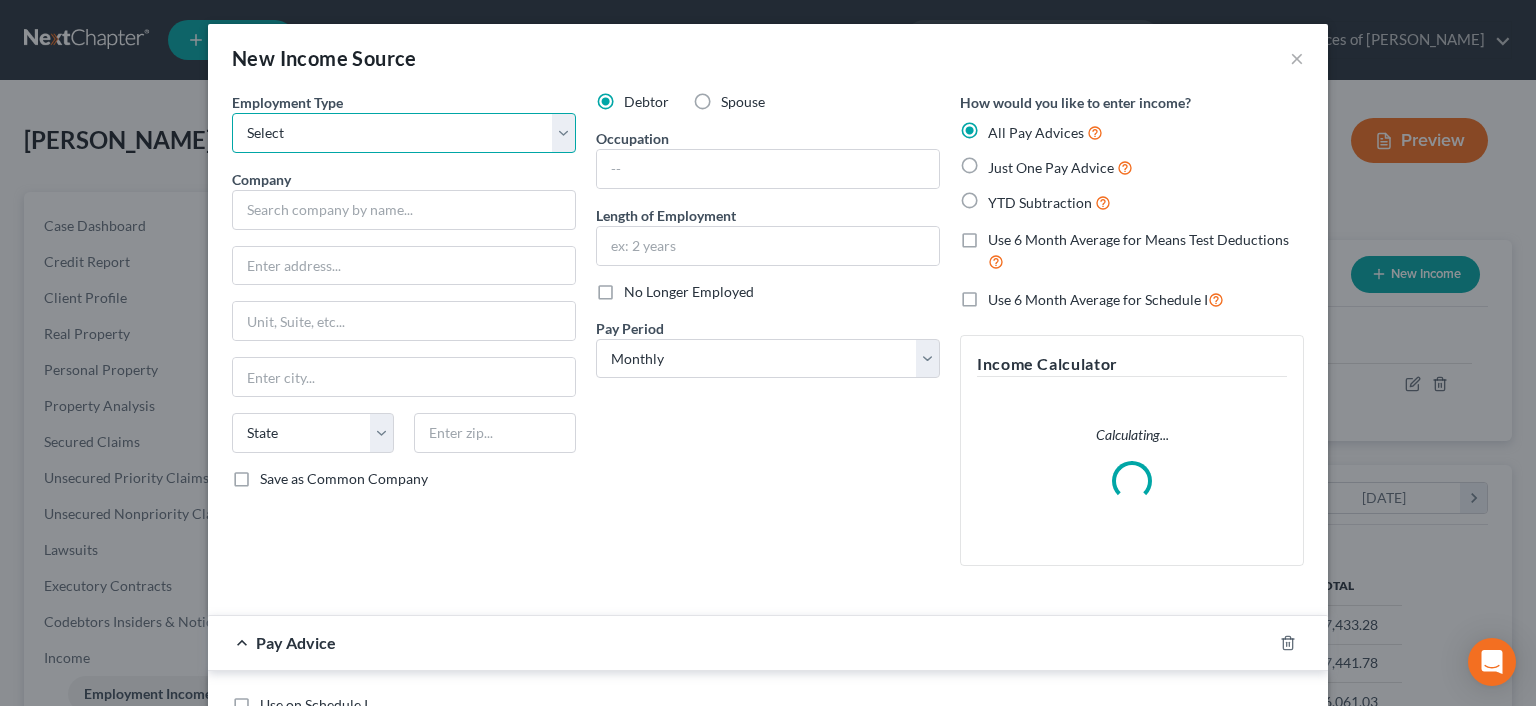 click on "Select Full or [DEMOGRAPHIC_DATA] Employment Self Employment" at bounding box center [404, 133] 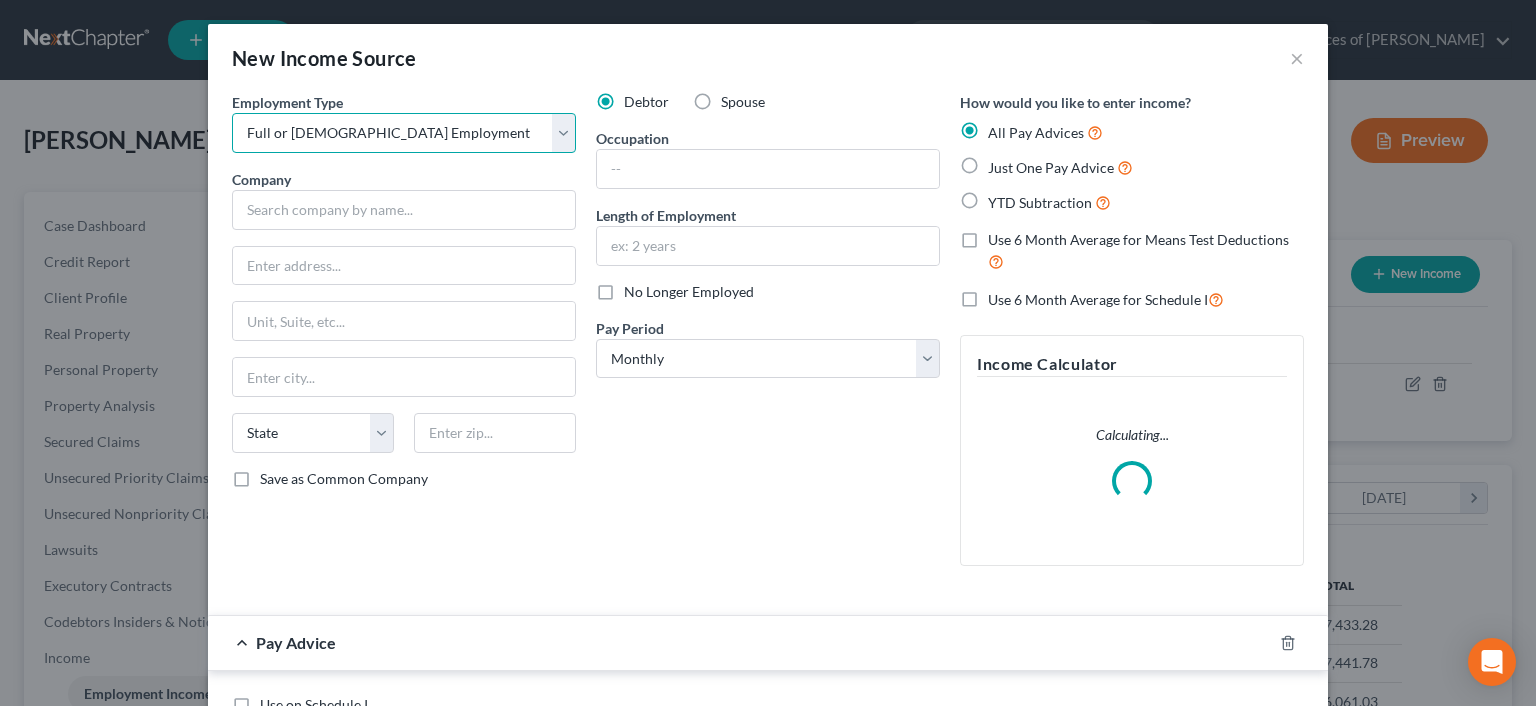 click on "Select Full or [DEMOGRAPHIC_DATA] Employment Self Employment" at bounding box center [404, 133] 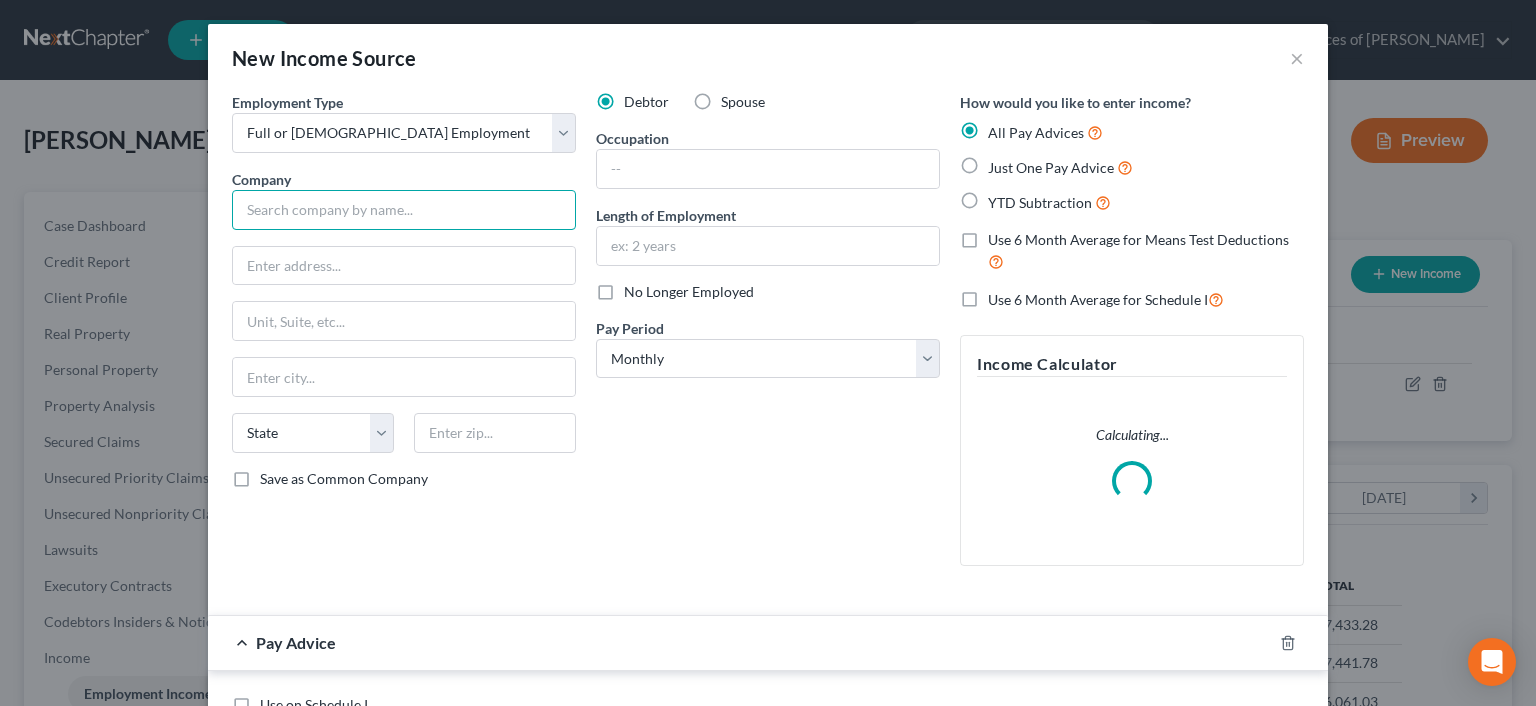 click at bounding box center [404, 210] 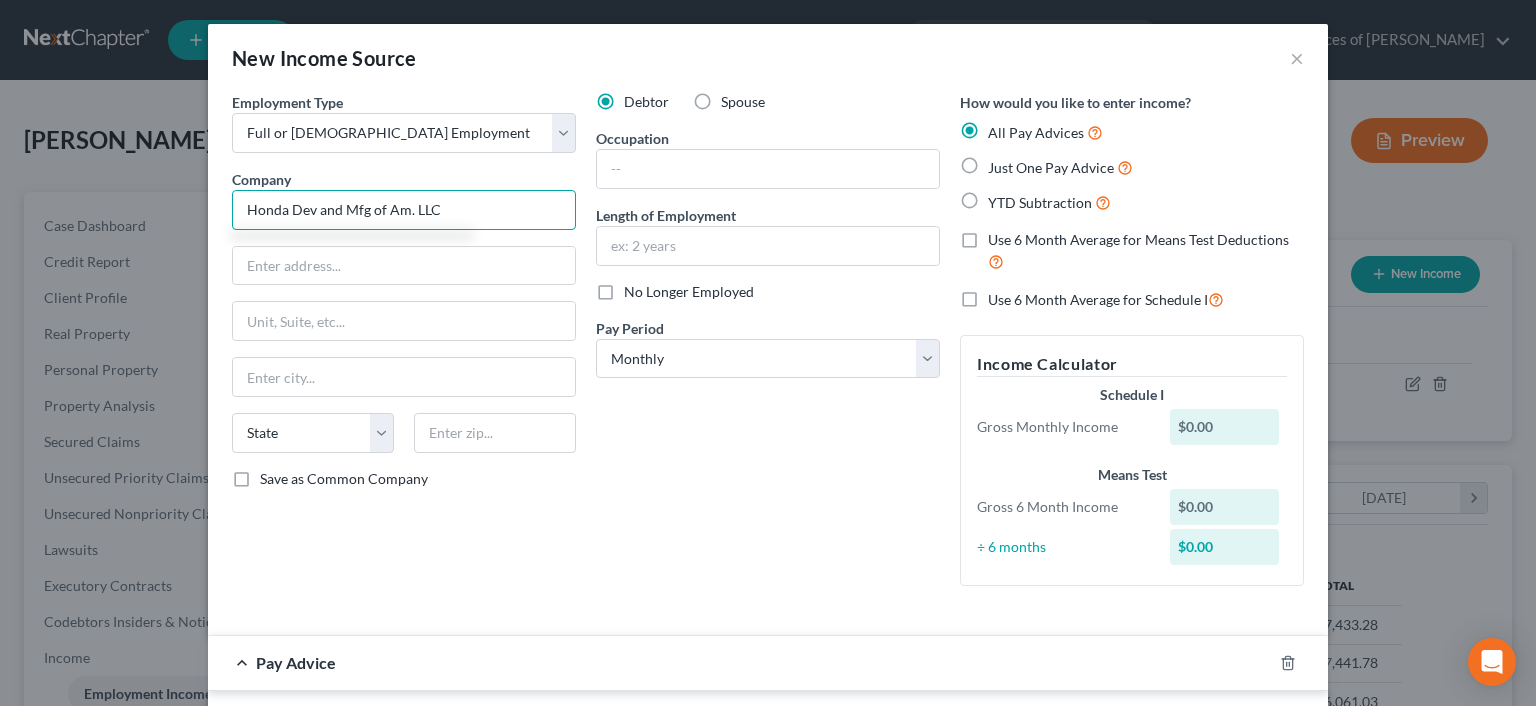 type on "Honda Dev and Mfg of Am. LLC" 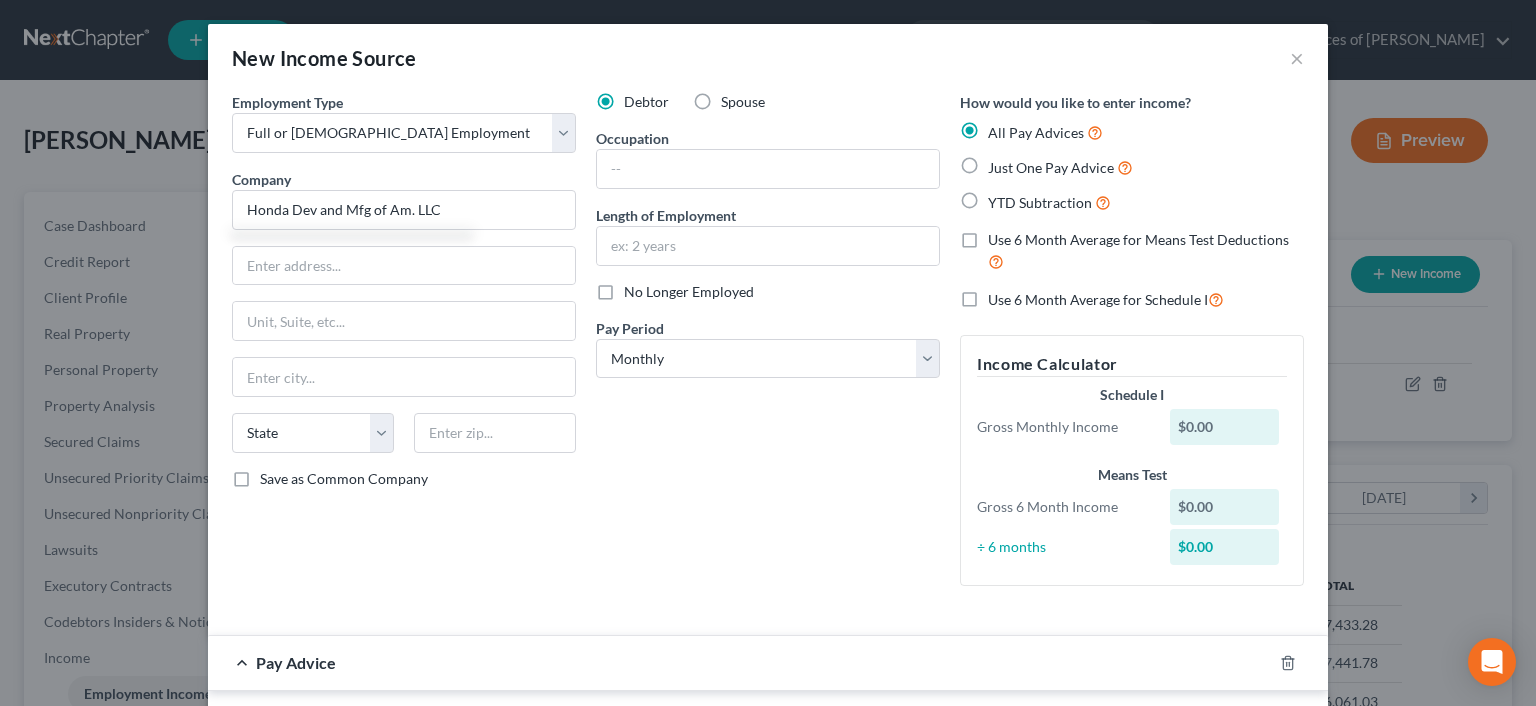 click on "Just One Pay Advice" at bounding box center (1060, 167) 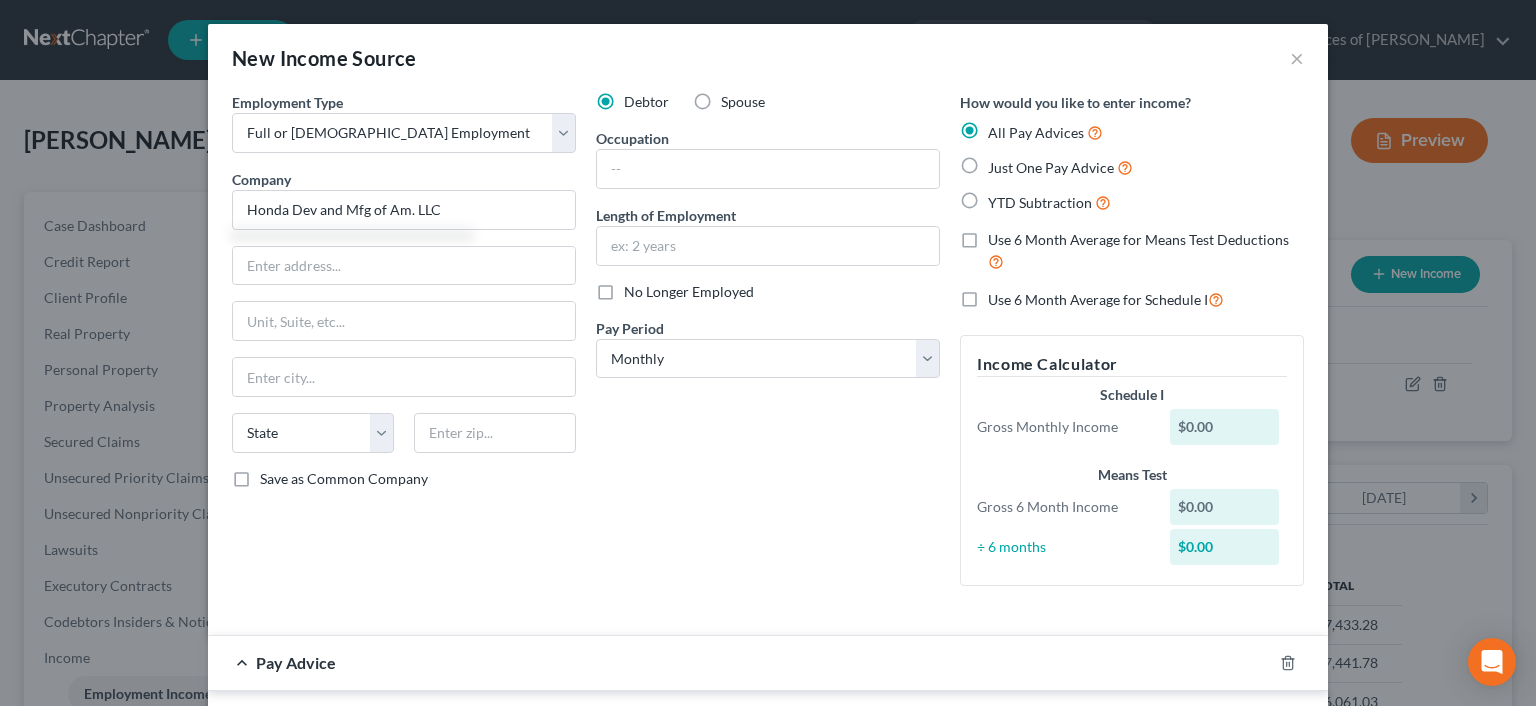 click on "Just One Pay Advice" at bounding box center [1002, 162] 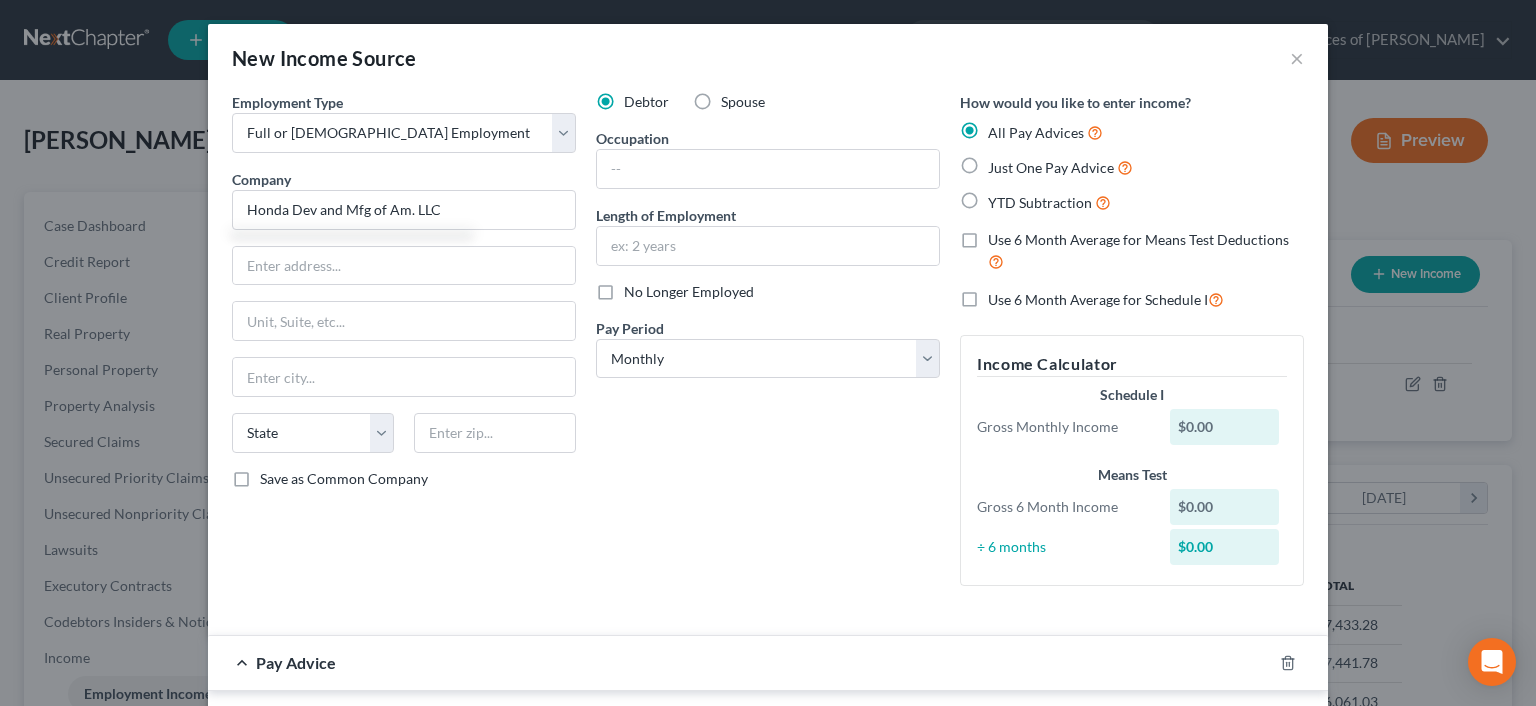 radio on "true" 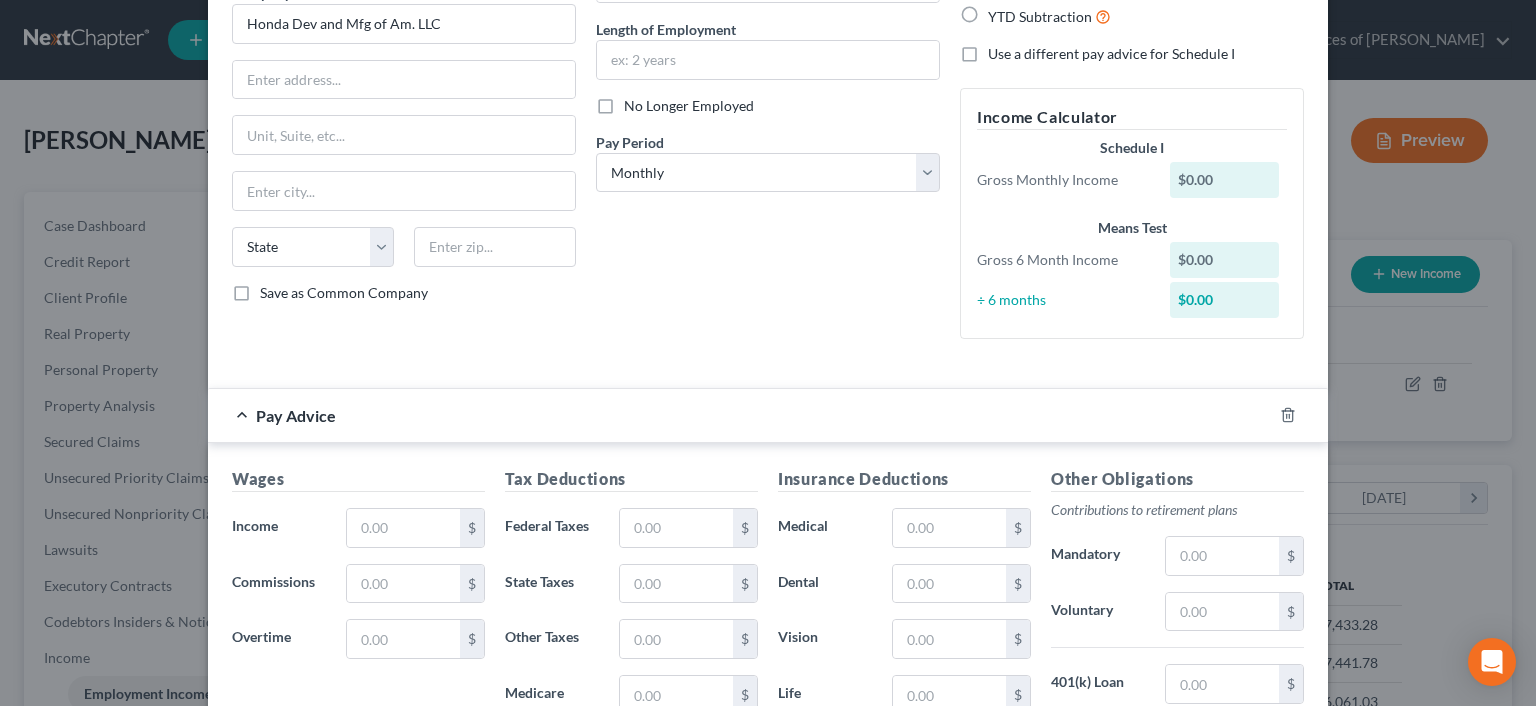 scroll, scrollTop: 266, scrollLeft: 0, axis: vertical 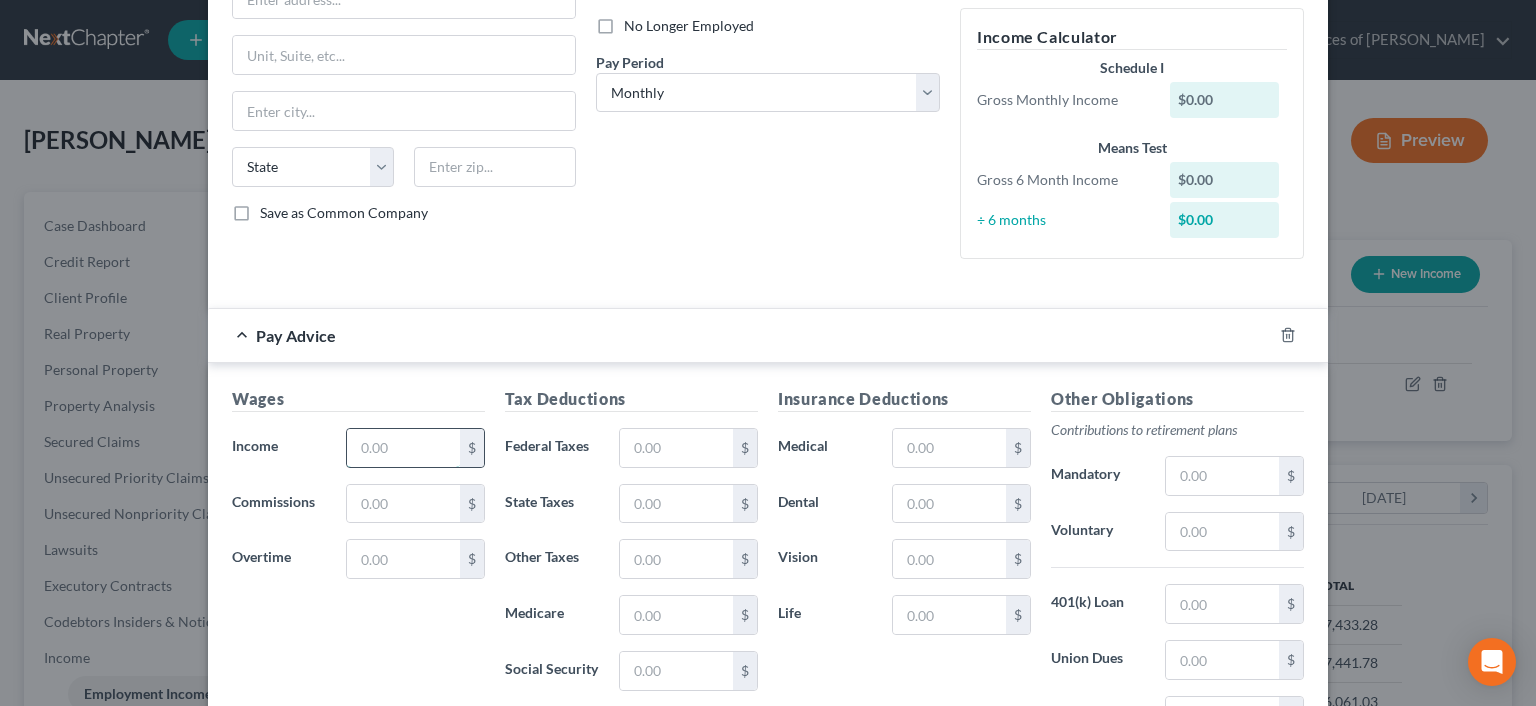 click at bounding box center (403, 448) 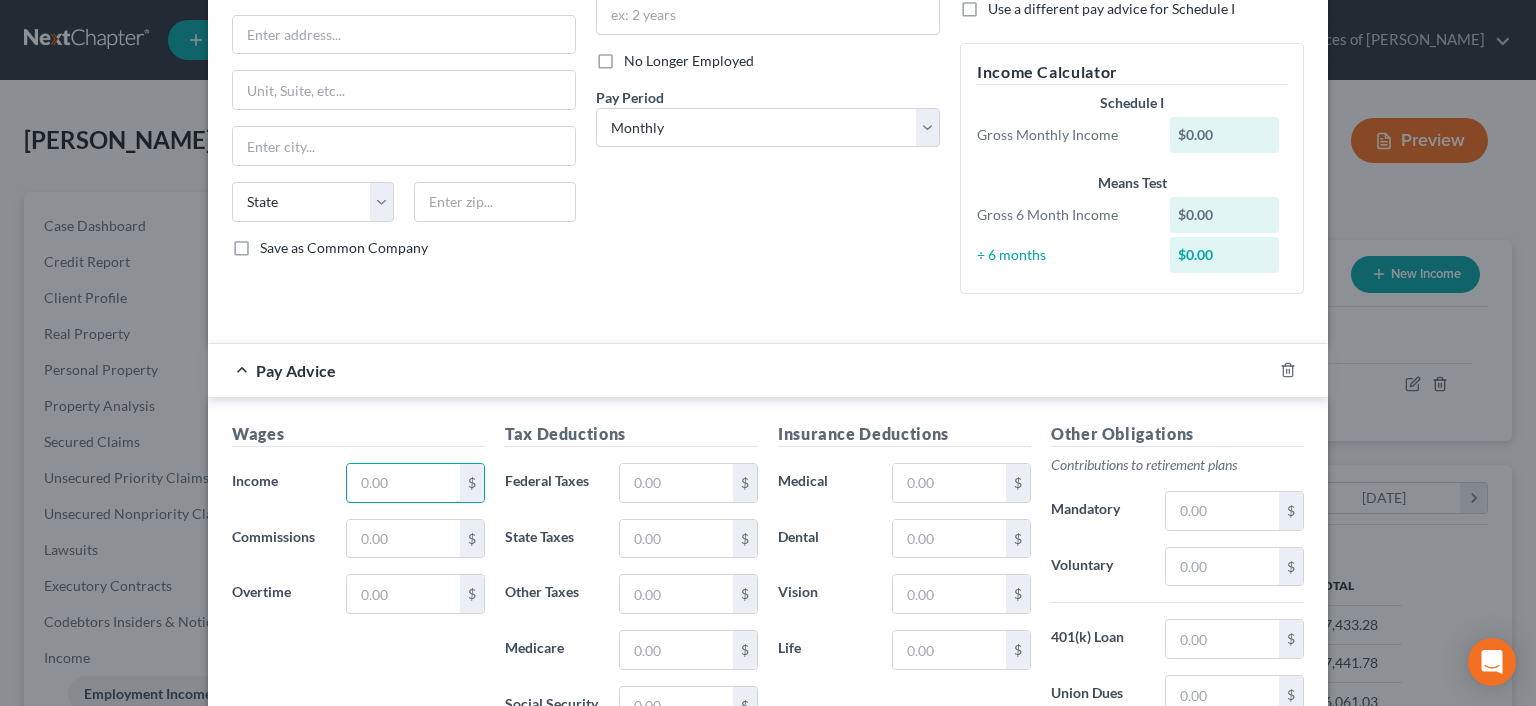scroll, scrollTop: 200, scrollLeft: 0, axis: vertical 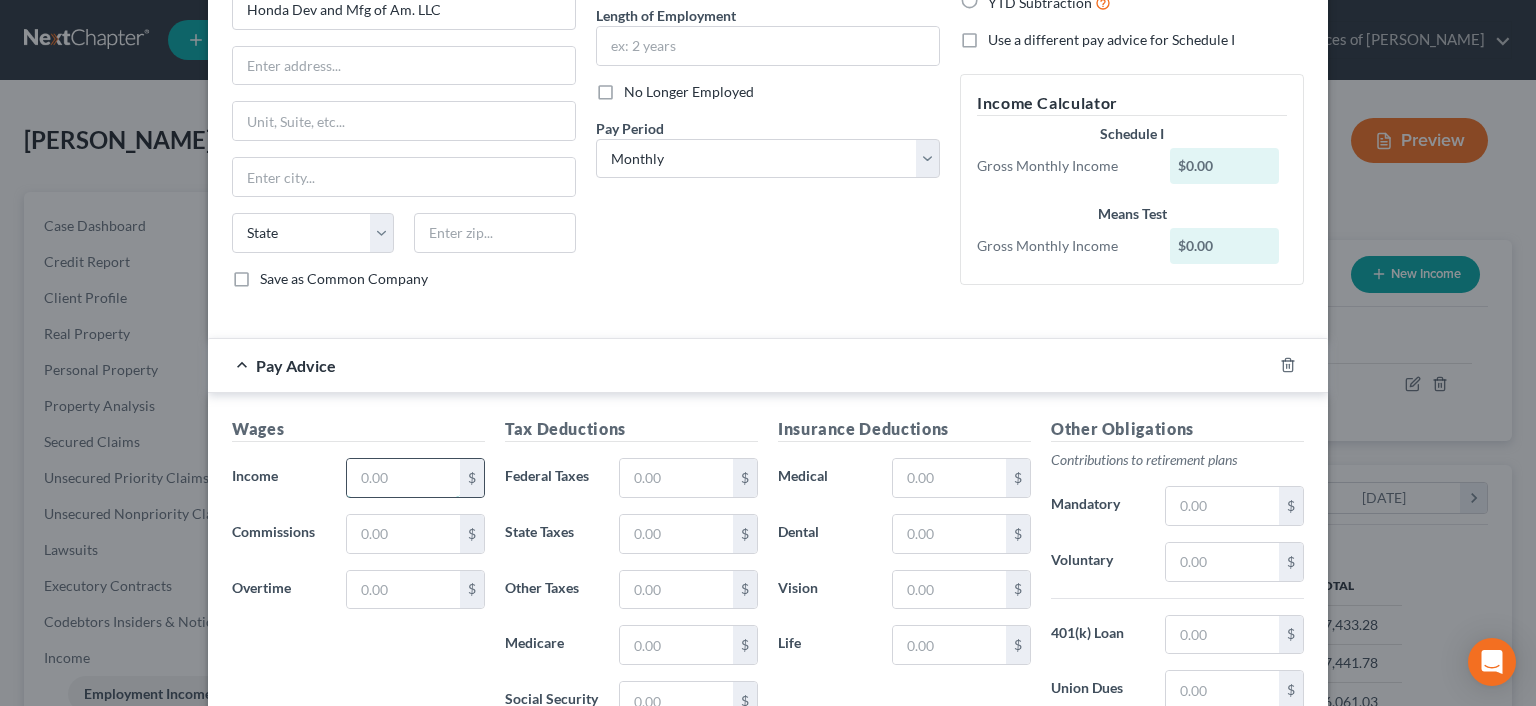 click at bounding box center (403, 478) 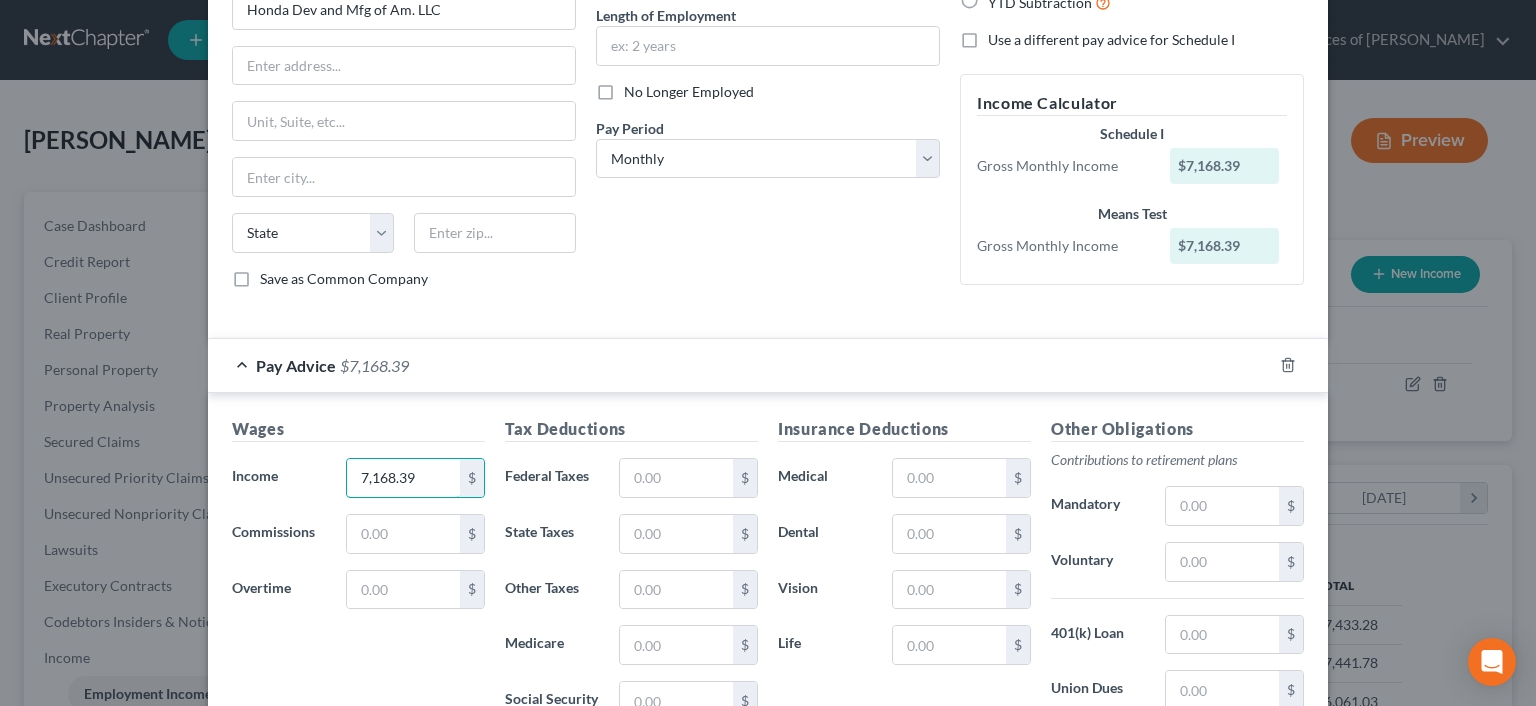 type on "7,168.39" 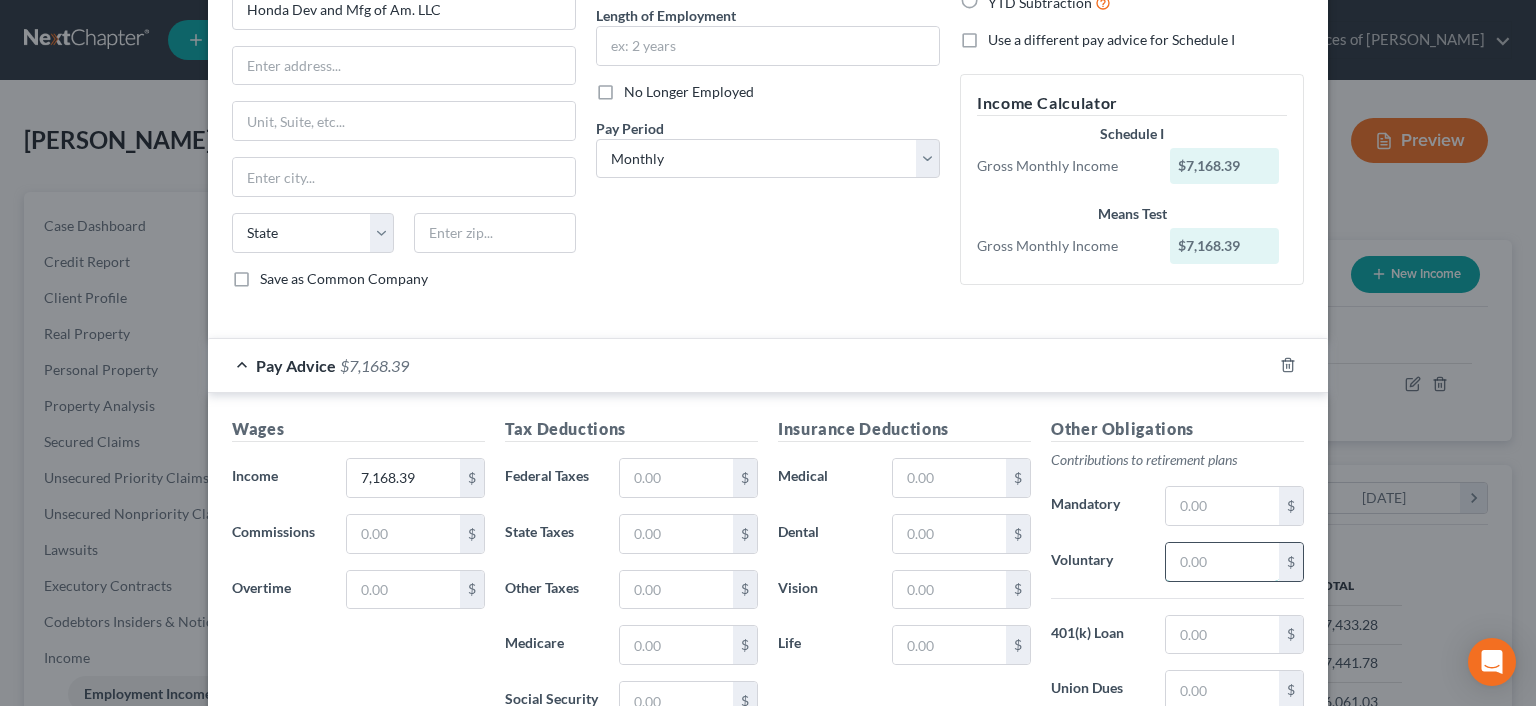 click at bounding box center [1222, 562] 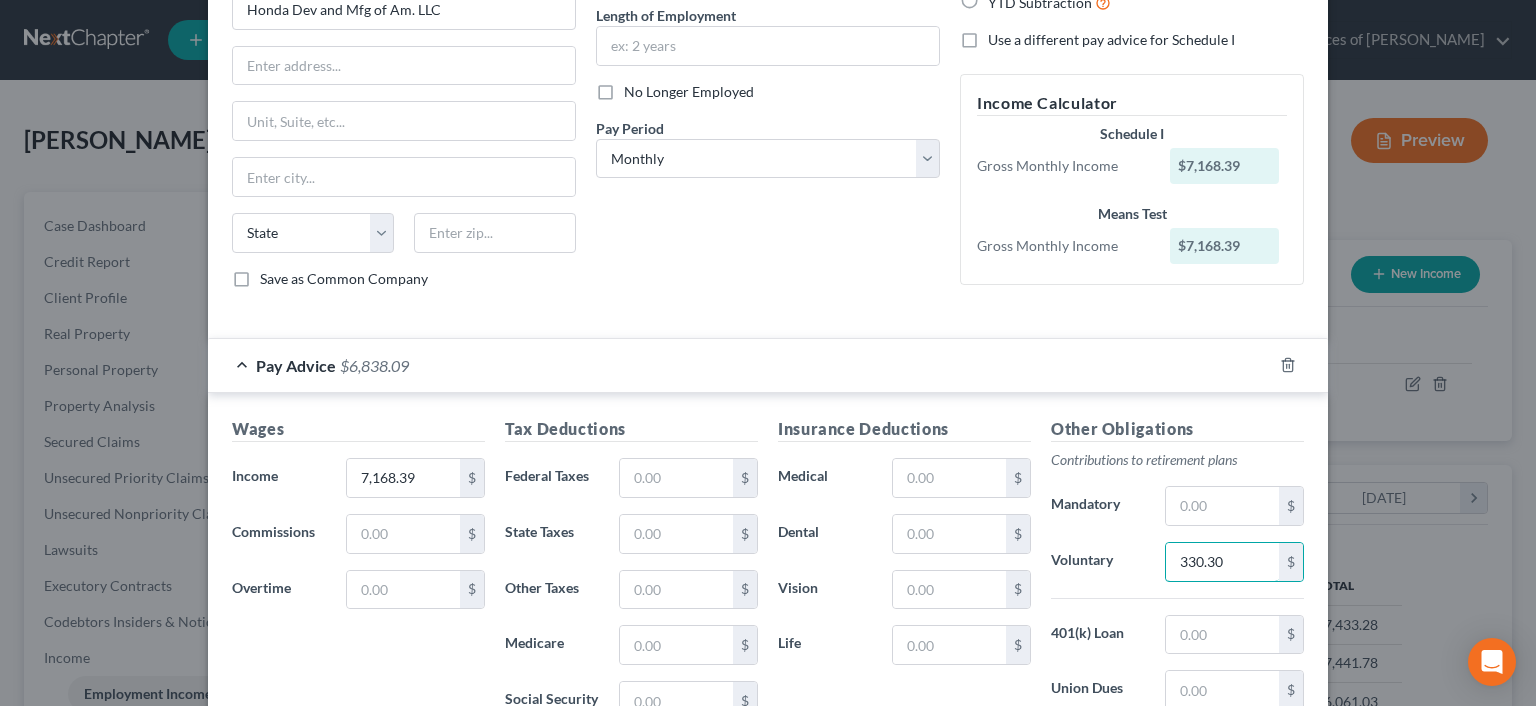 type on "330.30" 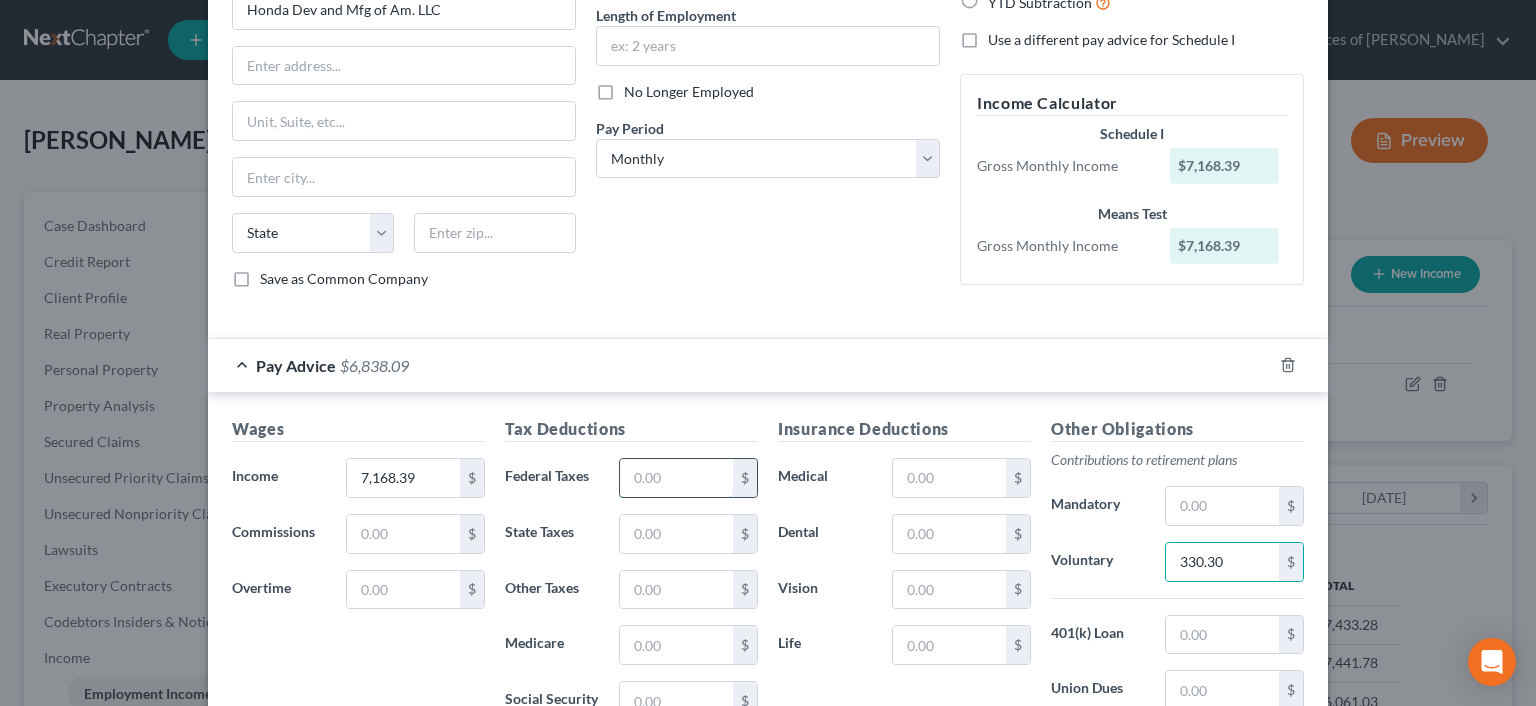 click at bounding box center [676, 478] 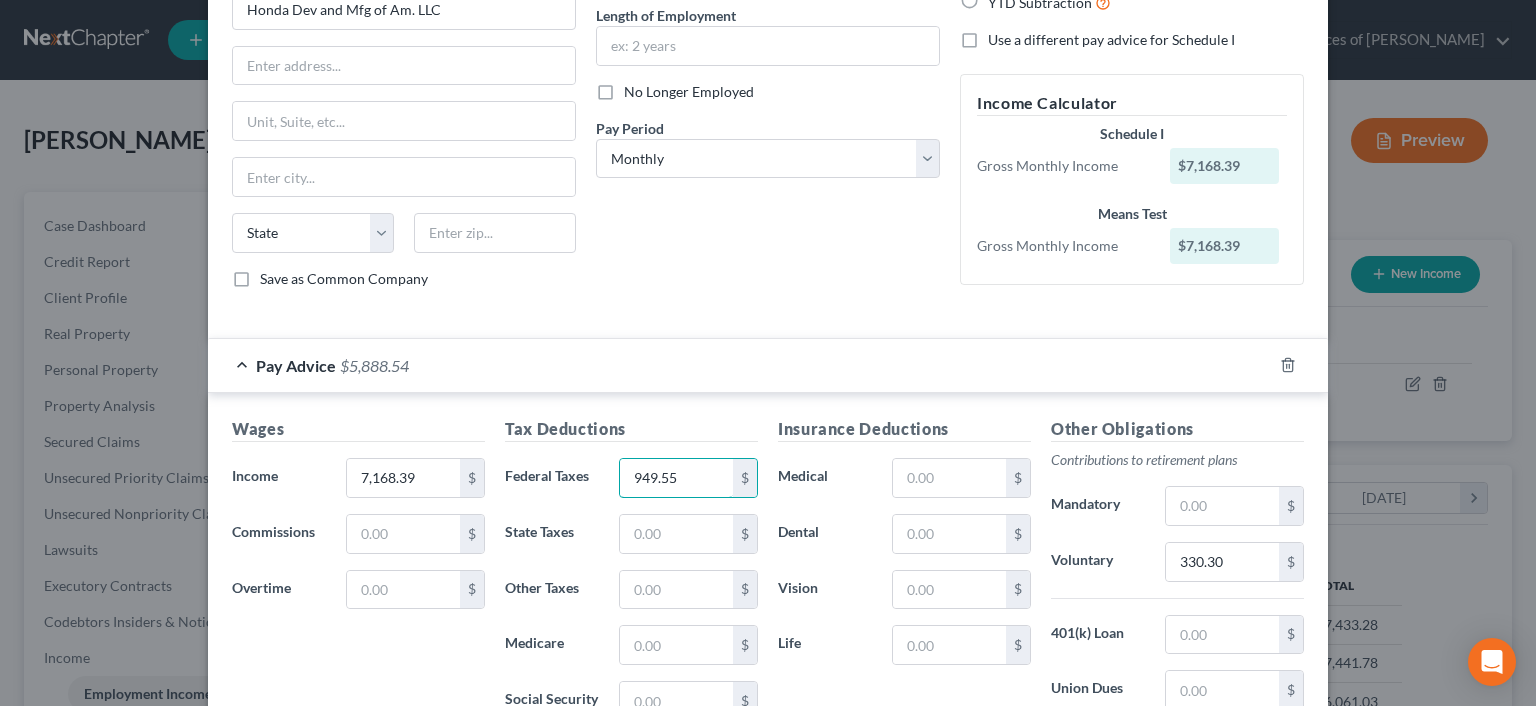 type on "949.55" 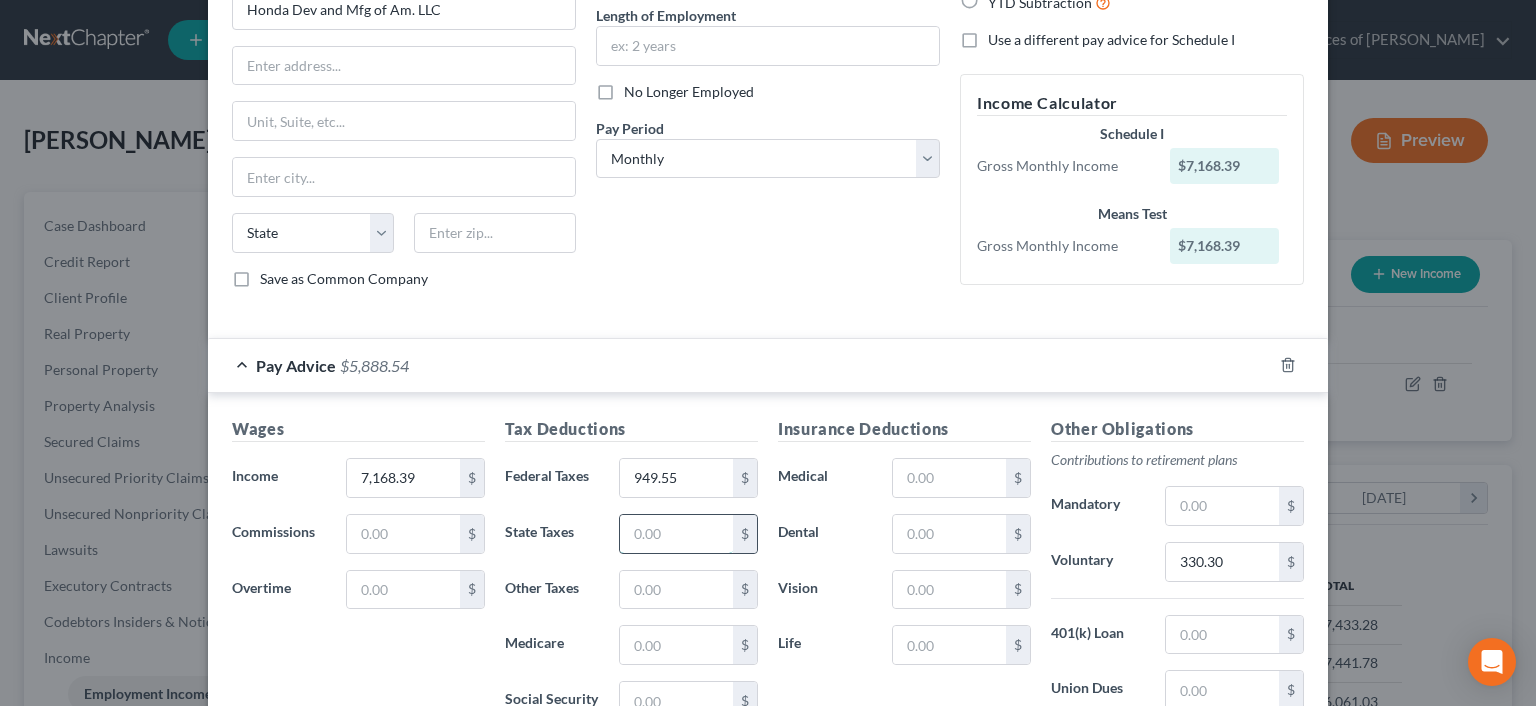 click at bounding box center (676, 534) 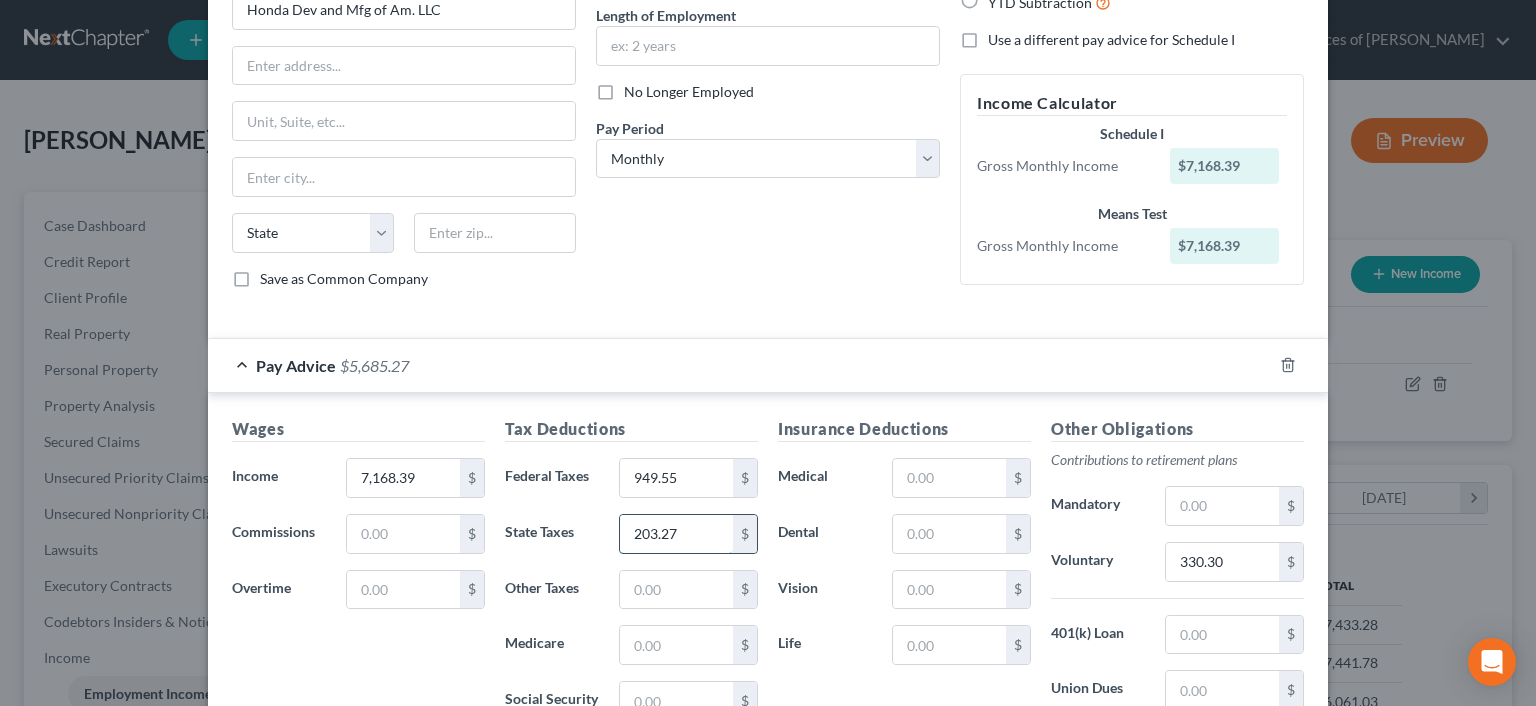 type on "203.27" 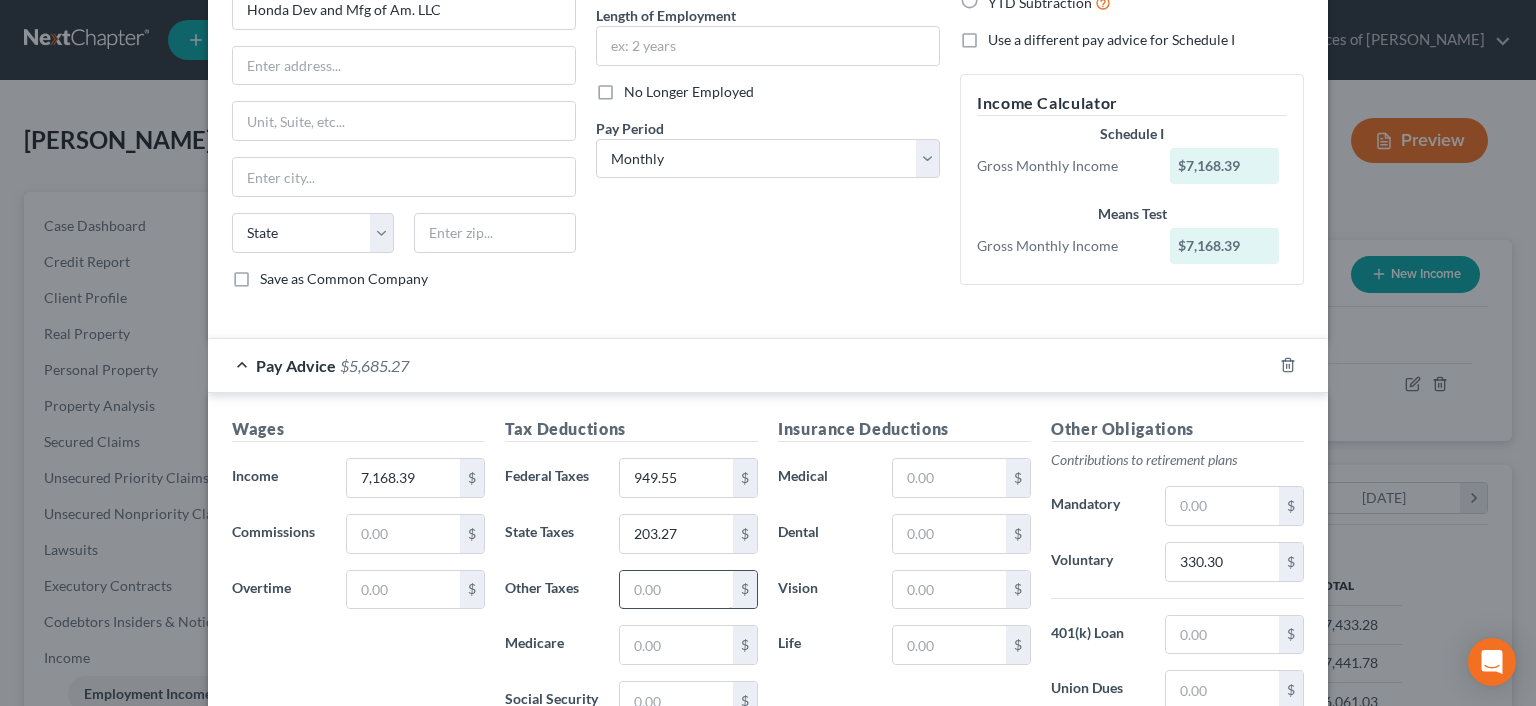 click at bounding box center (676, 590) 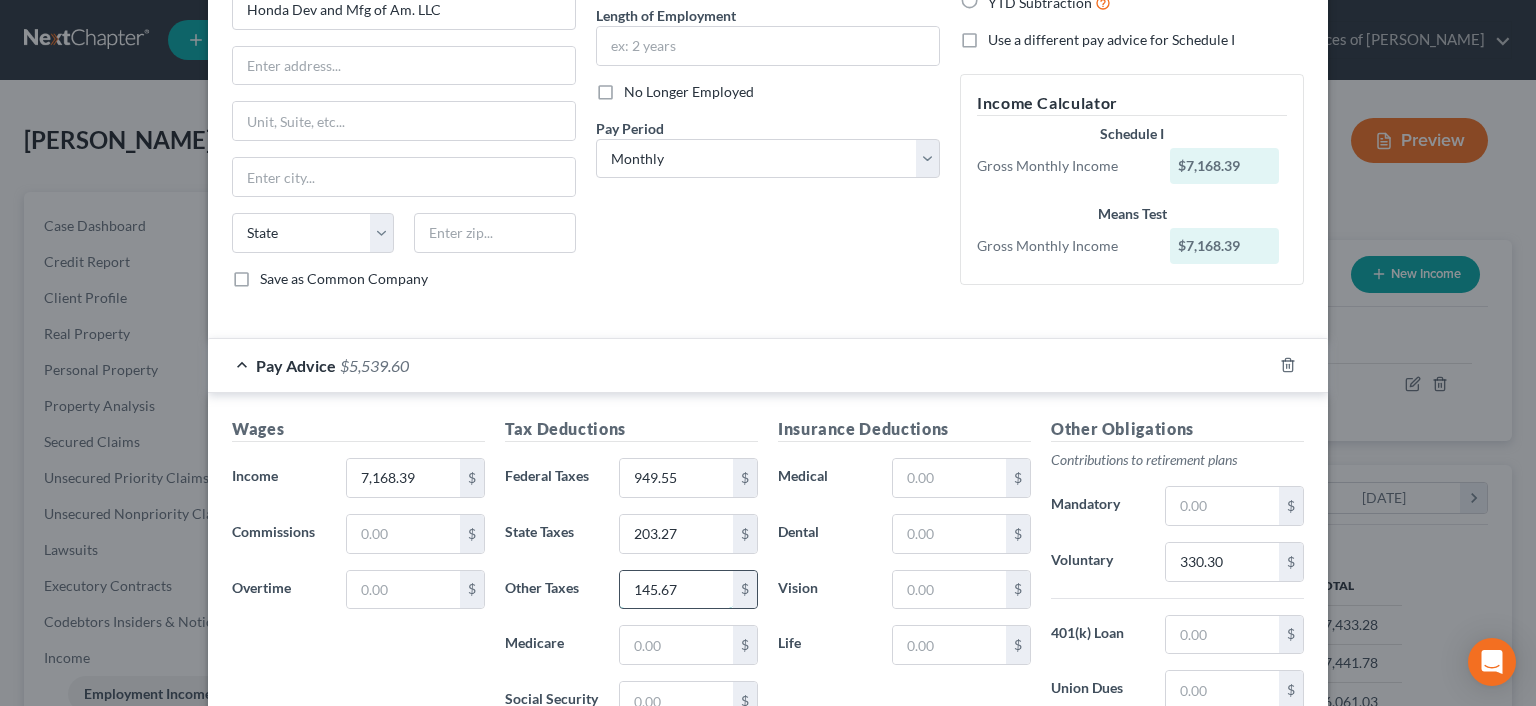type on "145.67" 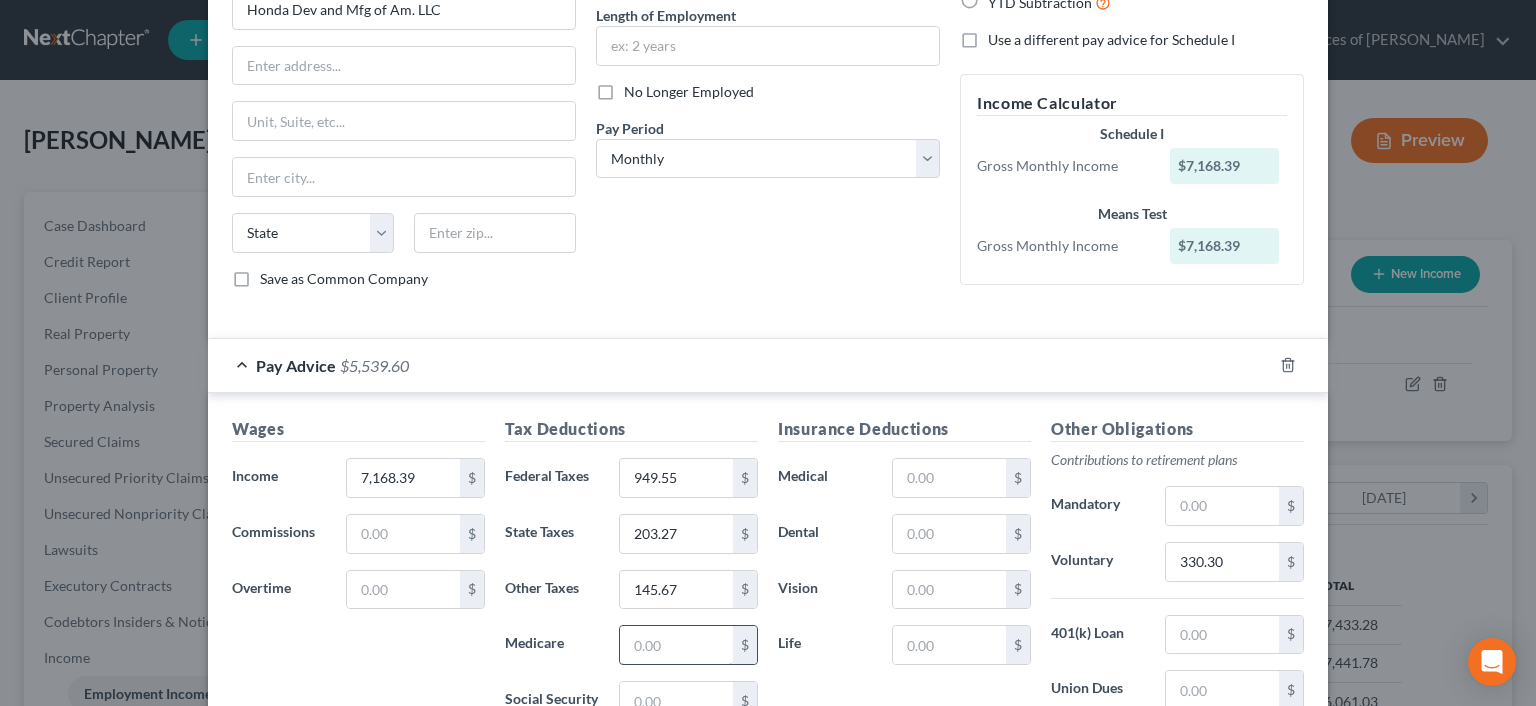click at bounding box center [676, 645] 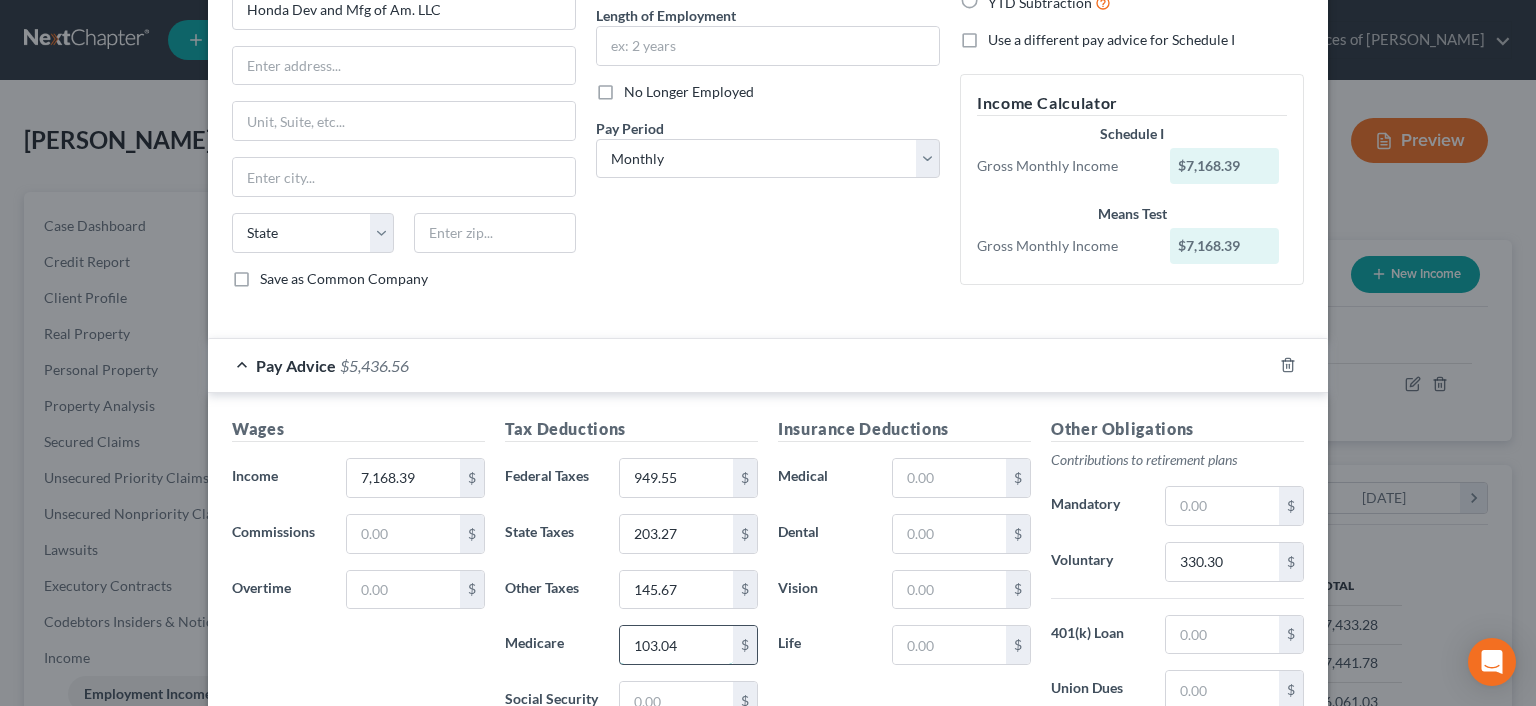 type on "103.04" 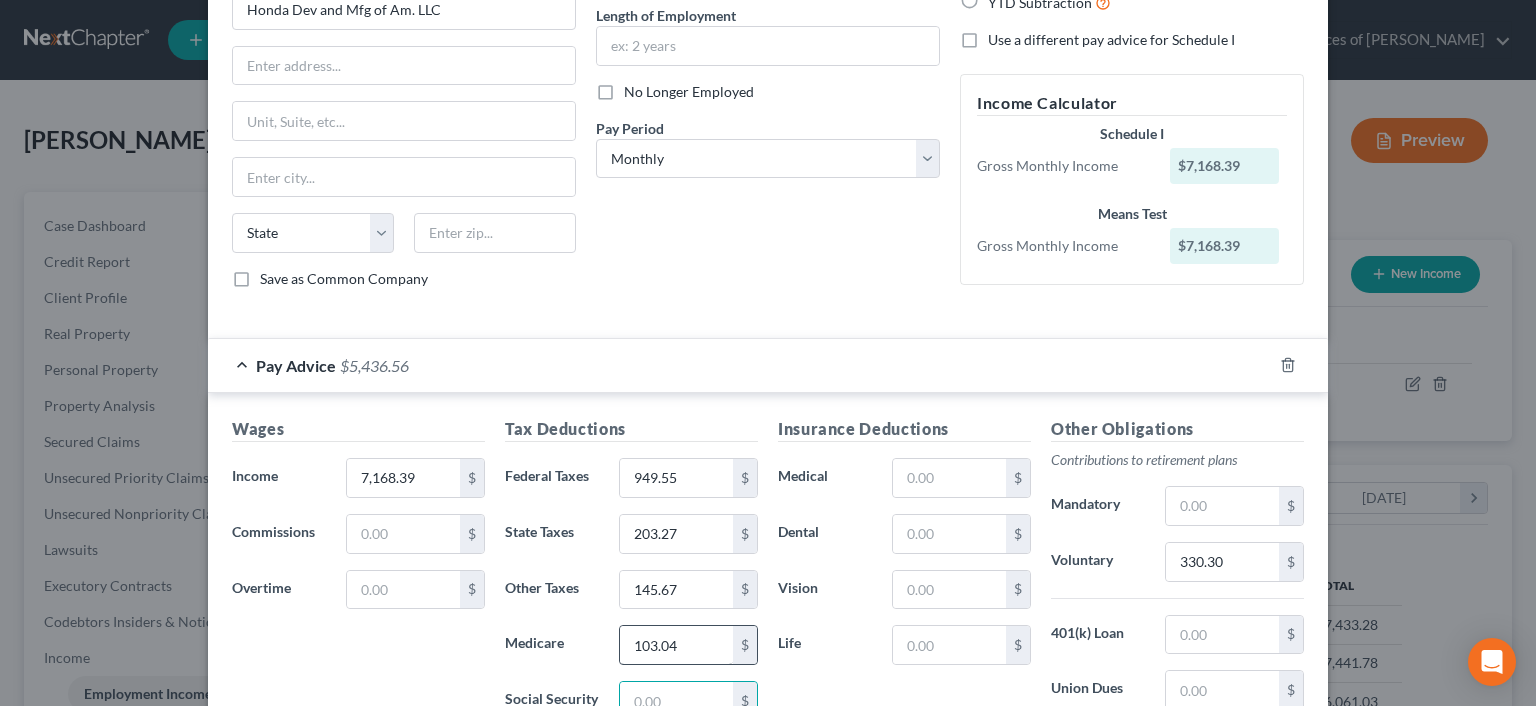 scroll, scrollTop: 209, scrollLeft: 0, axis: vertical 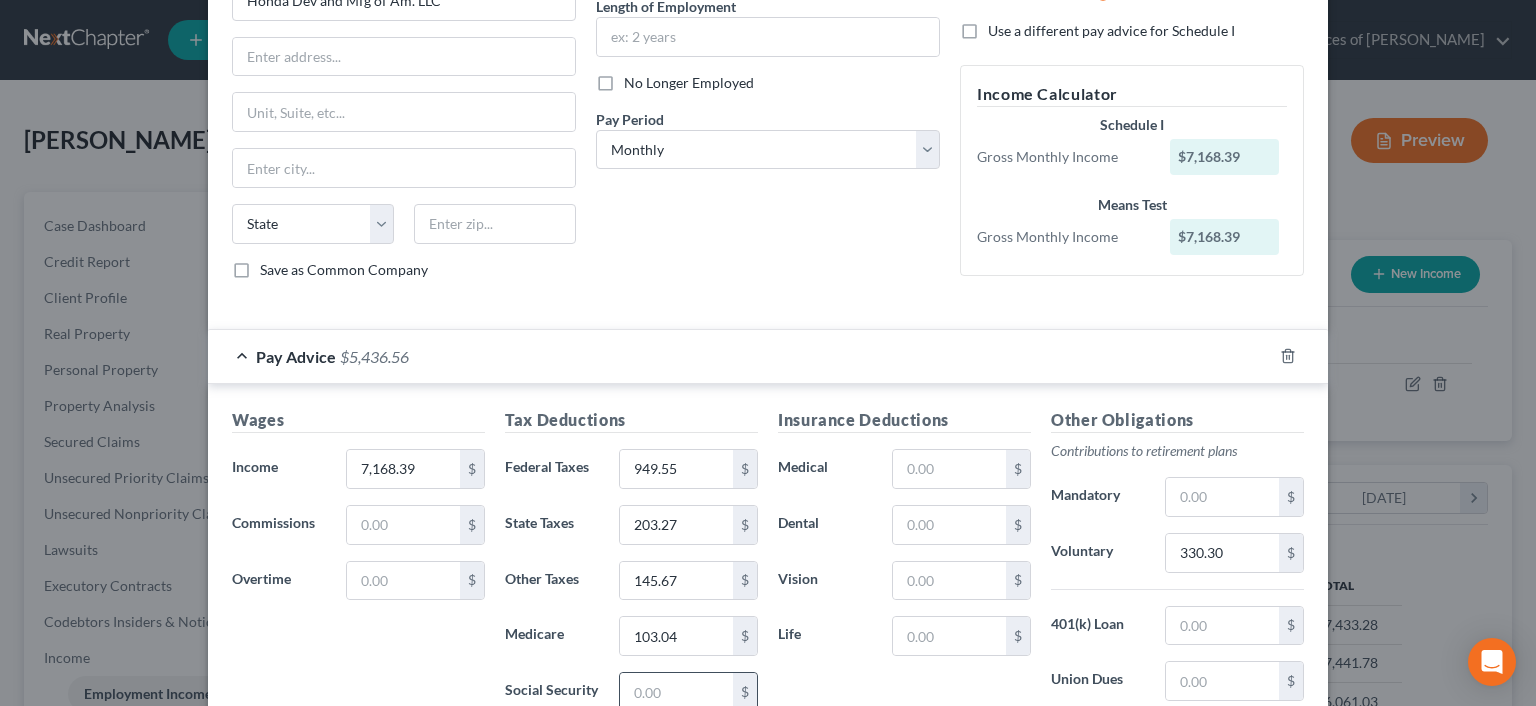 click at bounding box center [676, 692] 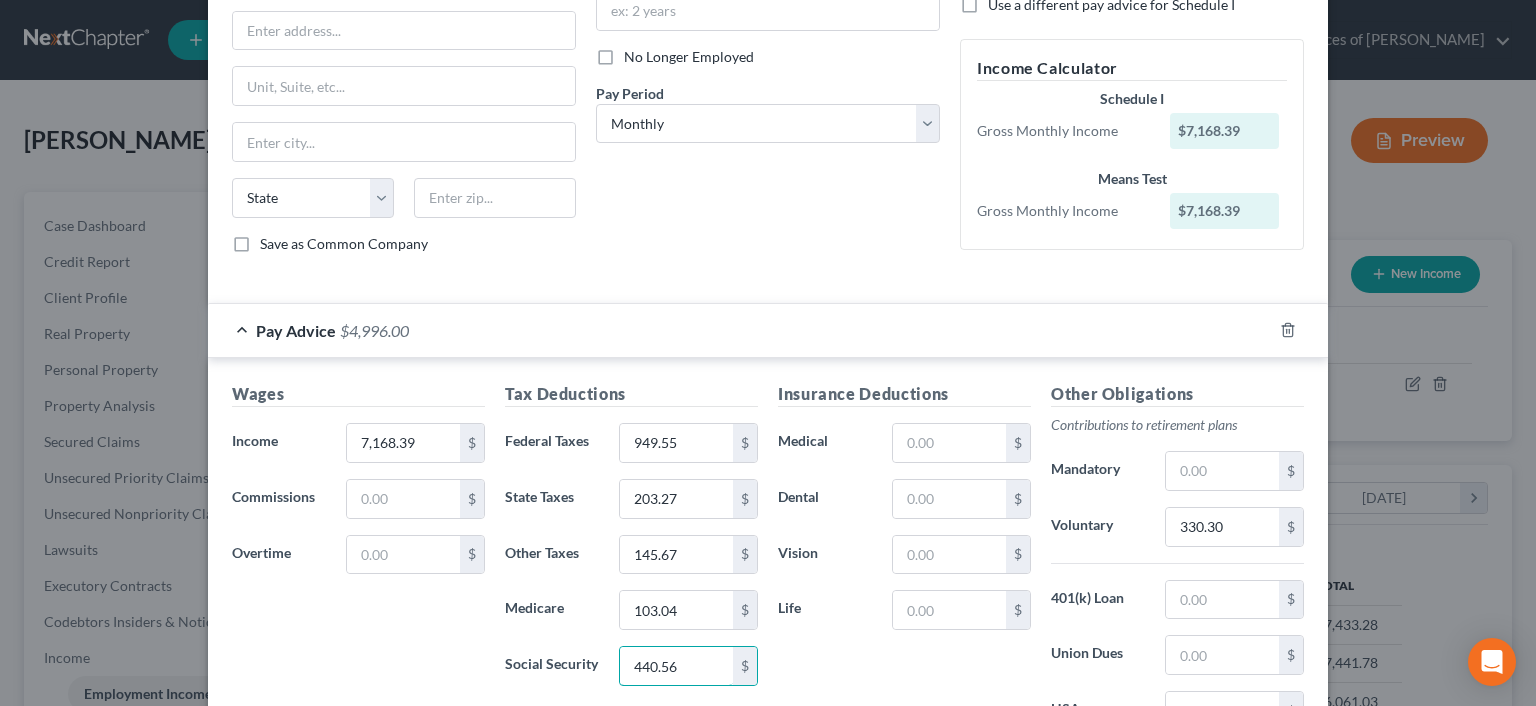scroll, scrollTop: 276, scrollLeft: 0, axis: vertical 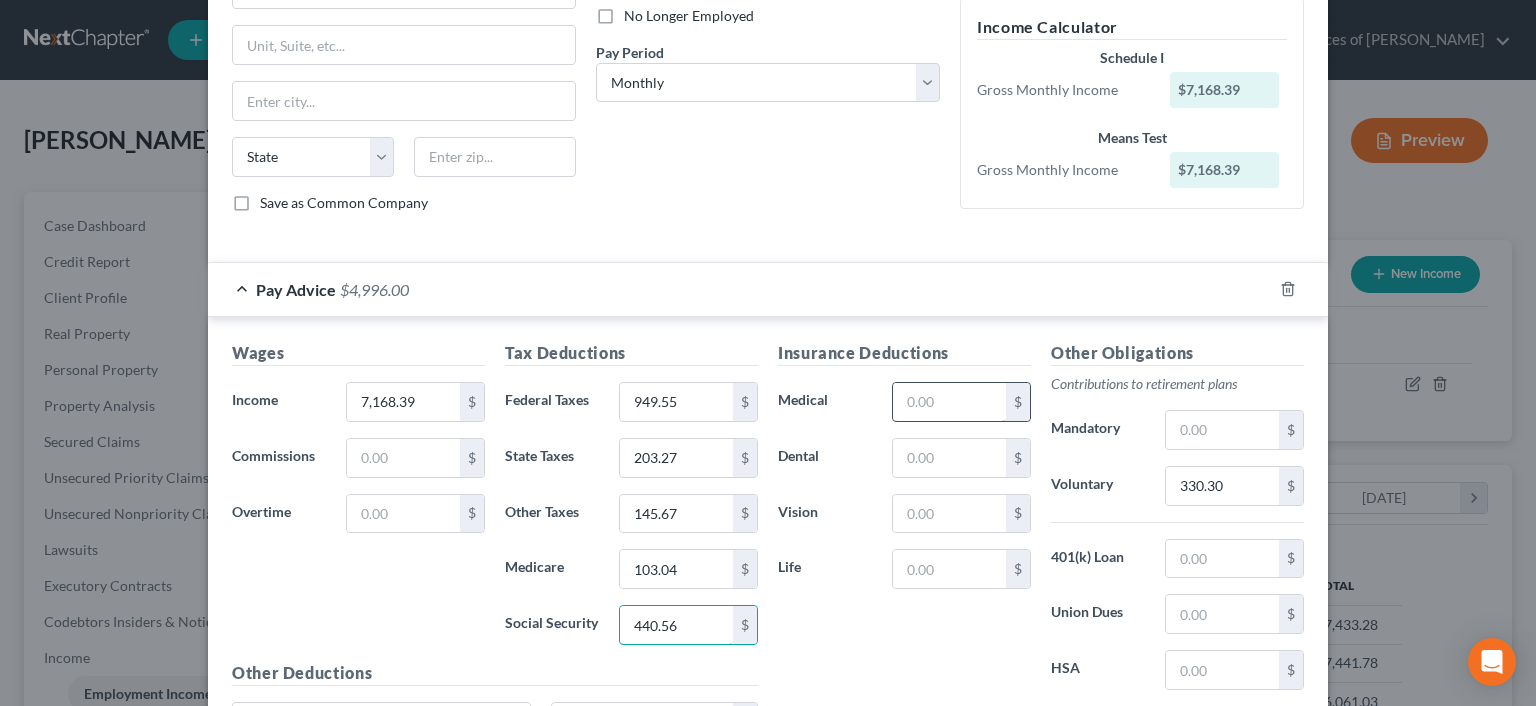 type on "440.56" 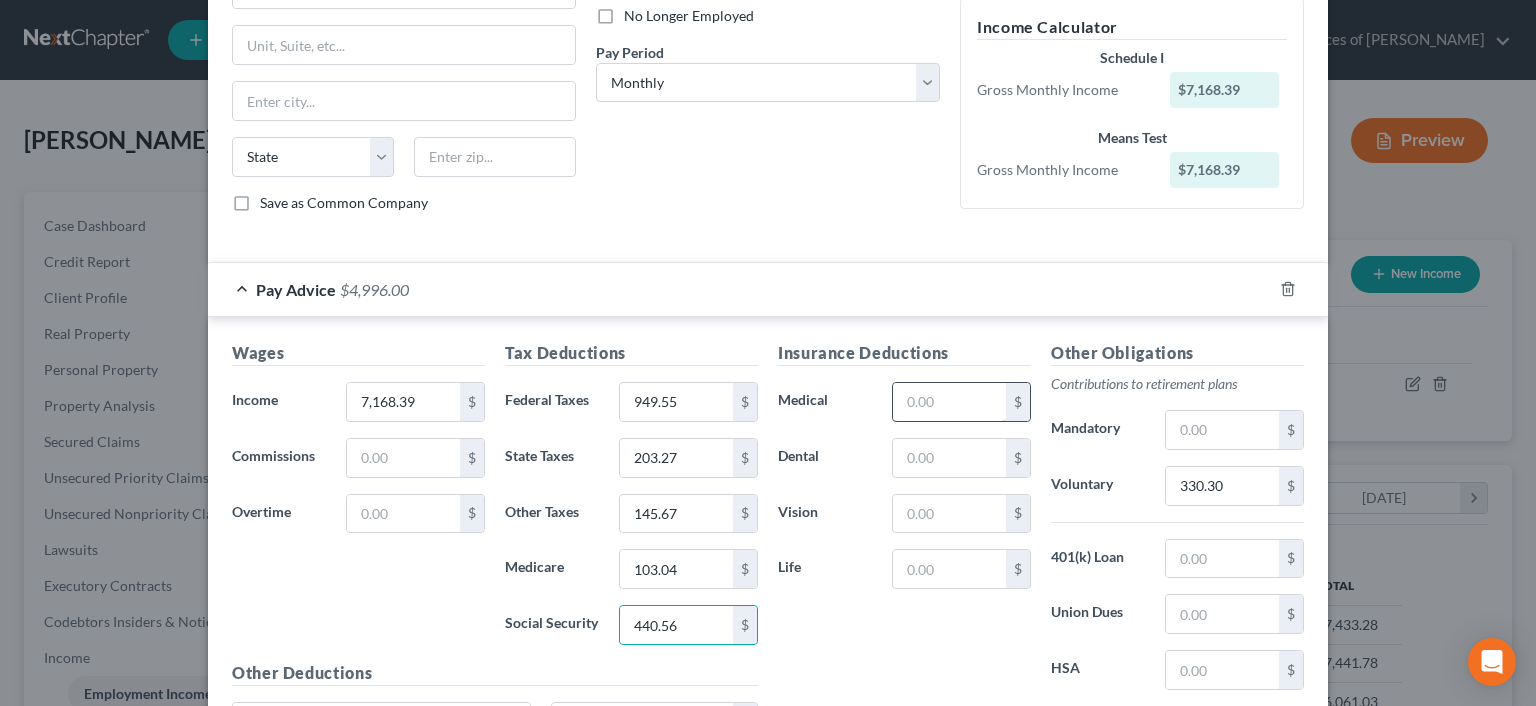 click on "Insurance Deductions Medical $ Dental $ Vision $ Life $" at bounding box center [904, 551] 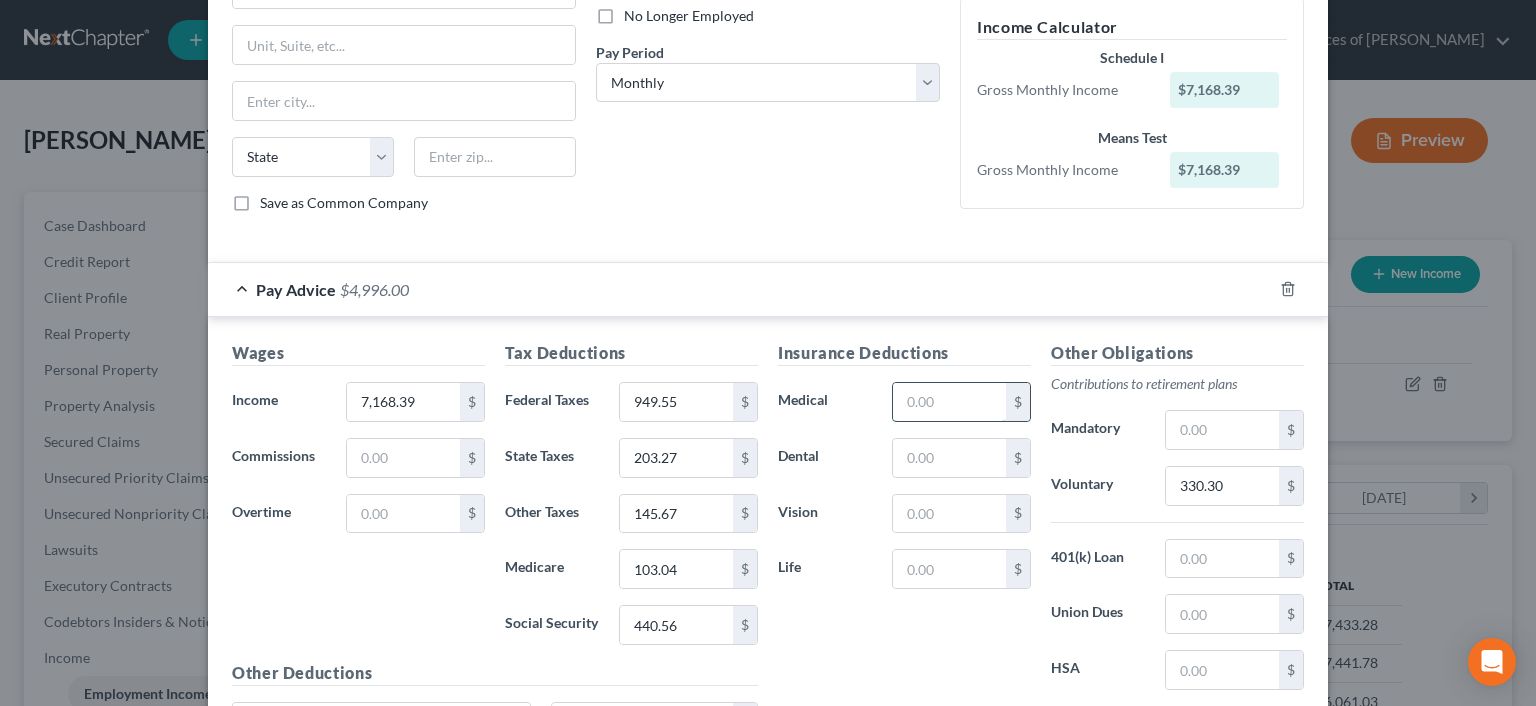 click at bounding box center (949, 402) 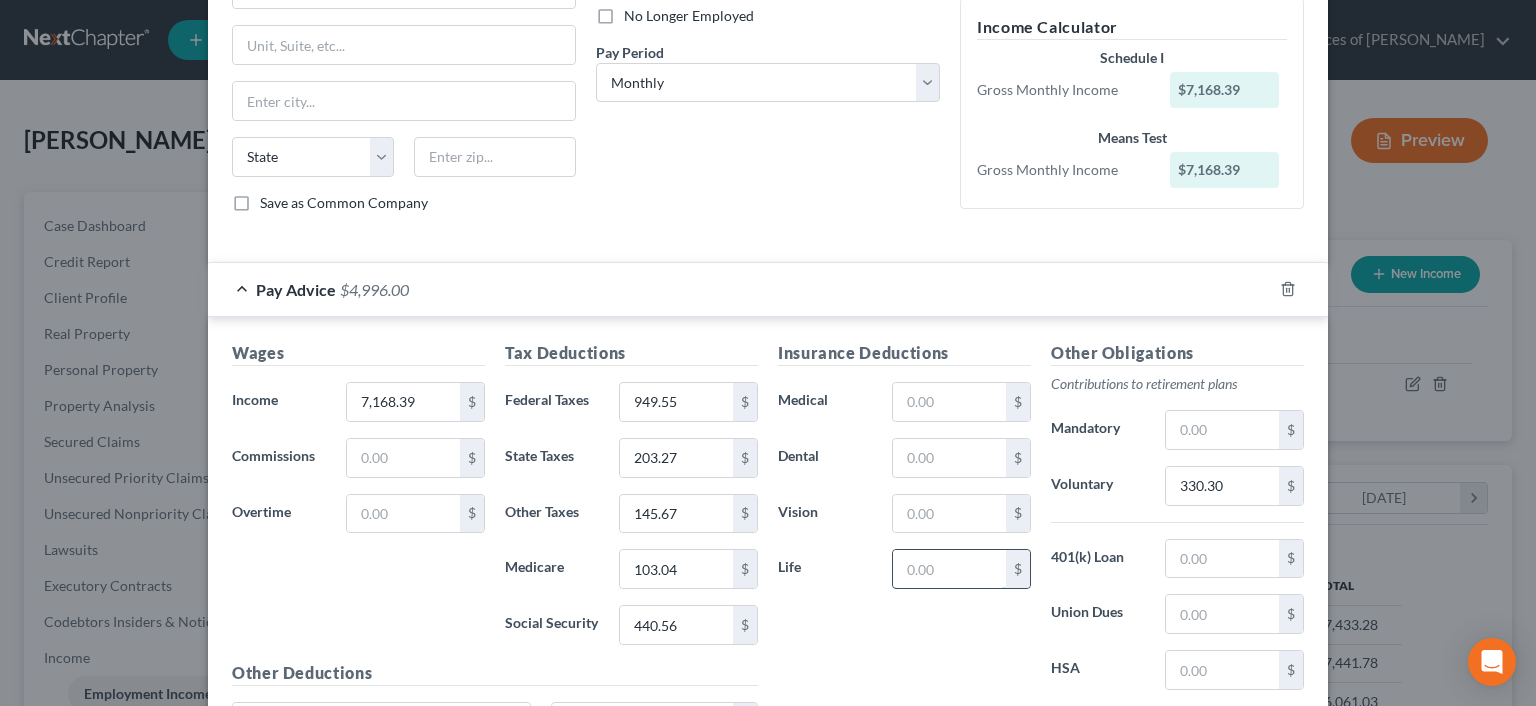 click at bounding box center [949, 569] 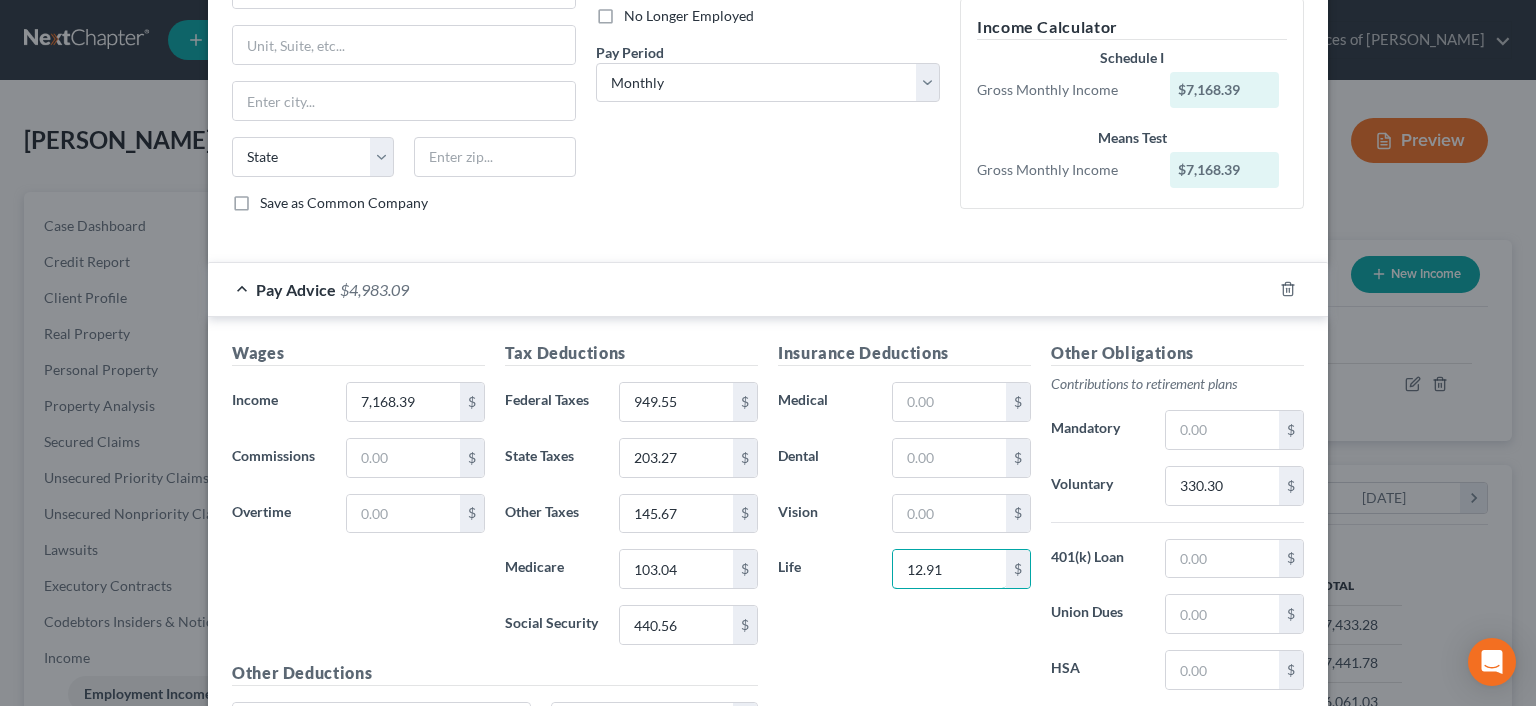 type on "12.91" 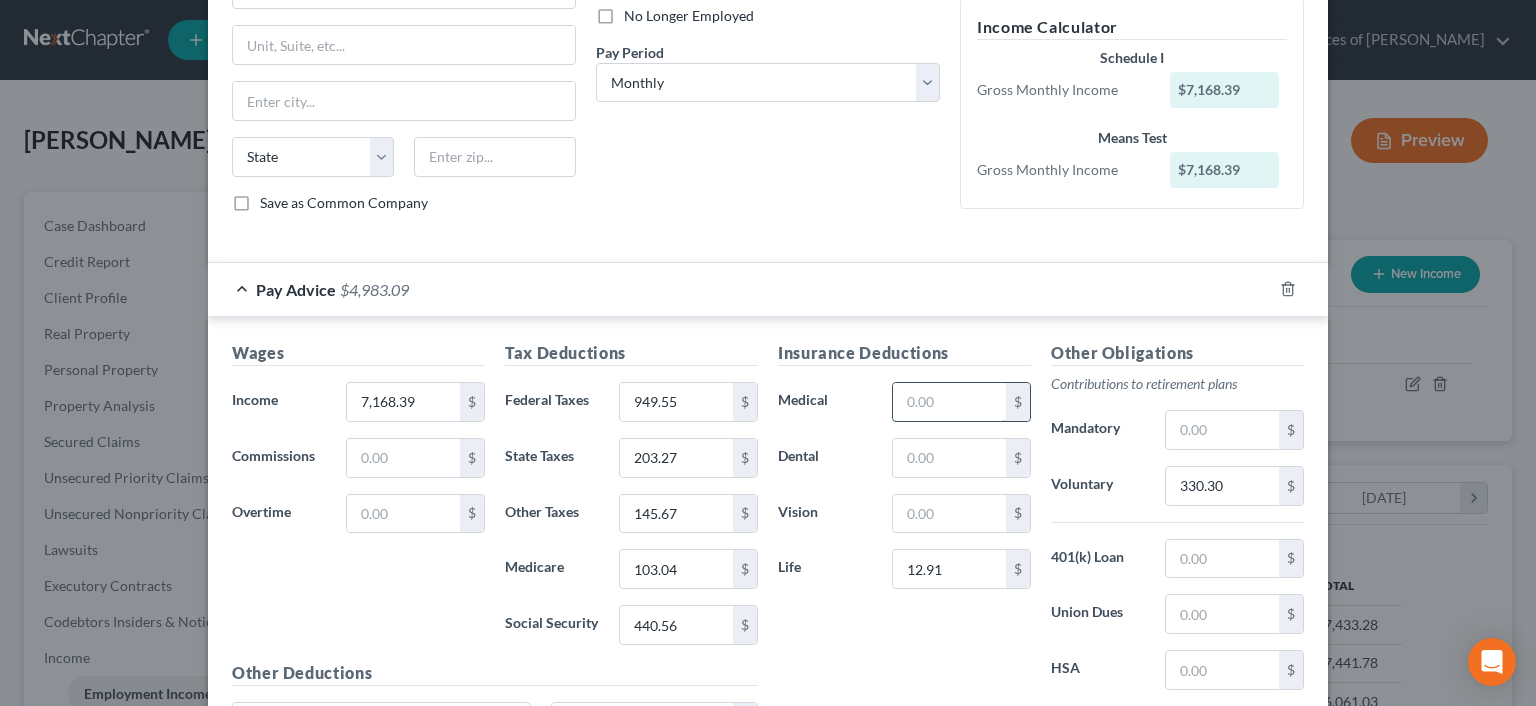 click at bounding box center (949, 402) 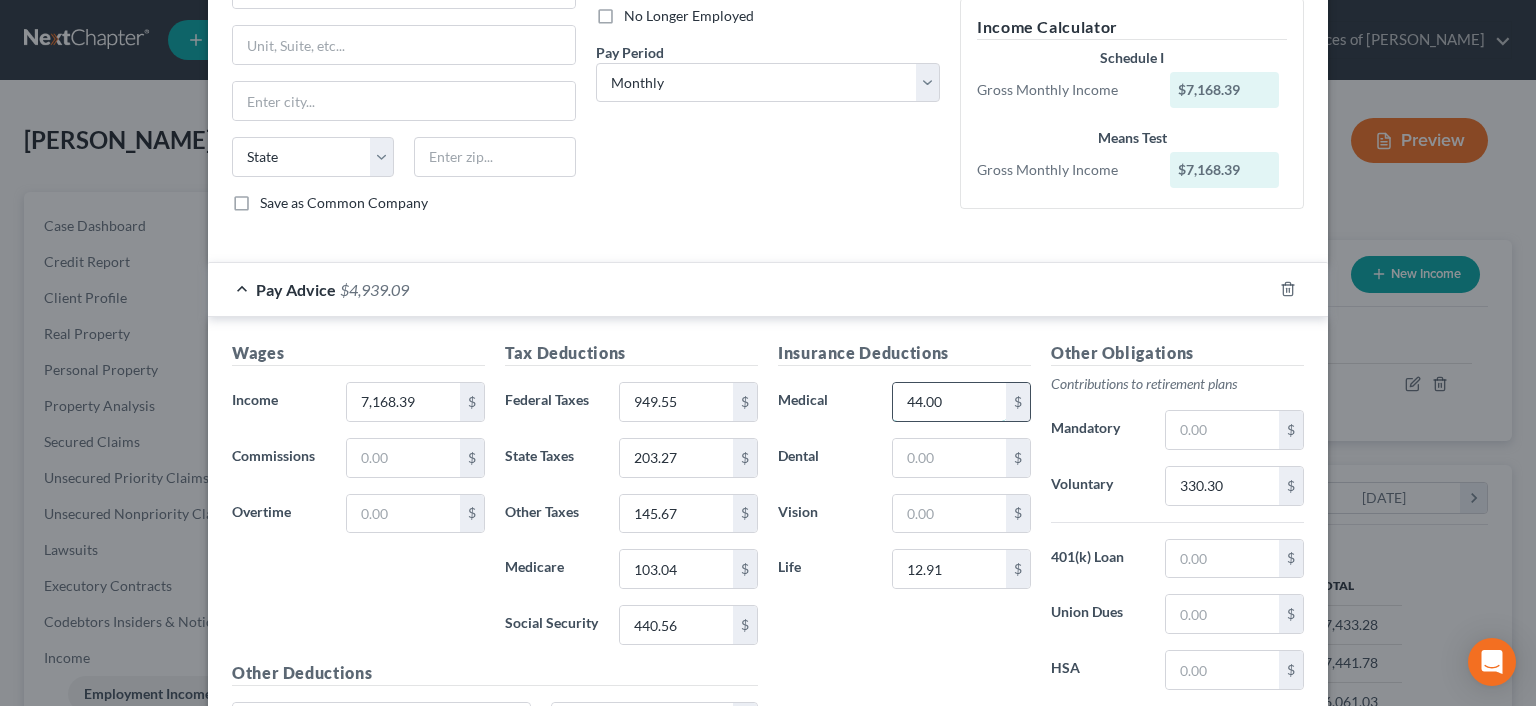 type on "44.00" 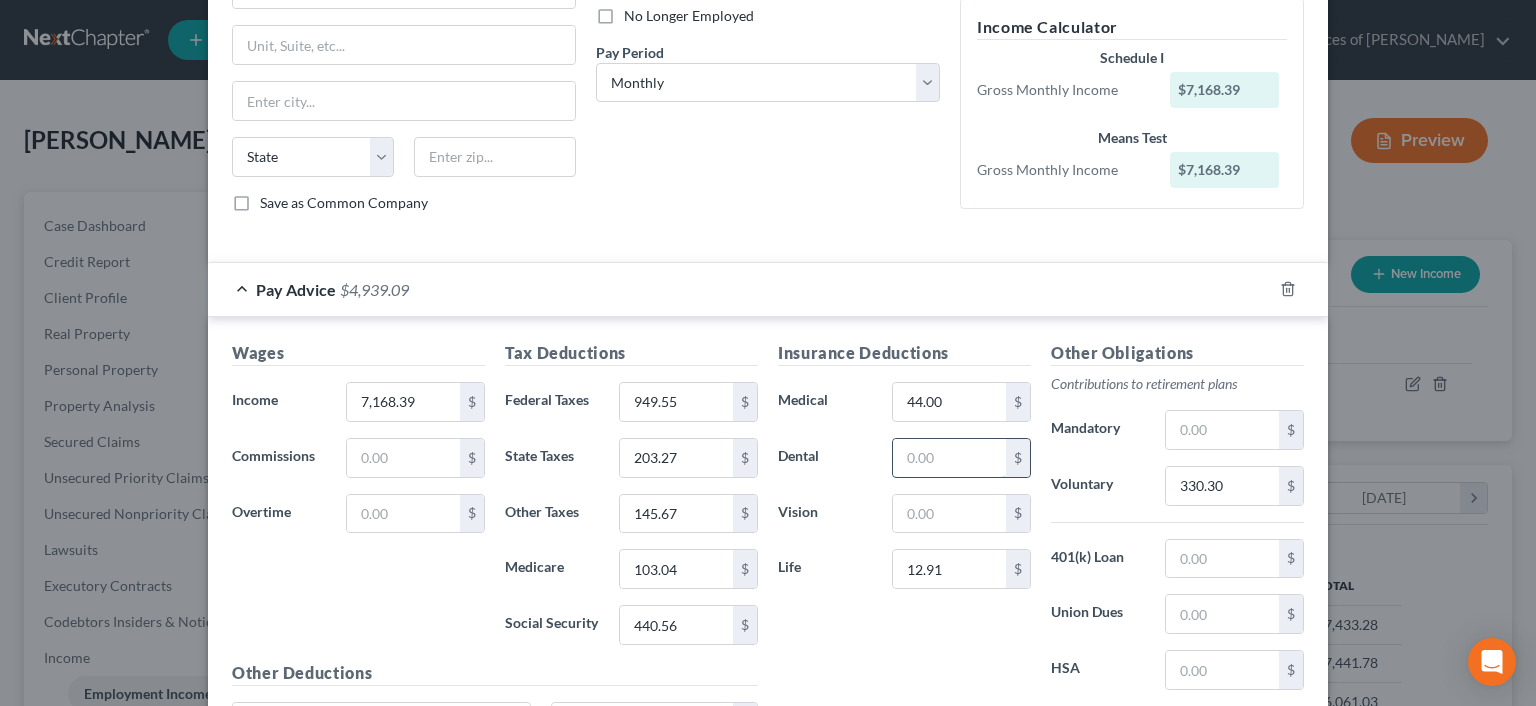 click at bounding box center [949, 458] 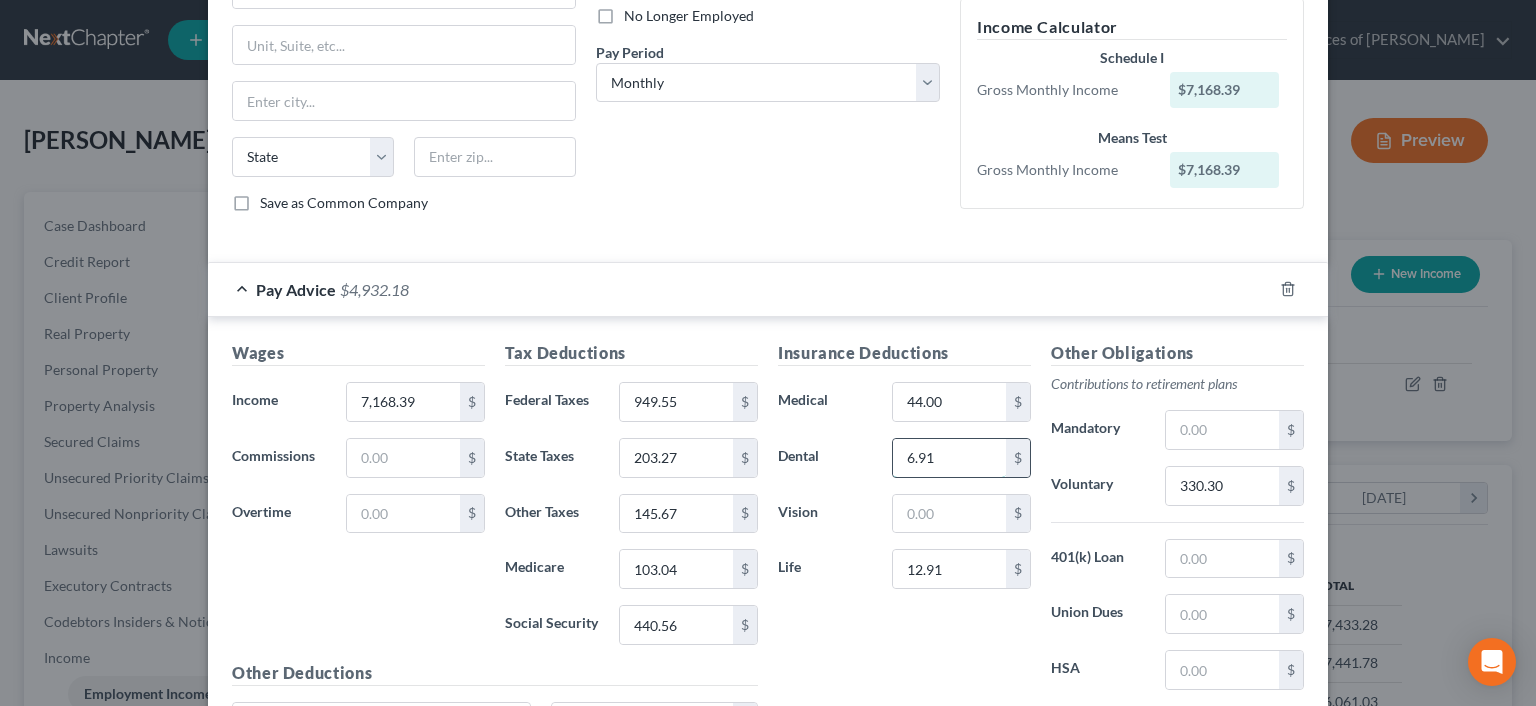 type on "6.91" 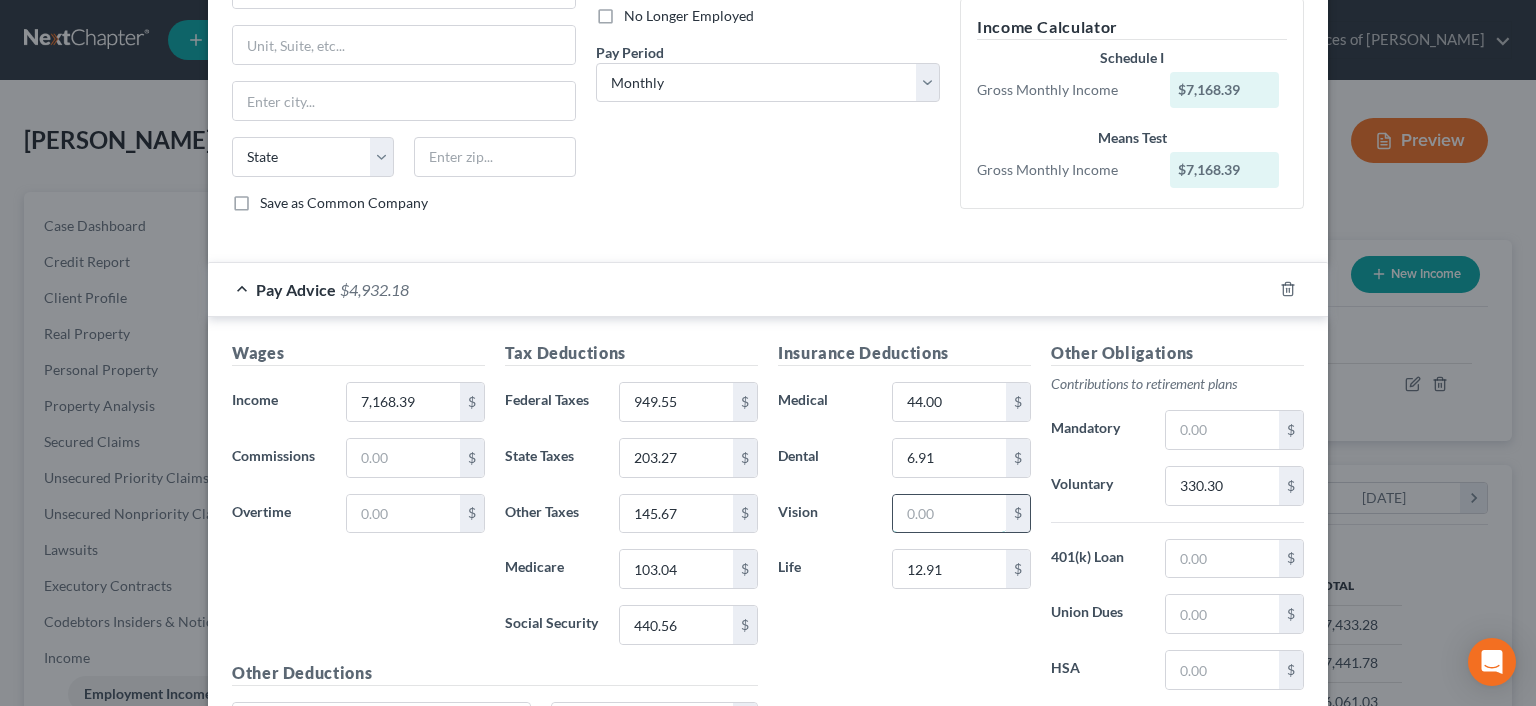 click at bounding box center (949, 514) 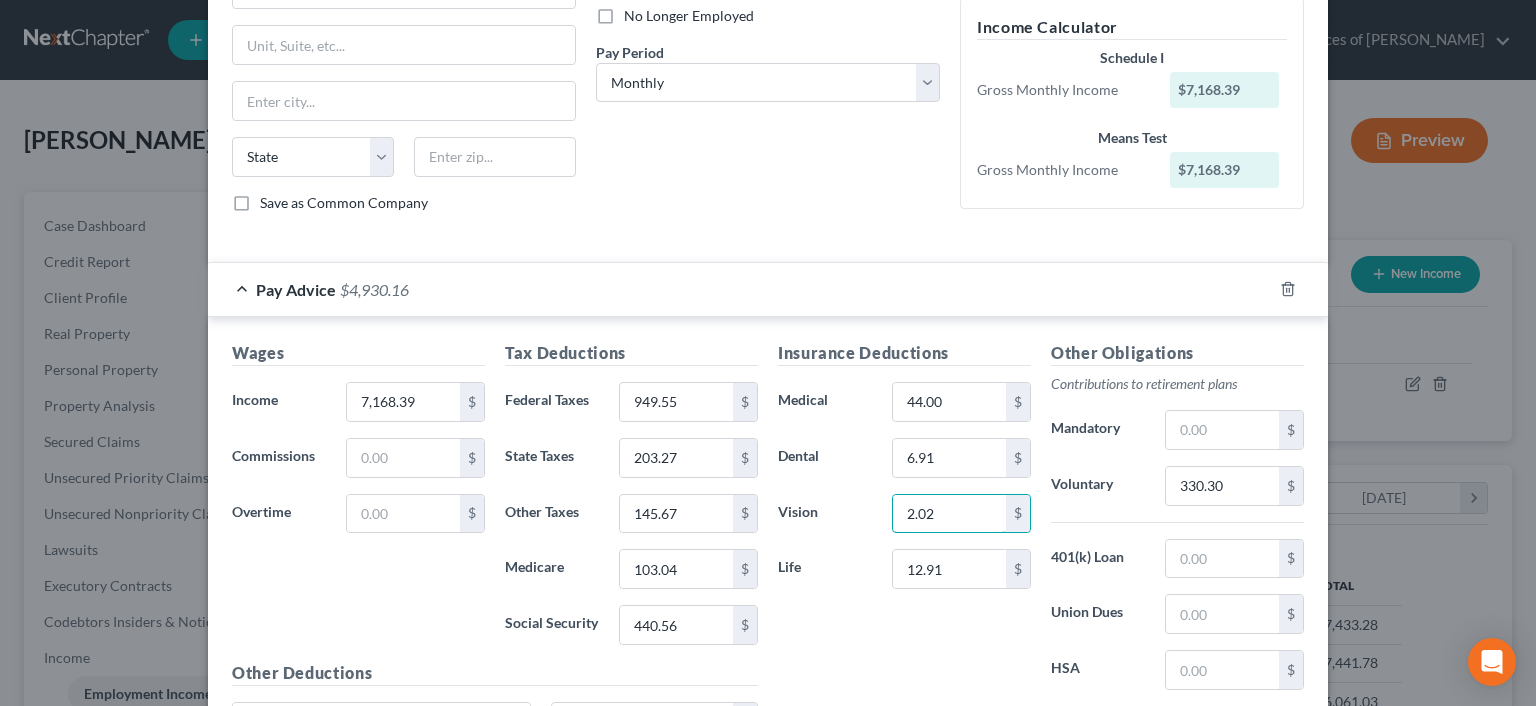 type on "2.02" 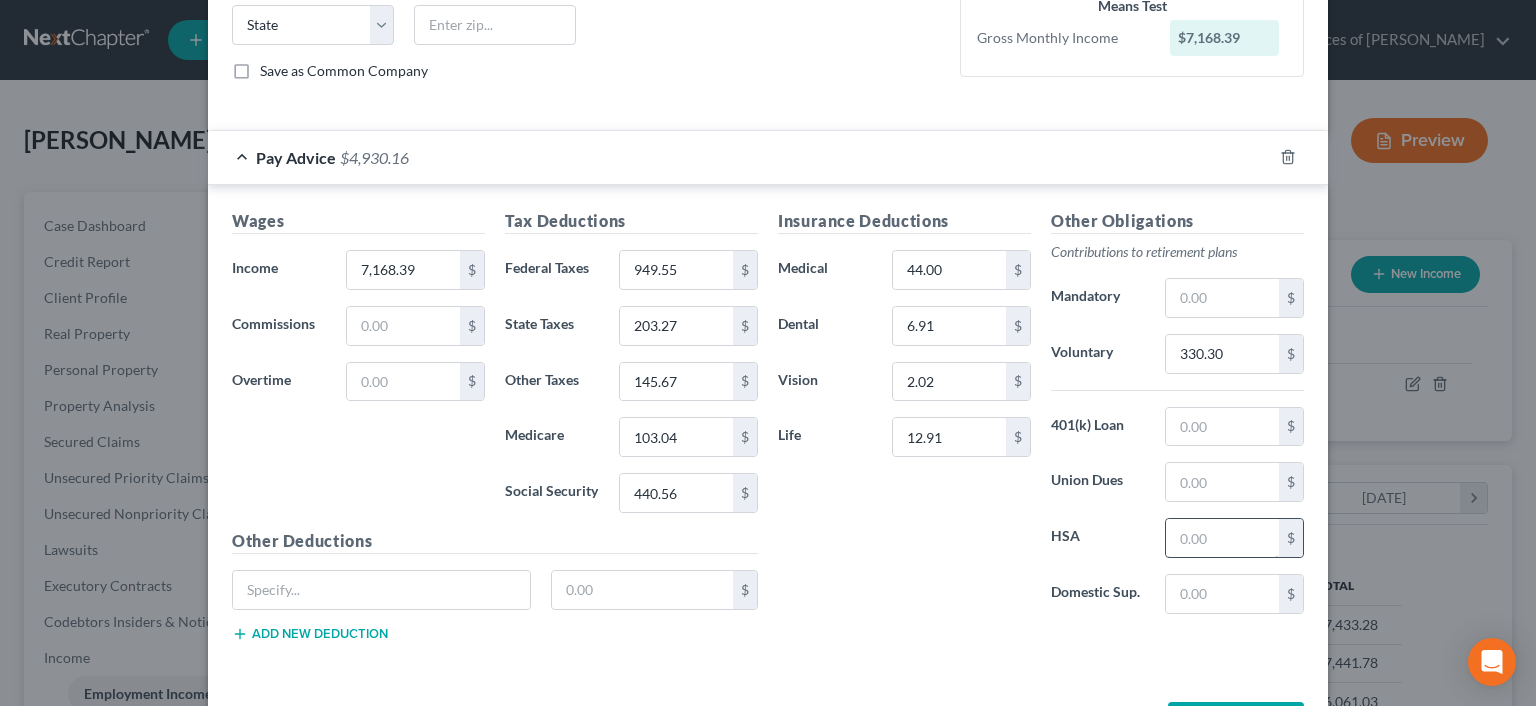 scroll, scrollTop: 409, scrollLeft: 0, axis: vertical 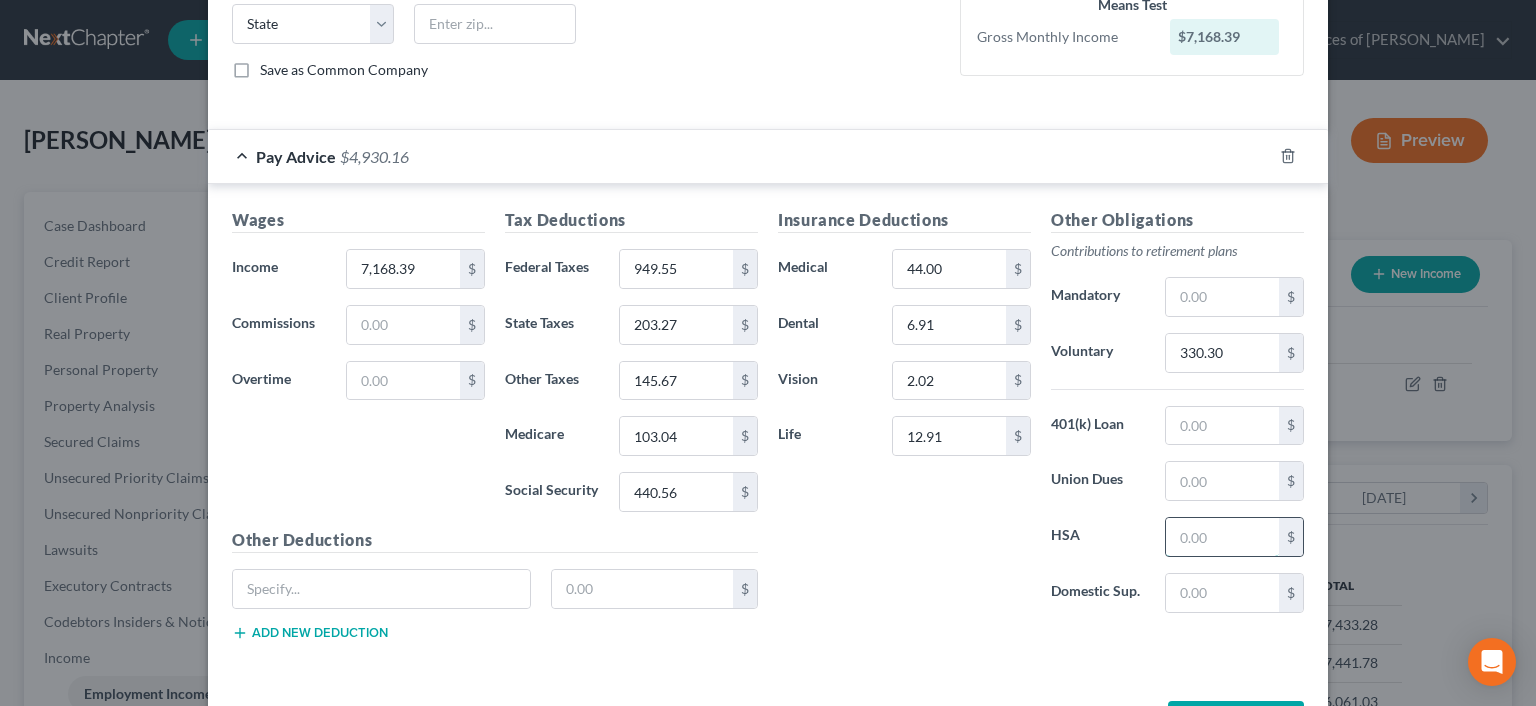 drag, startPoint x: 1207, startPoint y: 515, endPoint x: 1217, endPoint y: 523, distance: 12.806249 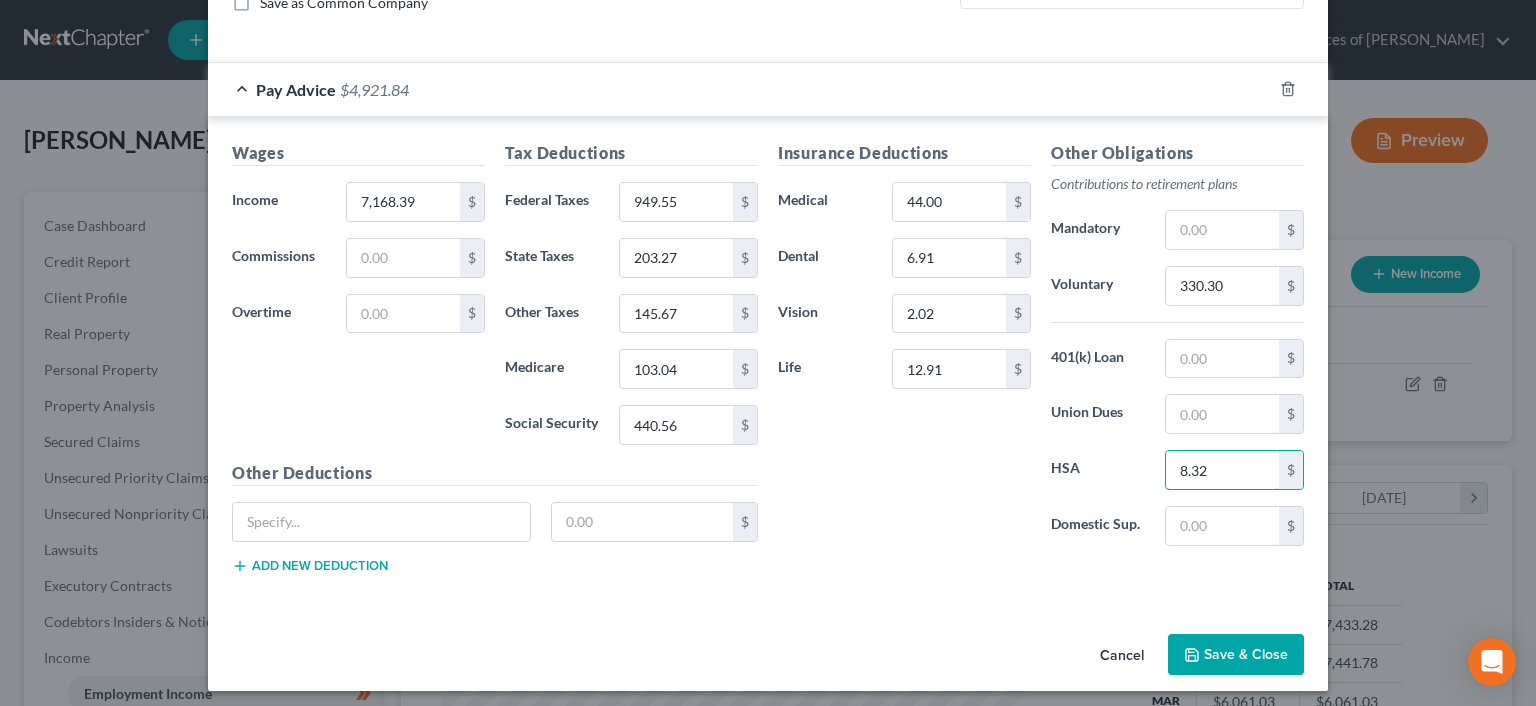 scroll, scrollTop: 480, scrollLeft: 0, axis: vertical 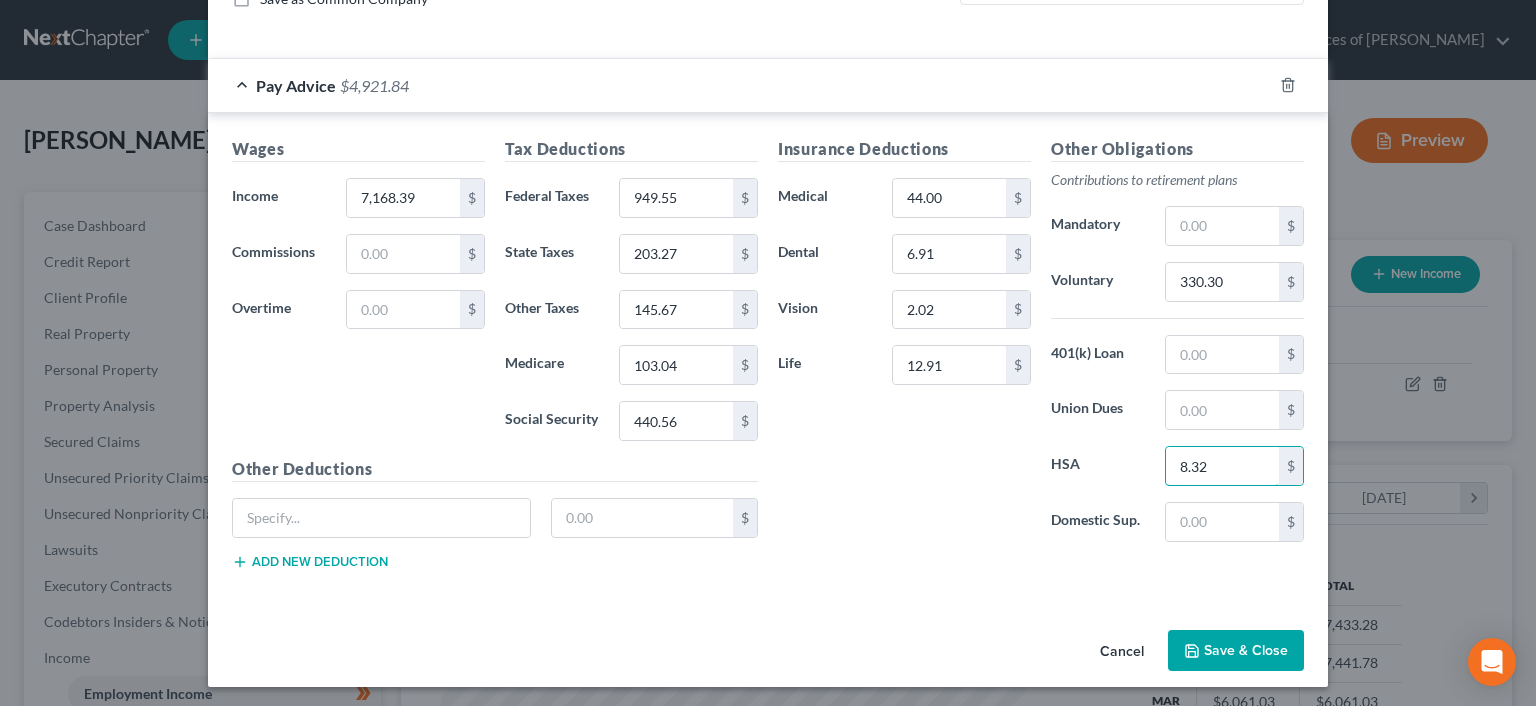 type on "8.32" 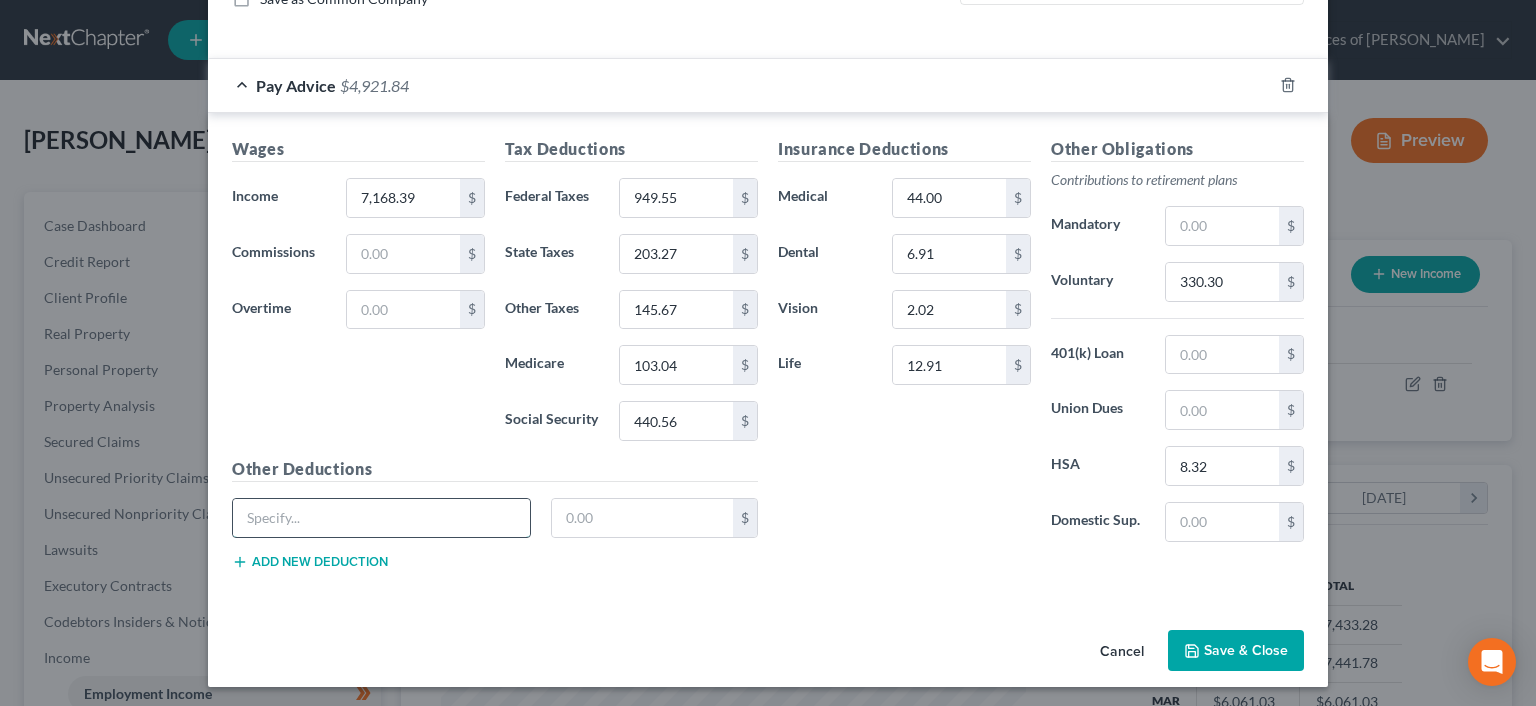 click at bounding box center [381, 518] 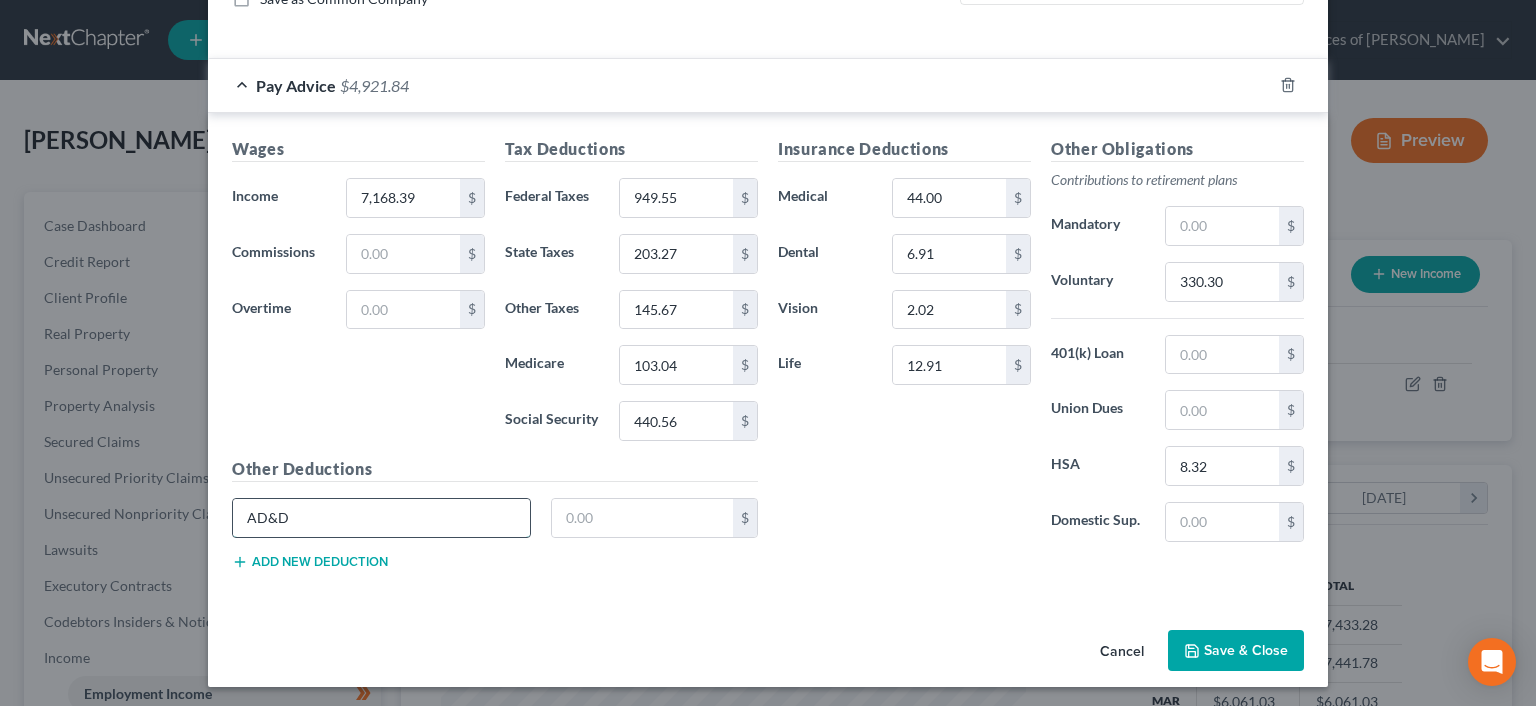 type on "AD&D" 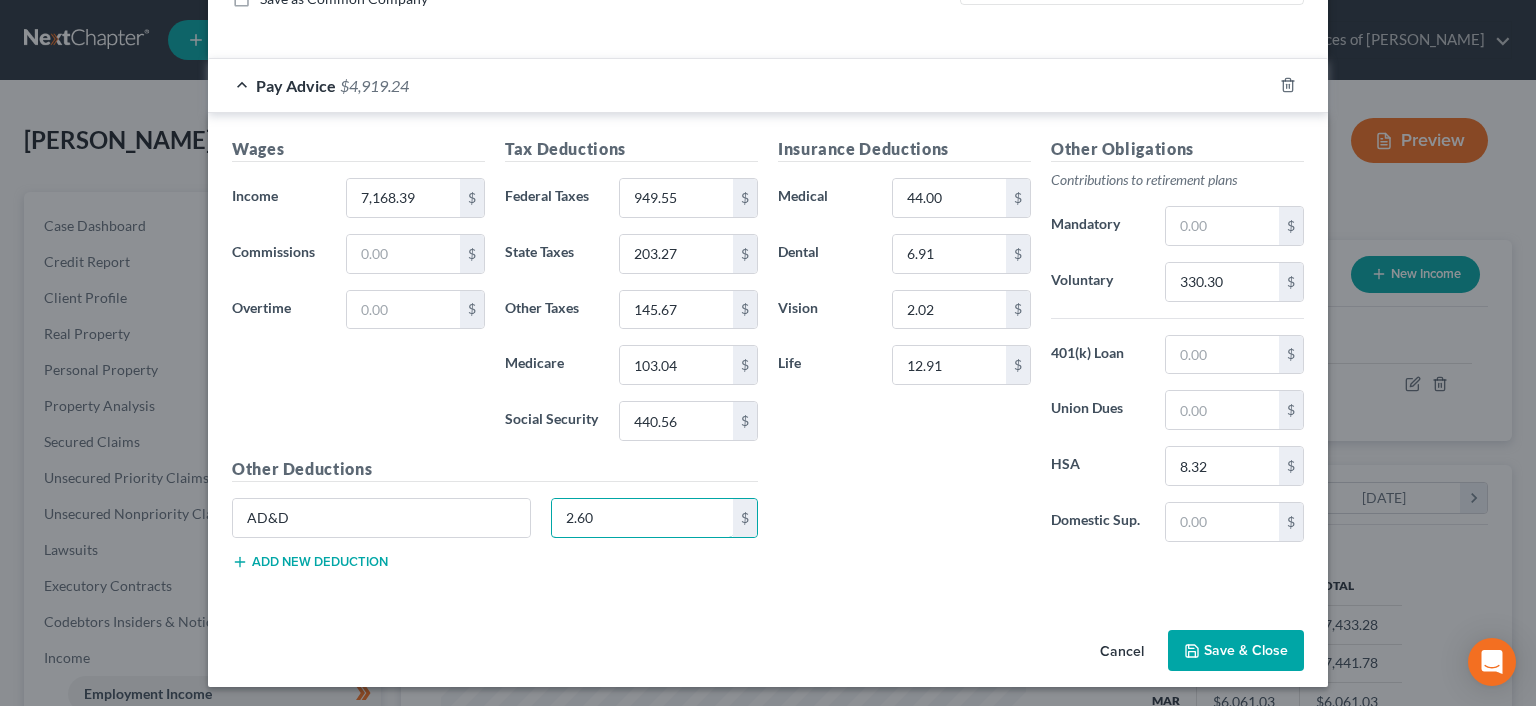 type on "2.60" 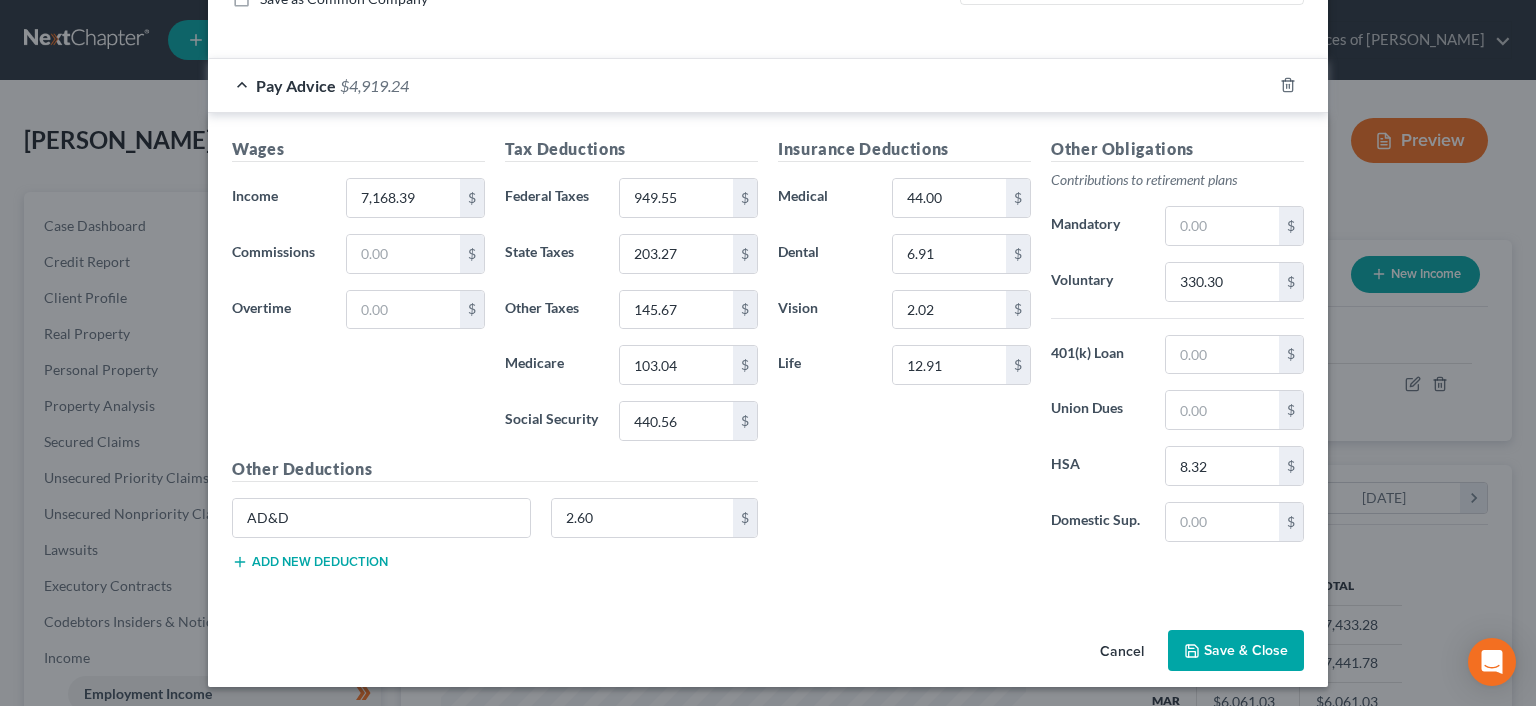click on "Add new deduction" at bounding box center [310, 562] 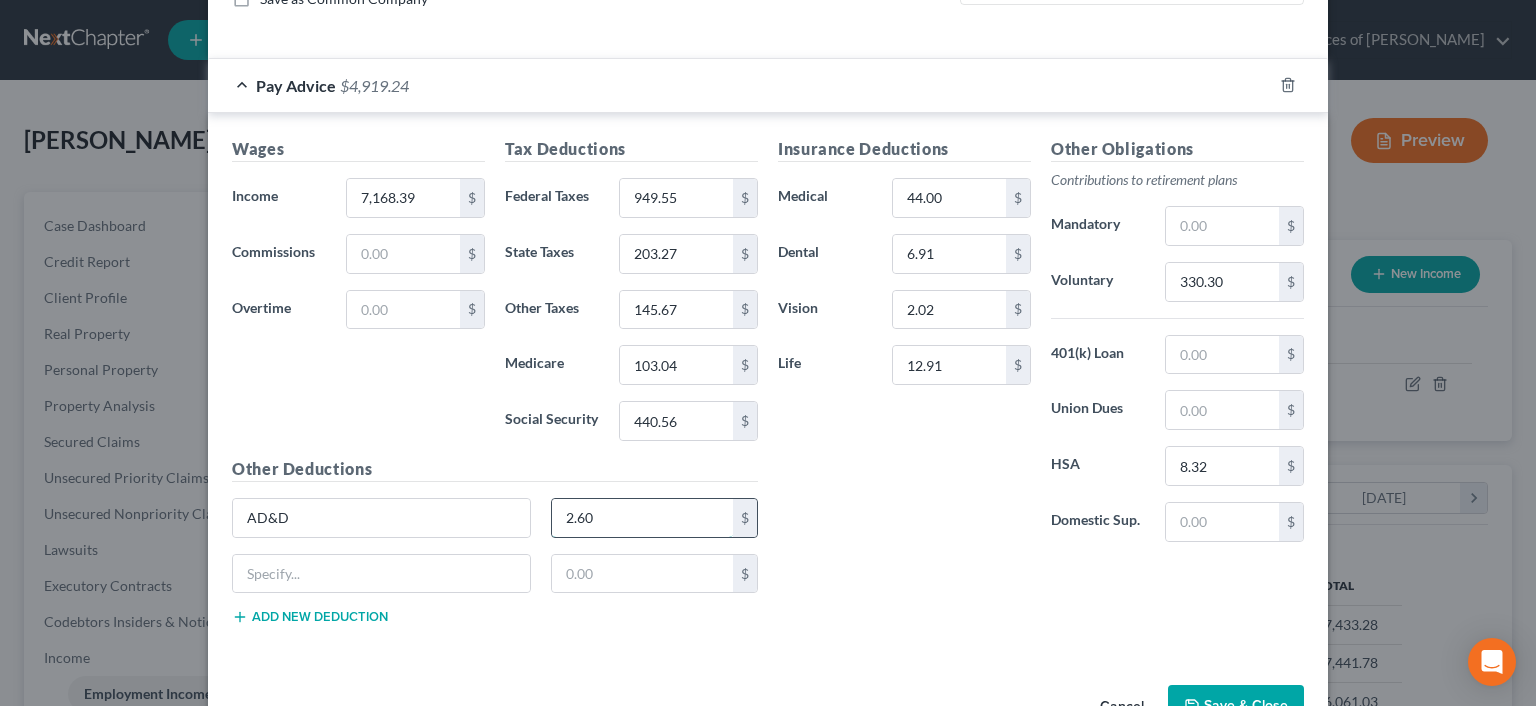 type 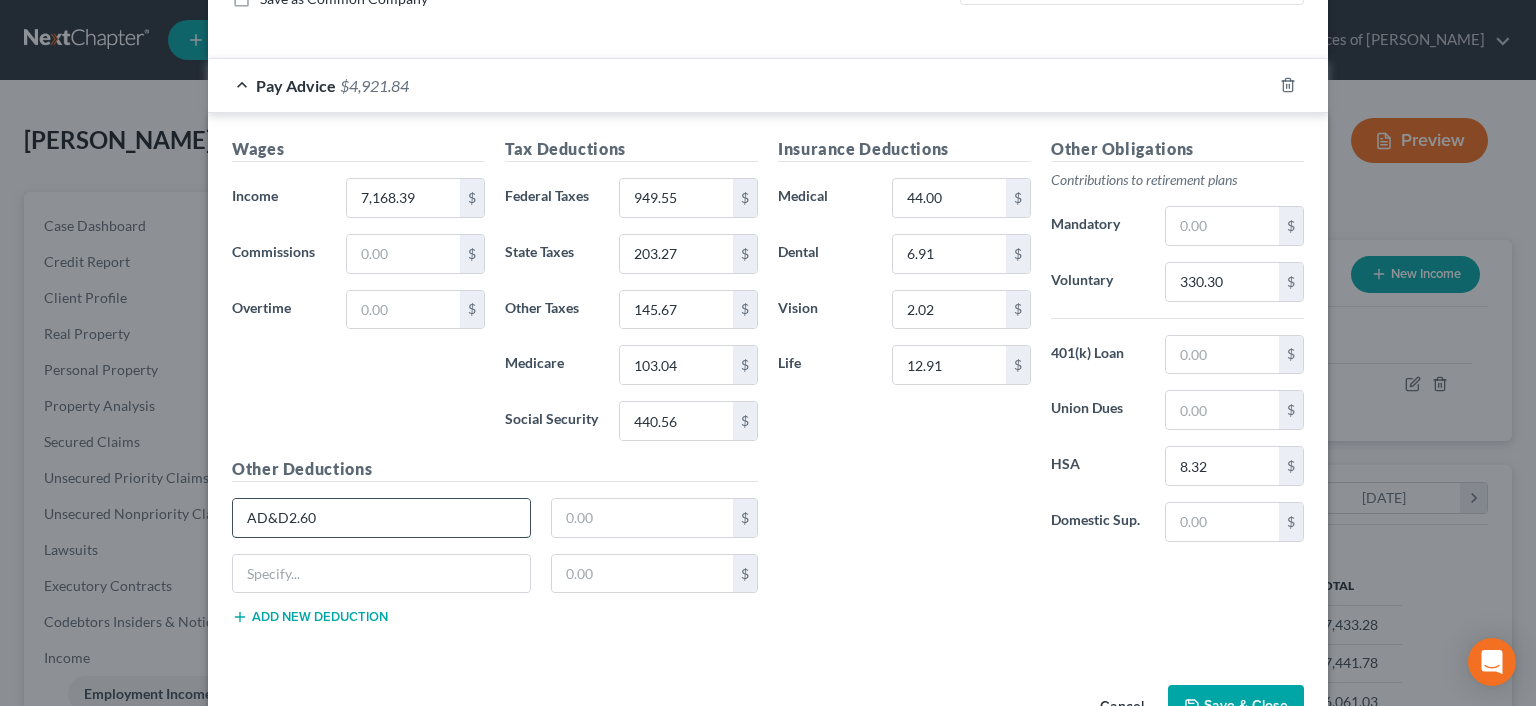 drag, startPoint x: 409, startPoint y: 515, endPoint x: 427, endPoint y: 515, distance: 18 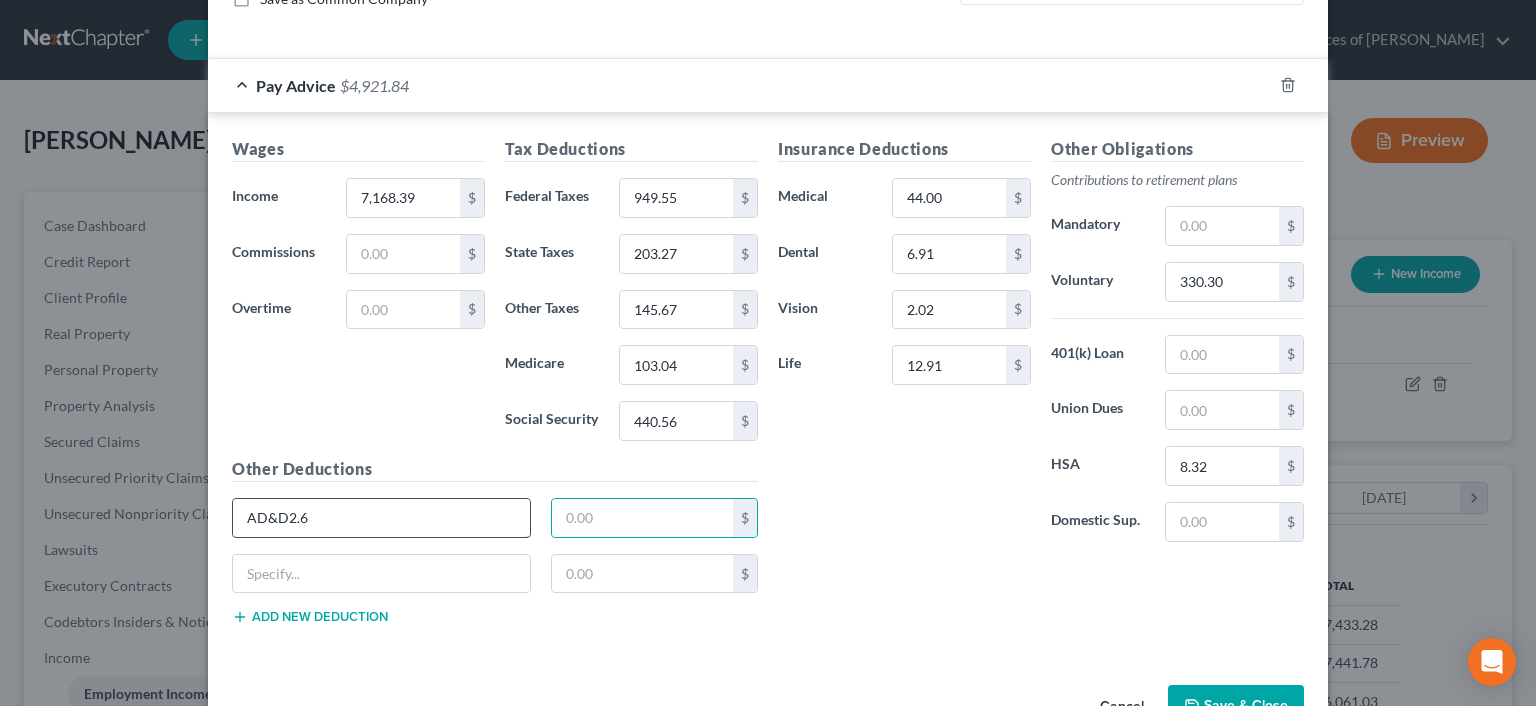 click on "AD&D2.6" at bounding box center (381, 518) 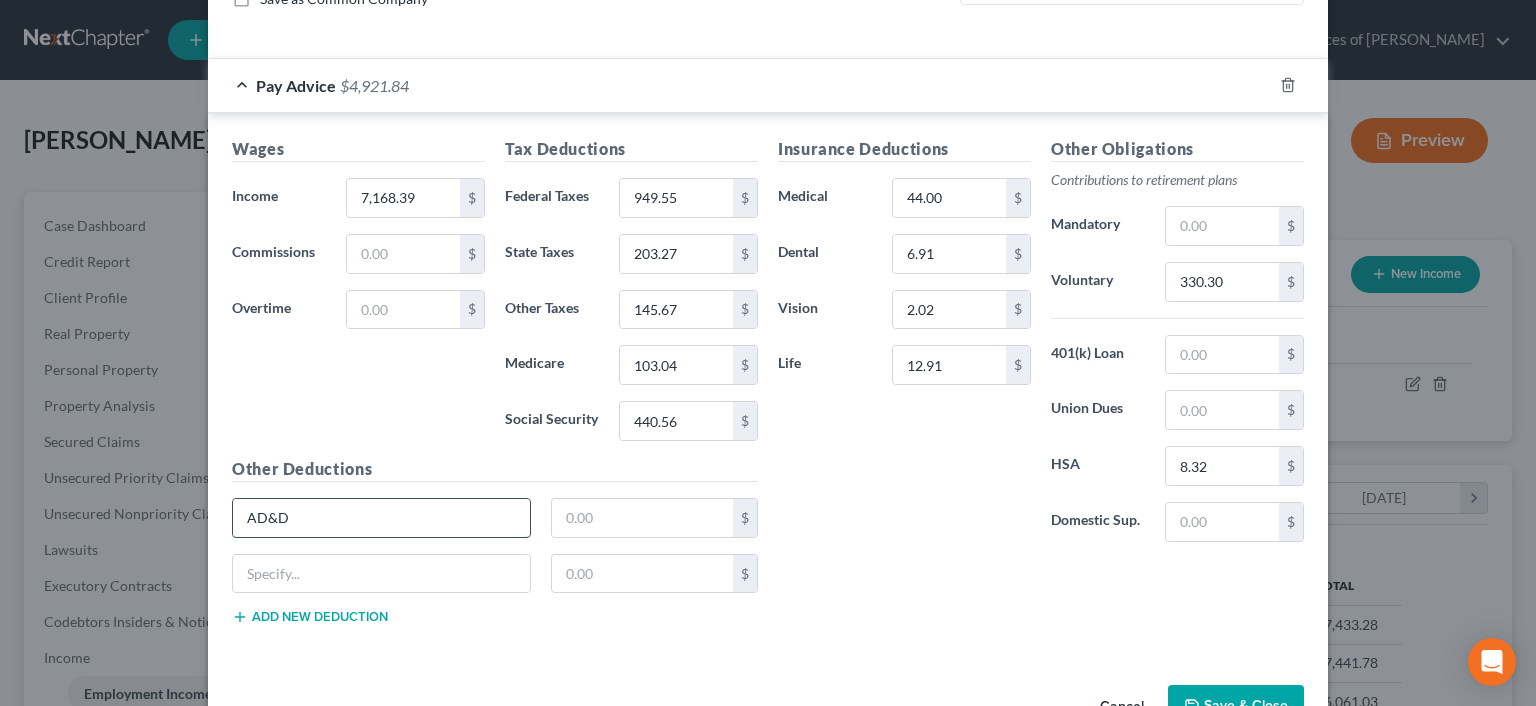 type on "AD&D" 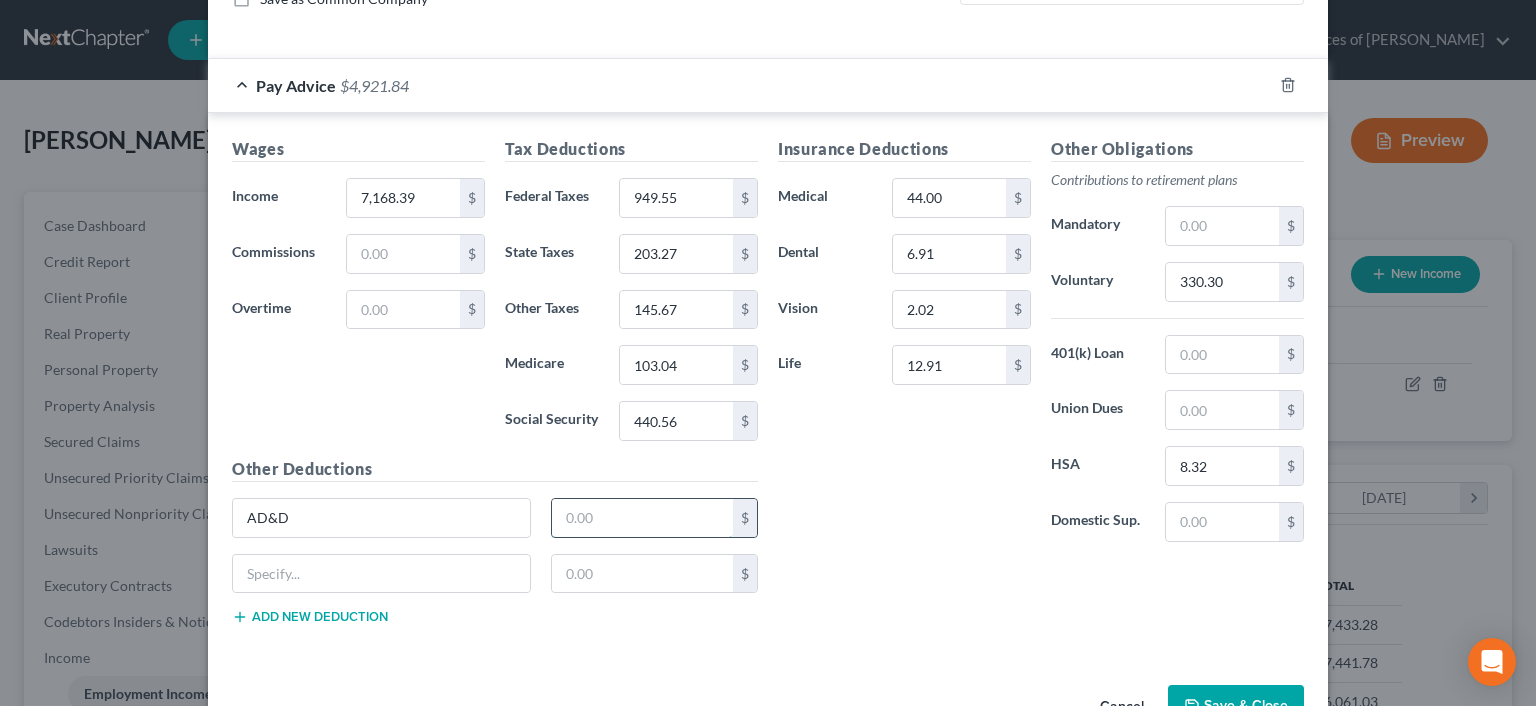 click at bounding box center (643, 518) 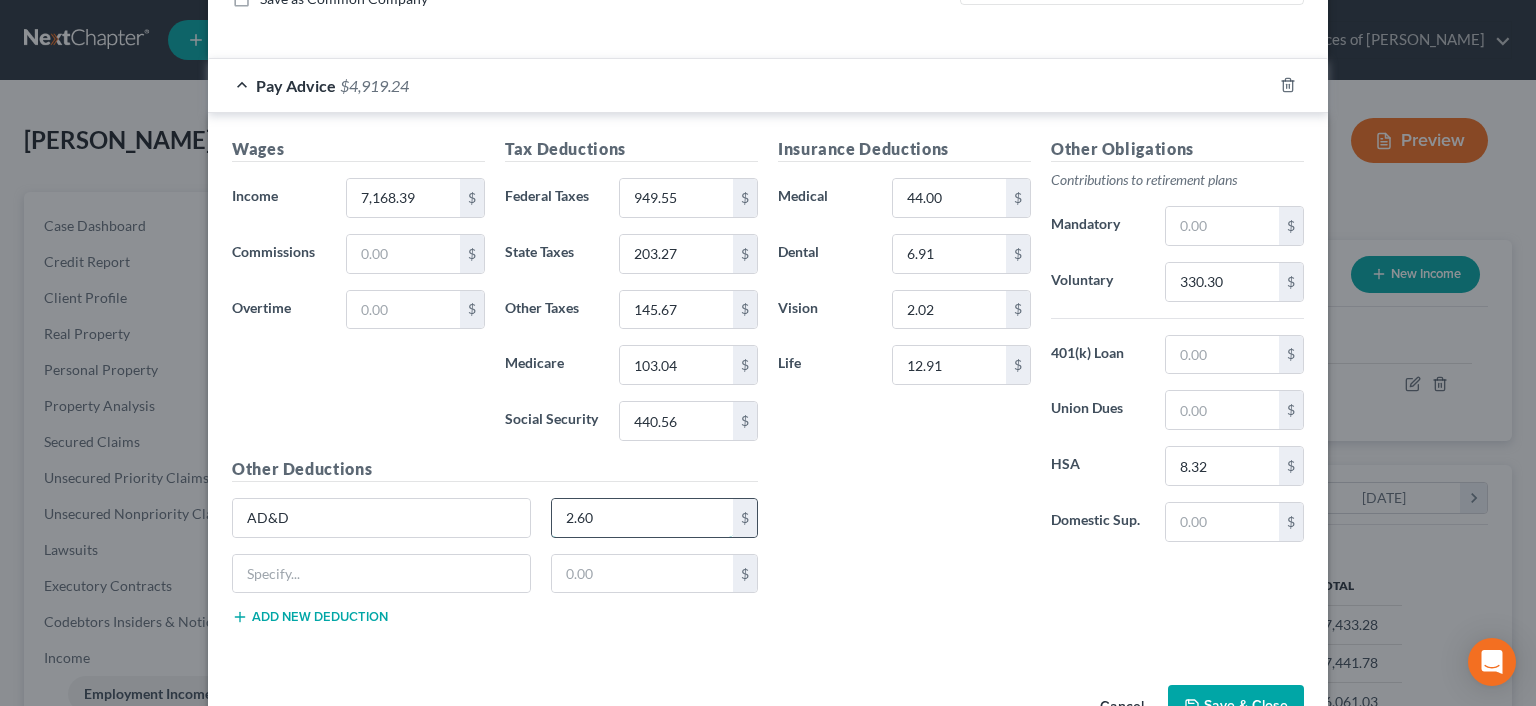 type on "2.60" 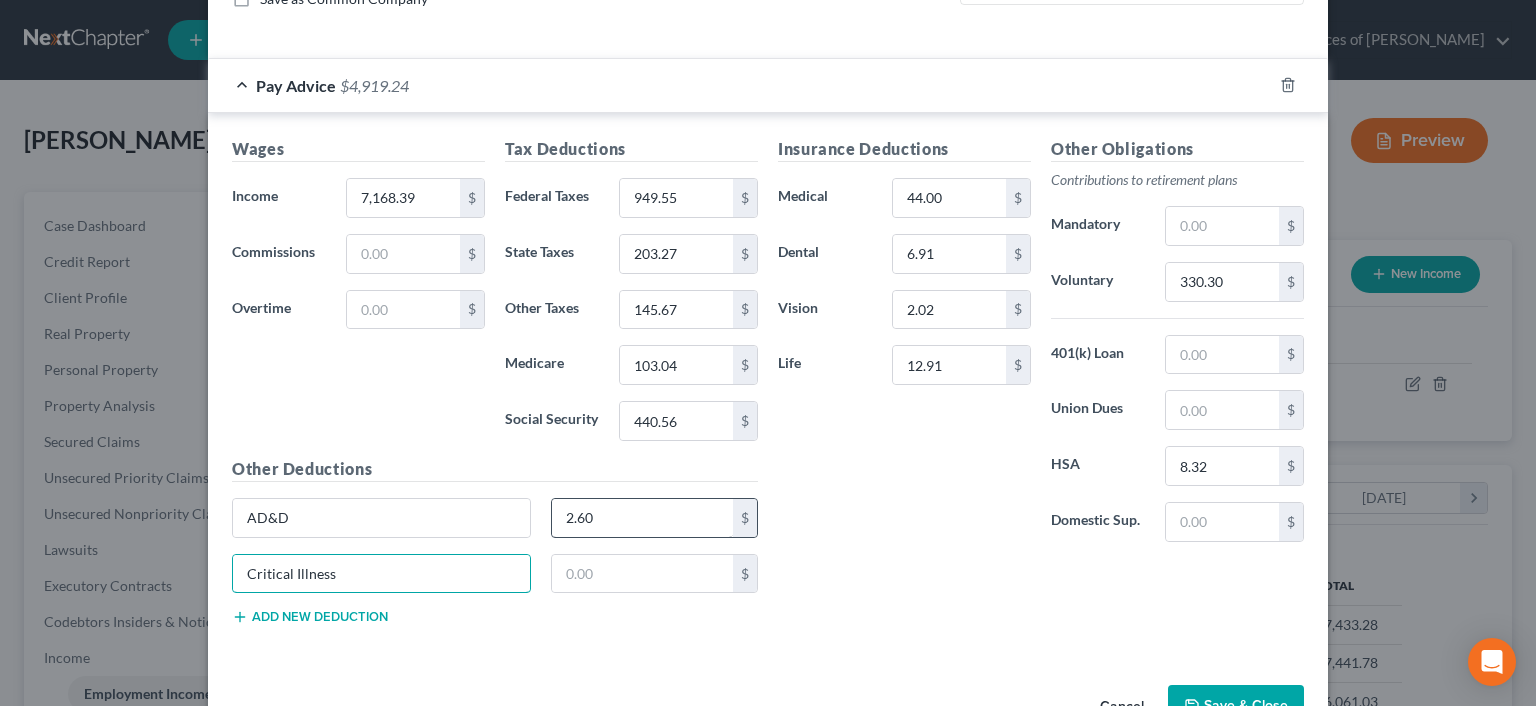 type on "Critical Illness" 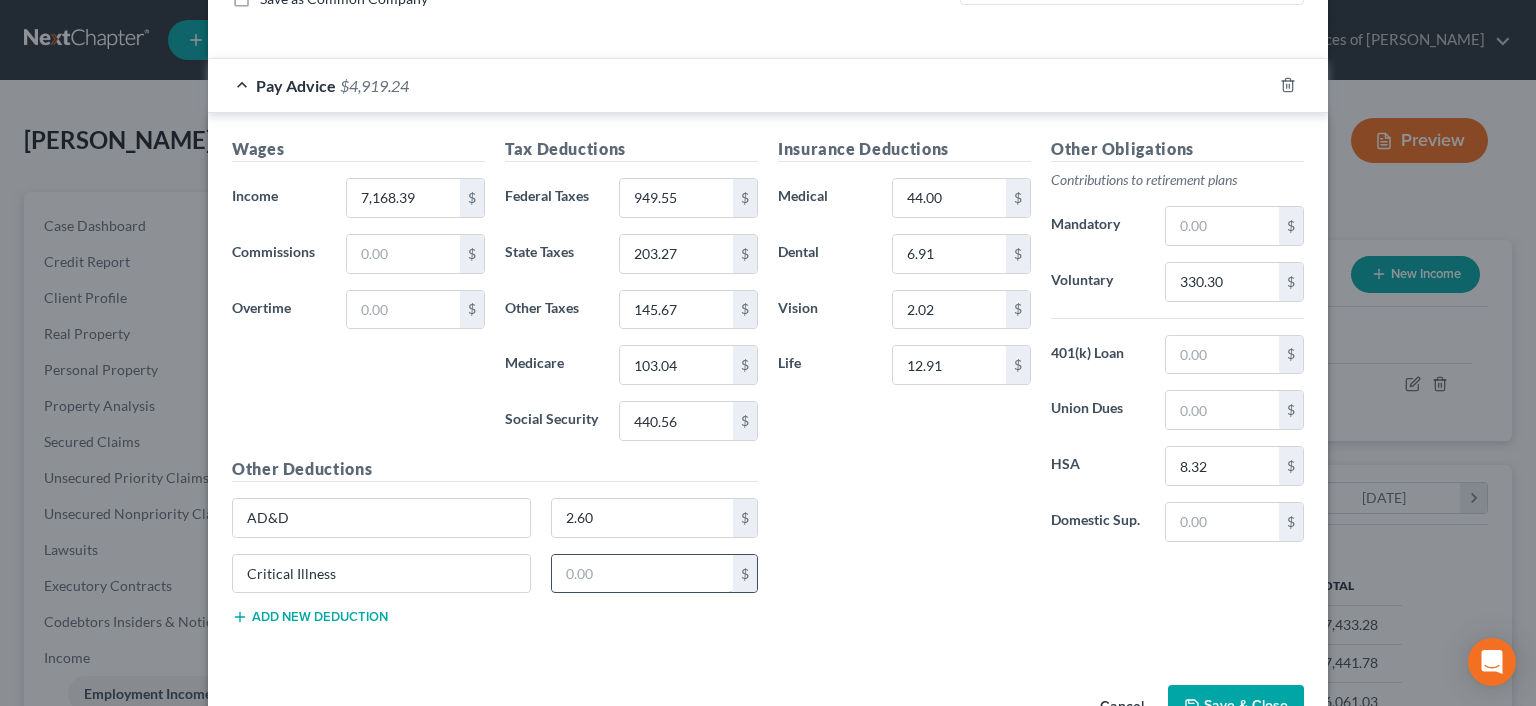 click at bounding box center [643, 574] 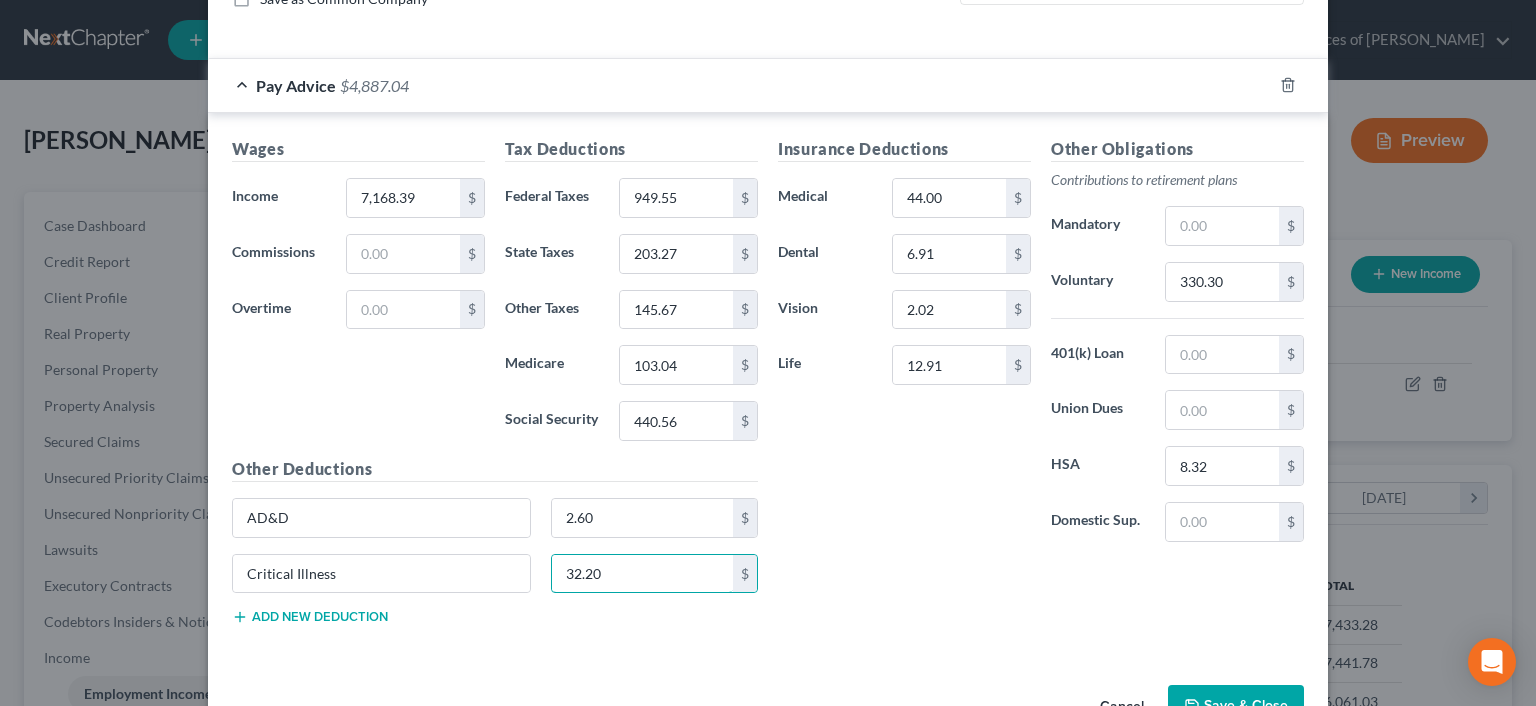 type on "32.20" 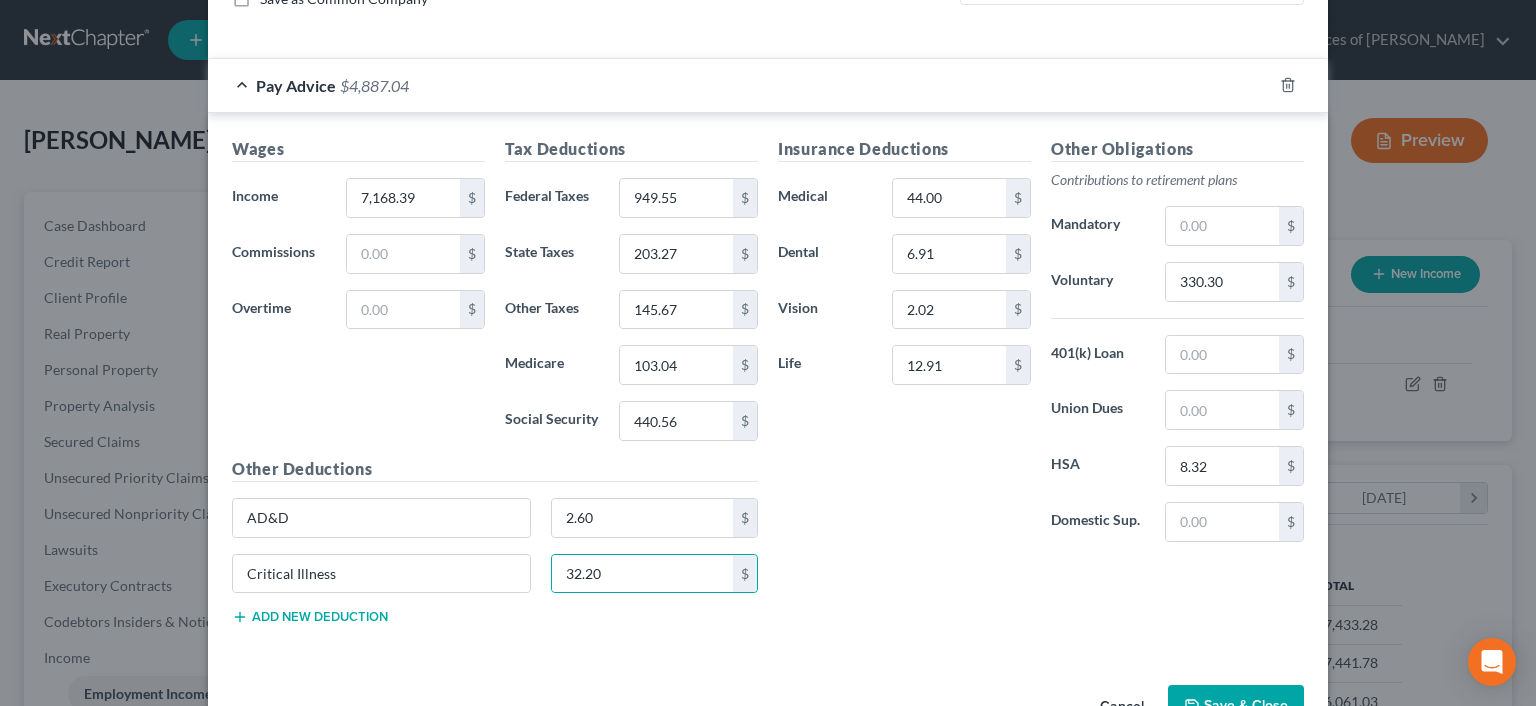 click on "Add new deduction" at bounding box center [310, 617] 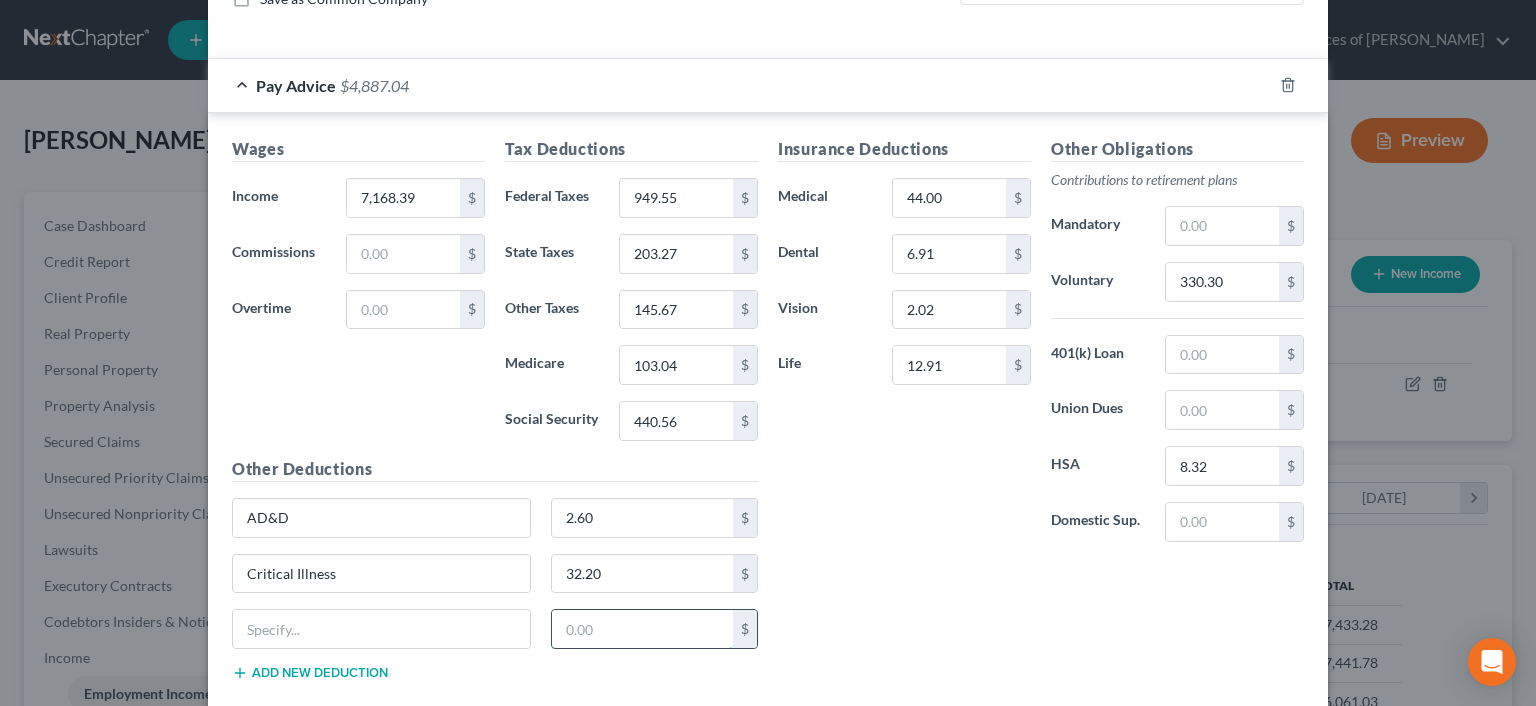 click at bounding box center (643, 629) 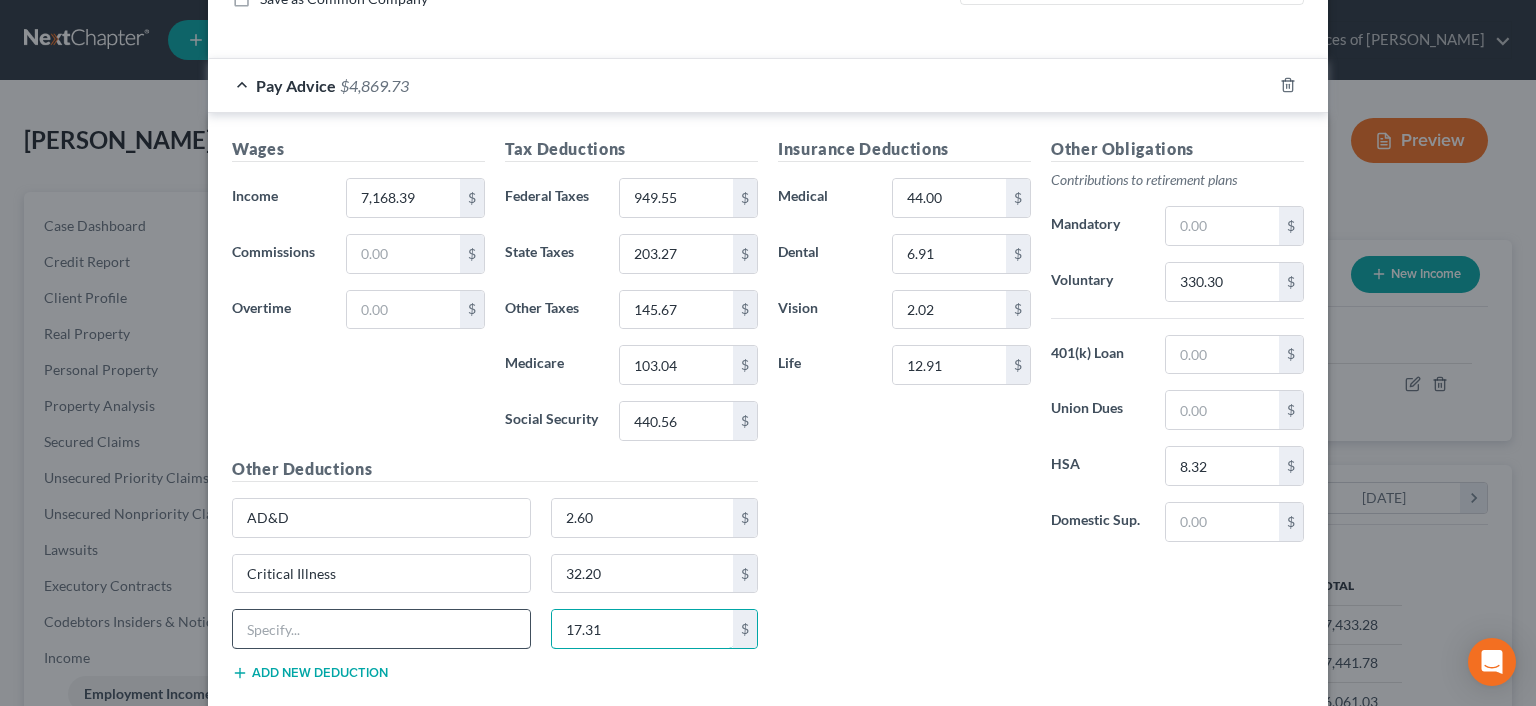 type on "17.31" 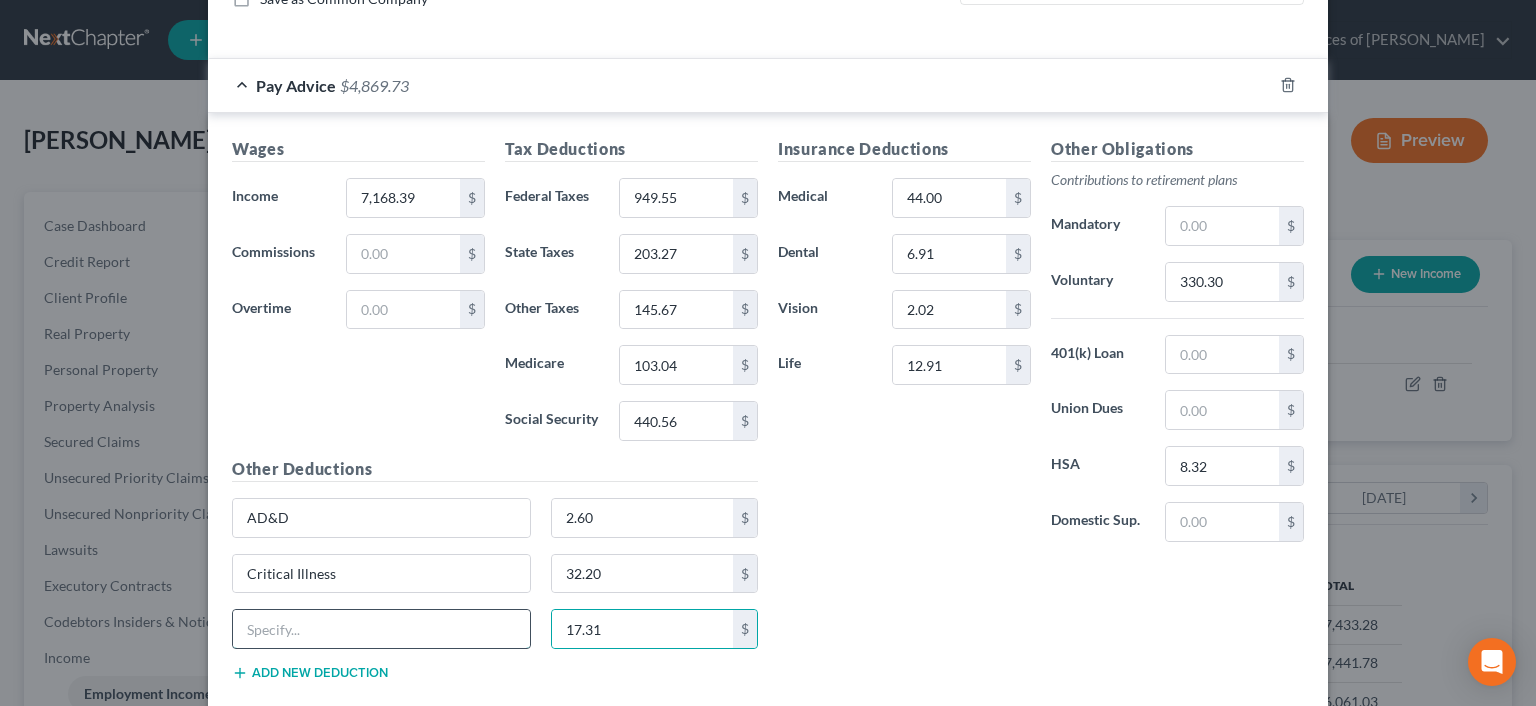 click at bounding box center (381, 629) 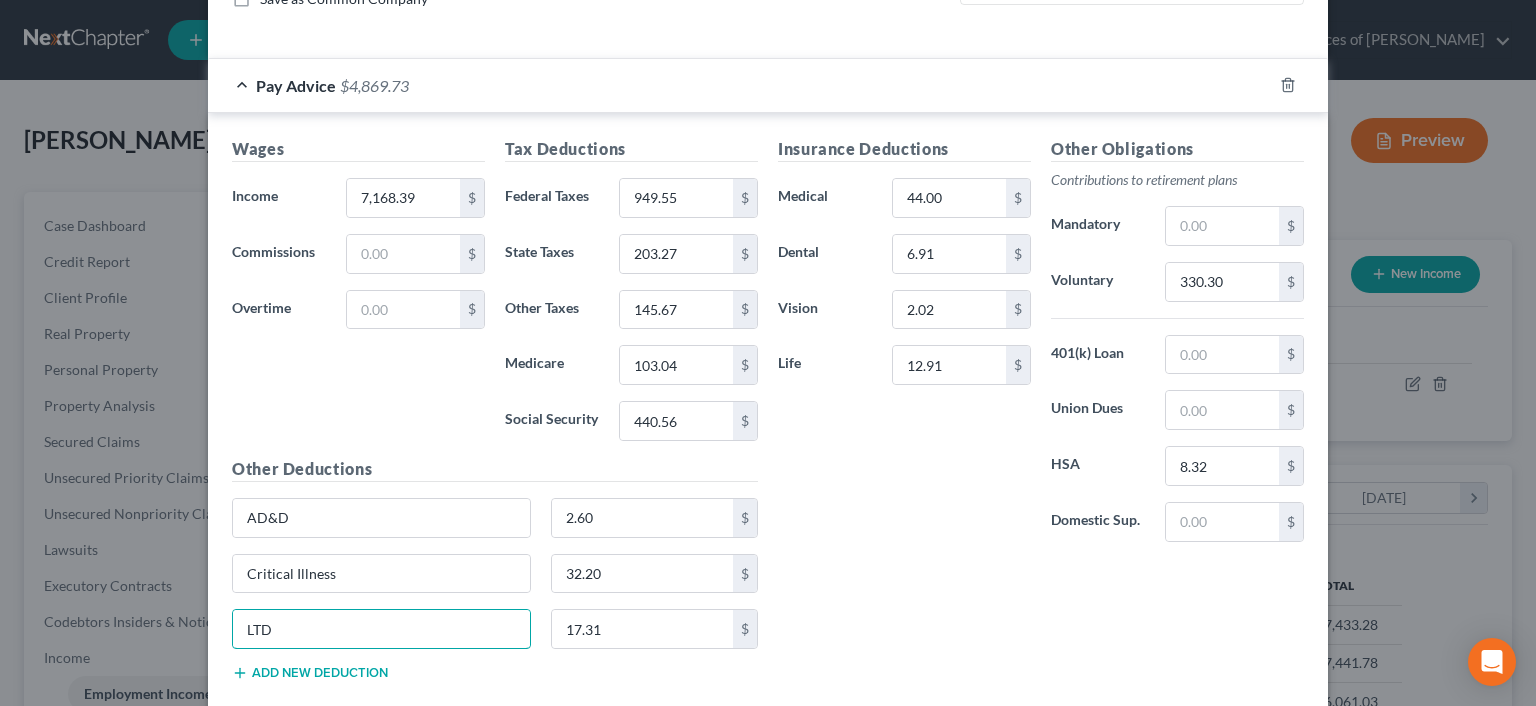 type on "LTD" 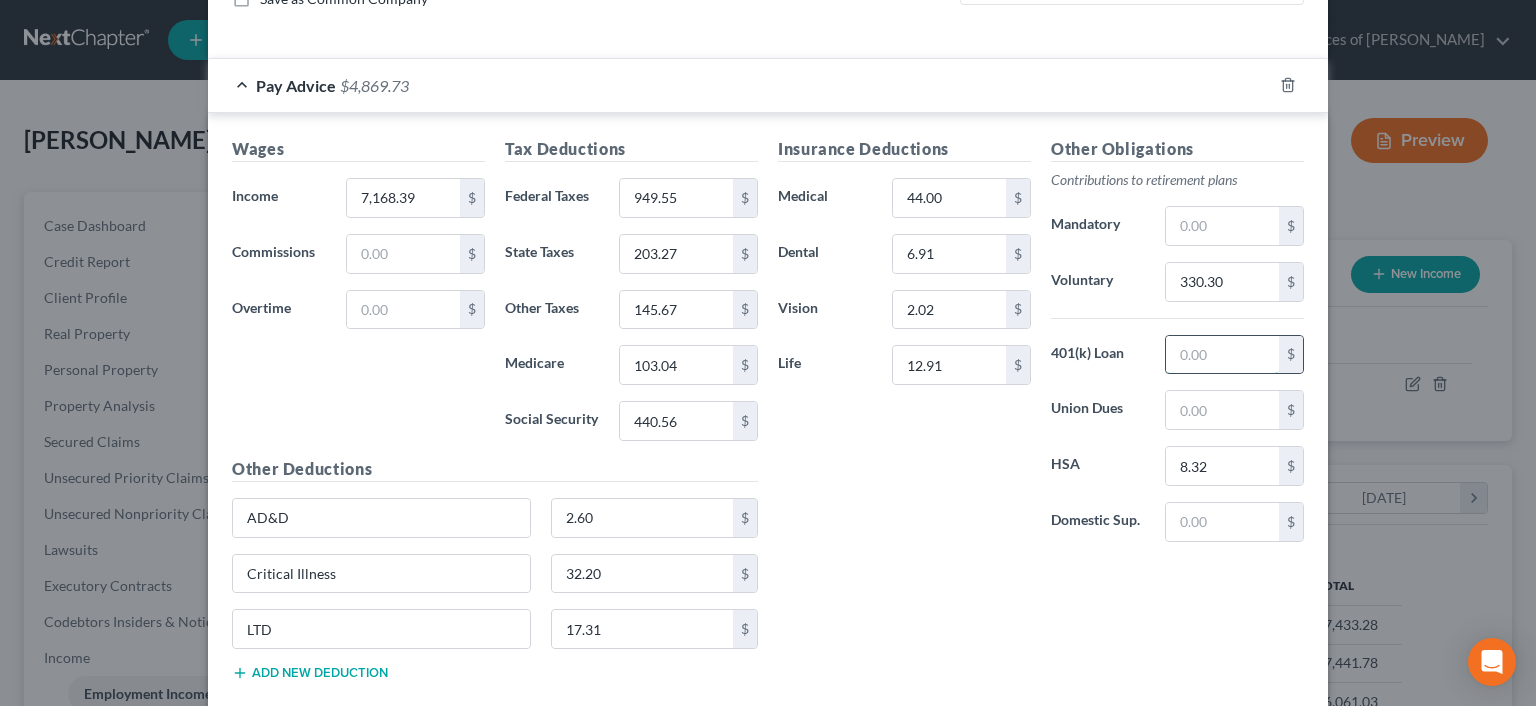 click at bounding box center (1222, 355) 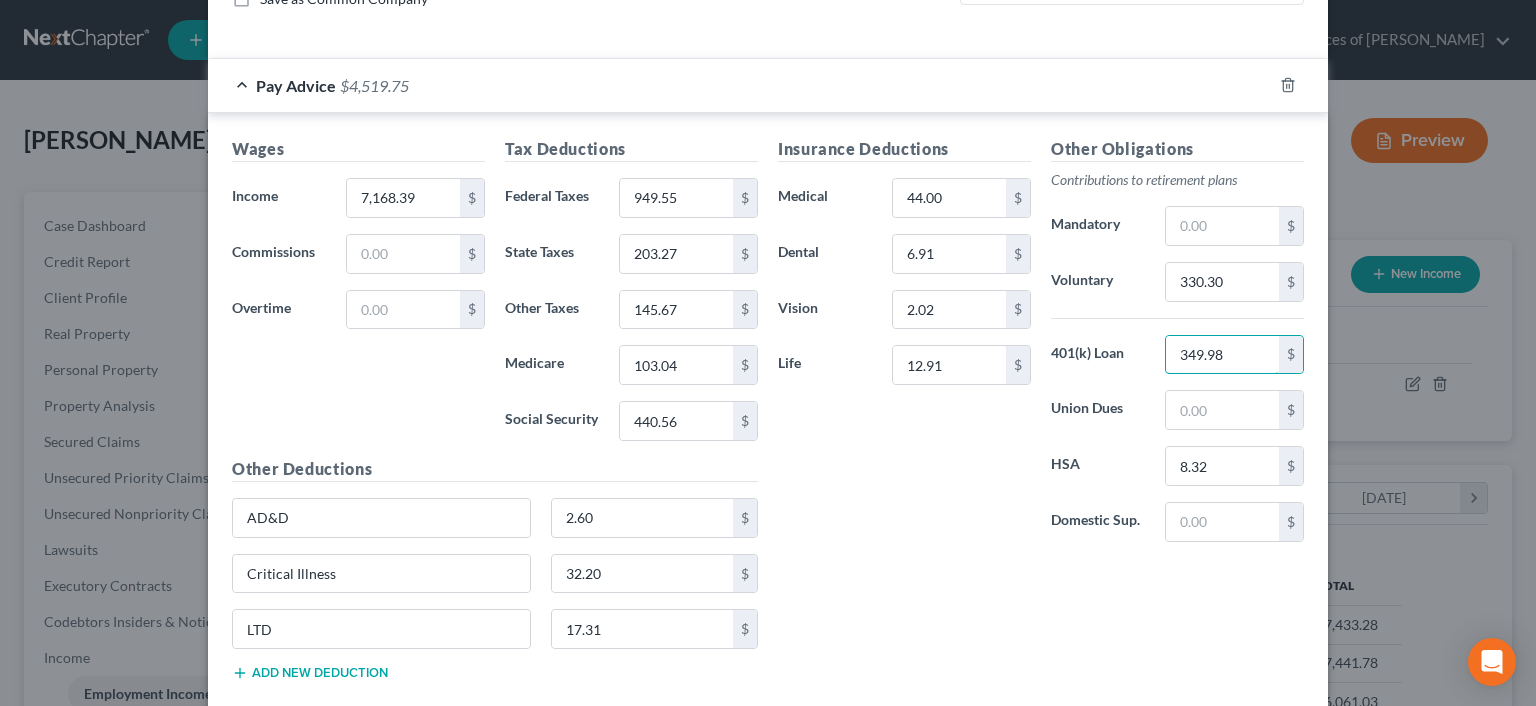 type on "349.98" 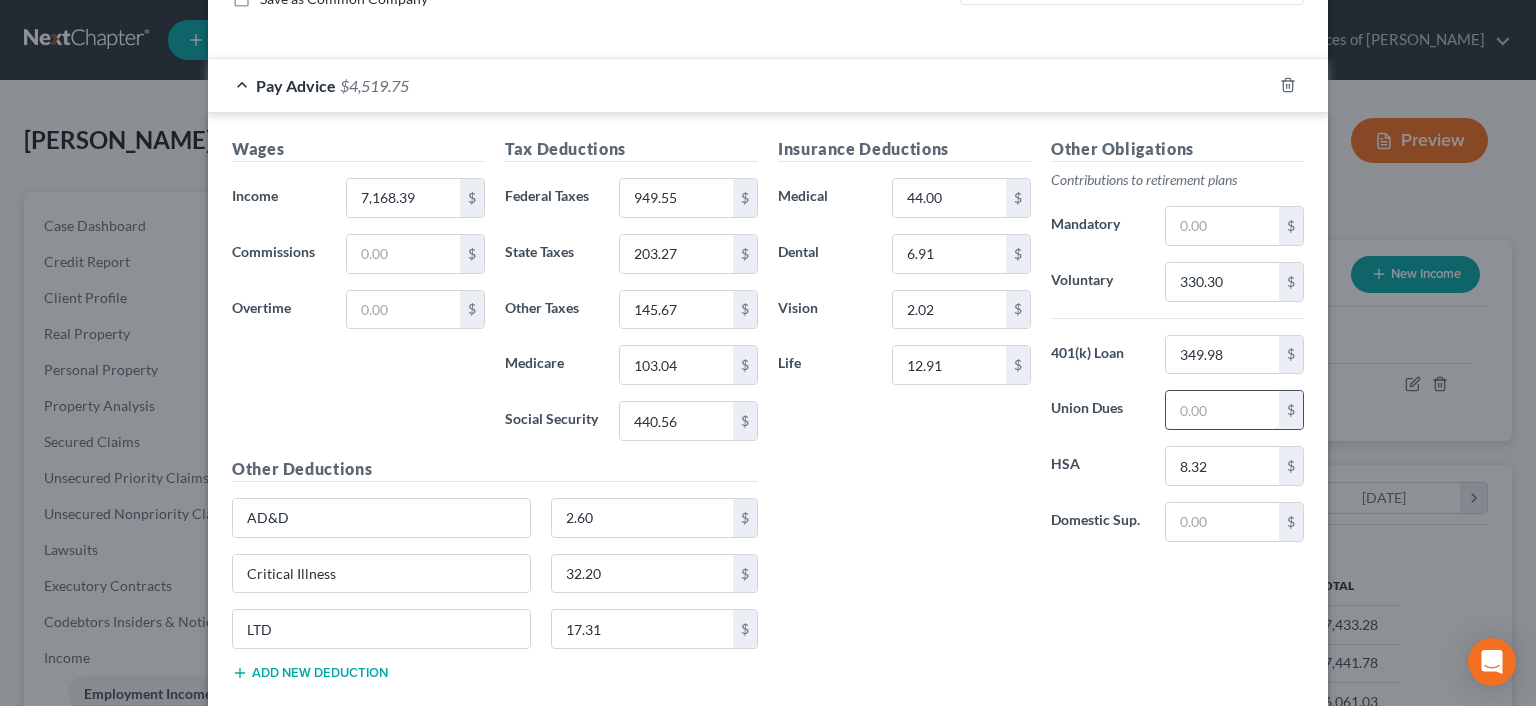 click at bounding box center [1222, 410] 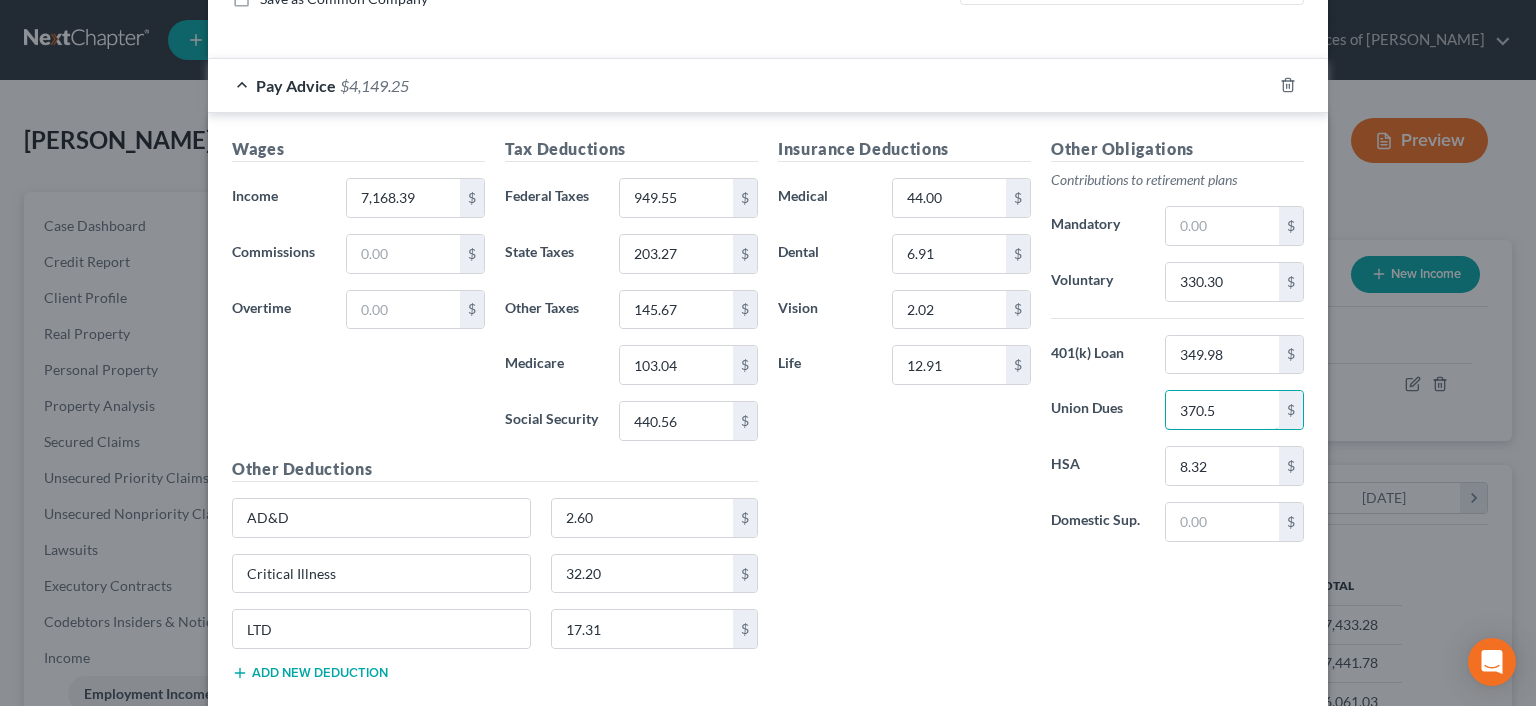 type on "370.5" 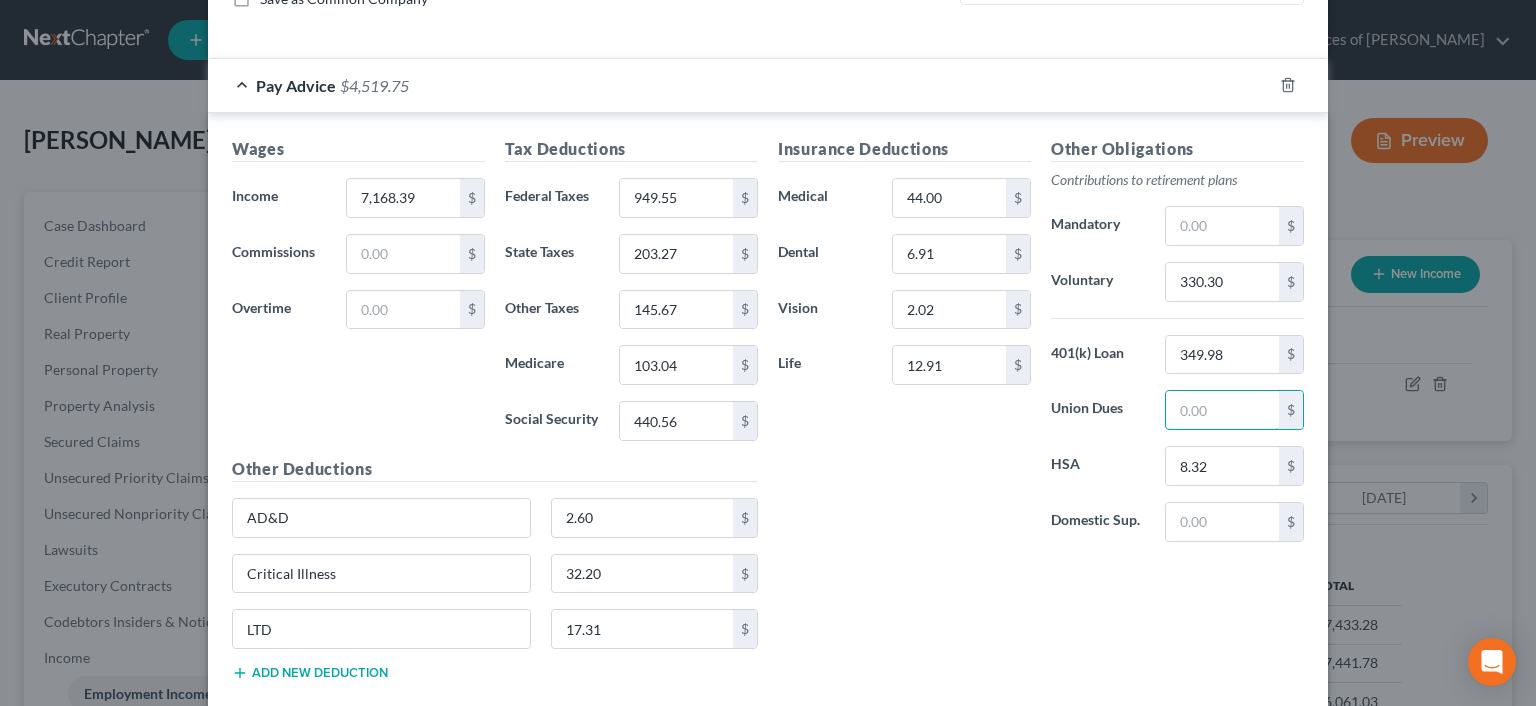 type 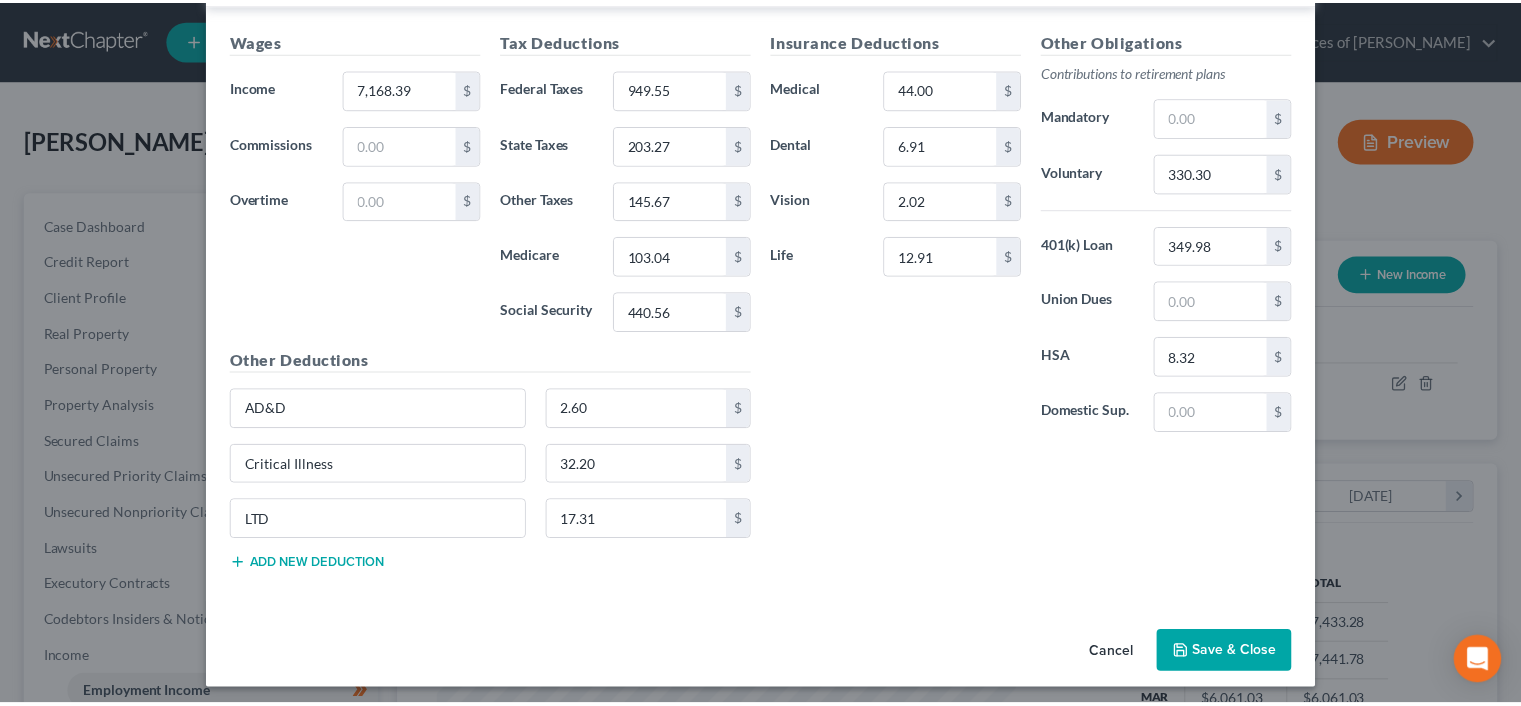scroll, scrollTop: 591, scrollLeft: 0, axis: vertical 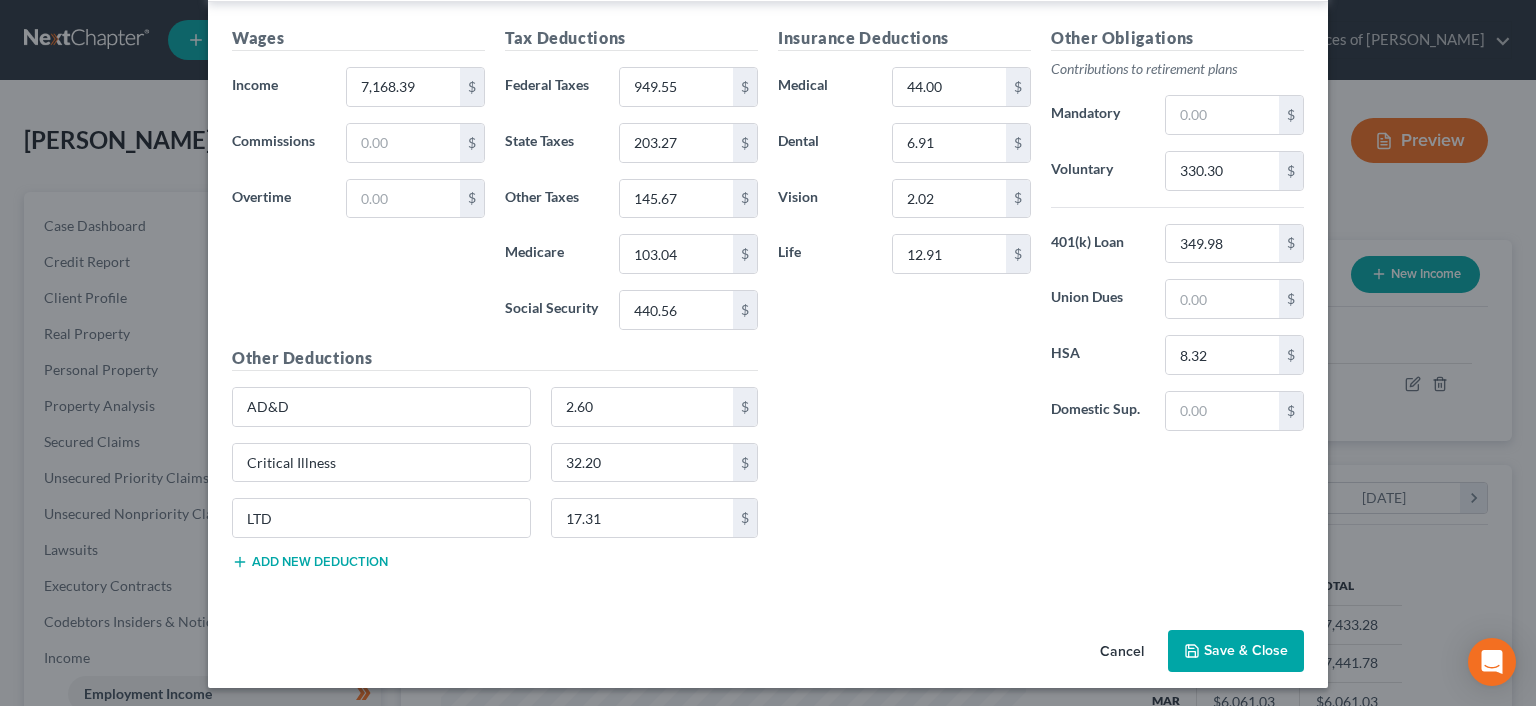 click on "Save & Close" at bounding box center (1236, 651) 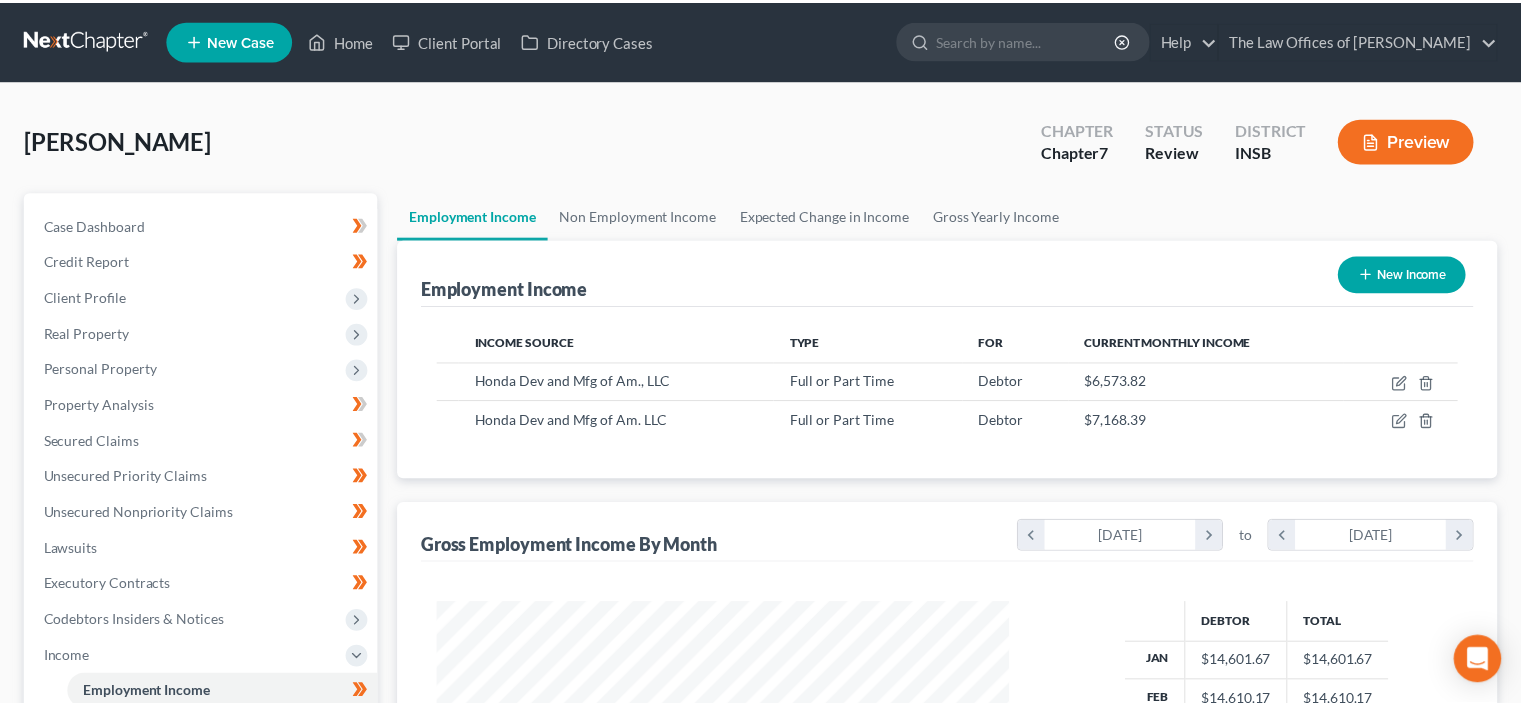 scroll, scrollTop: 356, scrollLeft: 617, axis: both 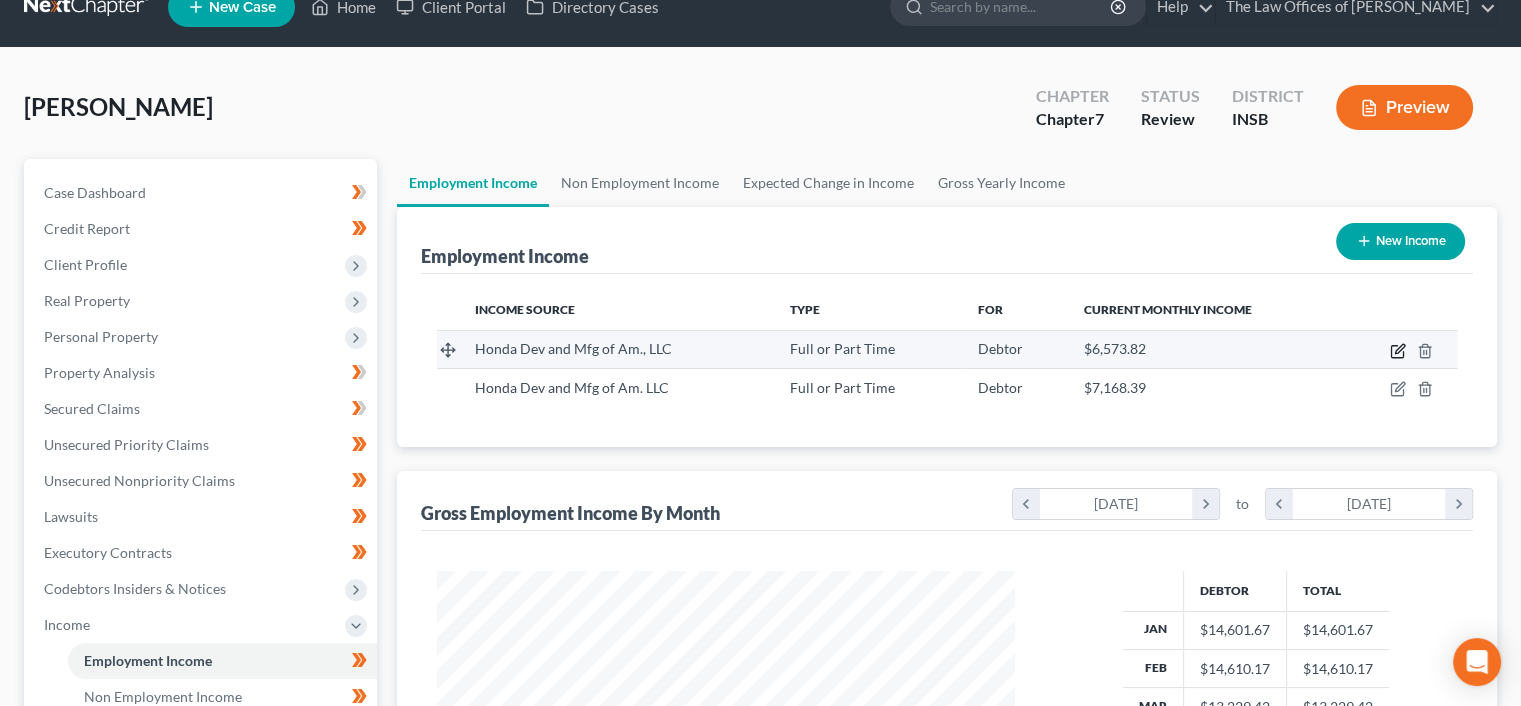 click 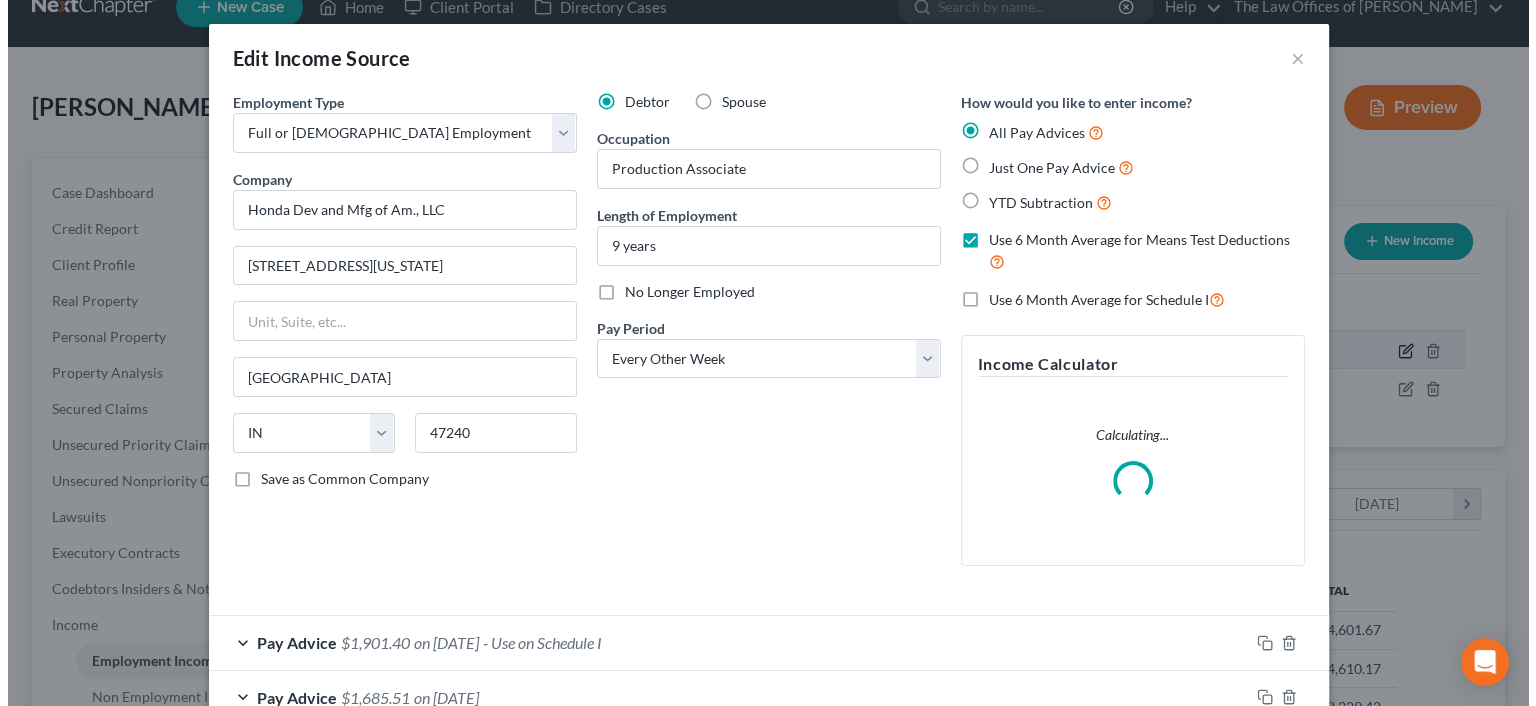 scroll, scrollTop: 999643, scrollLeft: 999375, axis: both 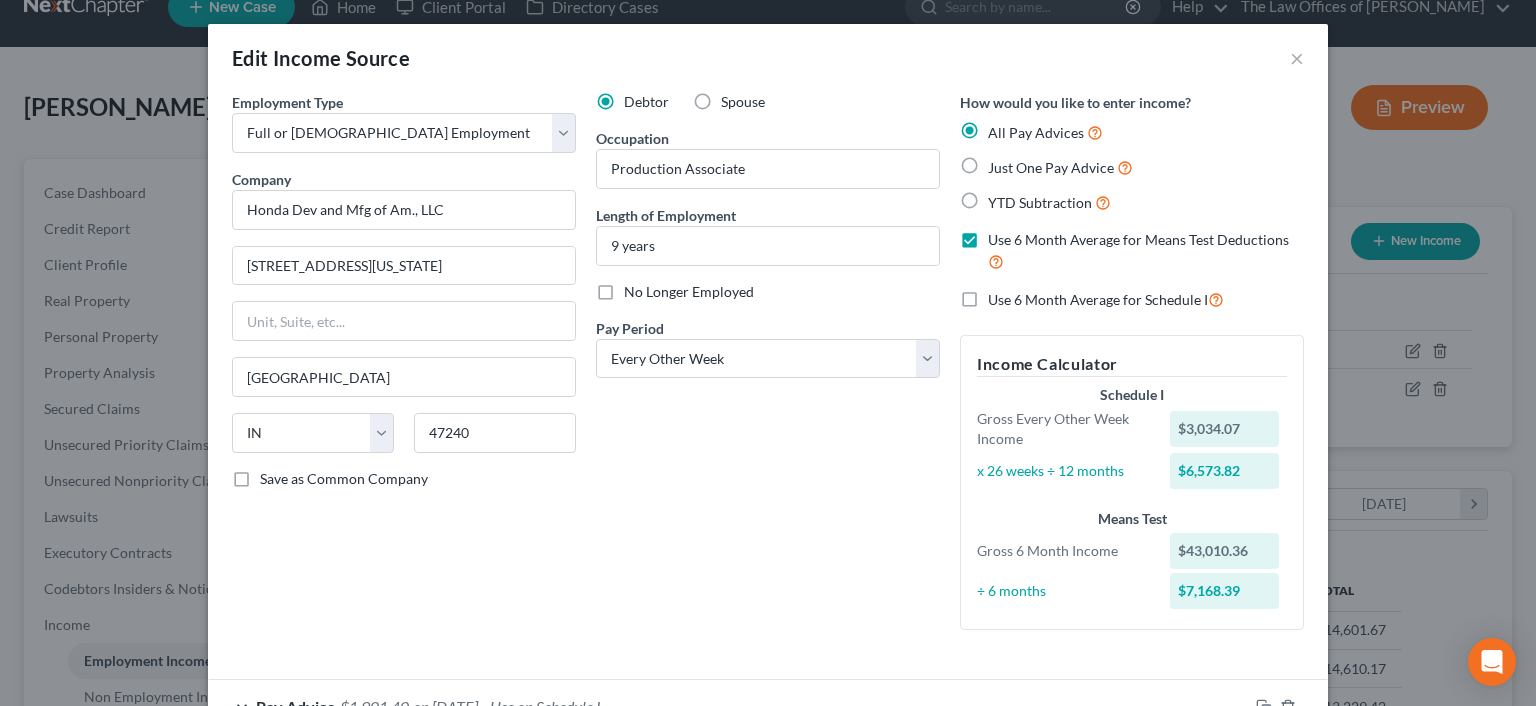 drag, startPoint x: 602, startPoint y: 290, endPoint x: 812, endPoint y: 300, distance: 210.23796 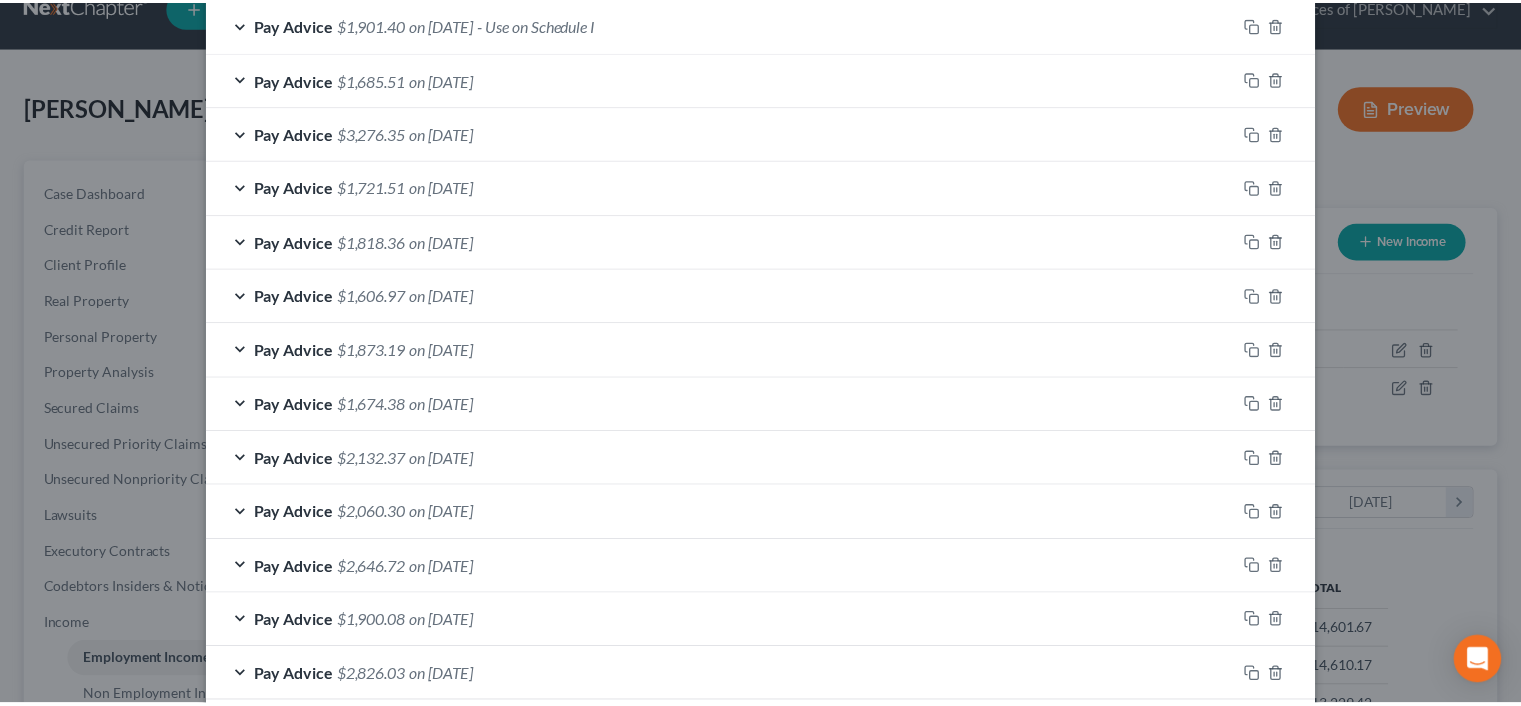 scroll, scrollTop: 787, scrollLeft: 0, axis: vertical 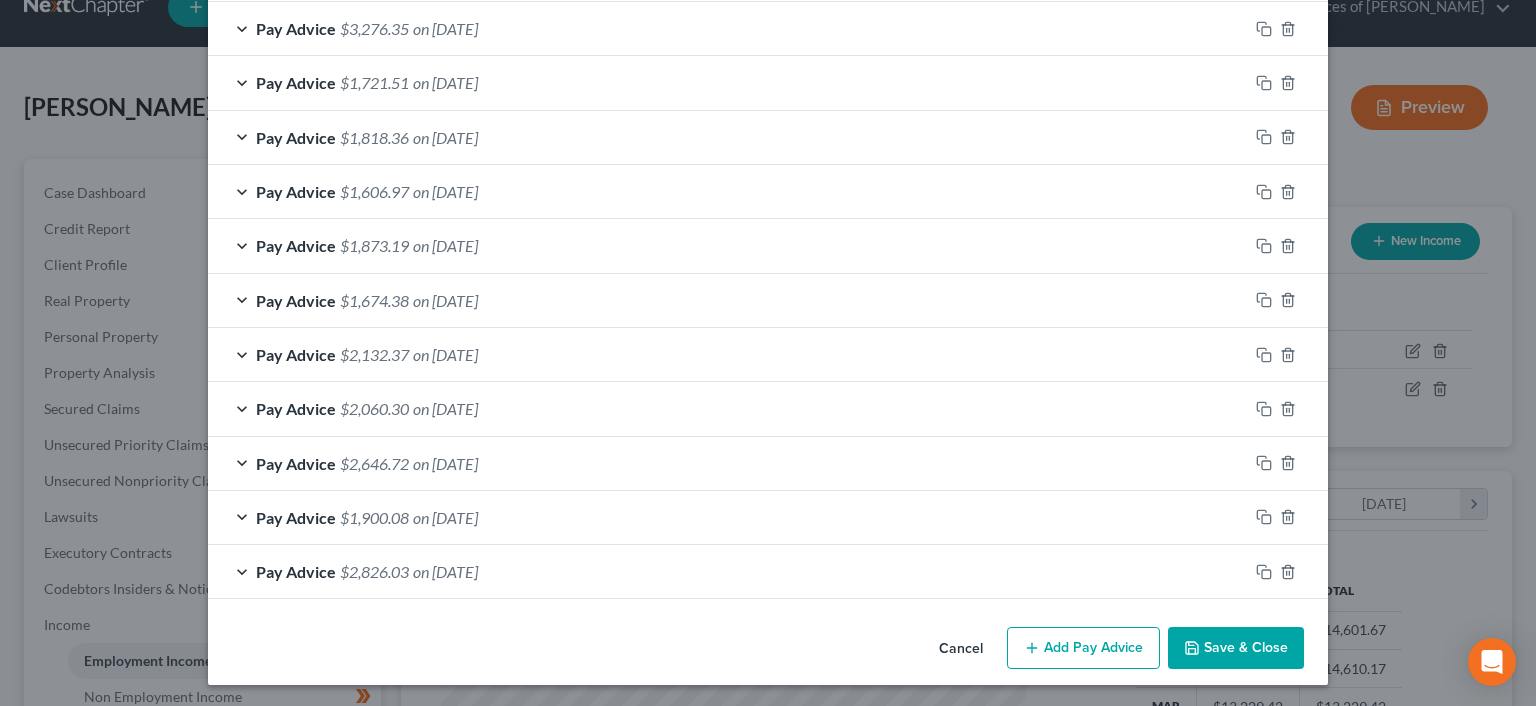 click on "Save & Close" at bounding box center (1236, 648) 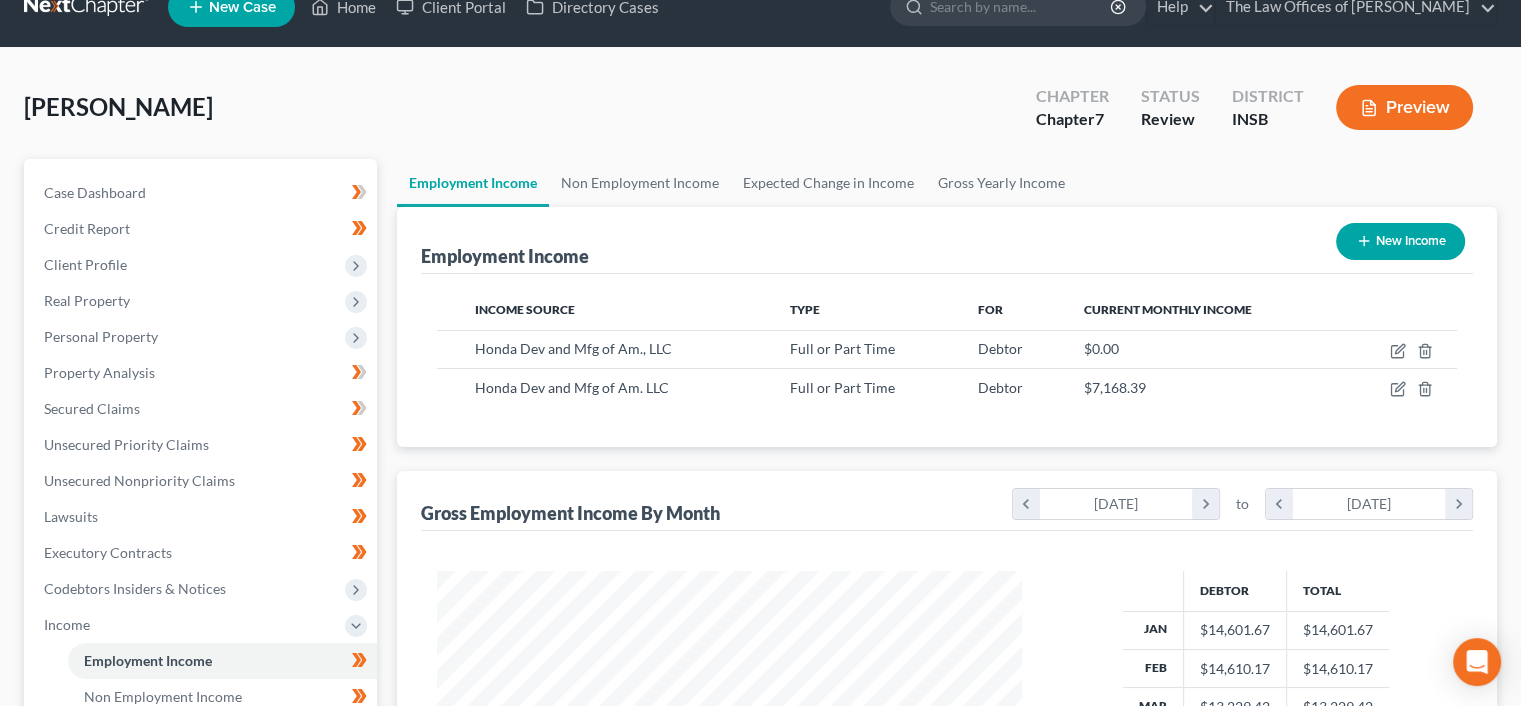 scroll, scrollTop: 356, scrollLeft: 617, axis: both 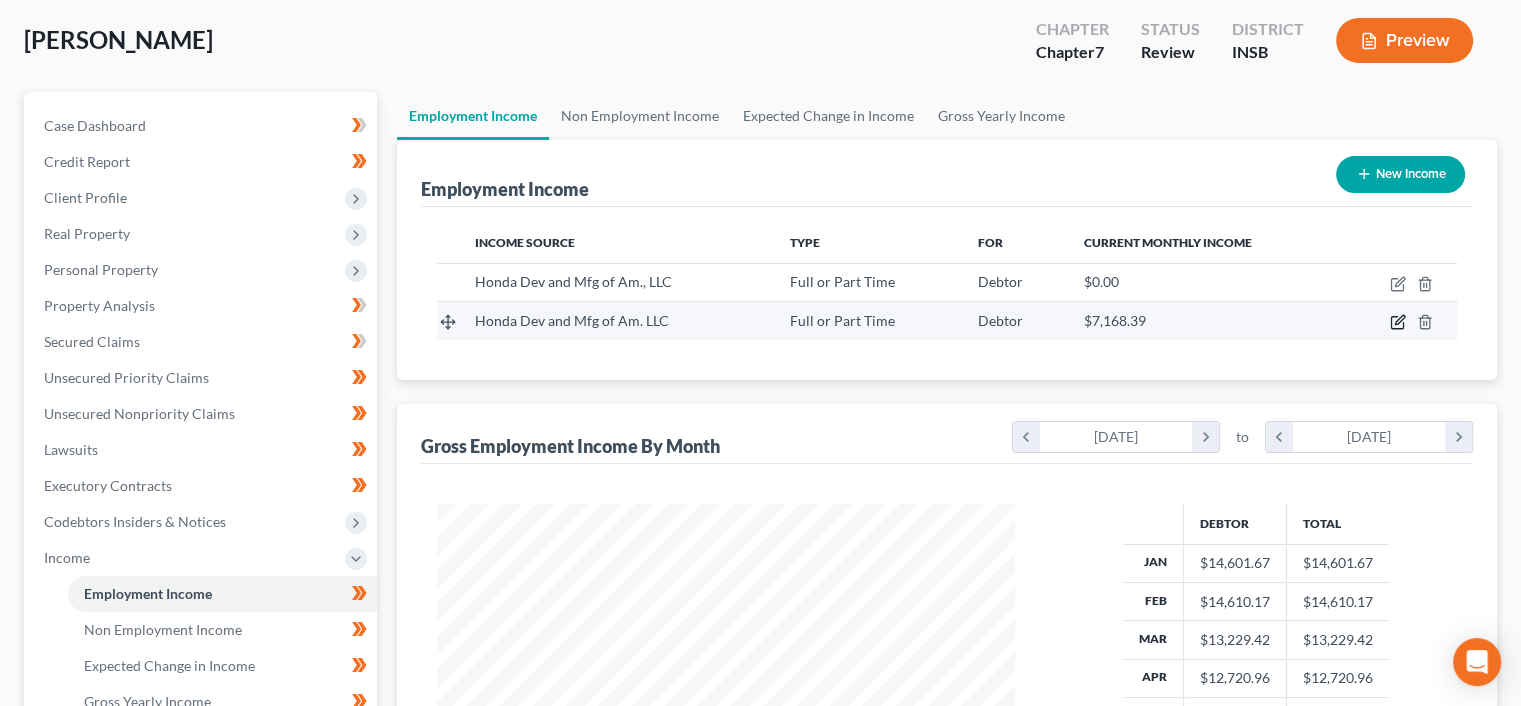 click 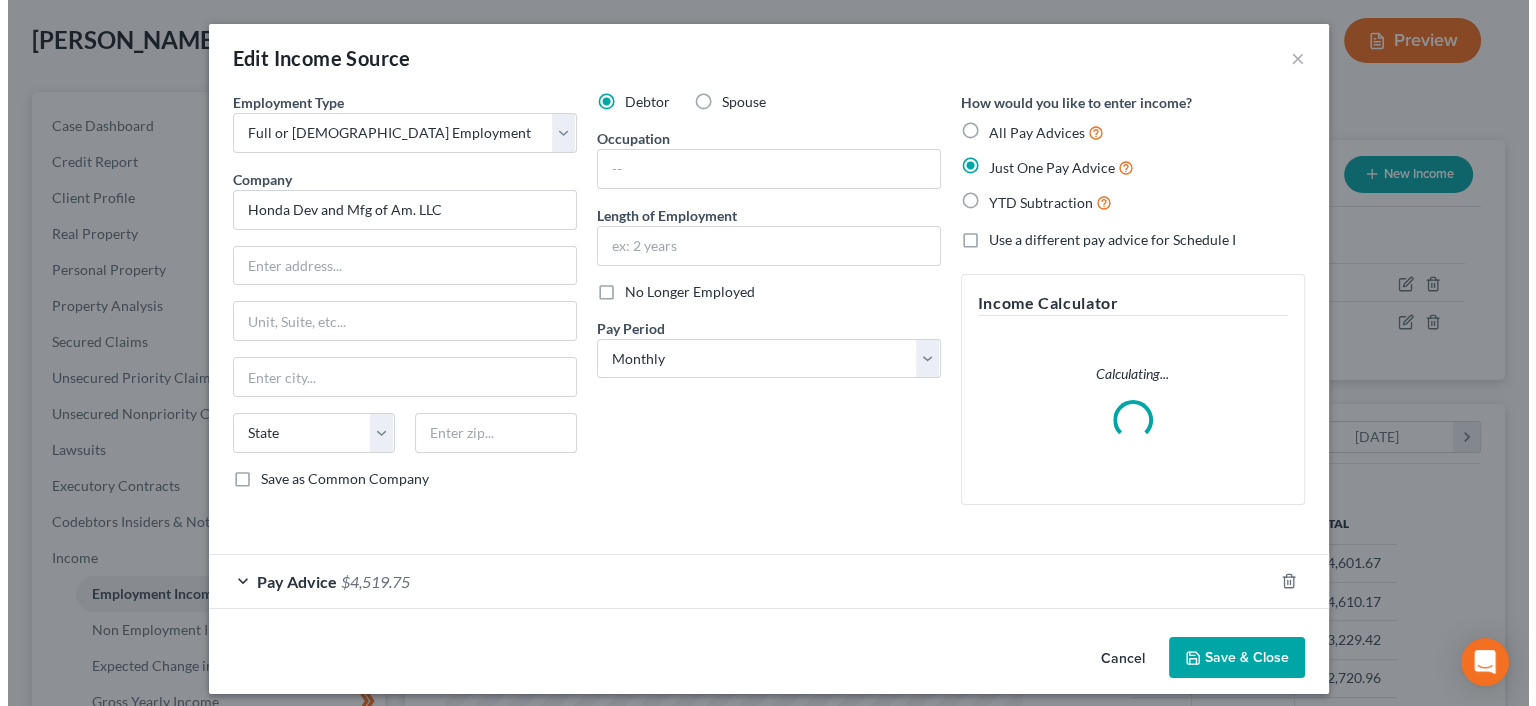 scroll, scrollTop: 999643, scrollLeft: 999375, axis: both 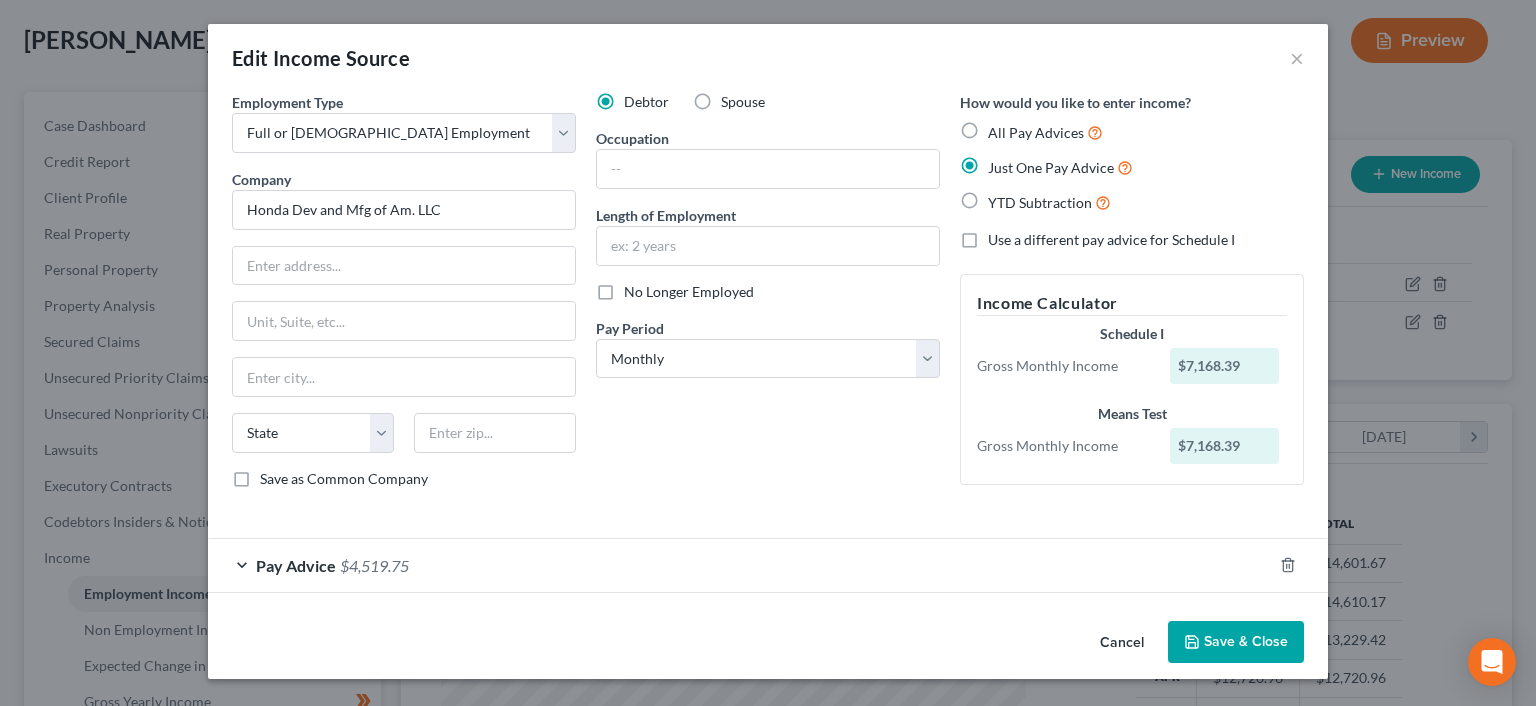 click on "Save & Close" at bounding box center [1236, 642] 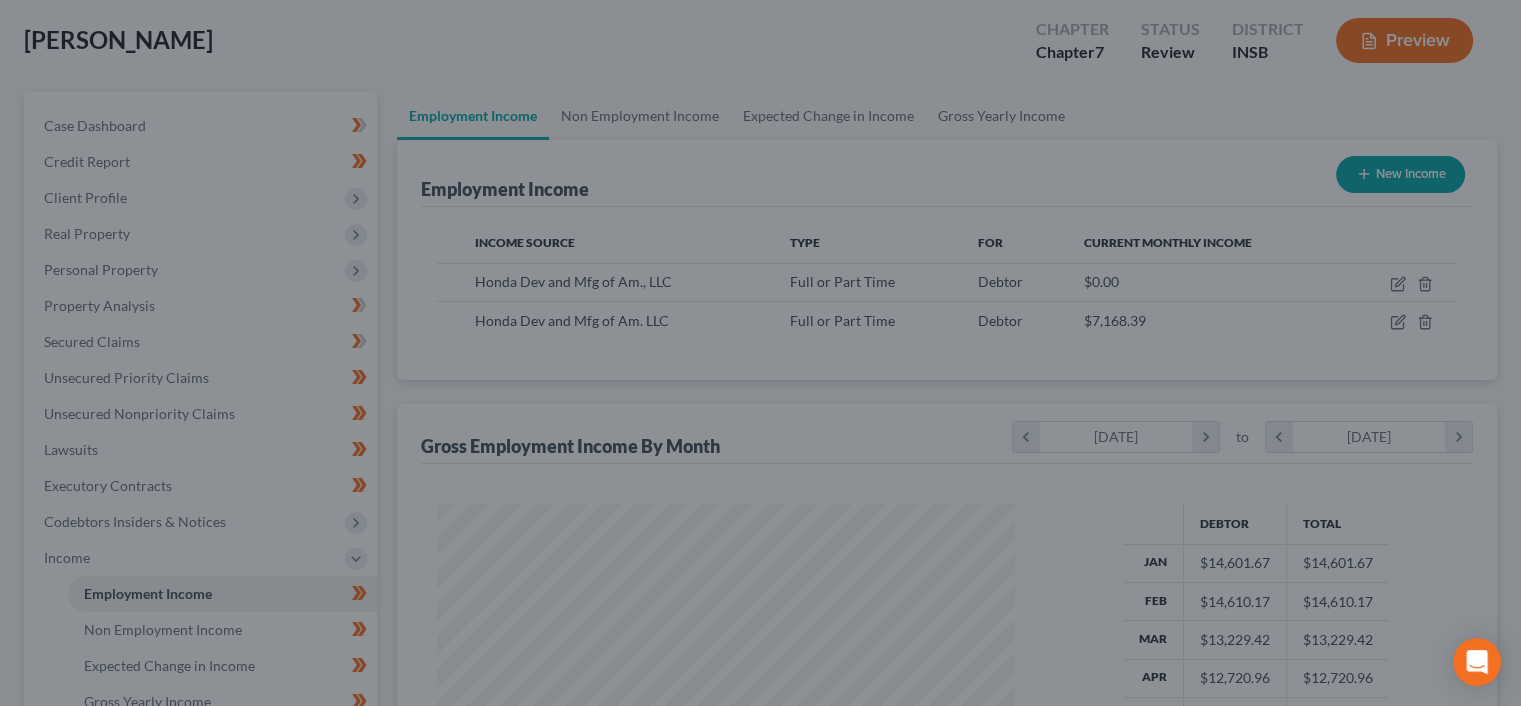 scroll, scrollTop: 356, scrollLeft: 617, axis: both 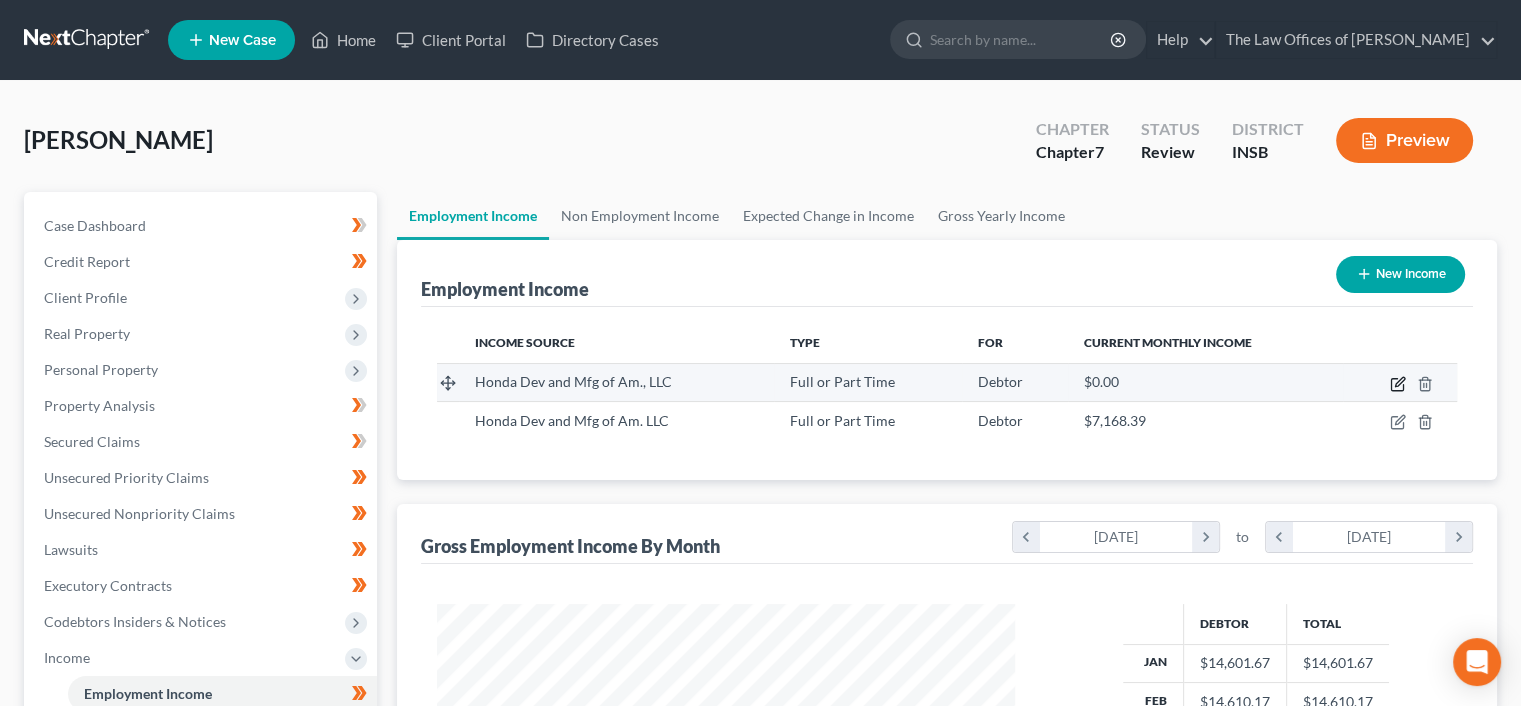 click 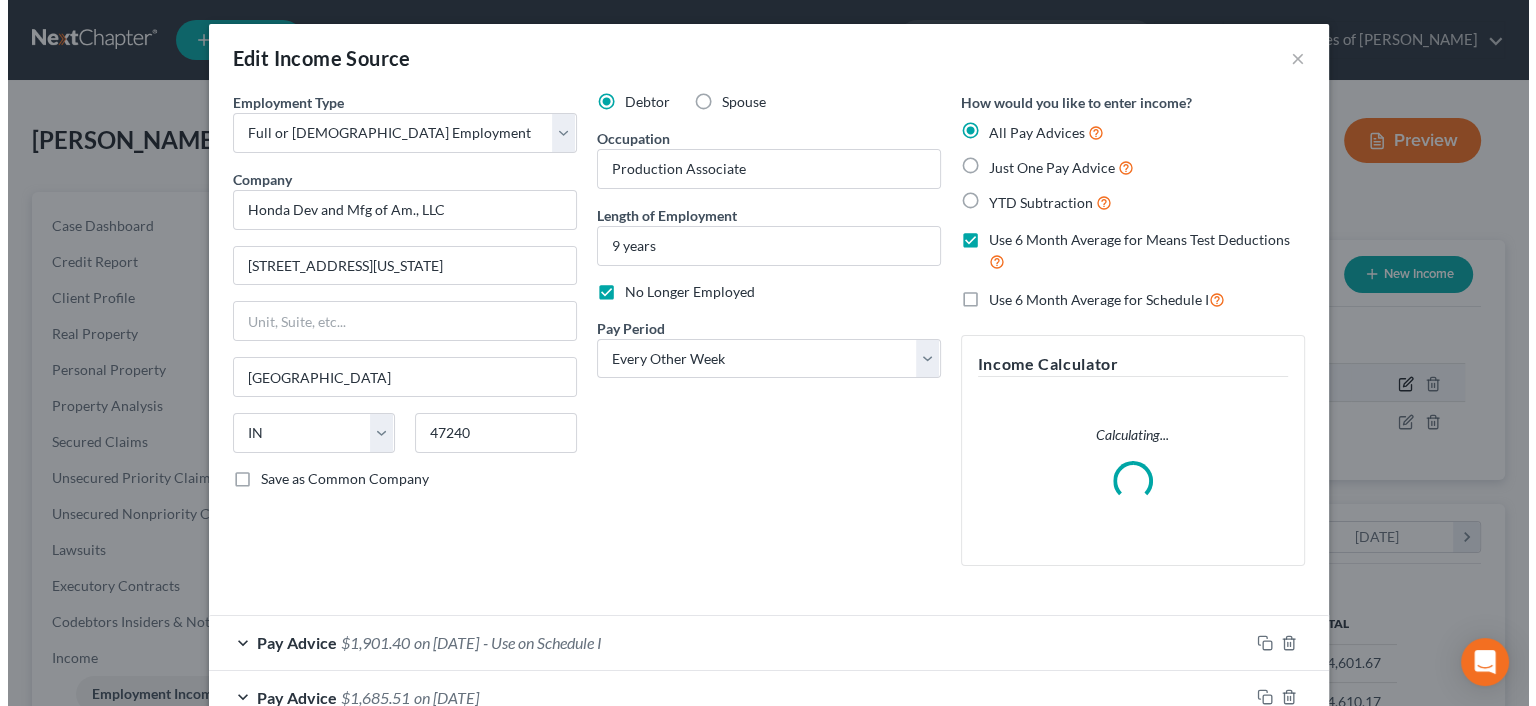 scroll, scrollTop: 999643, scrollLeft: 999375, axis: both 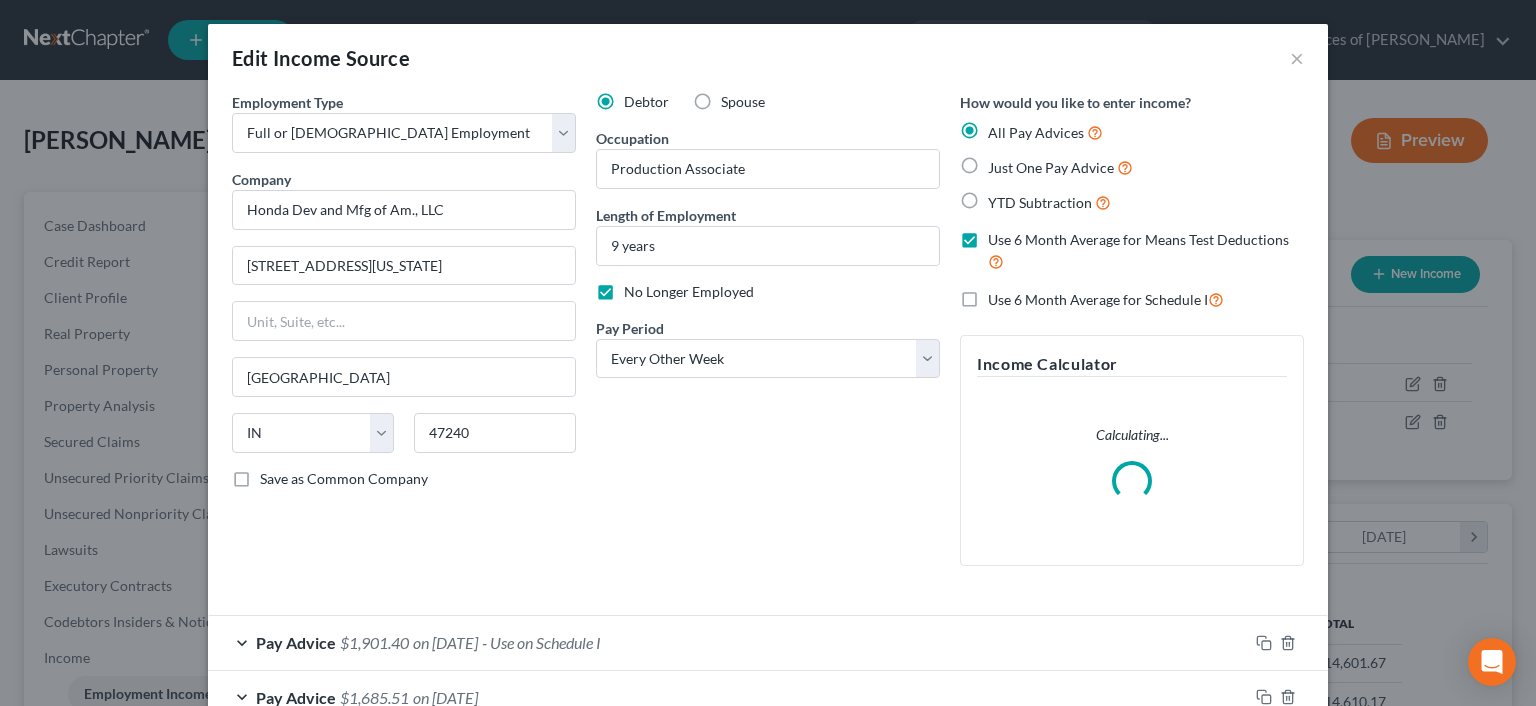 click on "Use 6 Month Average for Means Test Deductions" at bounding box center [1146, 251] 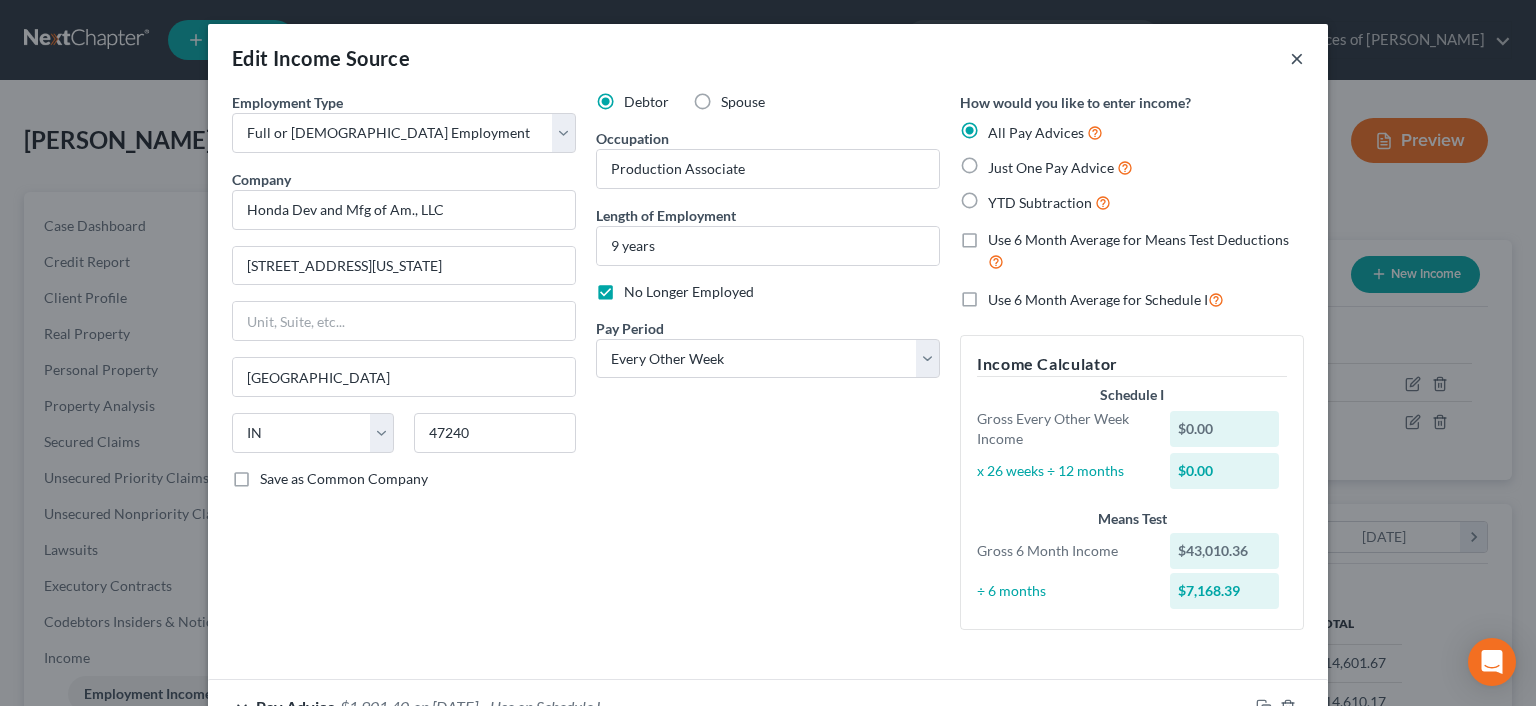 click on "×" at bounding box center (1297, 58) 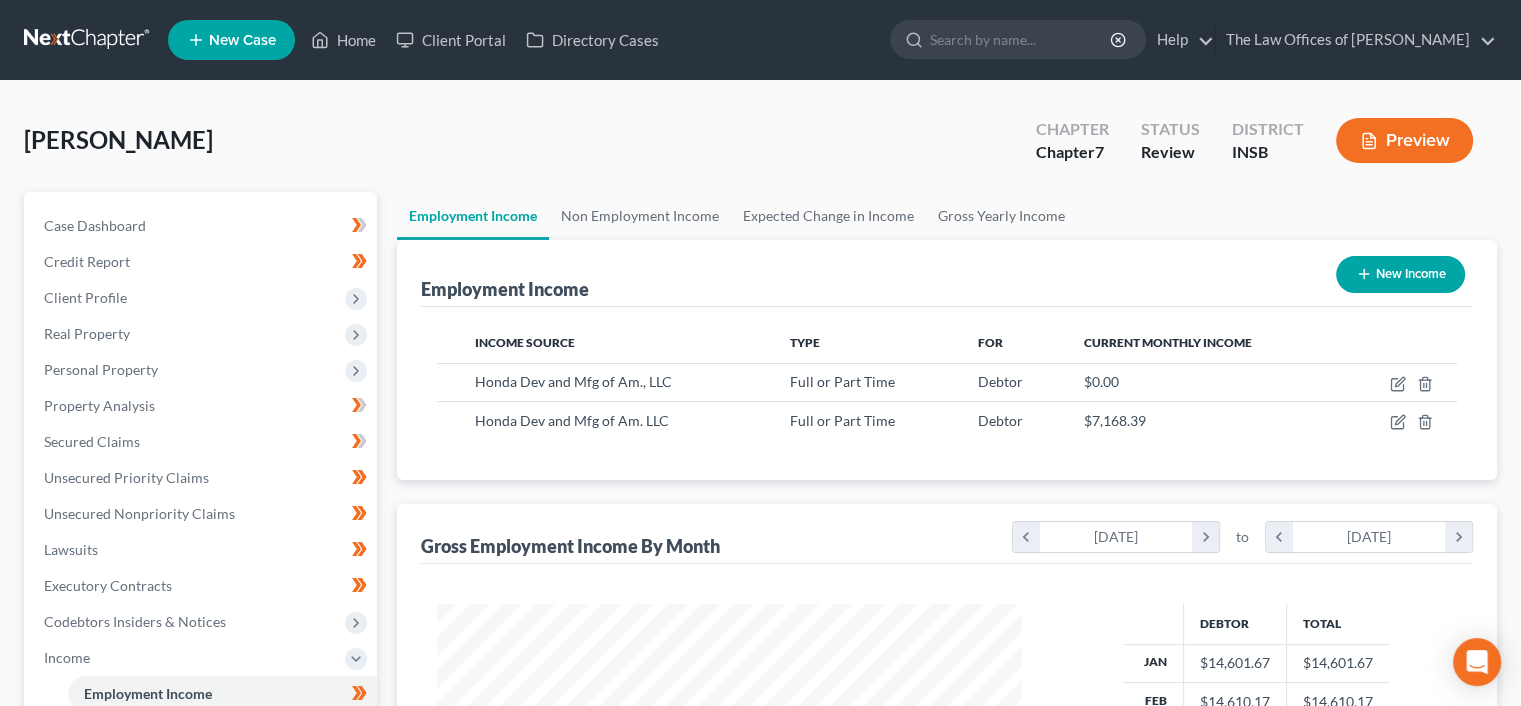 scroll, scrollTop: 356, scrollLeft: 617, axis: both 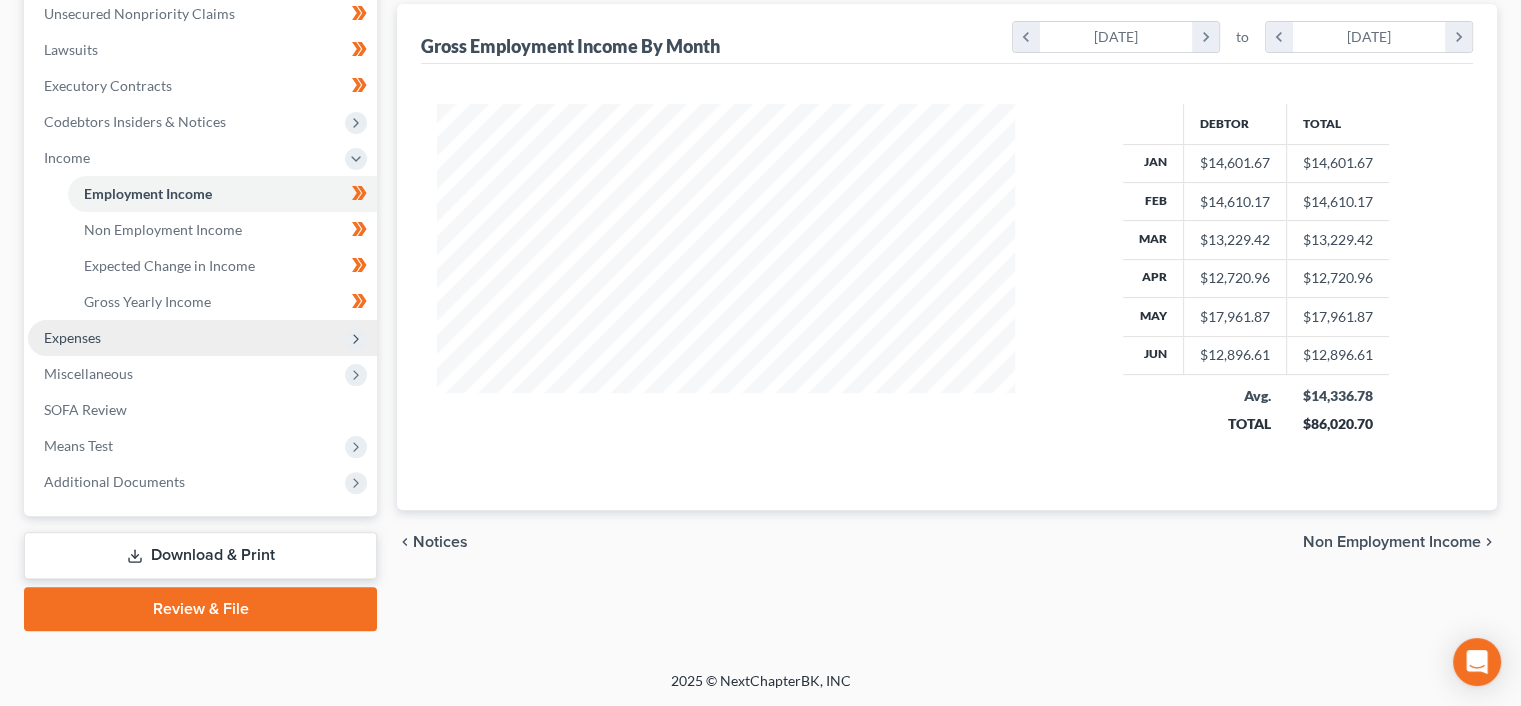 click on "Expenses" at bounding box center [202, 338] 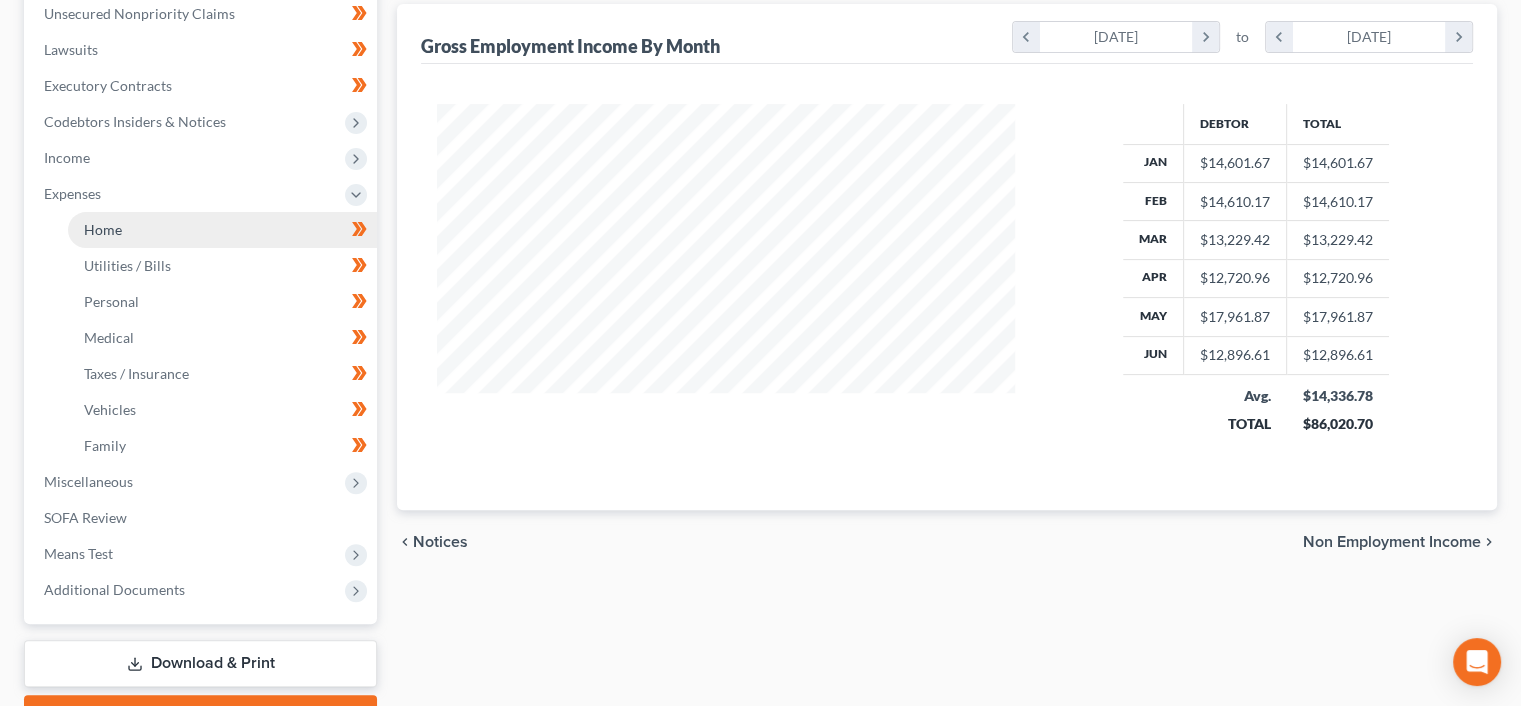 click on "Home" at bounding box center [222, 230] 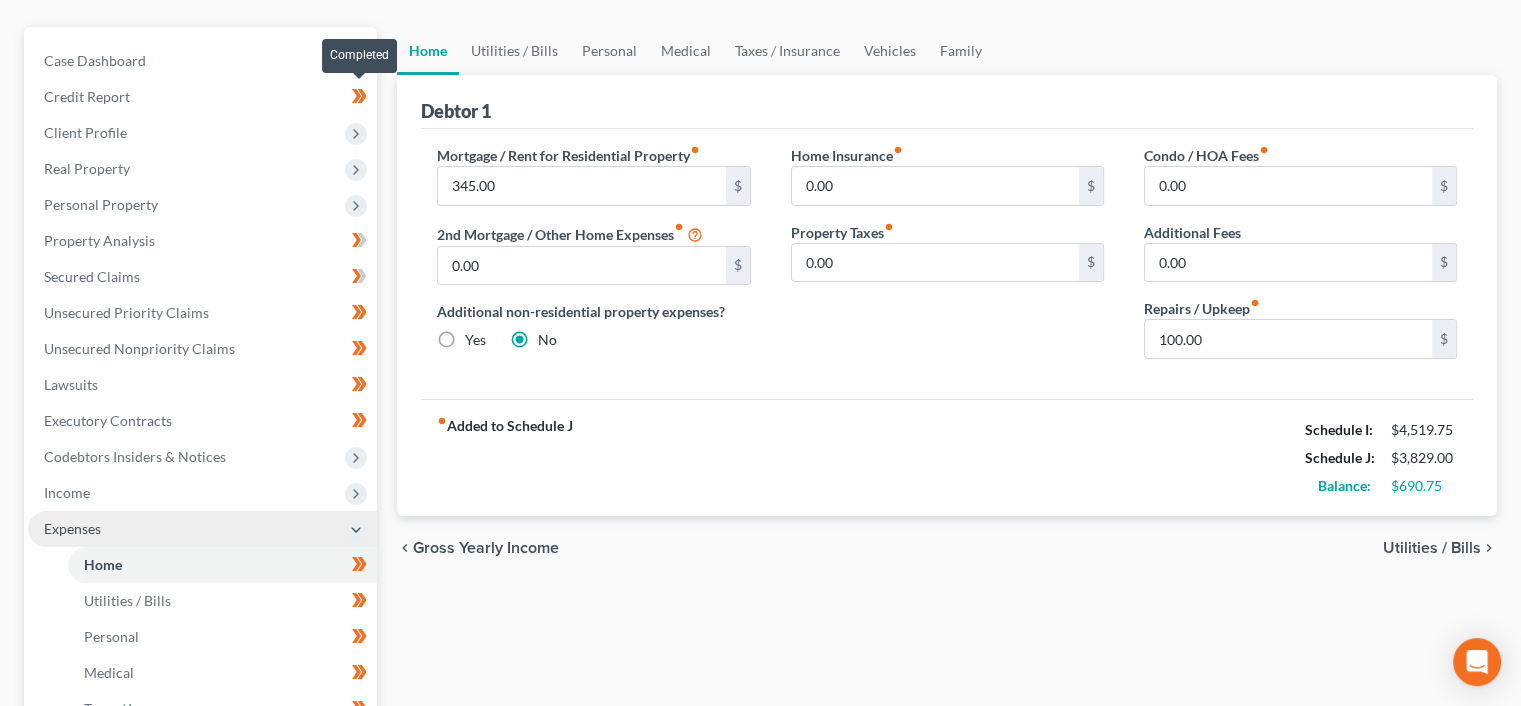 scroll, scrollTop: 0, scrollLeft: 0, axis: both 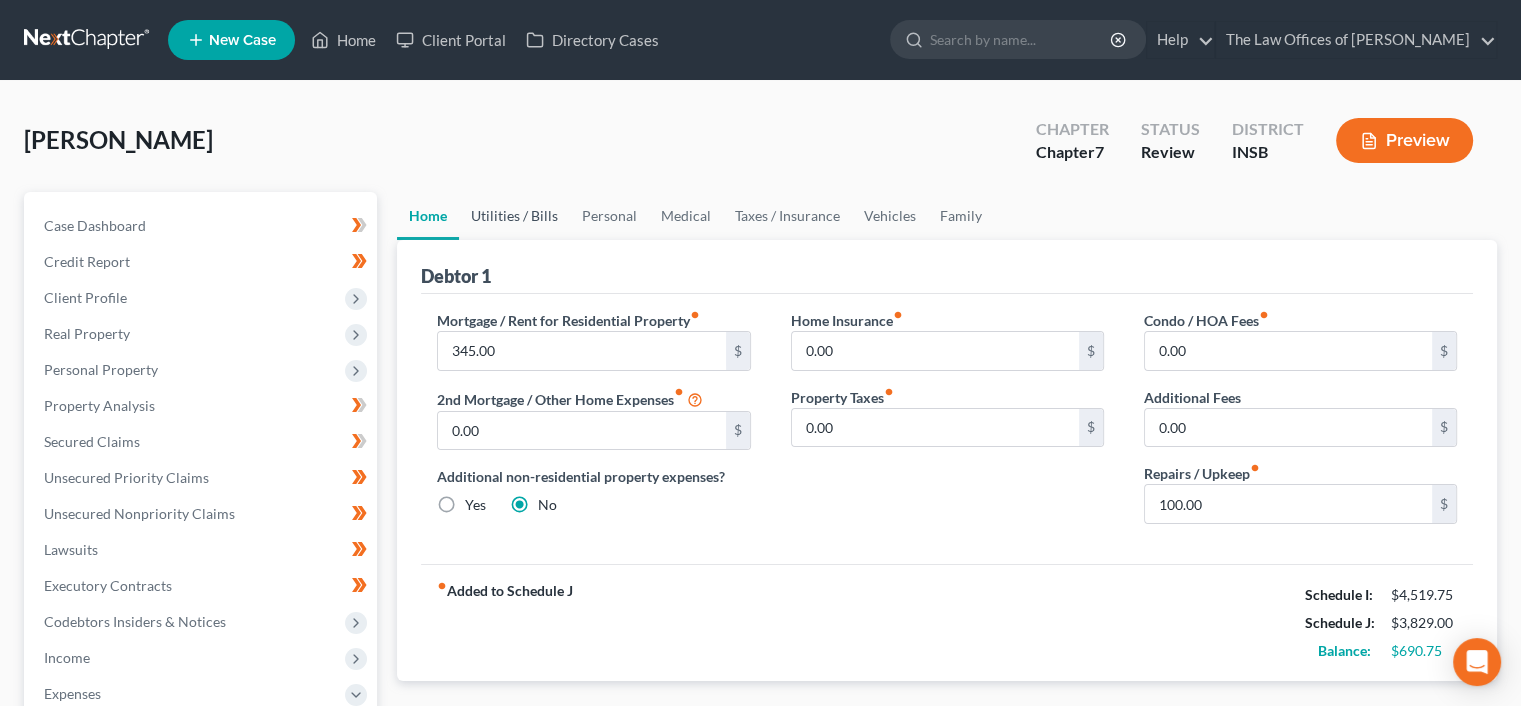 click on "Utilities / Bills" at bounding box center [514, 216] 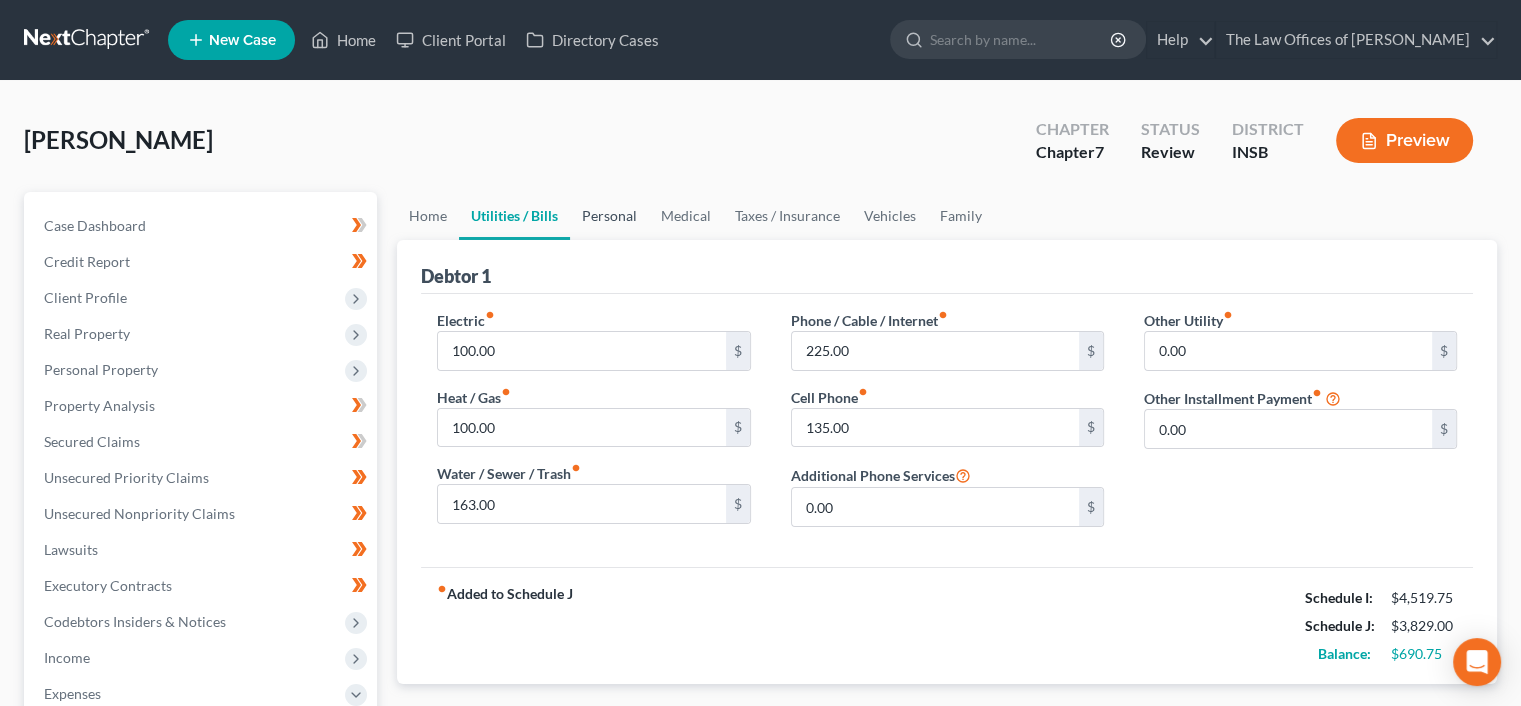 click on "Personal" at bounding box center (609, 216) 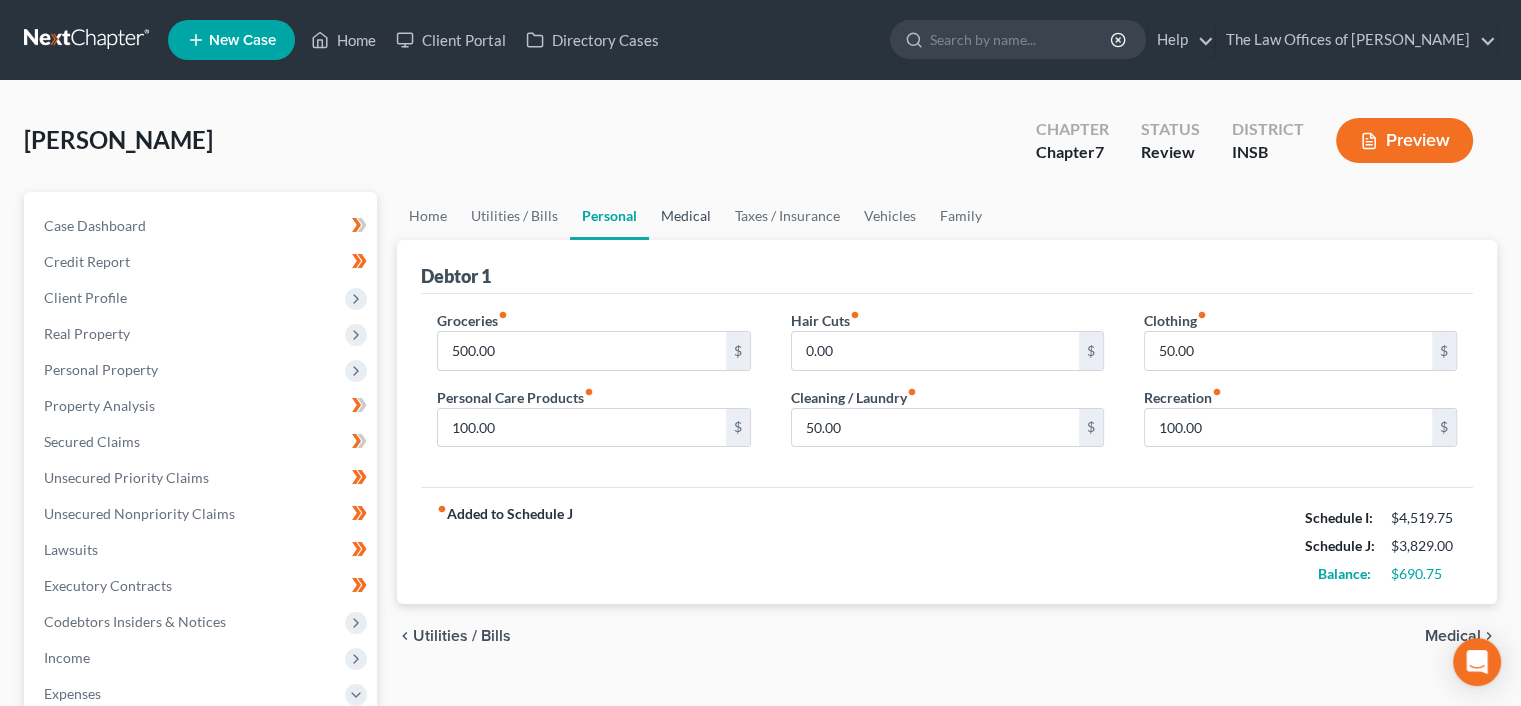 click on "Medical" at bounding box center (686, 216) 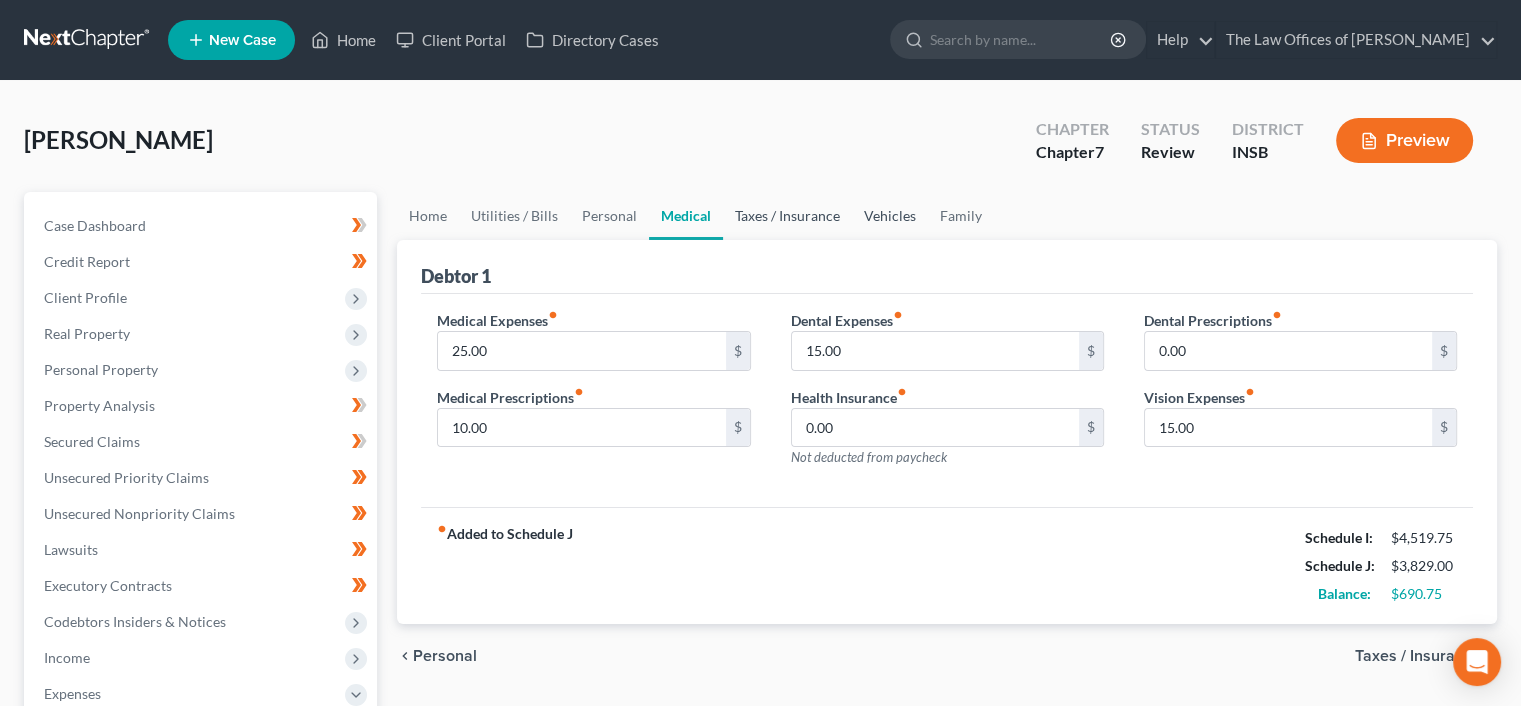 click on "Taxes / Insurance" at bounding box center [787, 216] 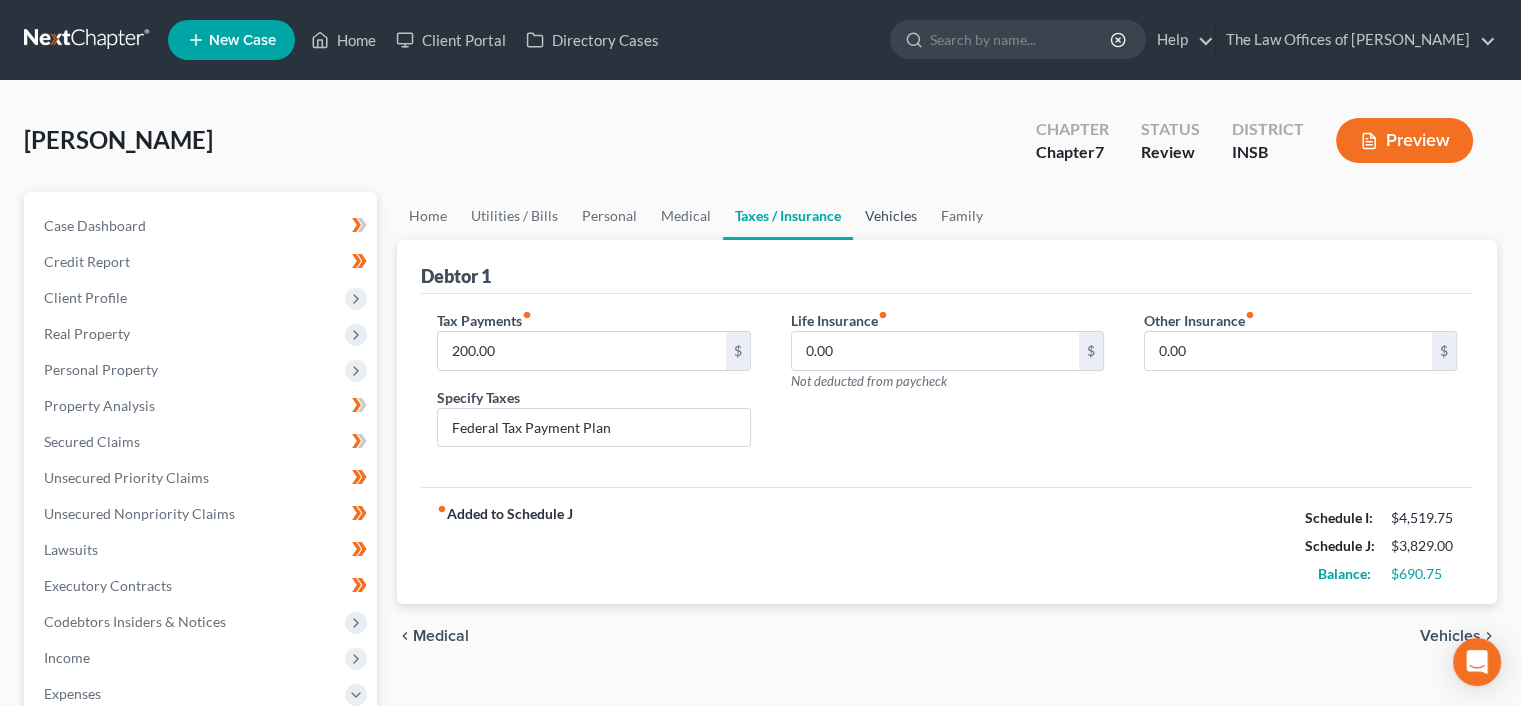 click on "Vehicles" at bounding box center (891, 216) 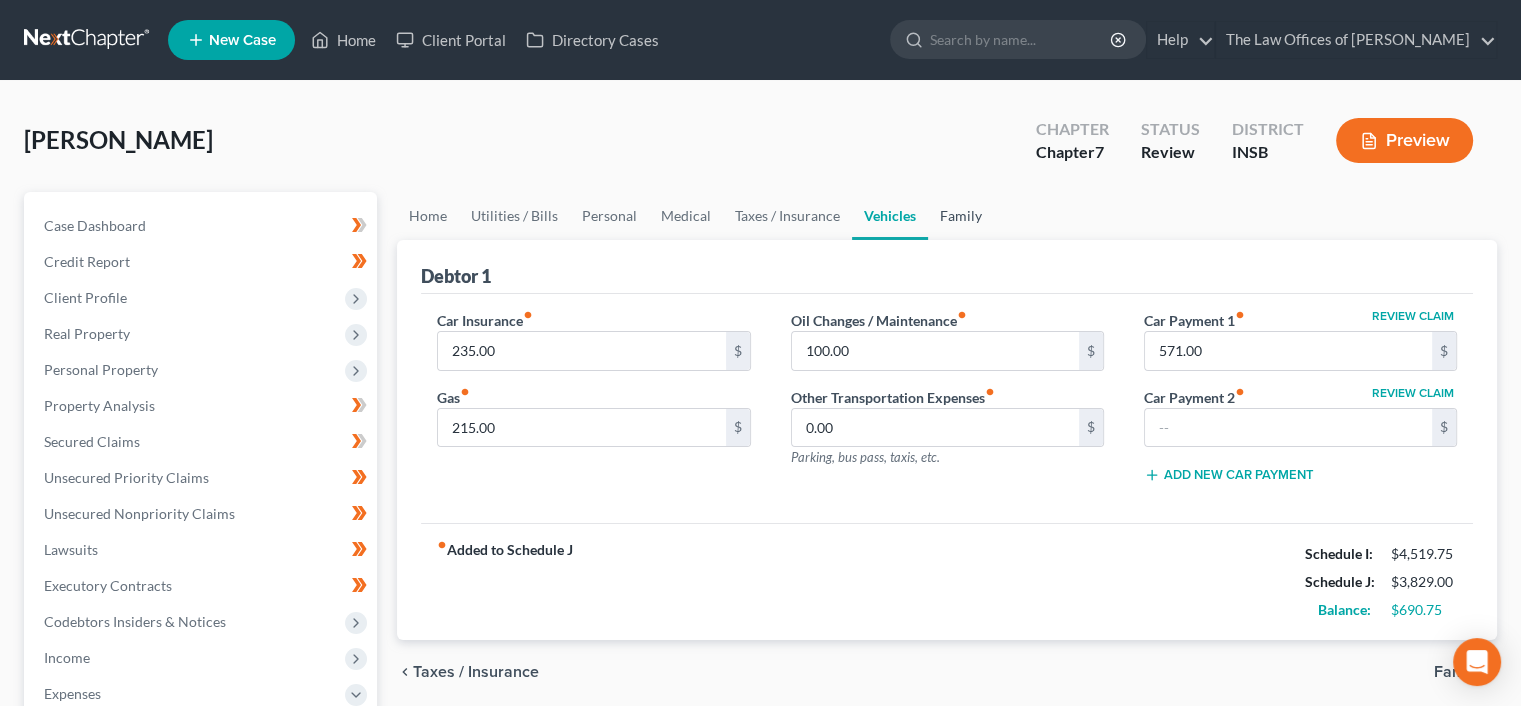 click on "Family" at bounding box center [961, 216] 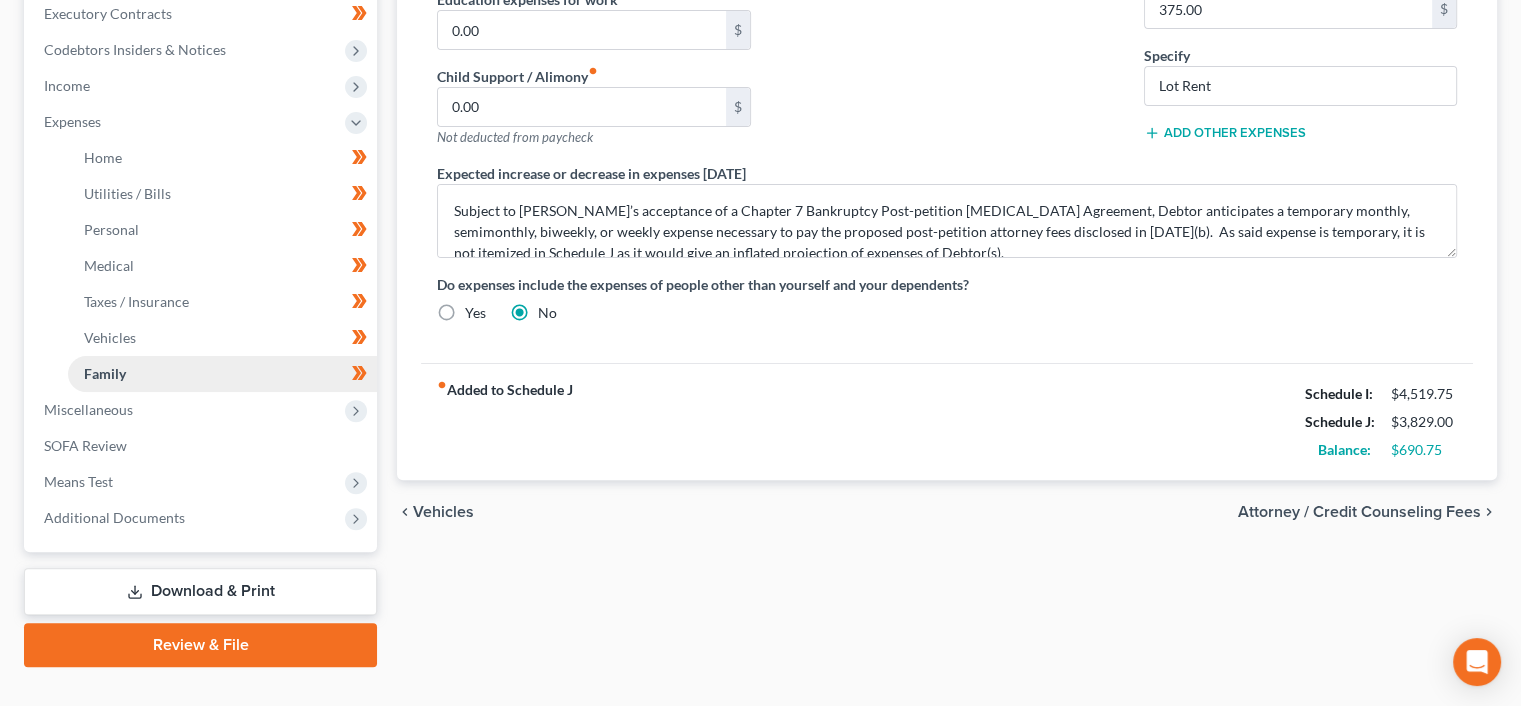 scroll, scrollTop: 608, scrollLeft: 0, axis: vertical 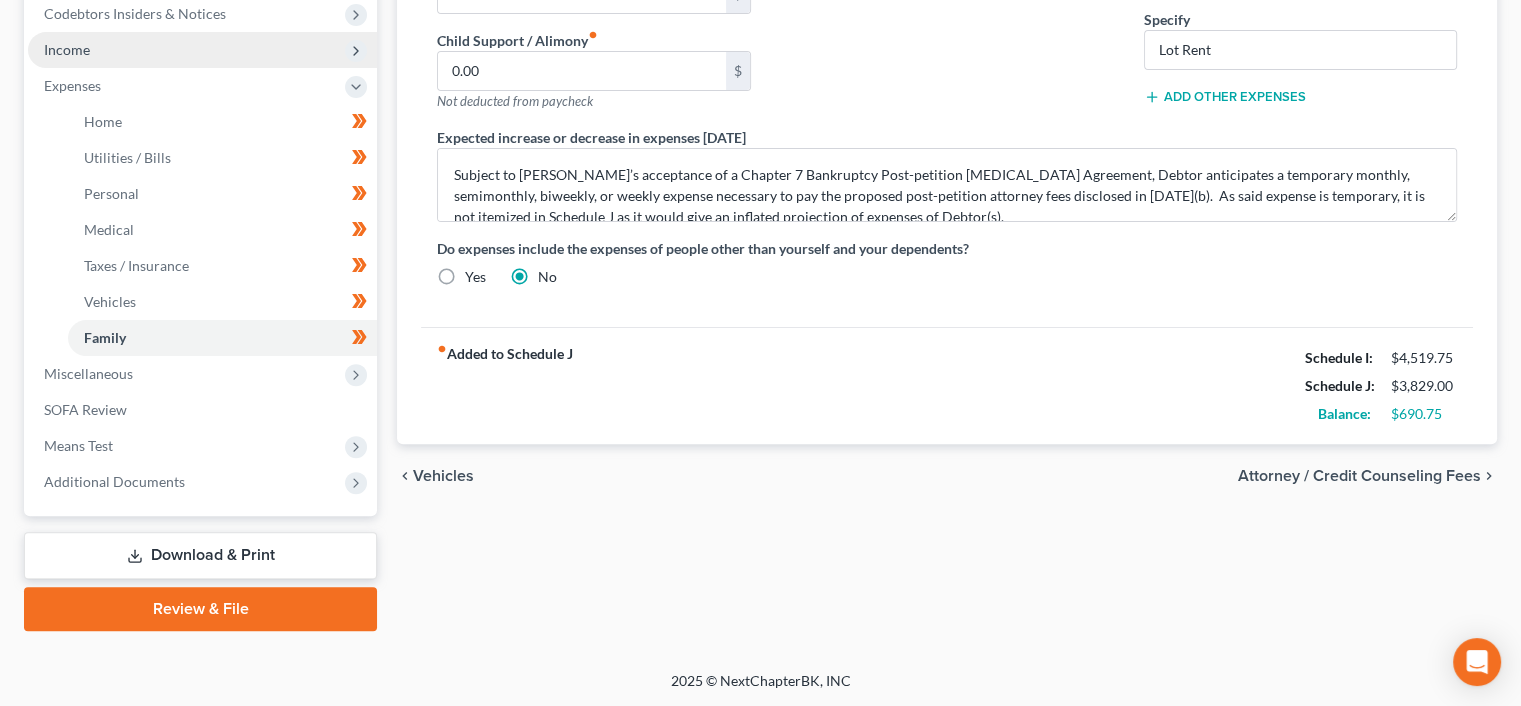 click on "Income" at bounding box center [202, 50] 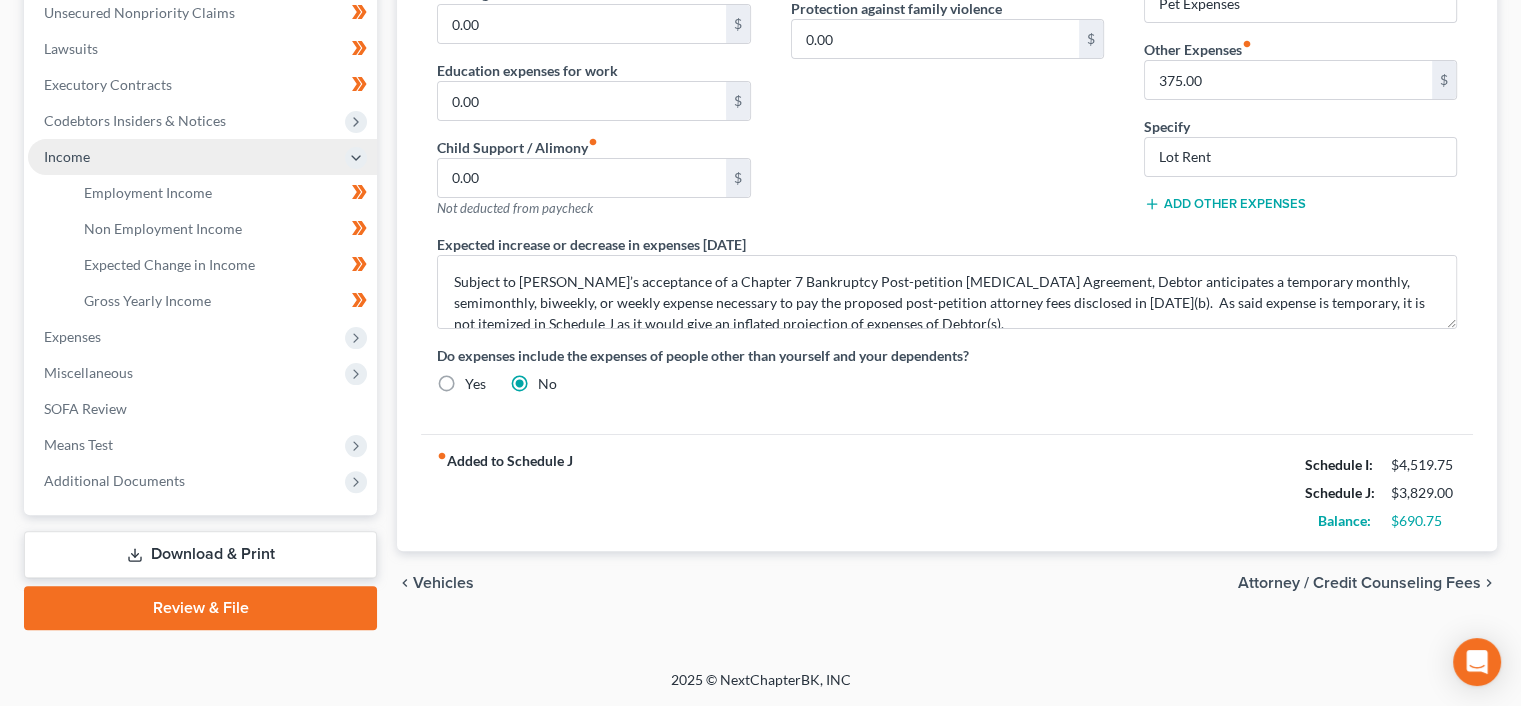 scroll, scrollTop: 500, scrollLeft: 0, axis: vertical 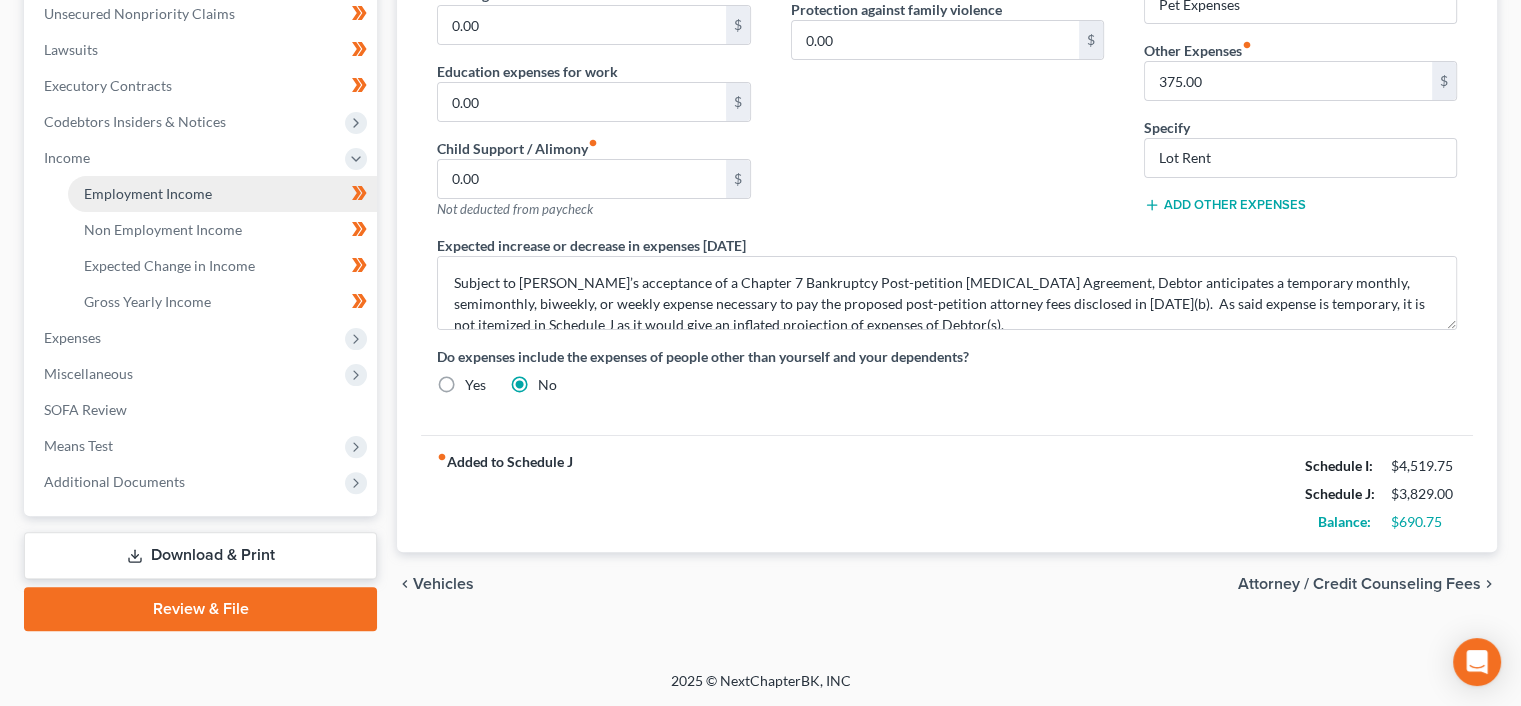 click on "Employment Income" at bounding box center [222, 194] 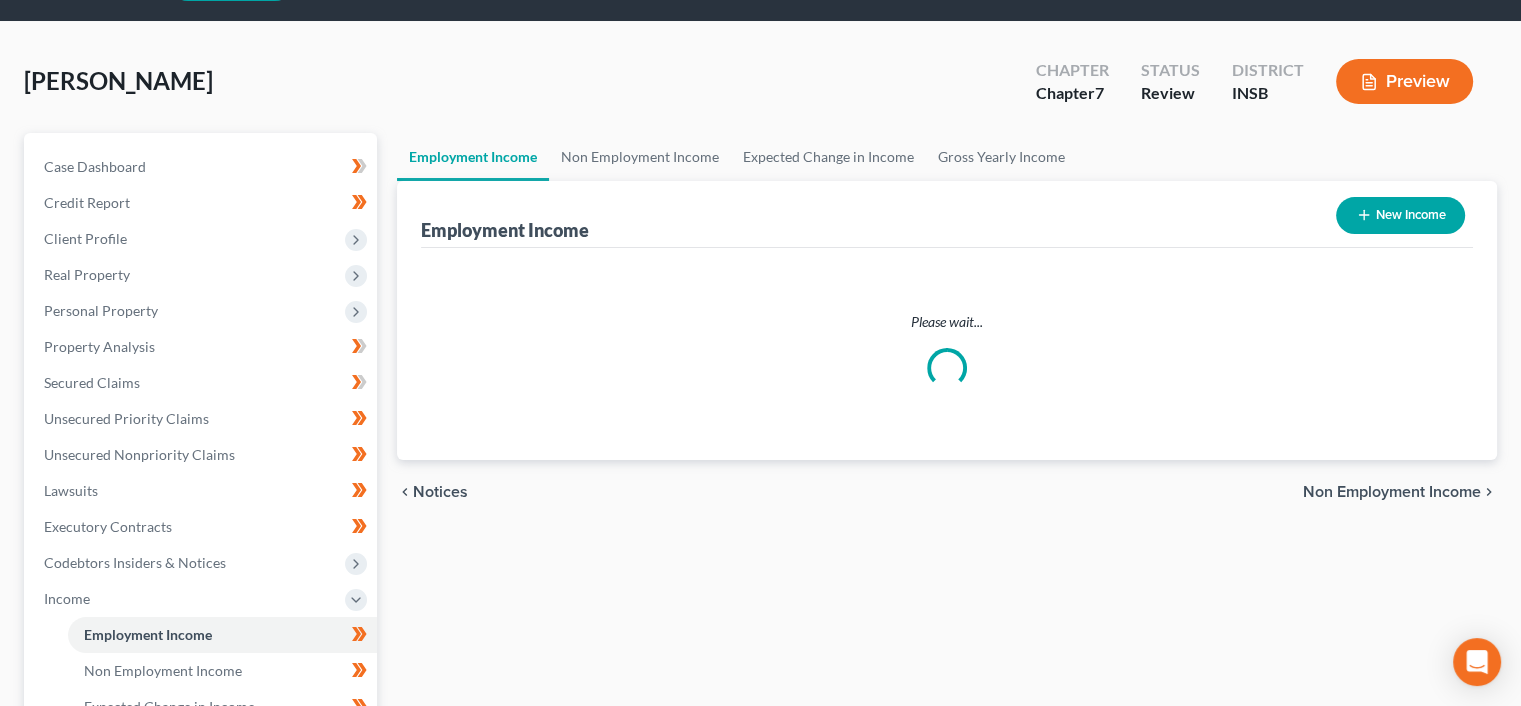 scroll, scrollTop: 0, scrollLeft: 0, axis: both 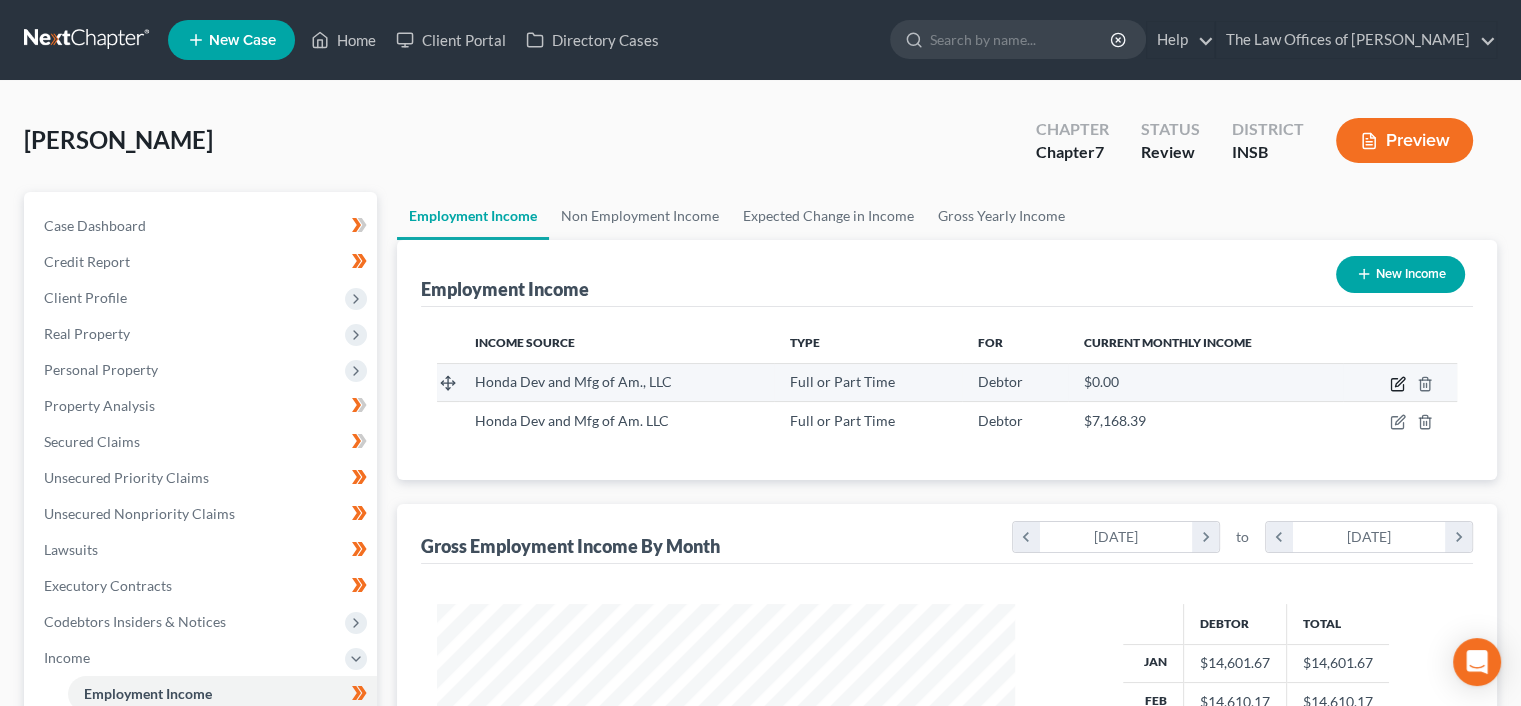 click 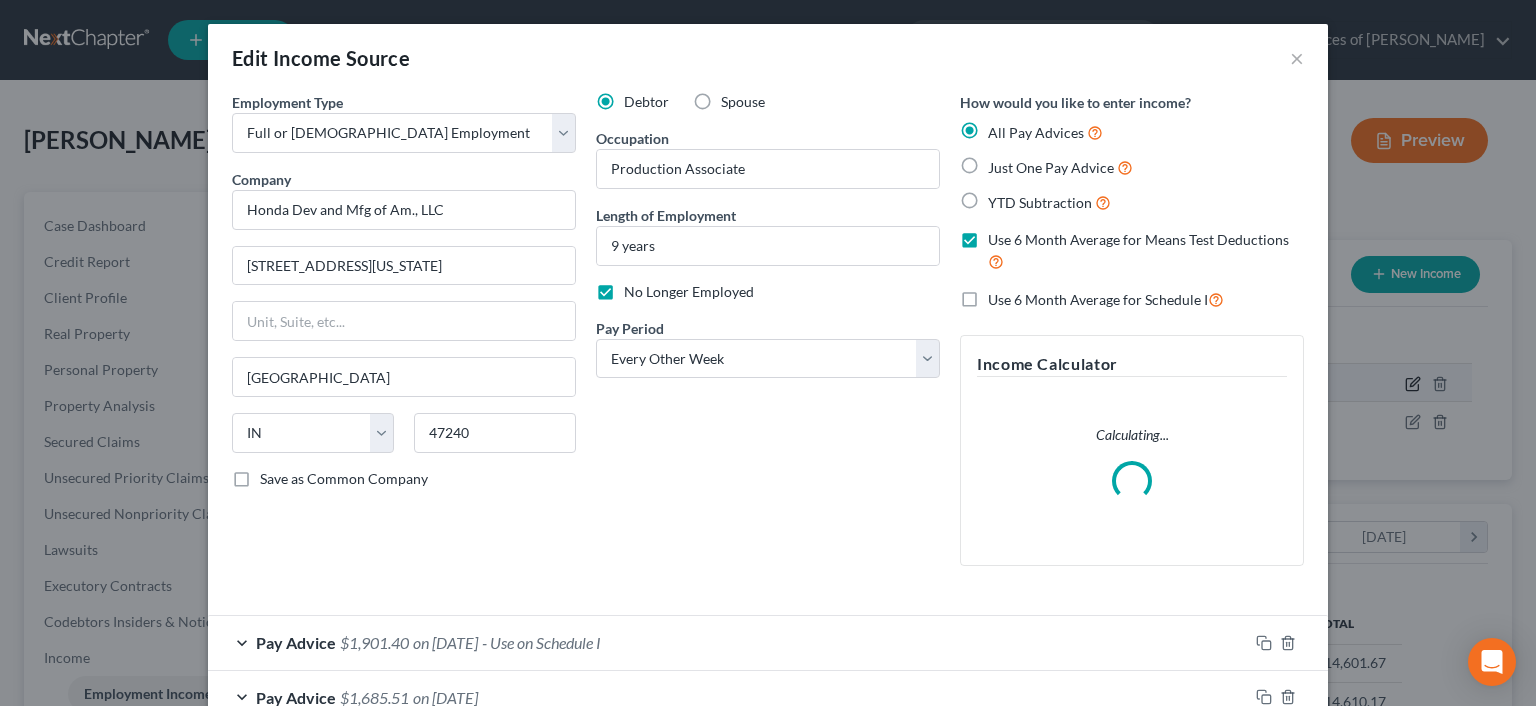 scroll, scrollTop: 999643, scrollLeft: 999375, axis: both 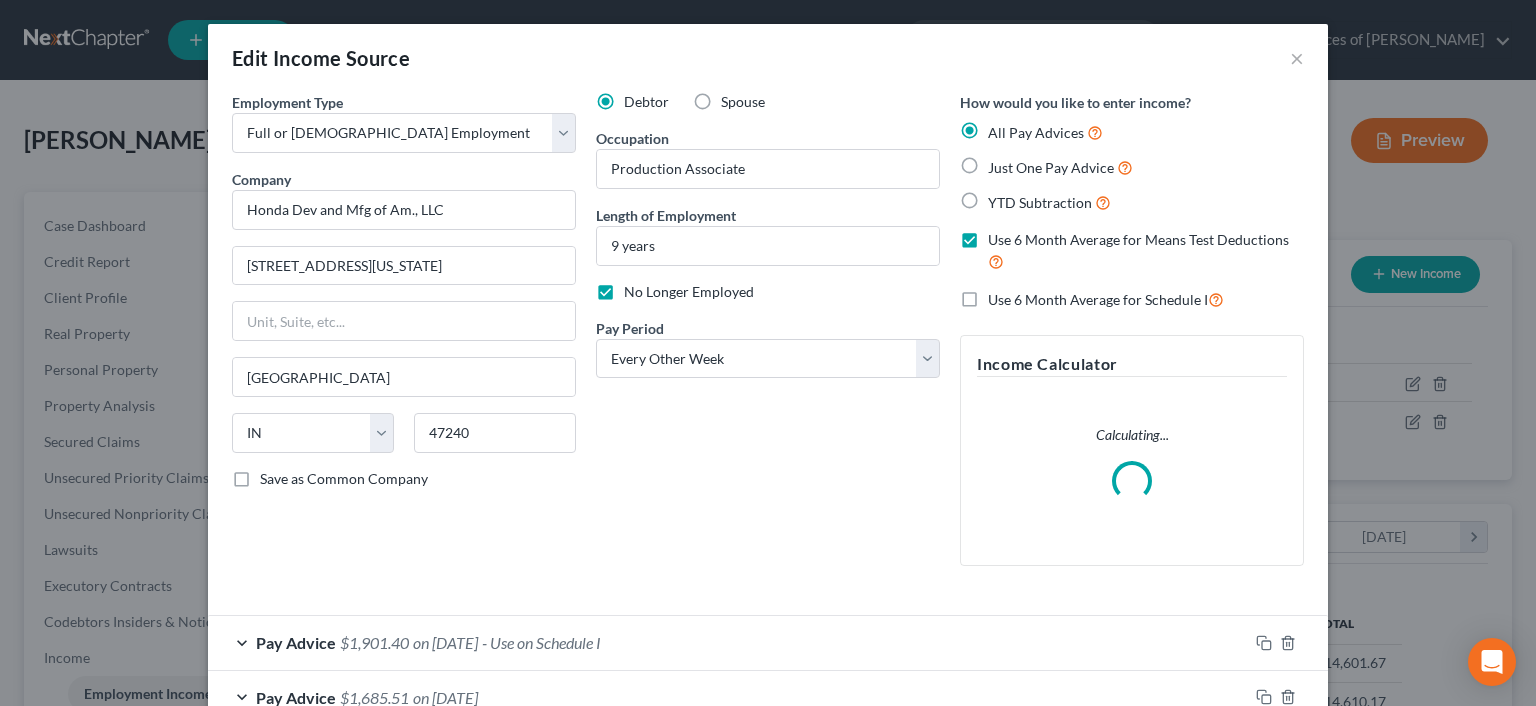 click on "No Longer Employed" at bounding box center [689, 292] 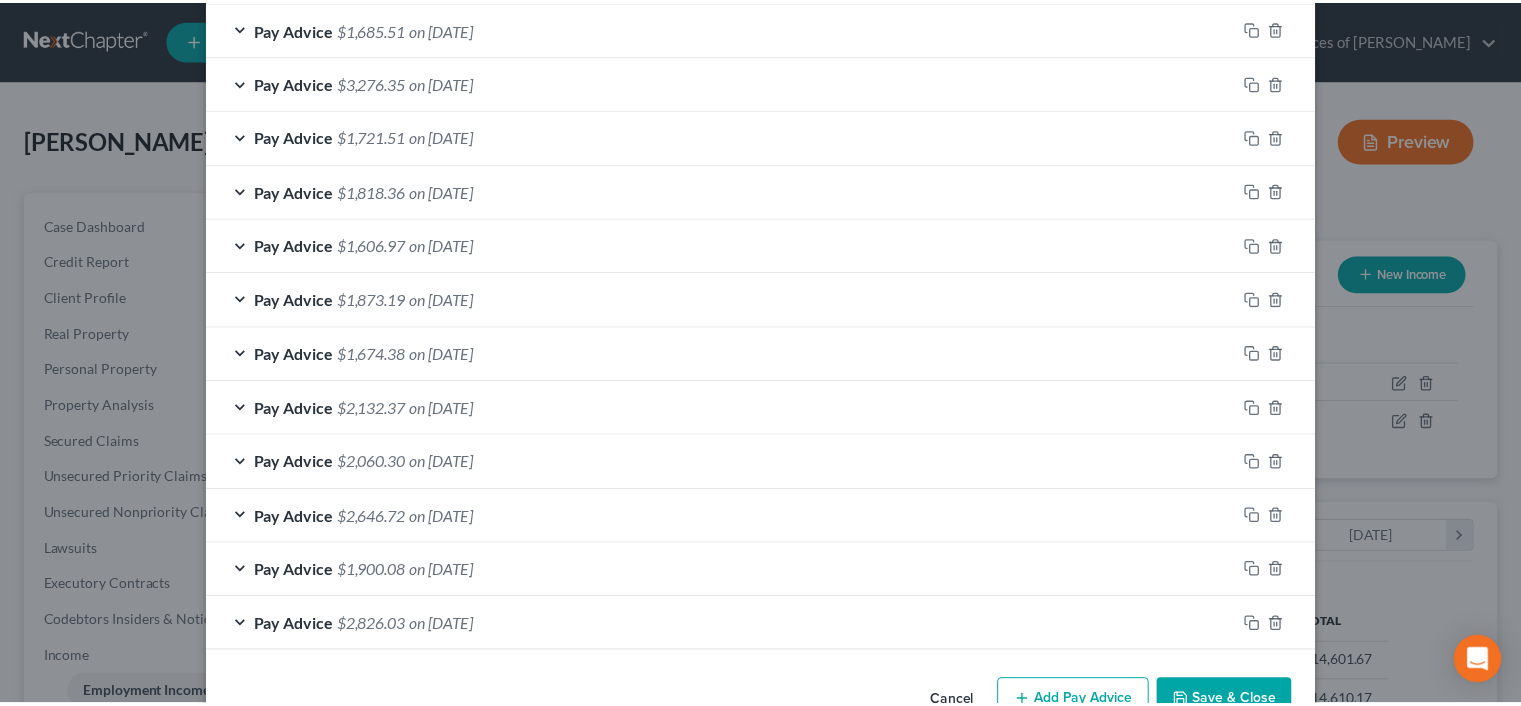scroll, scrollTop: 787, scrollLeft: 0, axis: vertical 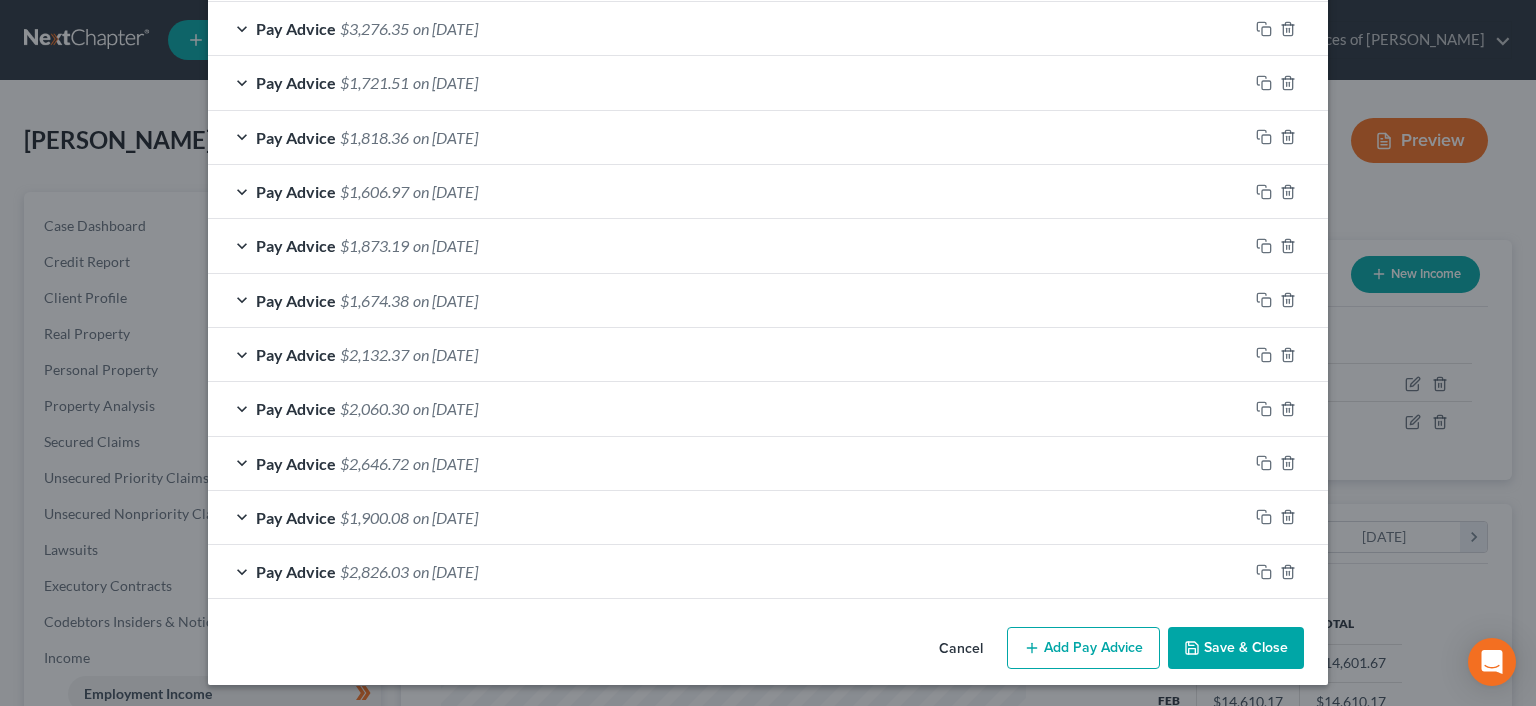 click on "Save & Close" at bounding box center [1236, 648] 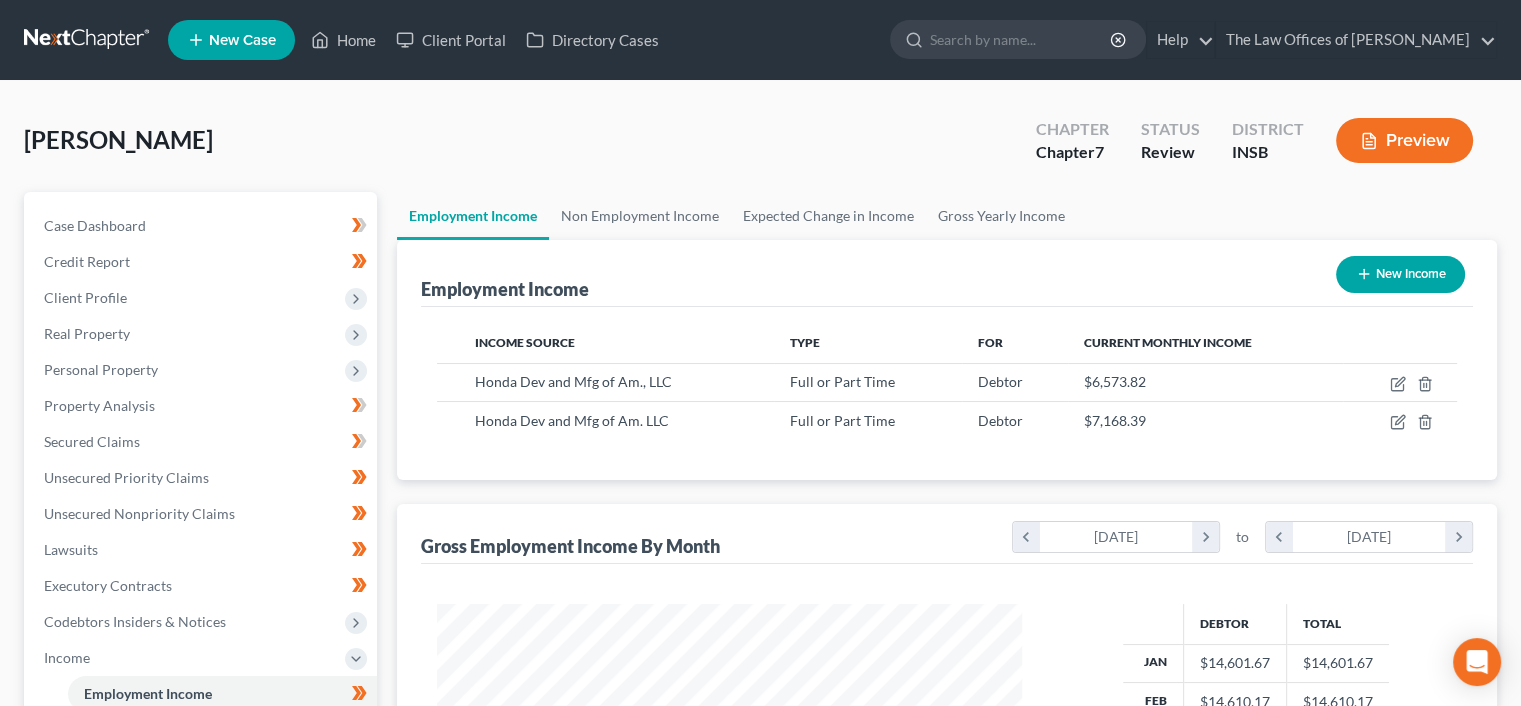 scroll, scrollTop: 356, scrollLeft: 617, axis: both 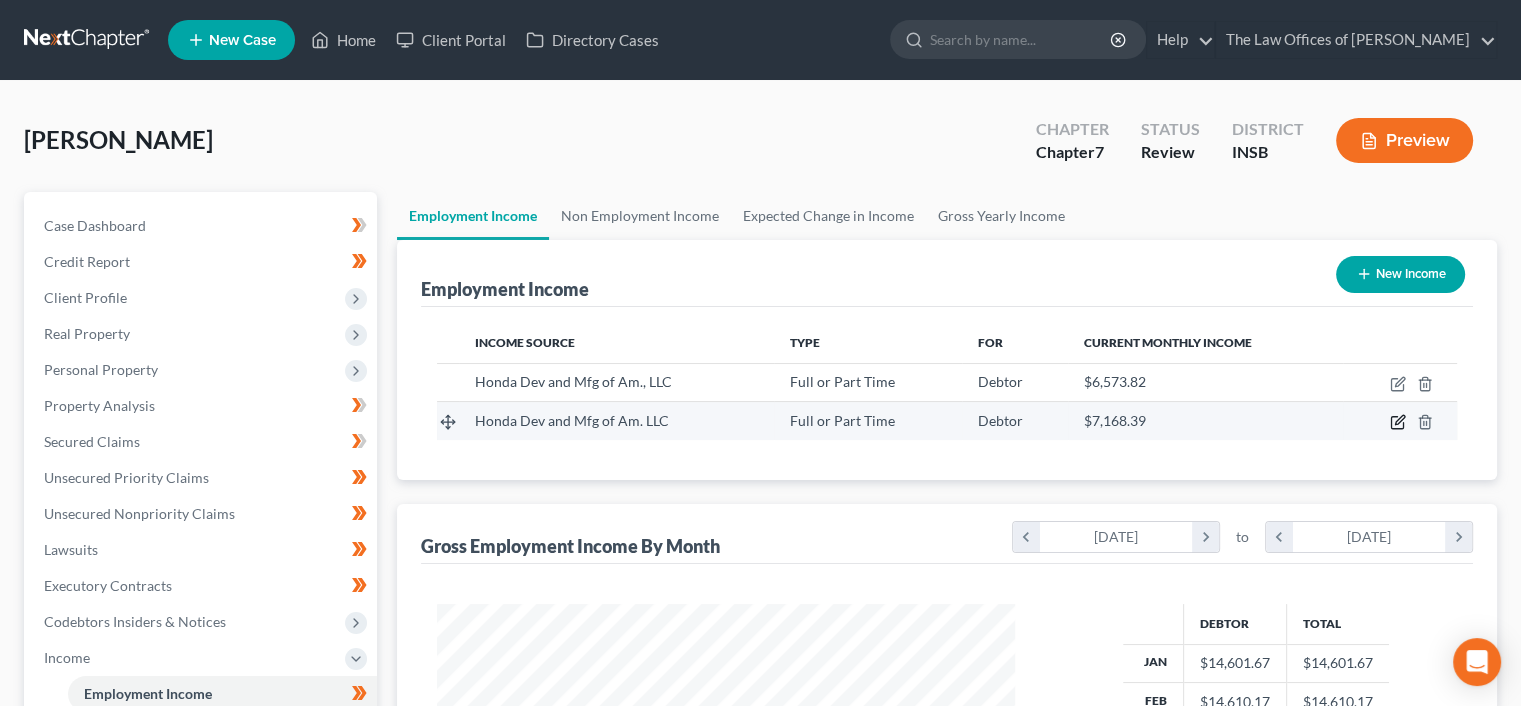 click 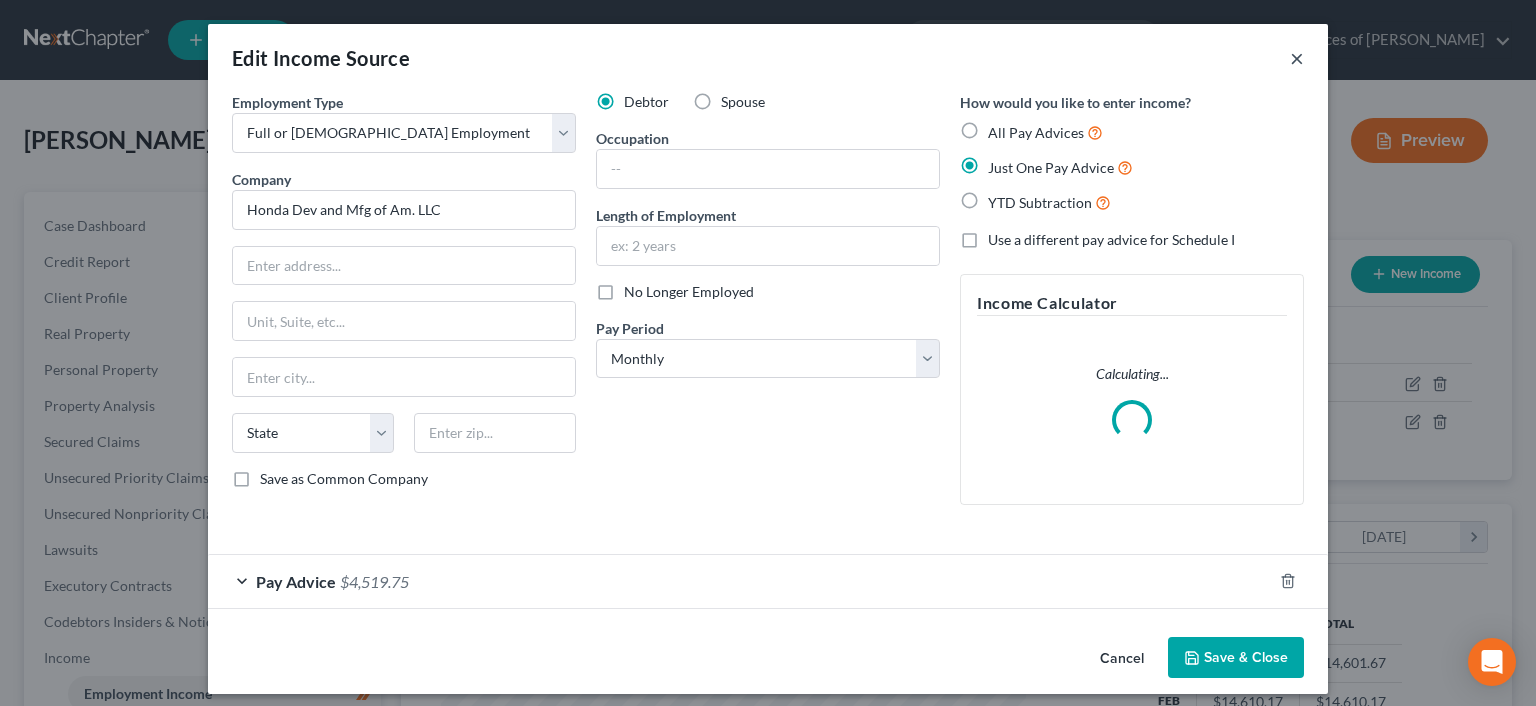 click on "×" at bounding box center (1297, 58) 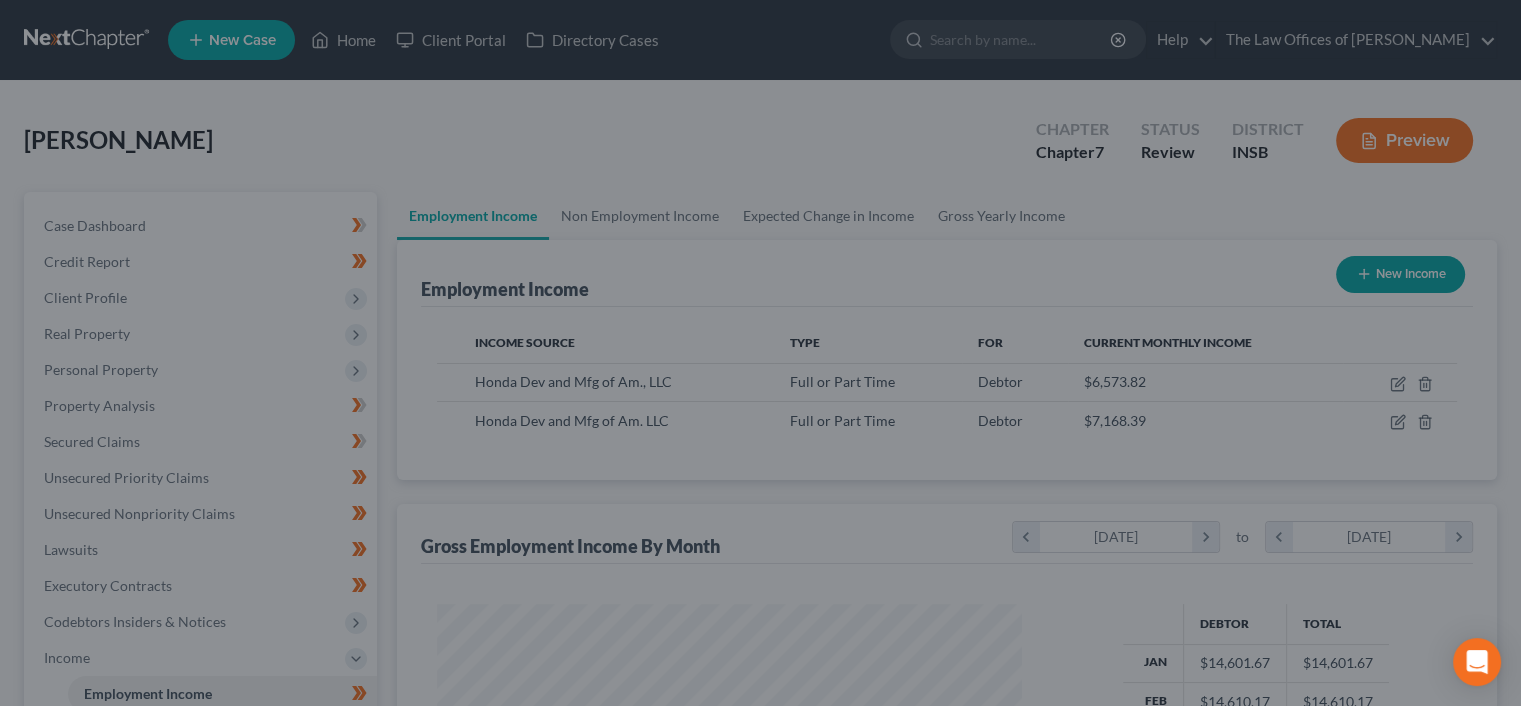 scroll, scrollTop: 356, scrollLeft: 617, axis: both 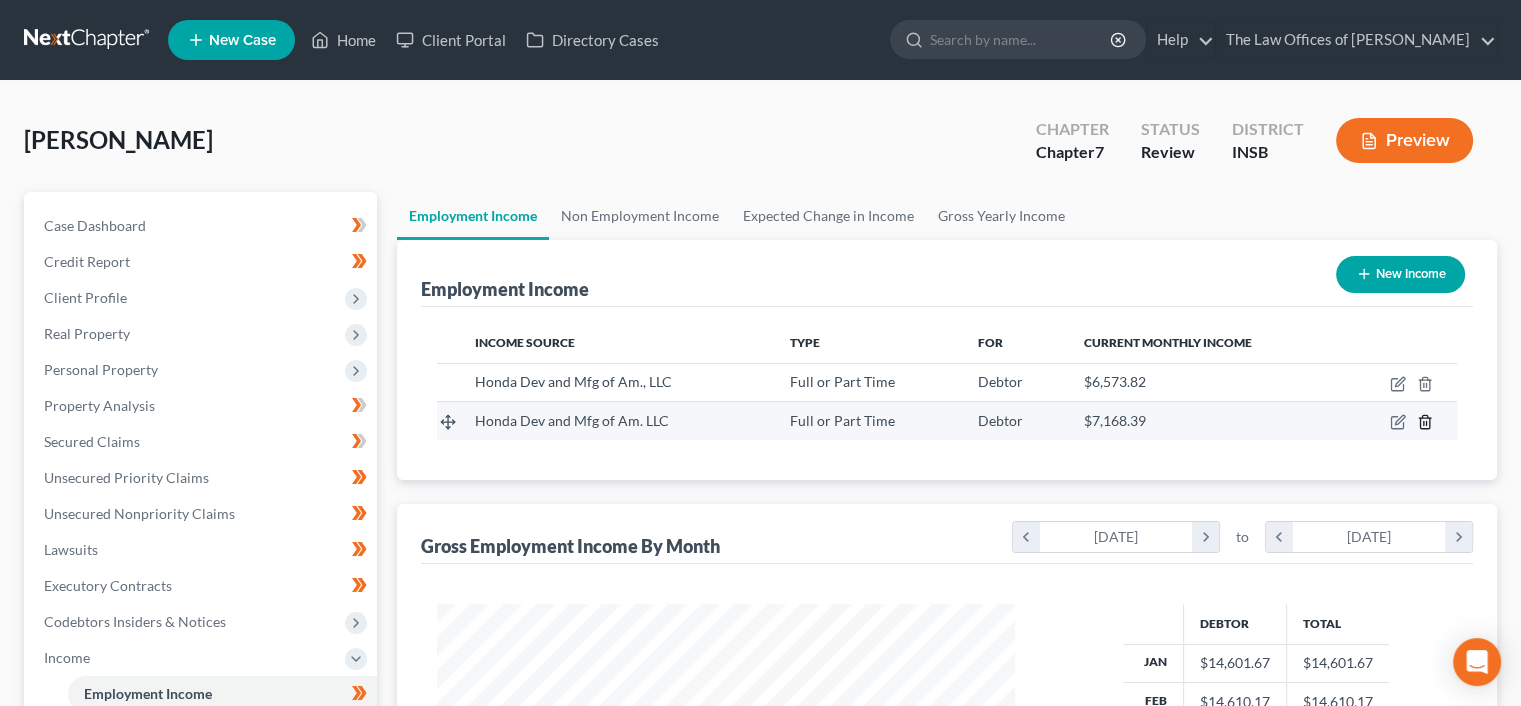 click 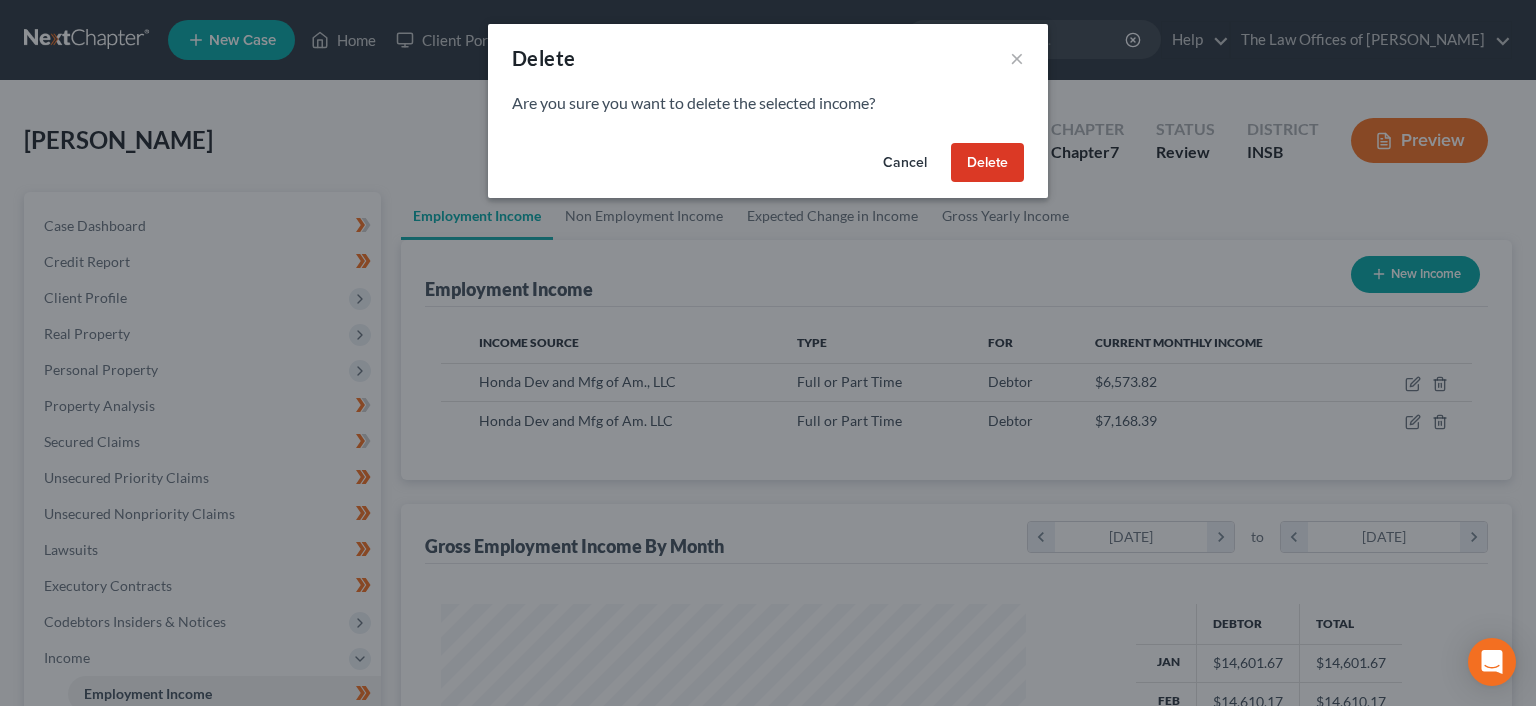 click on "Delete" at bounding box center (987, 163) 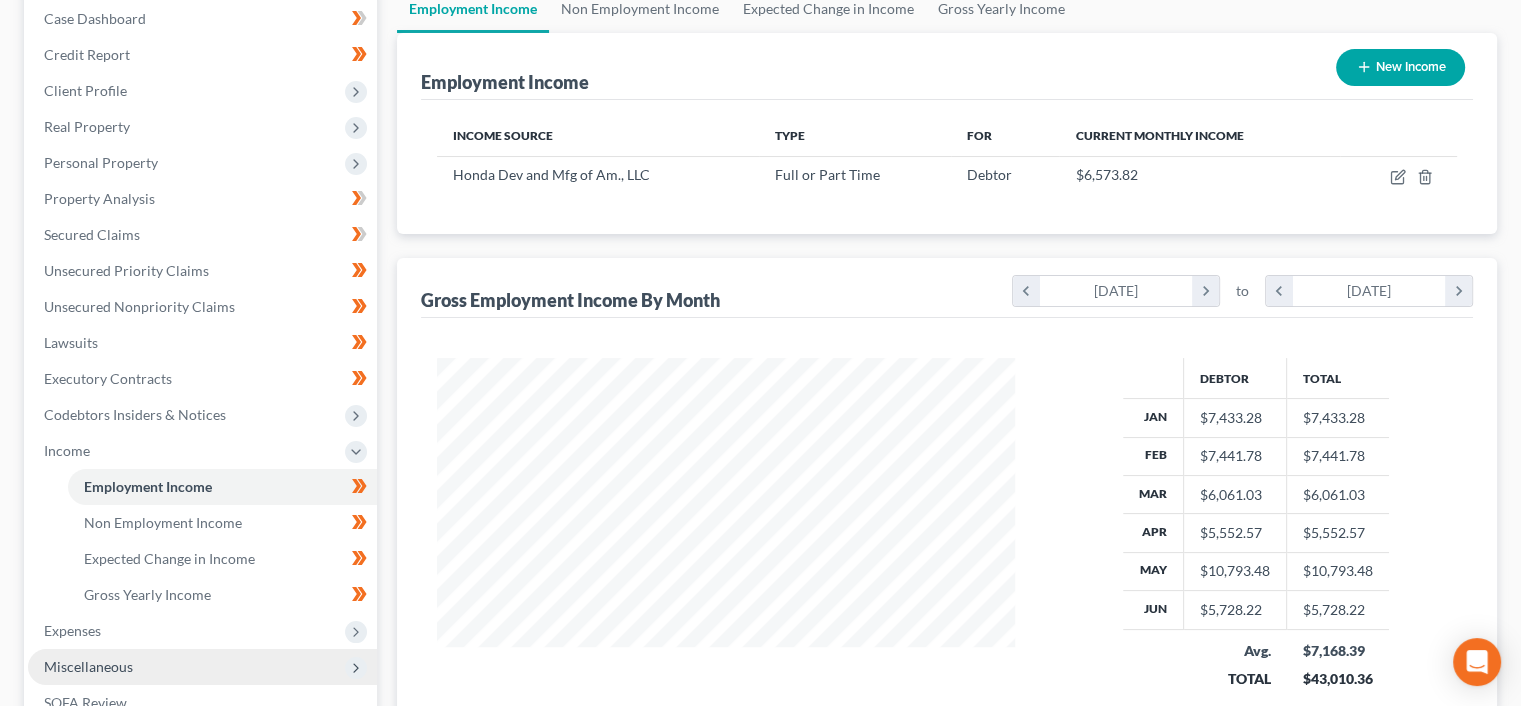 scroll, scrollTop: 433, scrollLeft: 0, axis: vertical 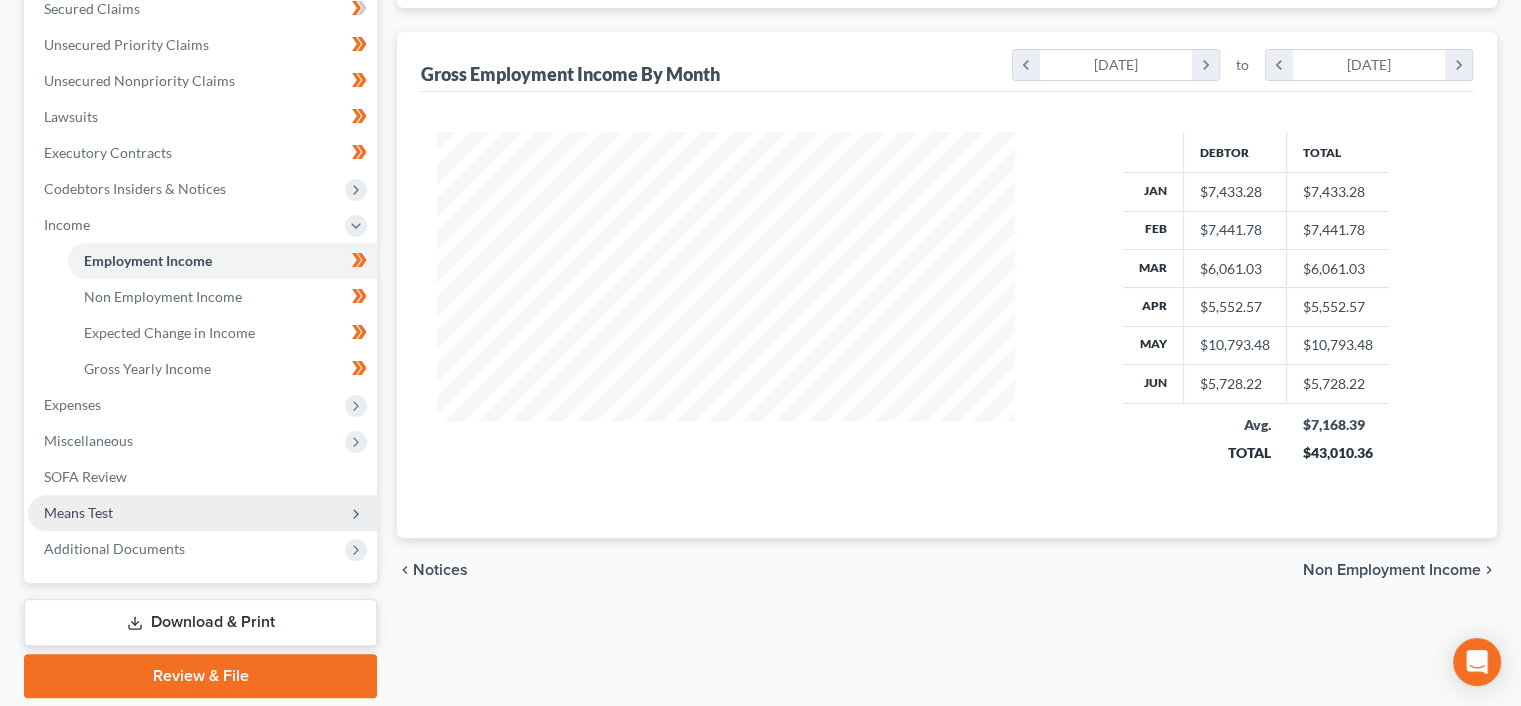 click on "Means Test" at bounding box center (78, 512) 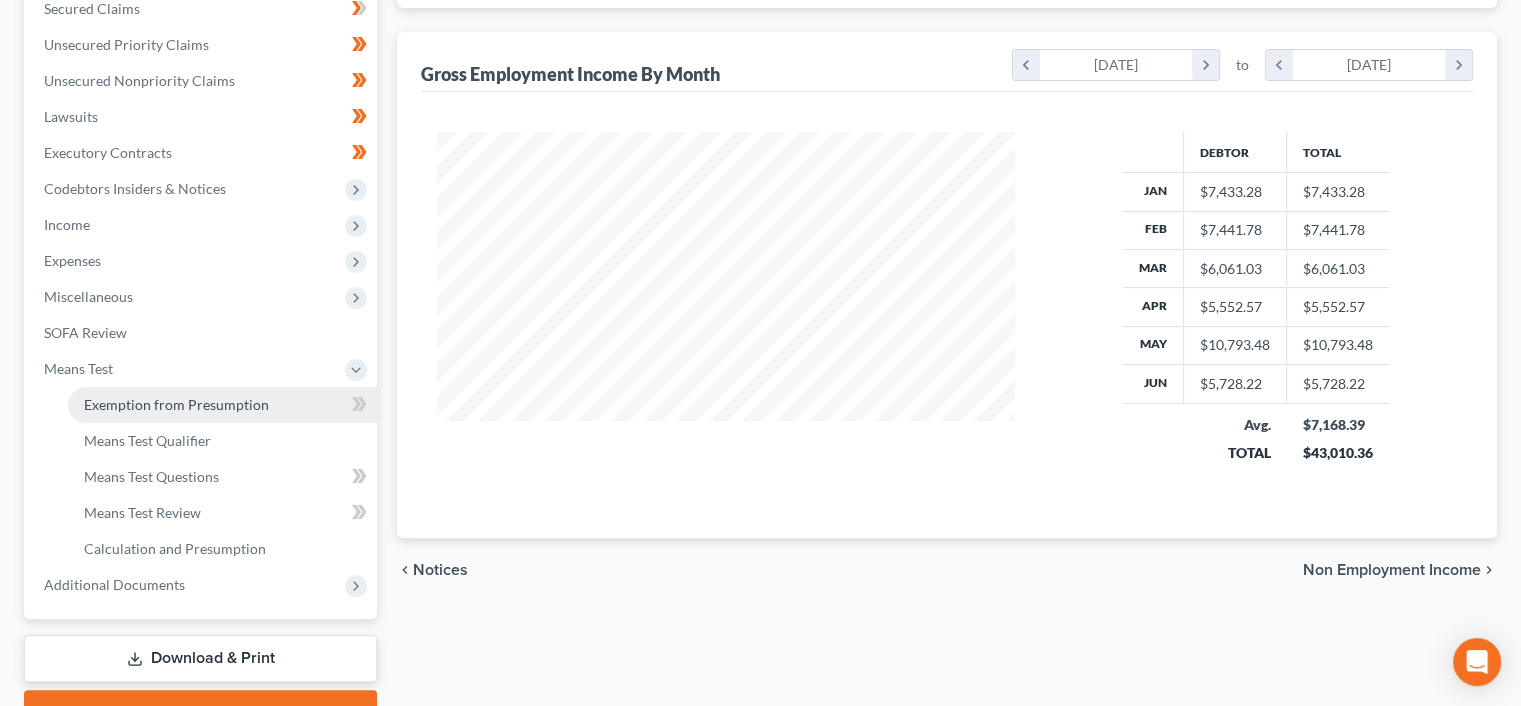 click on "Exemption from Presumption" at bounding box center (176, 404) 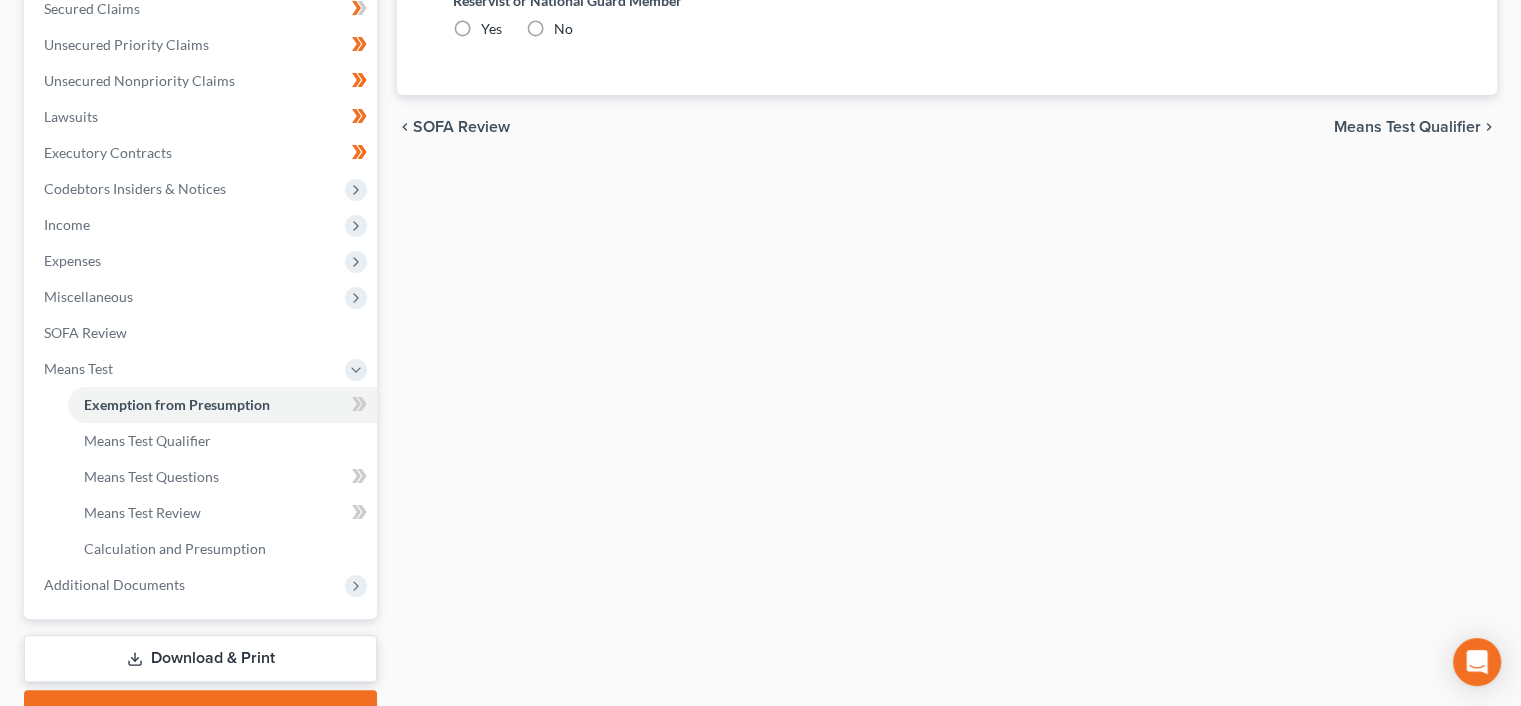 radio on "true" 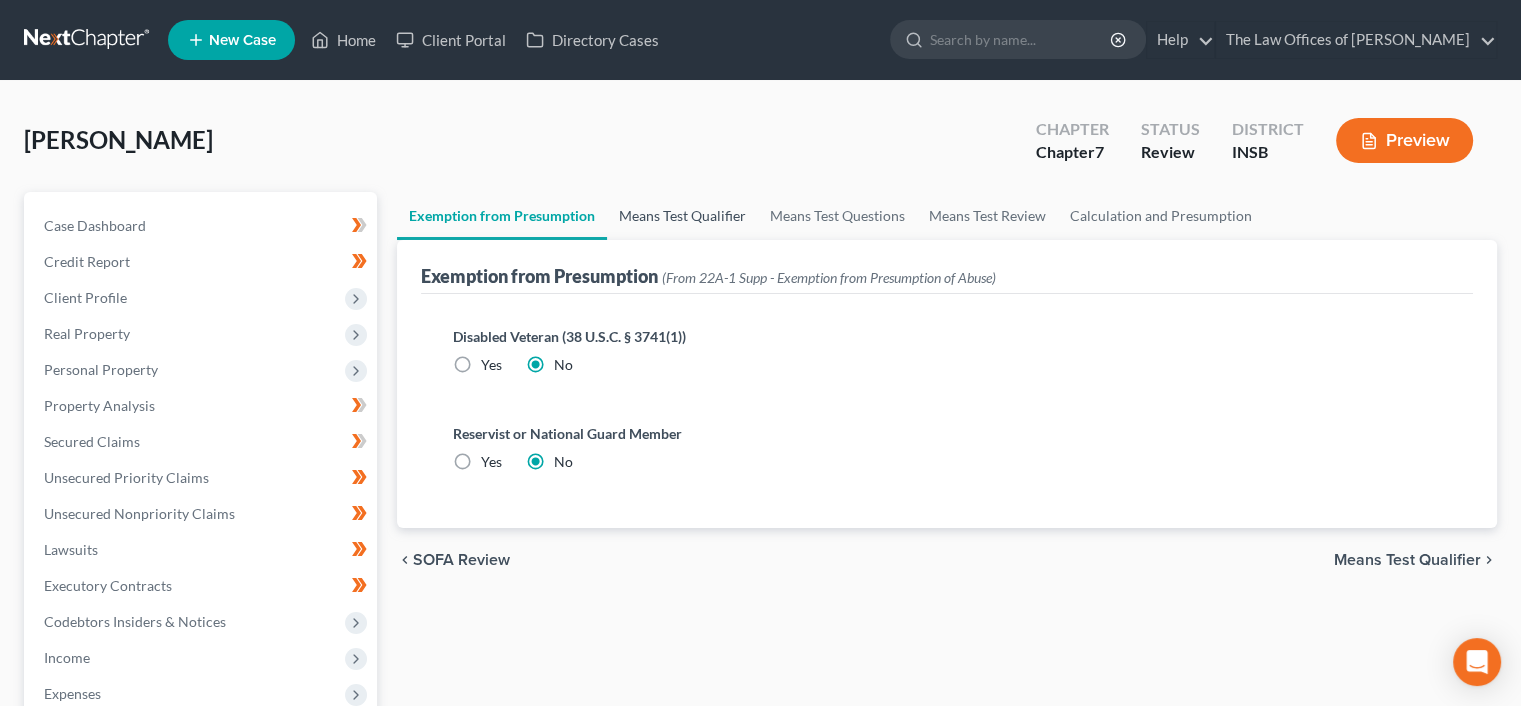 click on "Means Test Qualifier" at bounding box center (682, 216) 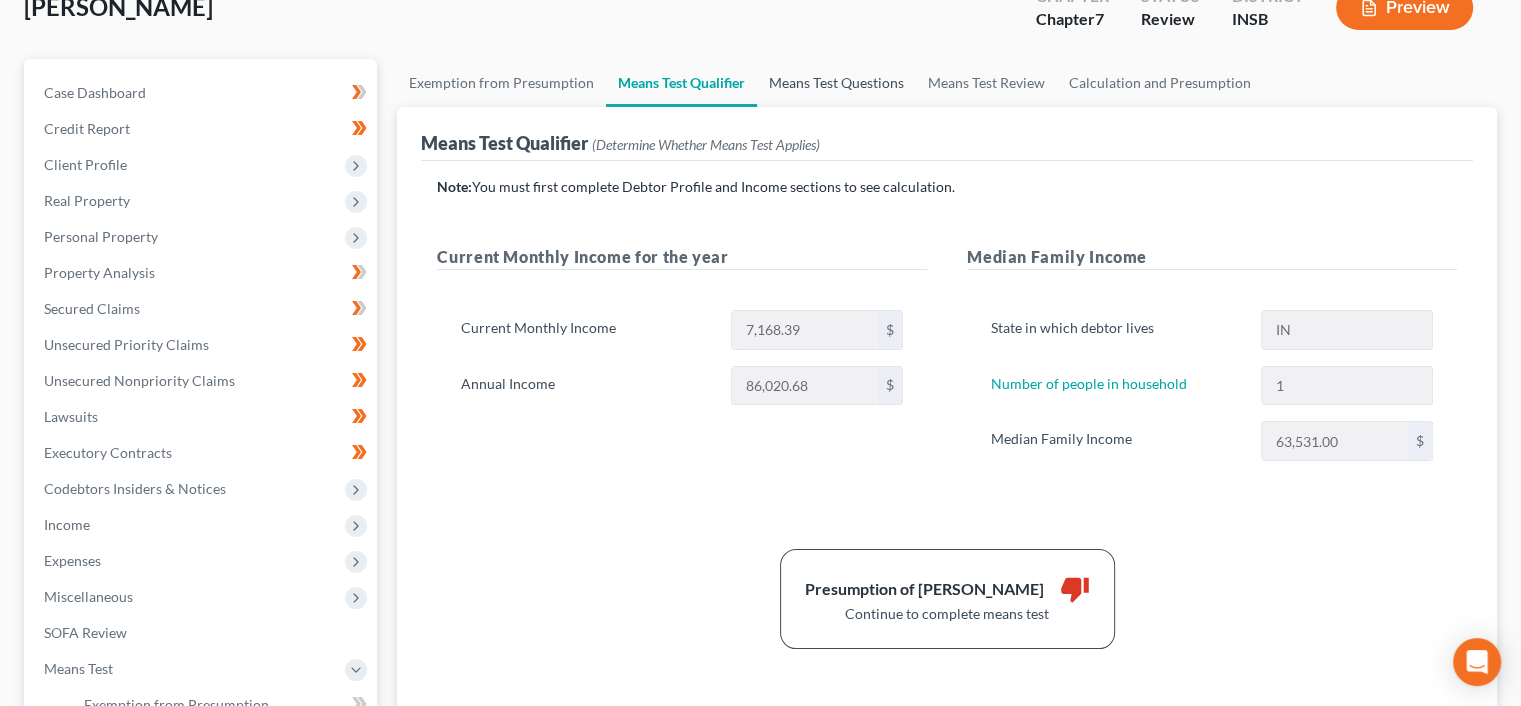 click on "Means Test Questions" at bounding box center [836, 83] 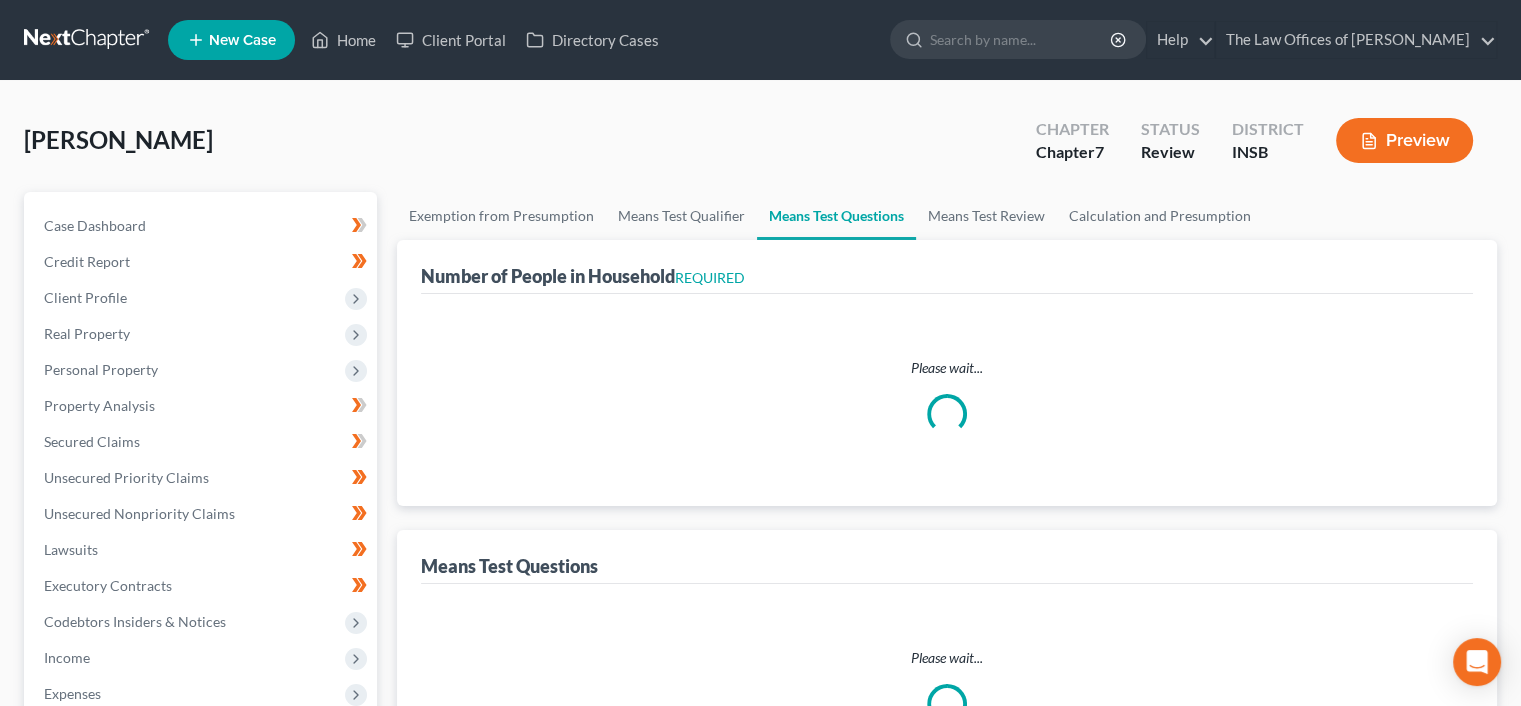 select on "1" 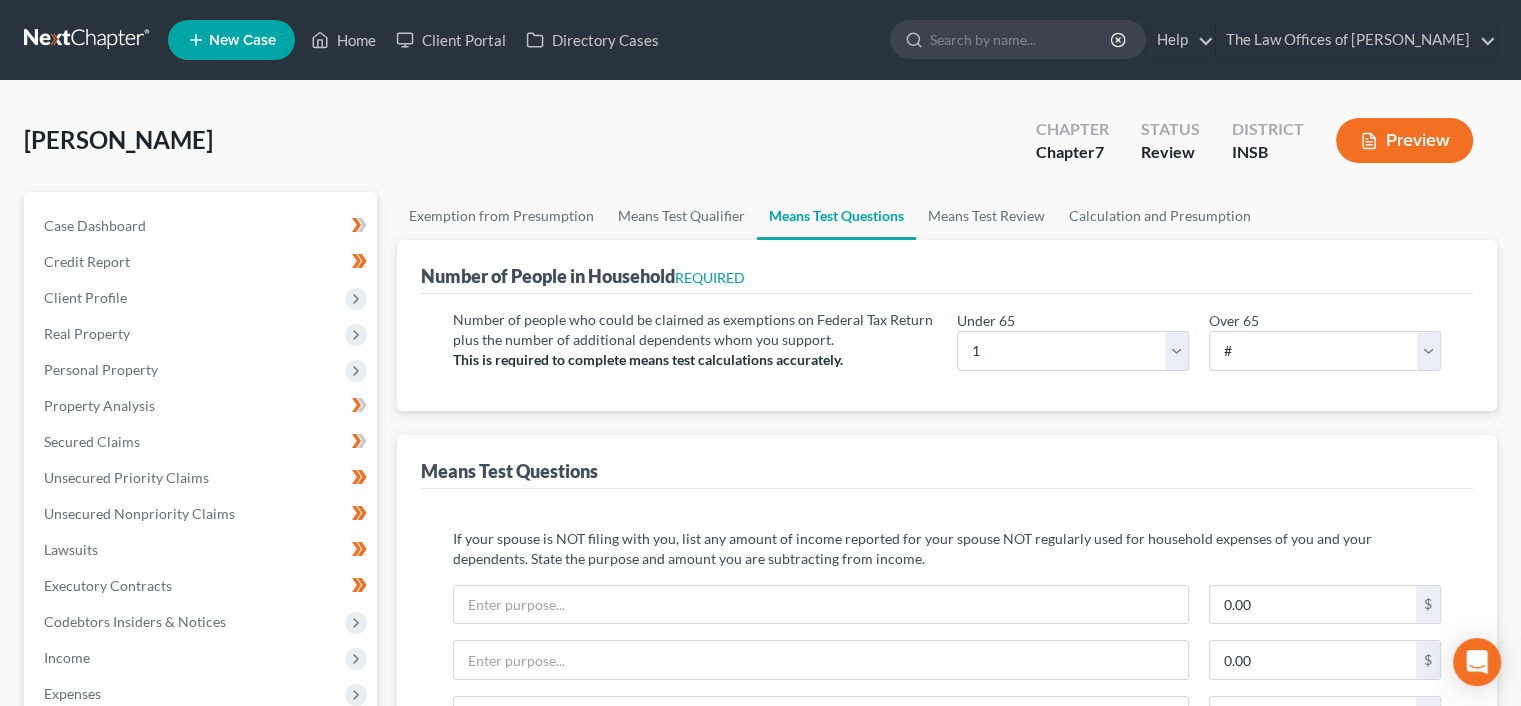 click on "Preview" at bounding box center [1404, 140] 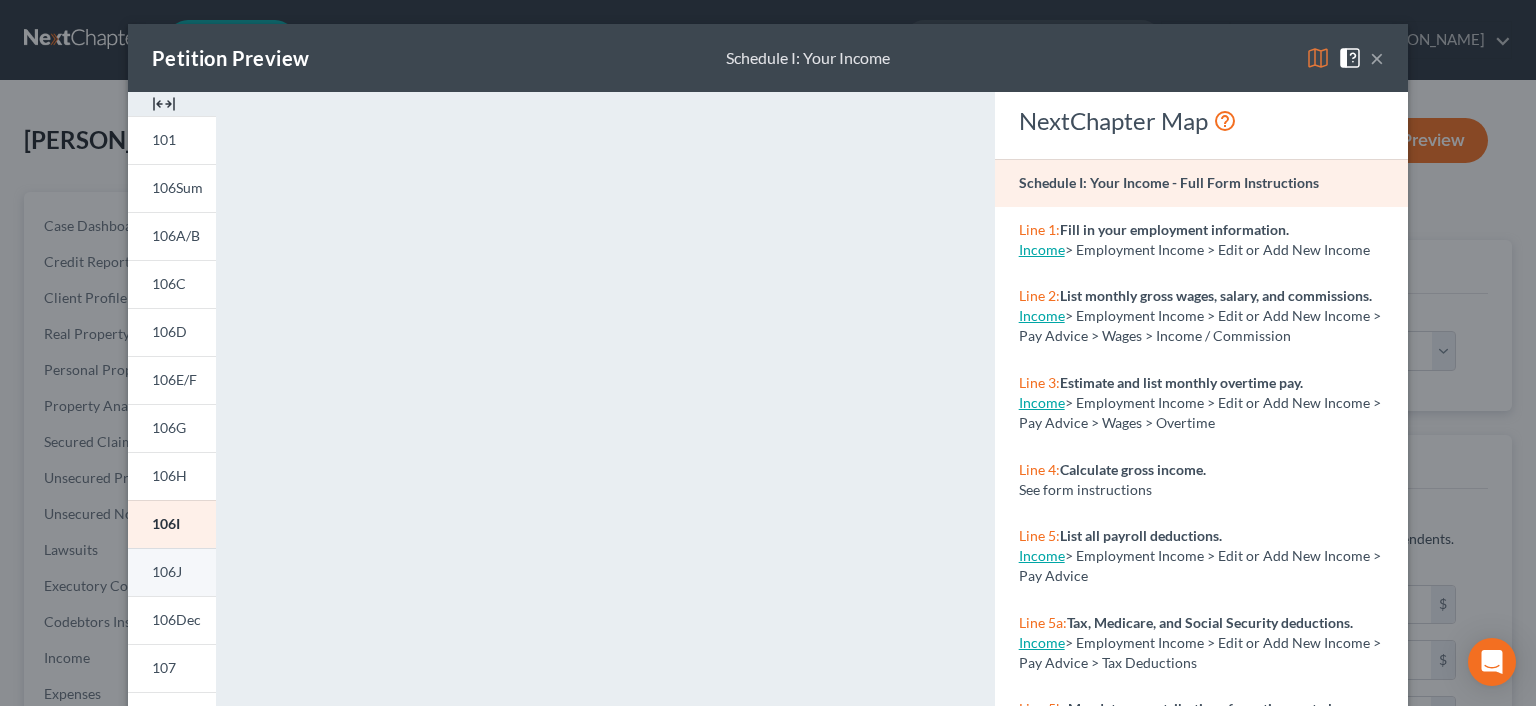 click on "106J" at bounding box center (167, 571) 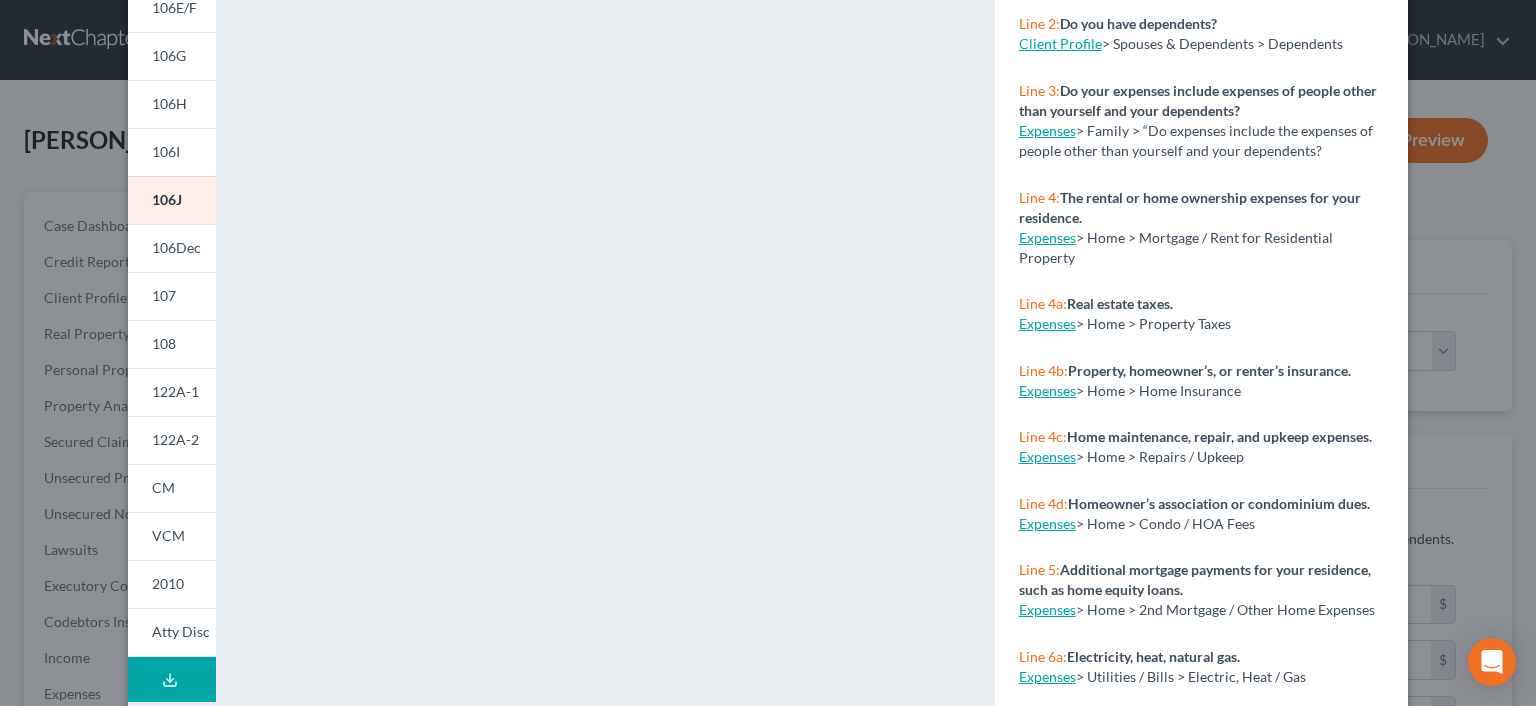 scroll, scrollTop: 400, scrollLeft: 0, axis: vertical 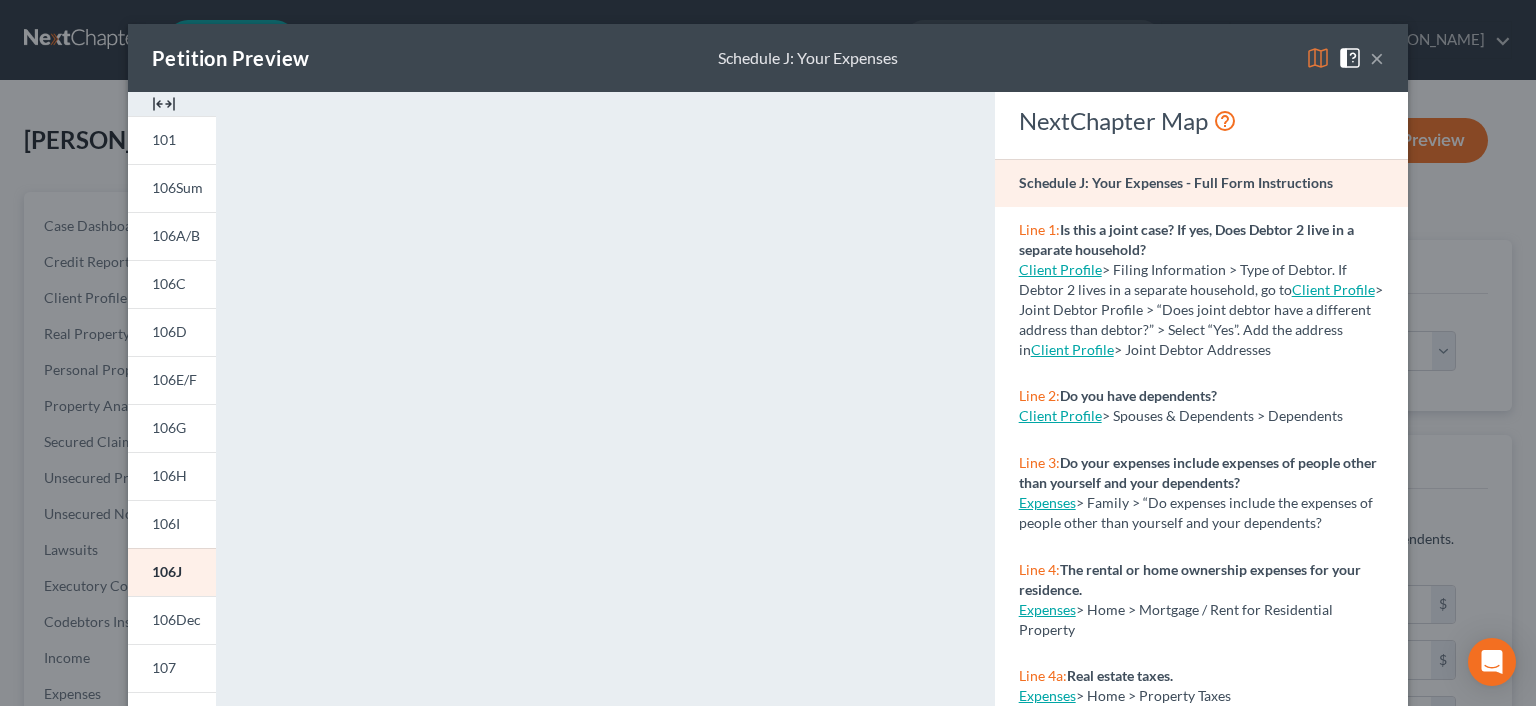 click on "×" at bounding box center [1377, 58] 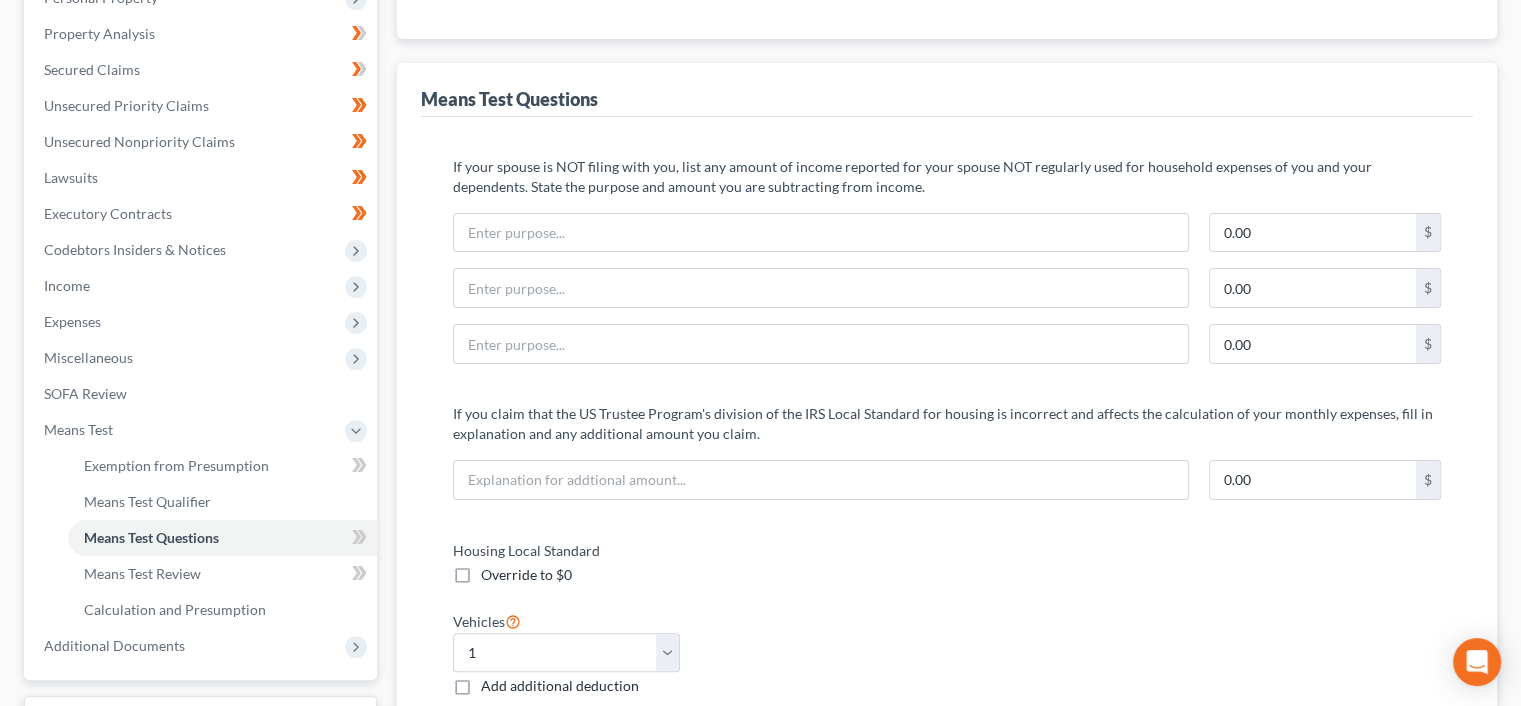 scroll, scrollTop: 0, scrollLeft: 0, axis: both 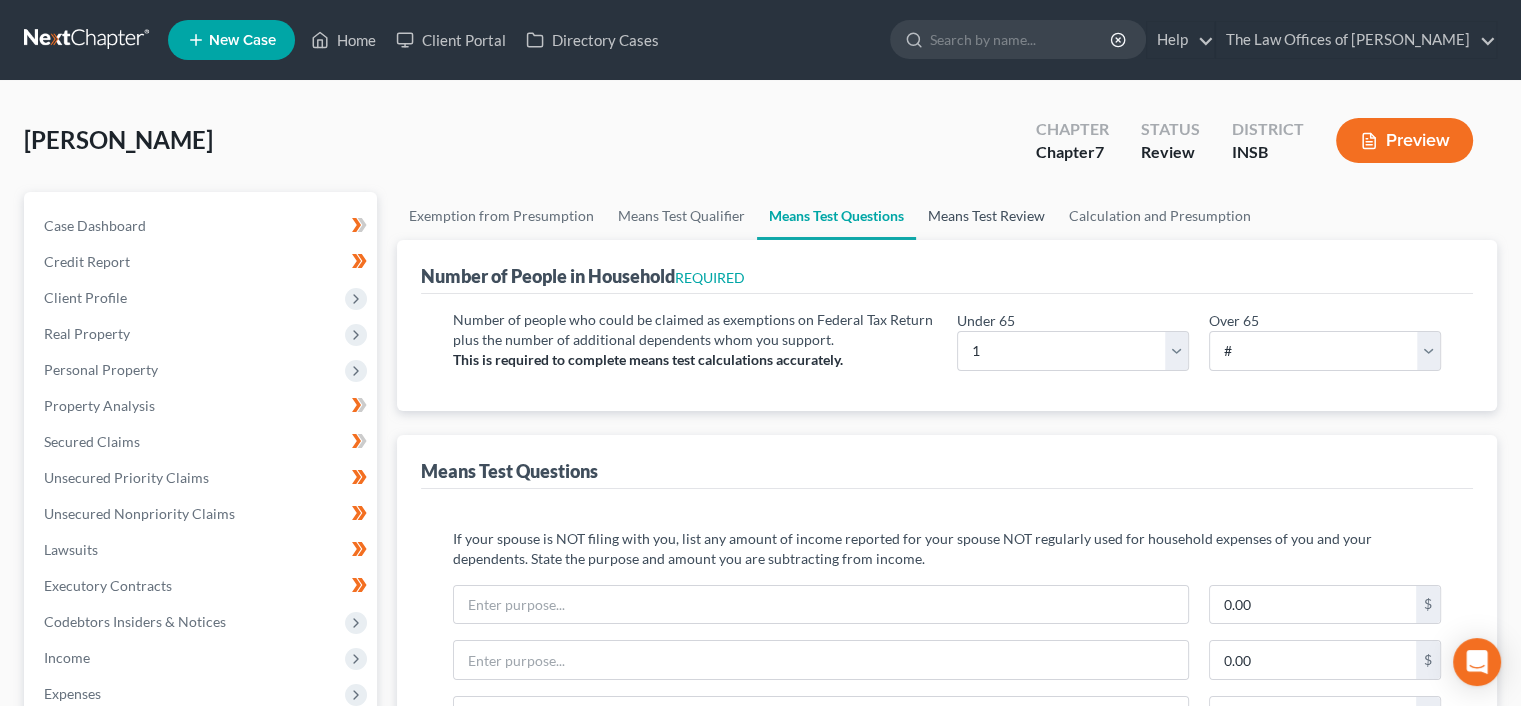 click on "Means Test Review" at bounding box center [986, 216] 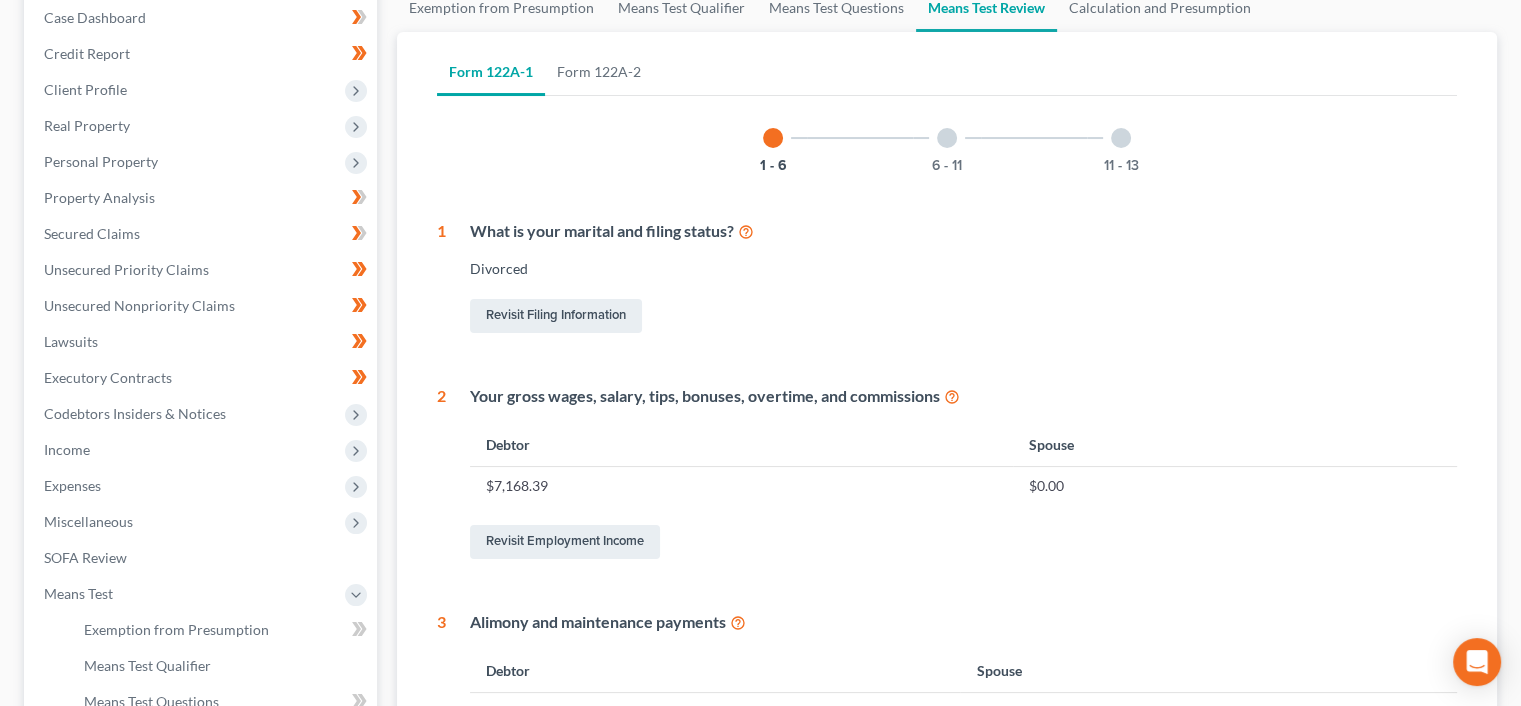 scroll, scrollTop: 0, scrollLeft: 0, axis: both 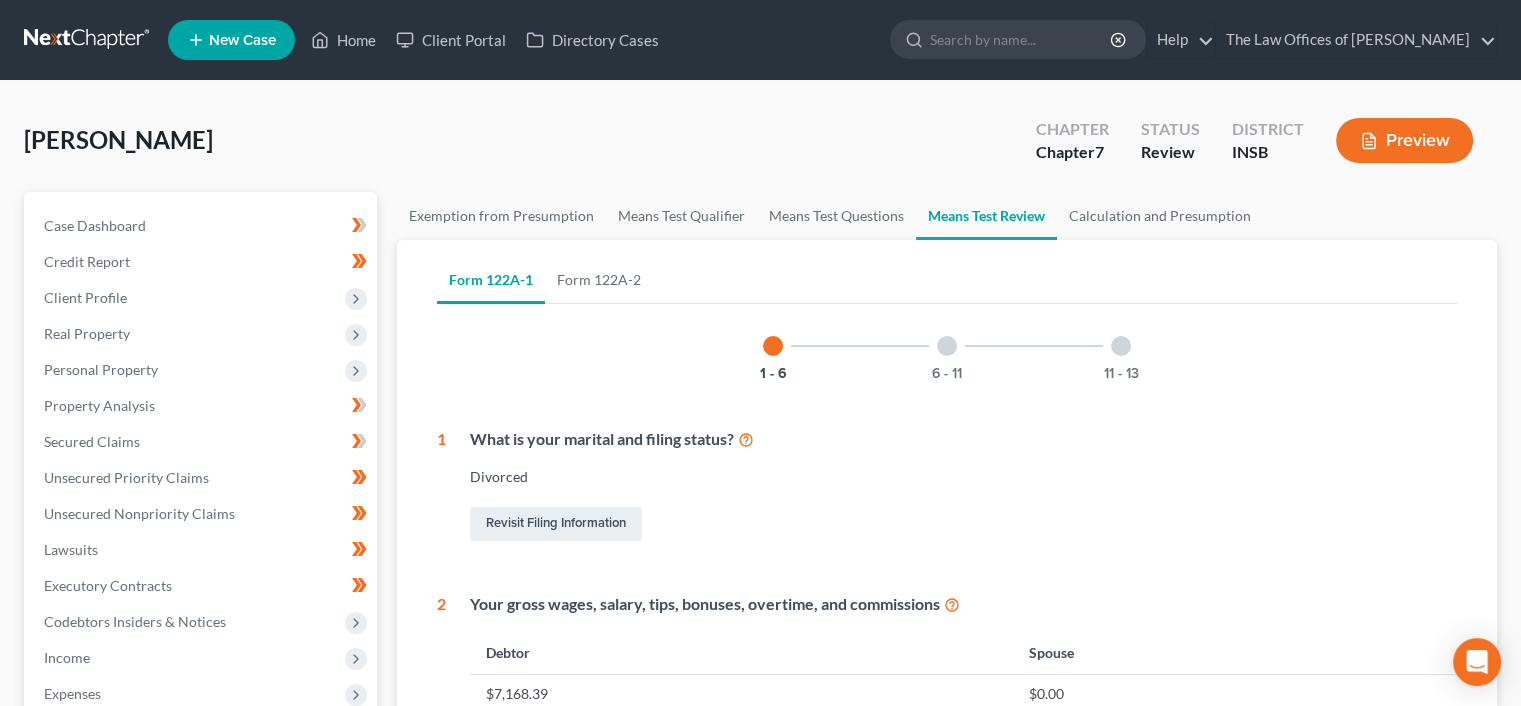 click at bounding box center (947, 346) 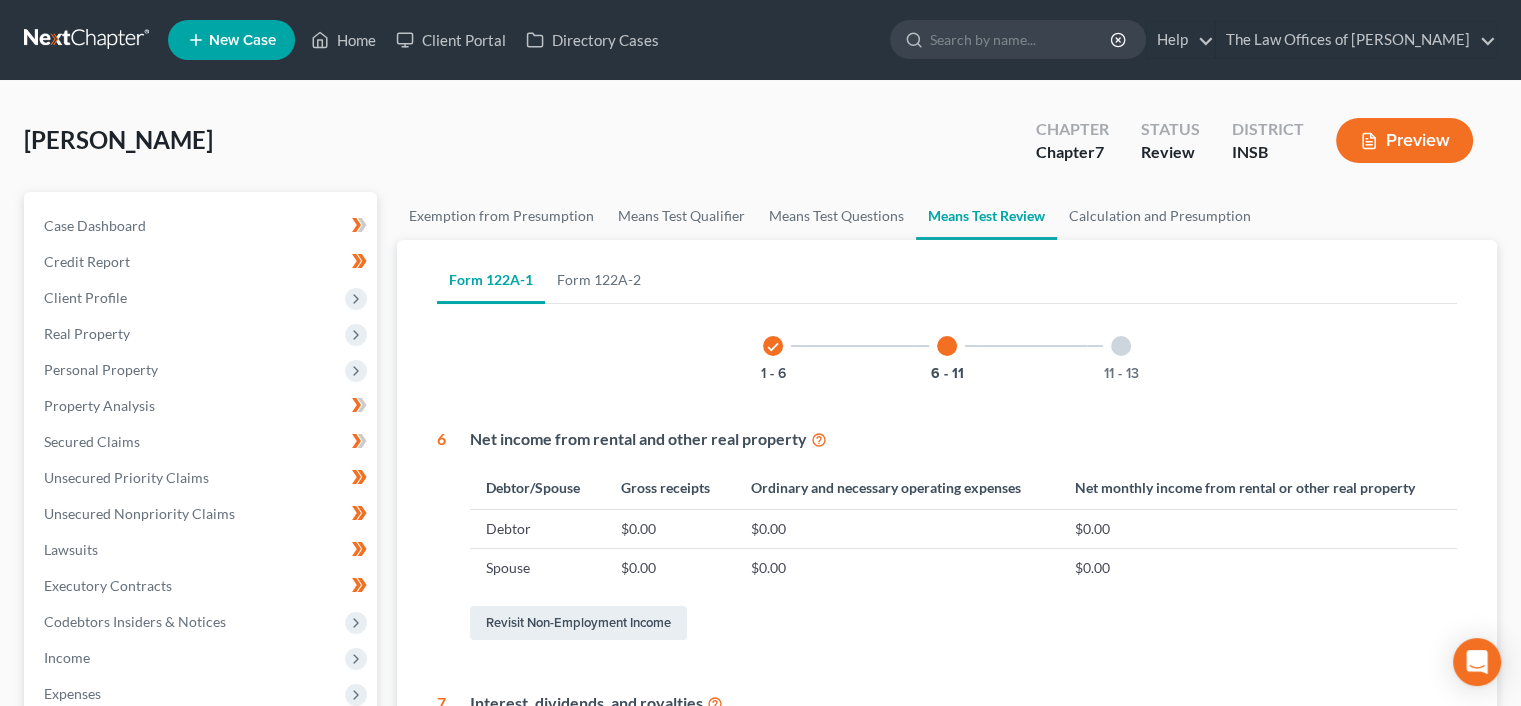 scroll, scrollTop: 0, scrollLeft: 0, axis: both 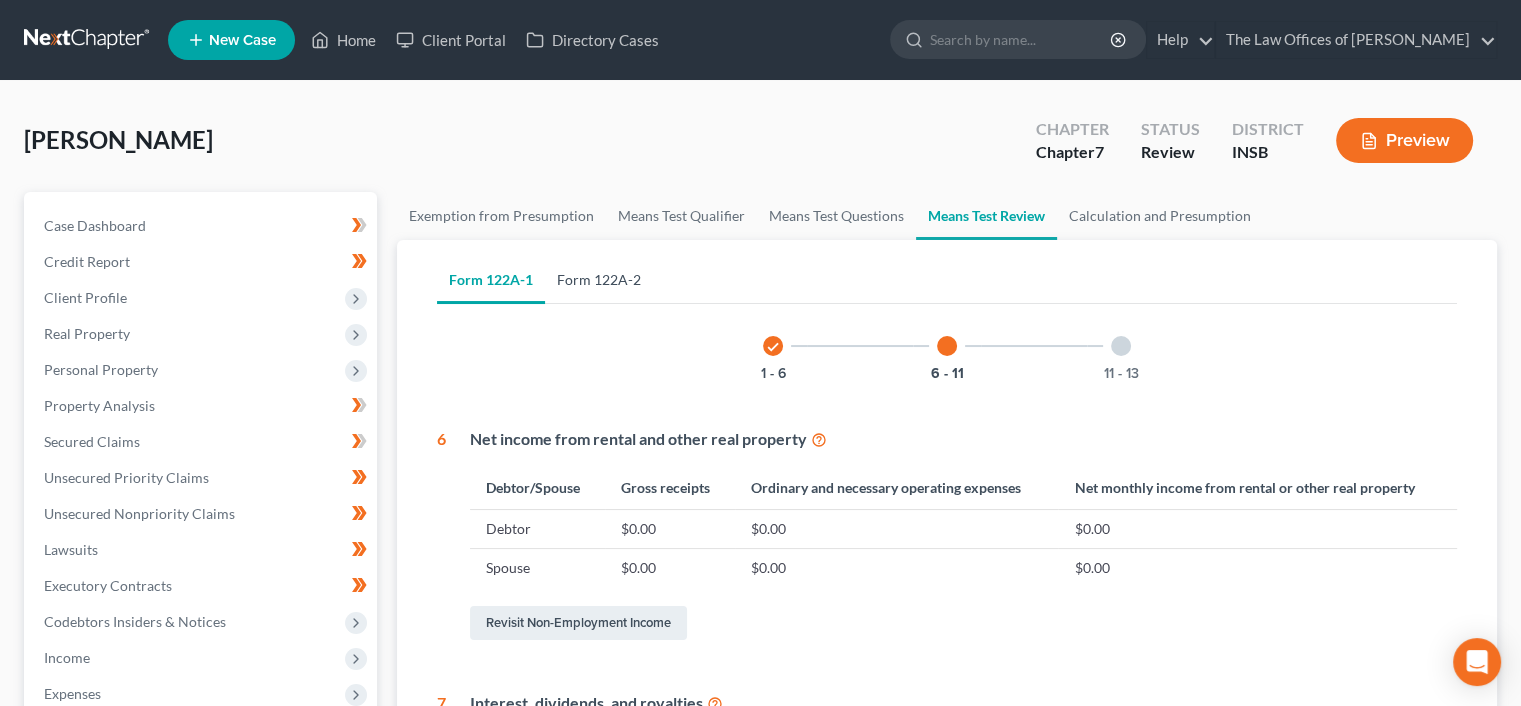 click on "Form 122A-2" at bounding box center [599, 280] 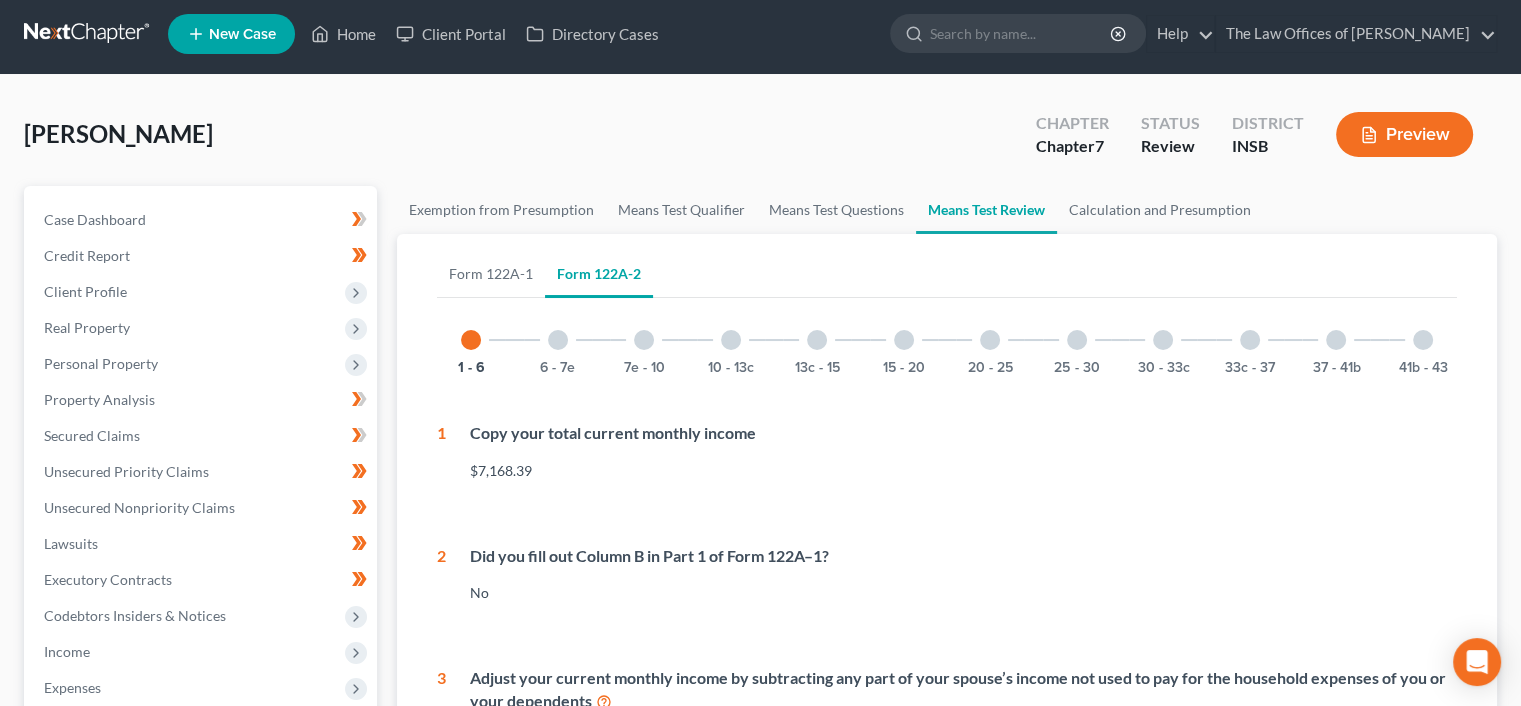 scroll, scrollTop: 0, scrollLeft: 0, axis: both 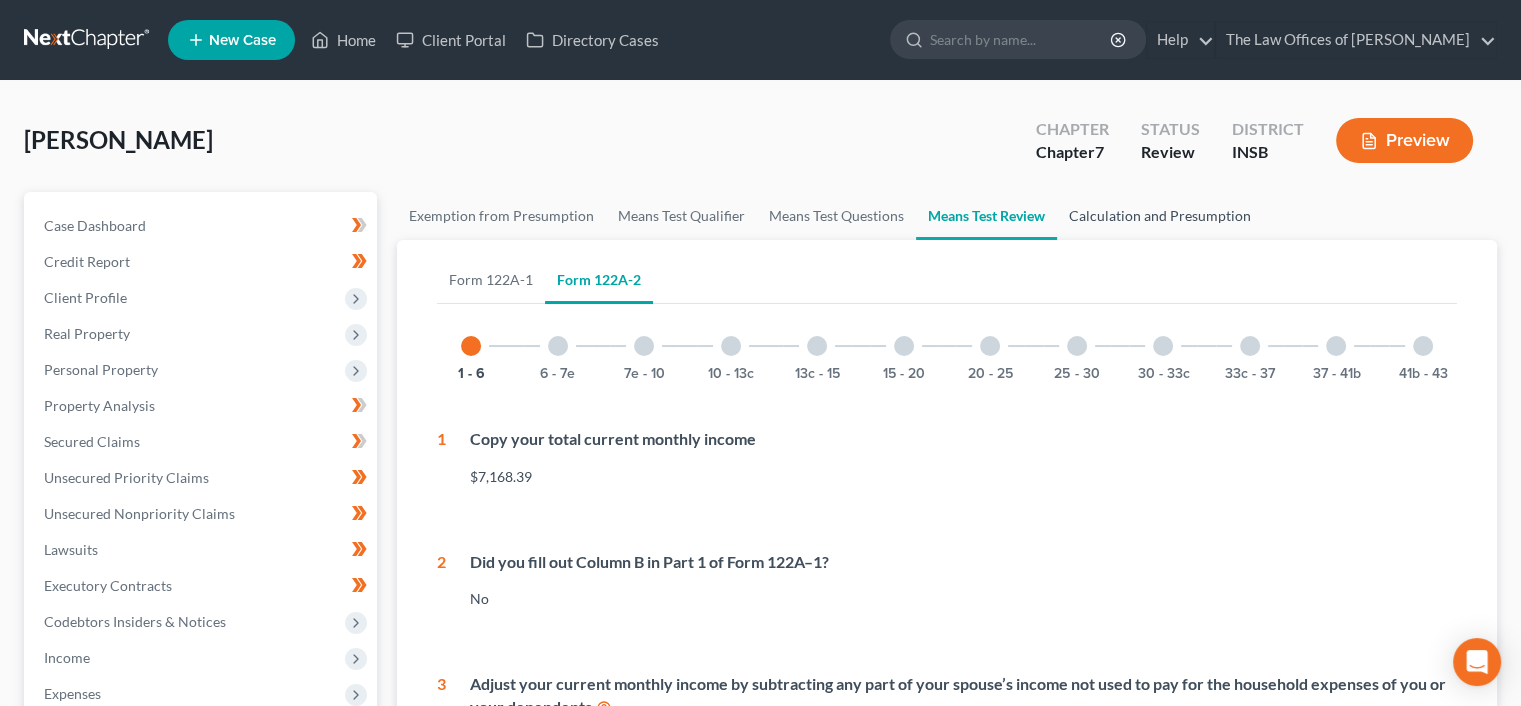click on "Calculation and Presumption" at bounding box center [1160, 216] 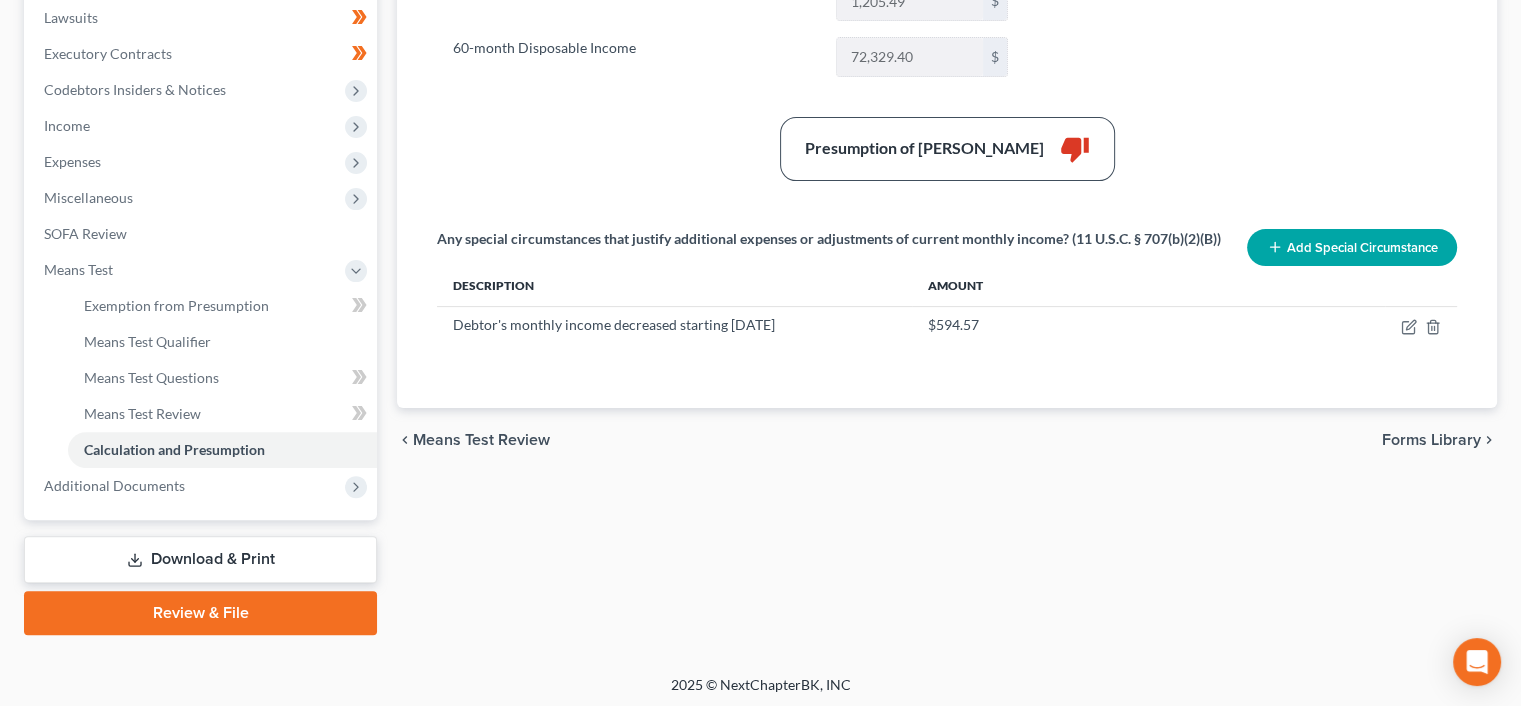scroll, scrollTop: 533, scrollLeft: 0, axis: vertical 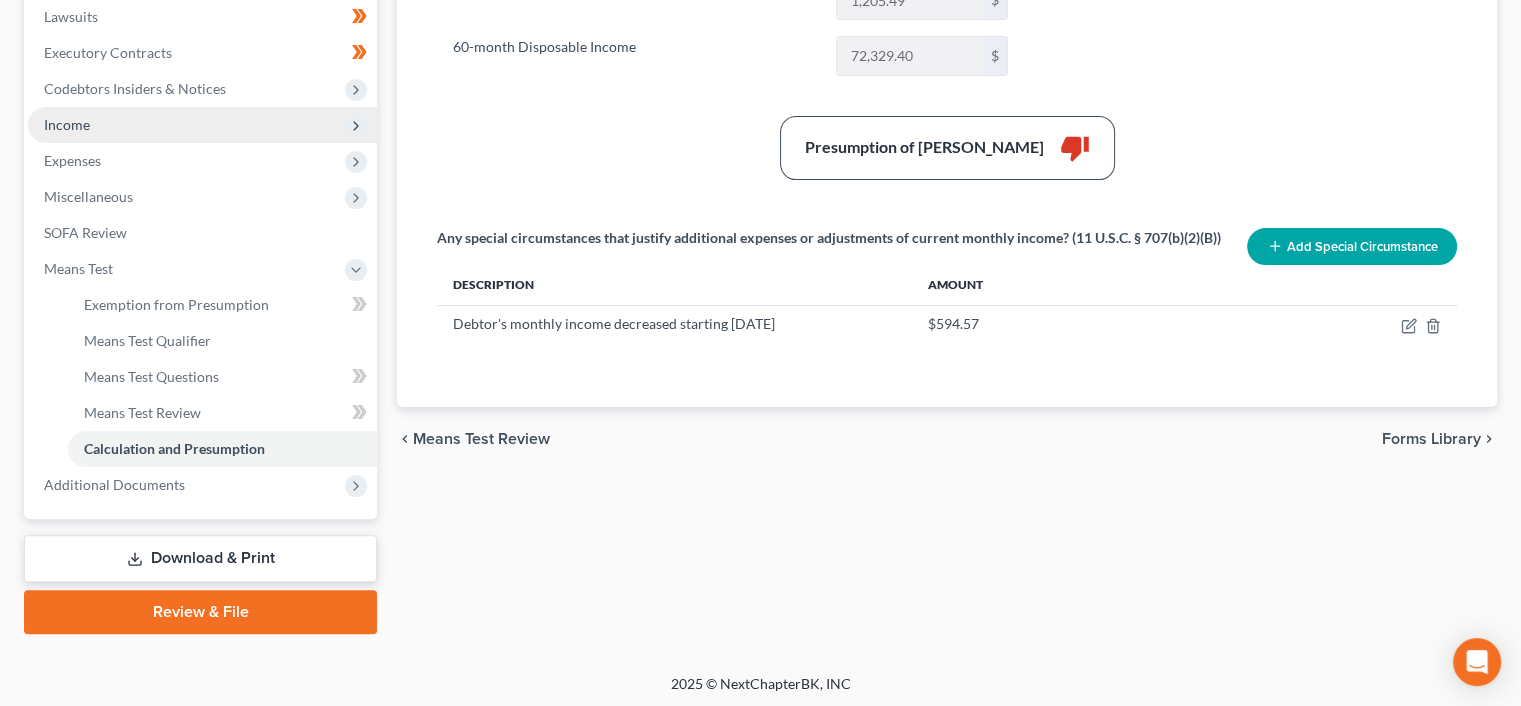 click on "Income" at bounding box center [202, 125] 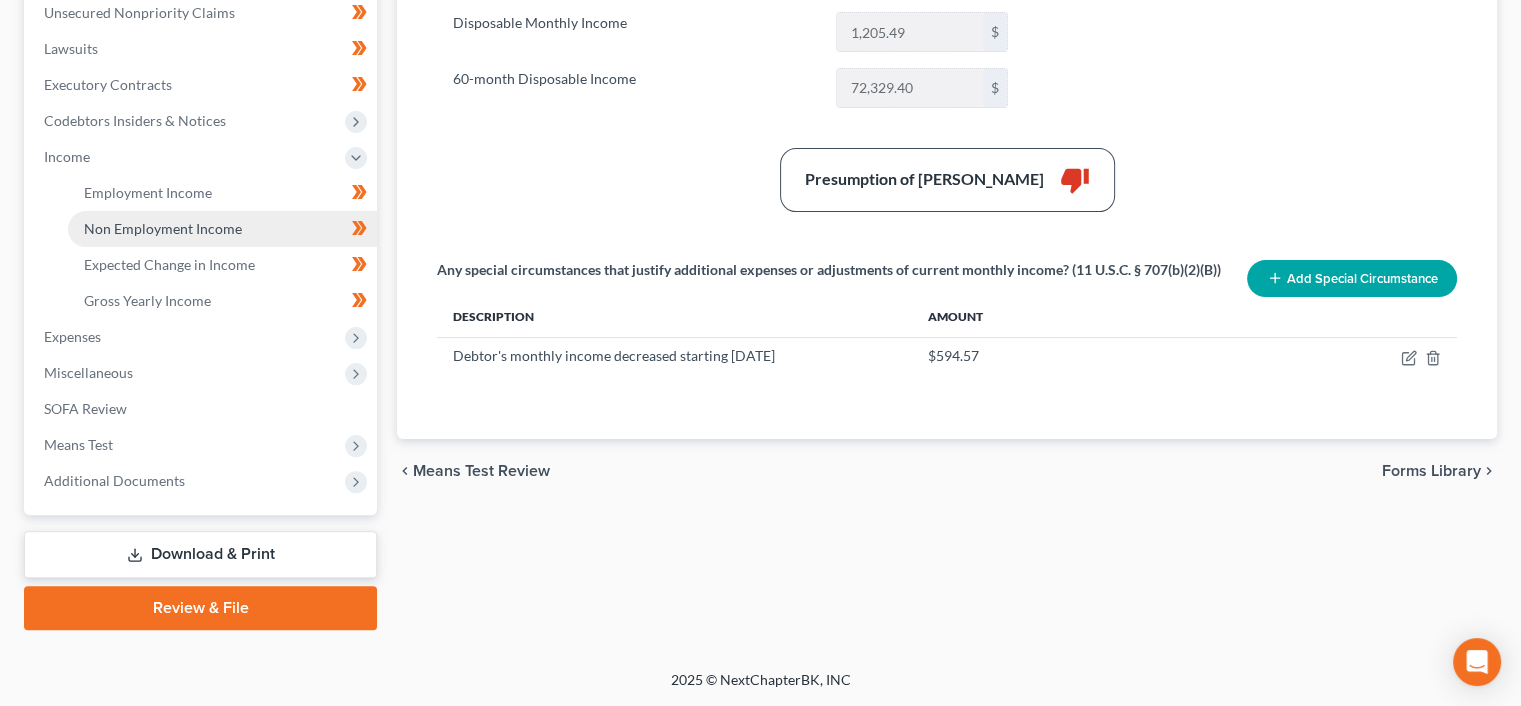 scroll, scrollTop: 500, scrollLeft: 0, axis: vertical 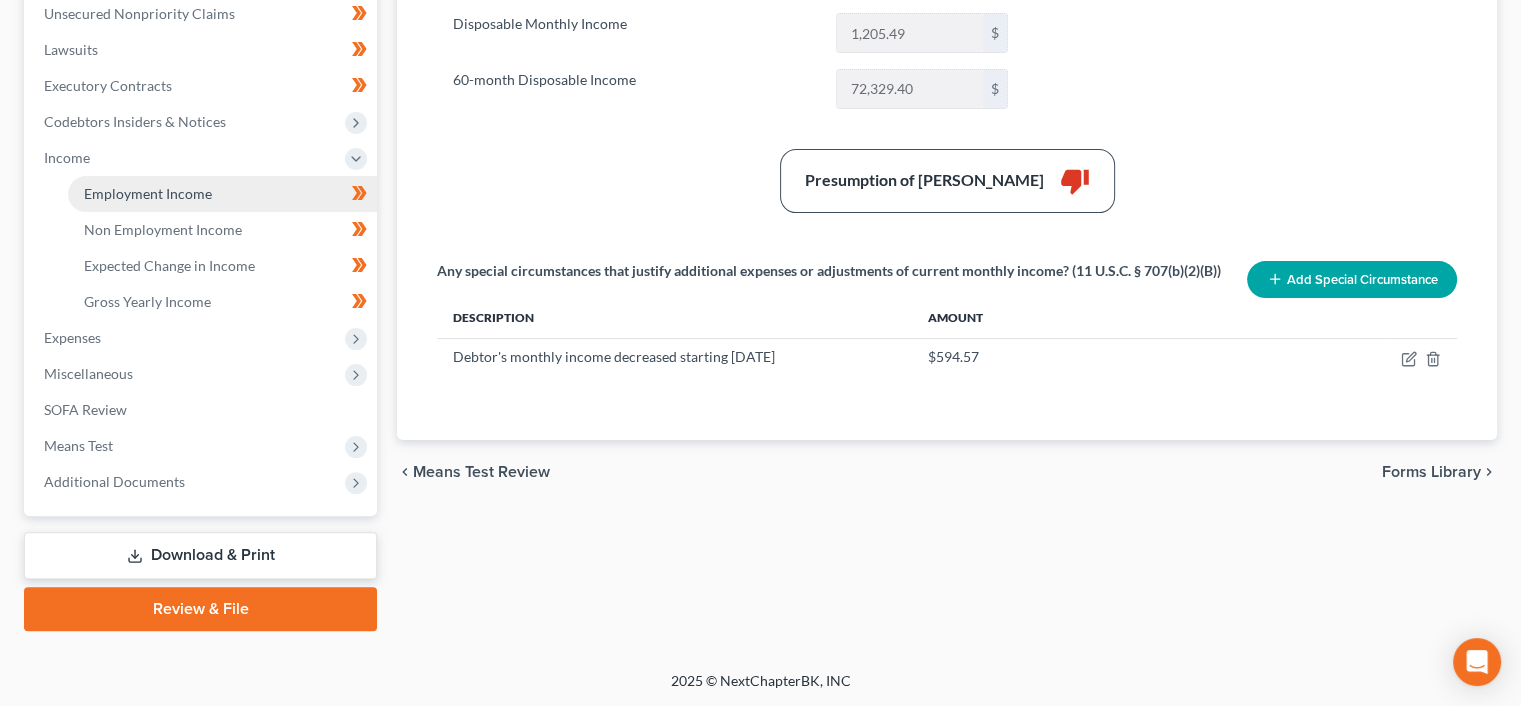 click on "Employment Income" at bounding box center (222, 194) 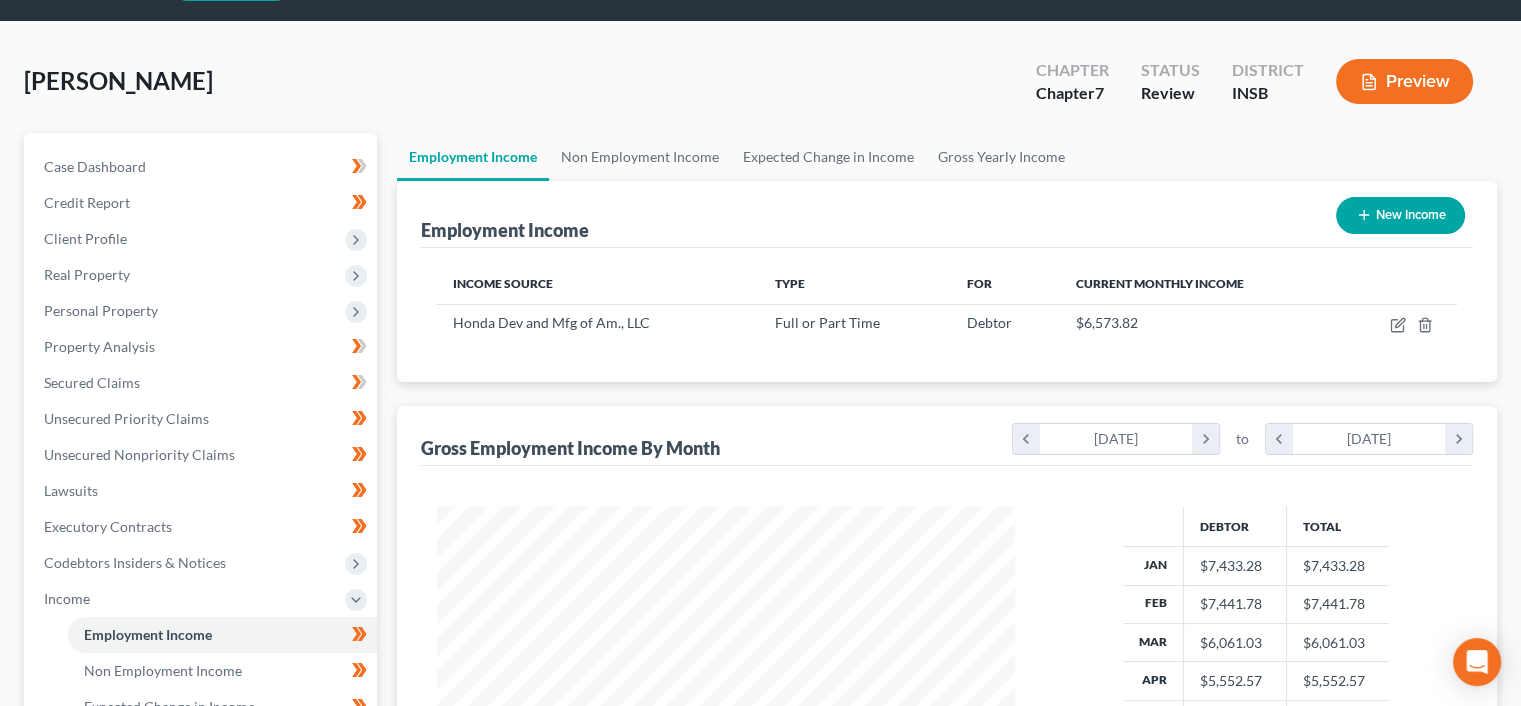 scroll, scrollTop: 0, scrollLeft: 0, axis: both 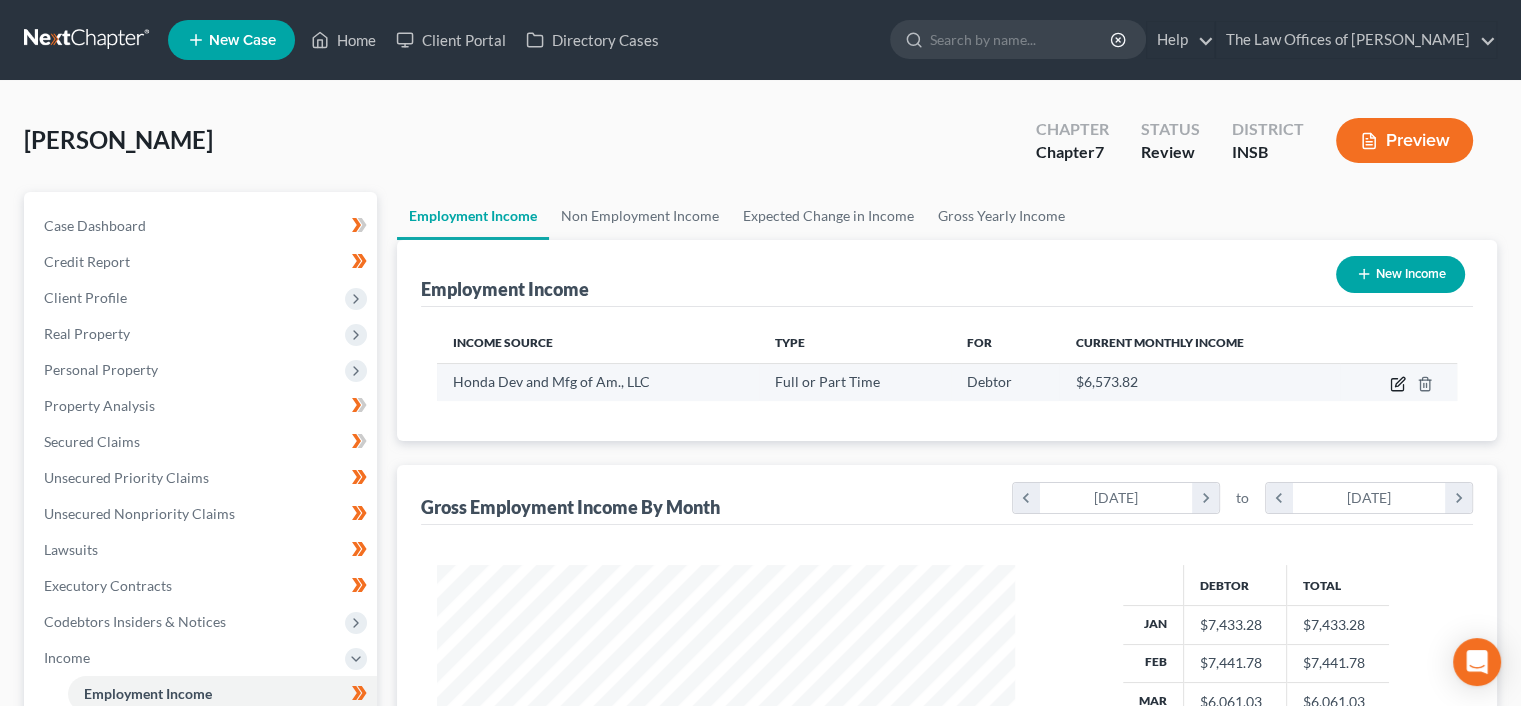 click 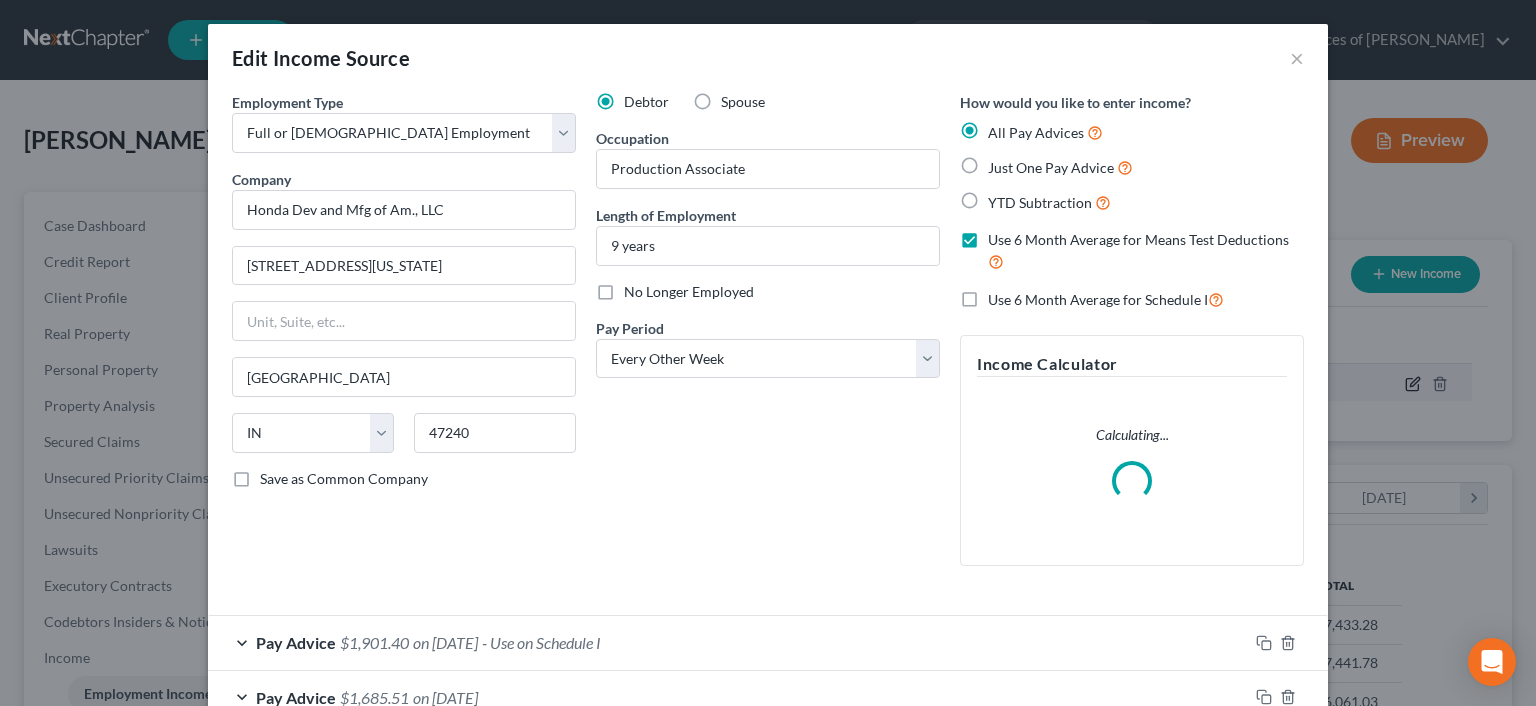 scroll, scrollTop: 999643, scrollLeft: 999375, axis: both 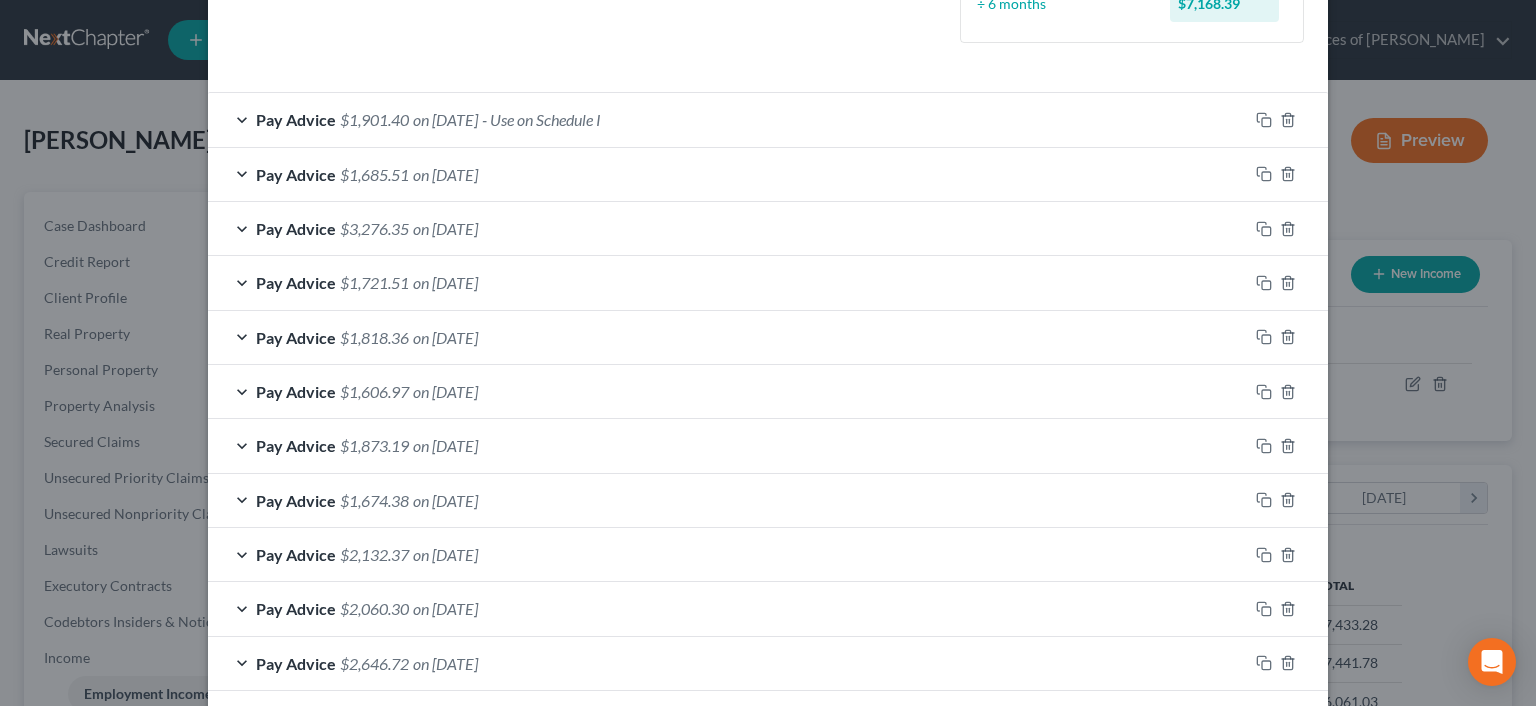 drag, startPoint x: 1043, startPoint y: 227, endPoint x: 559, endPoint y: 280, distance: 486.89322 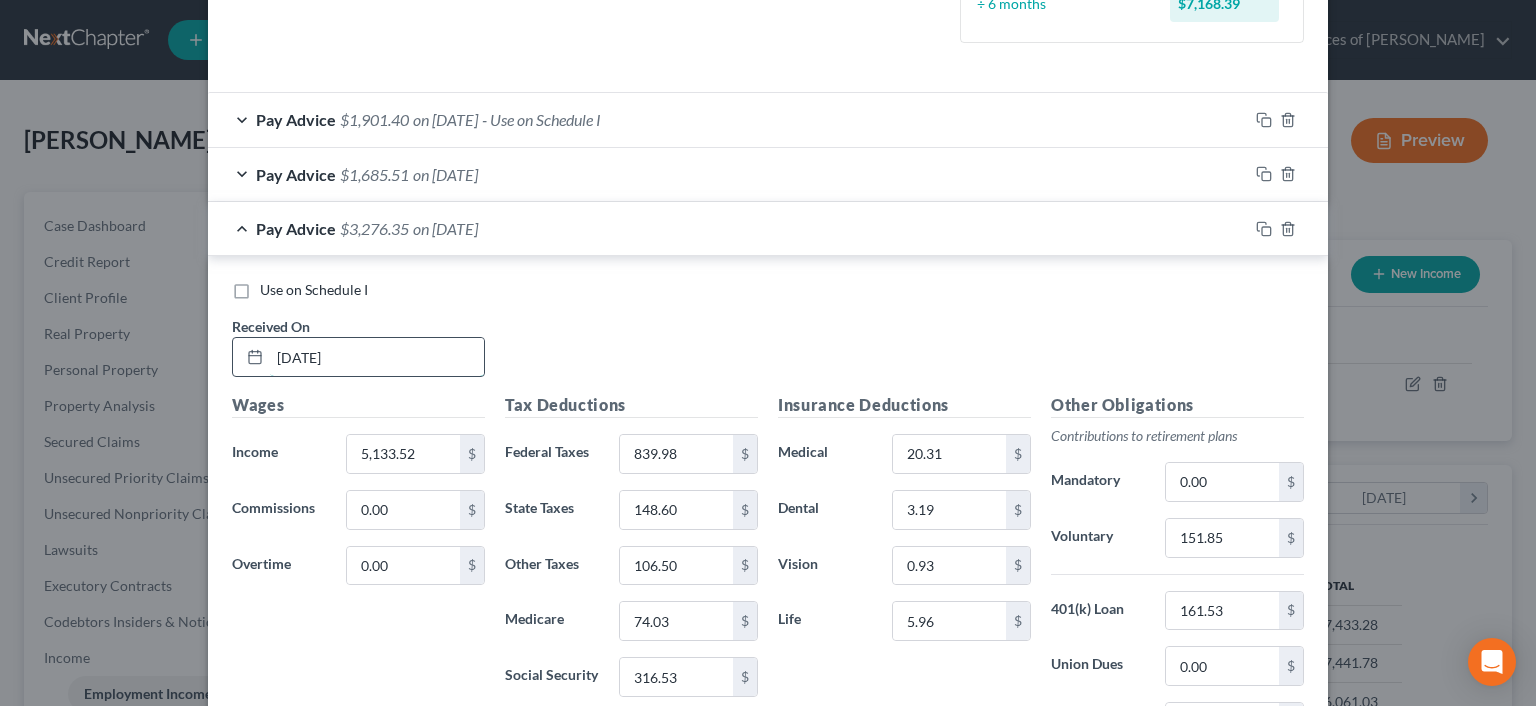 click on "[DATE]" at bounding box center [377, 357] 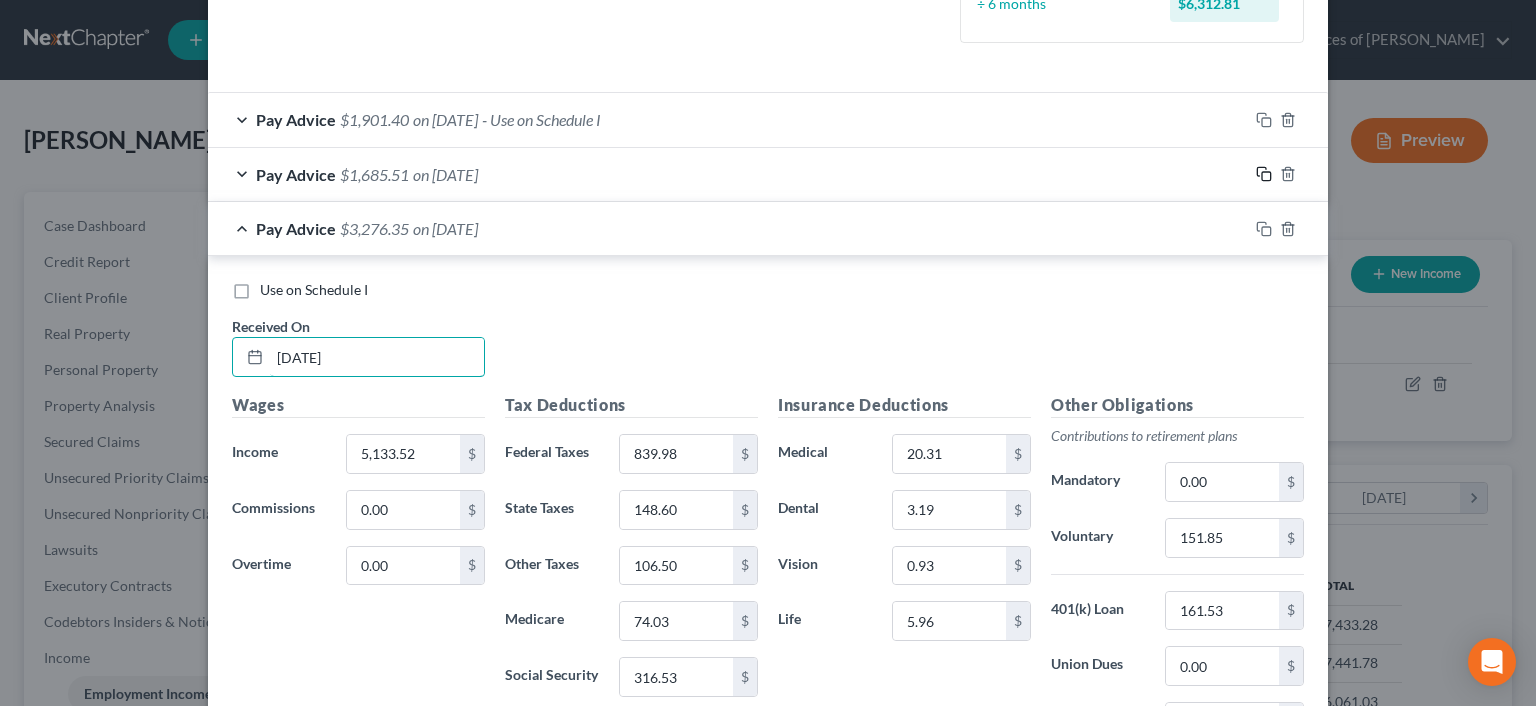 type on "[DATE]" 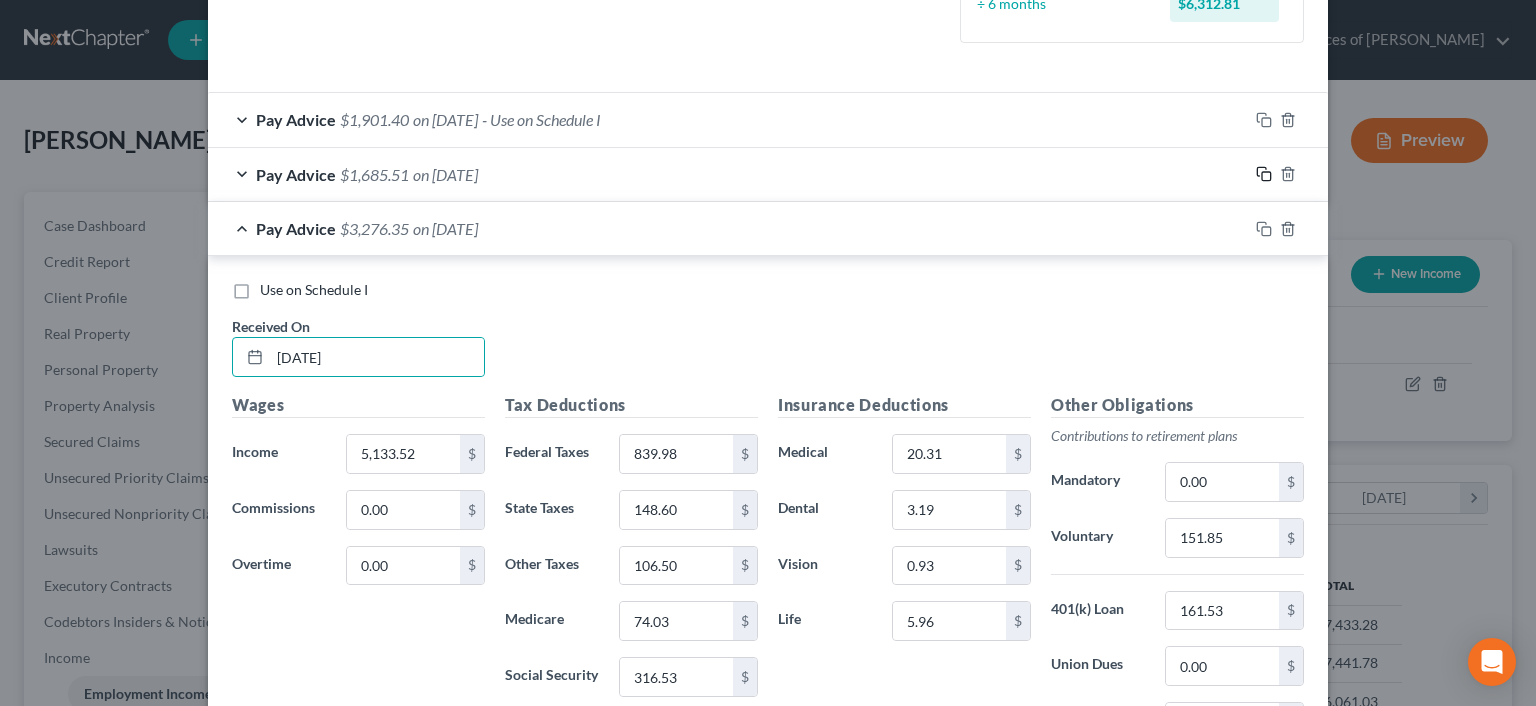 click 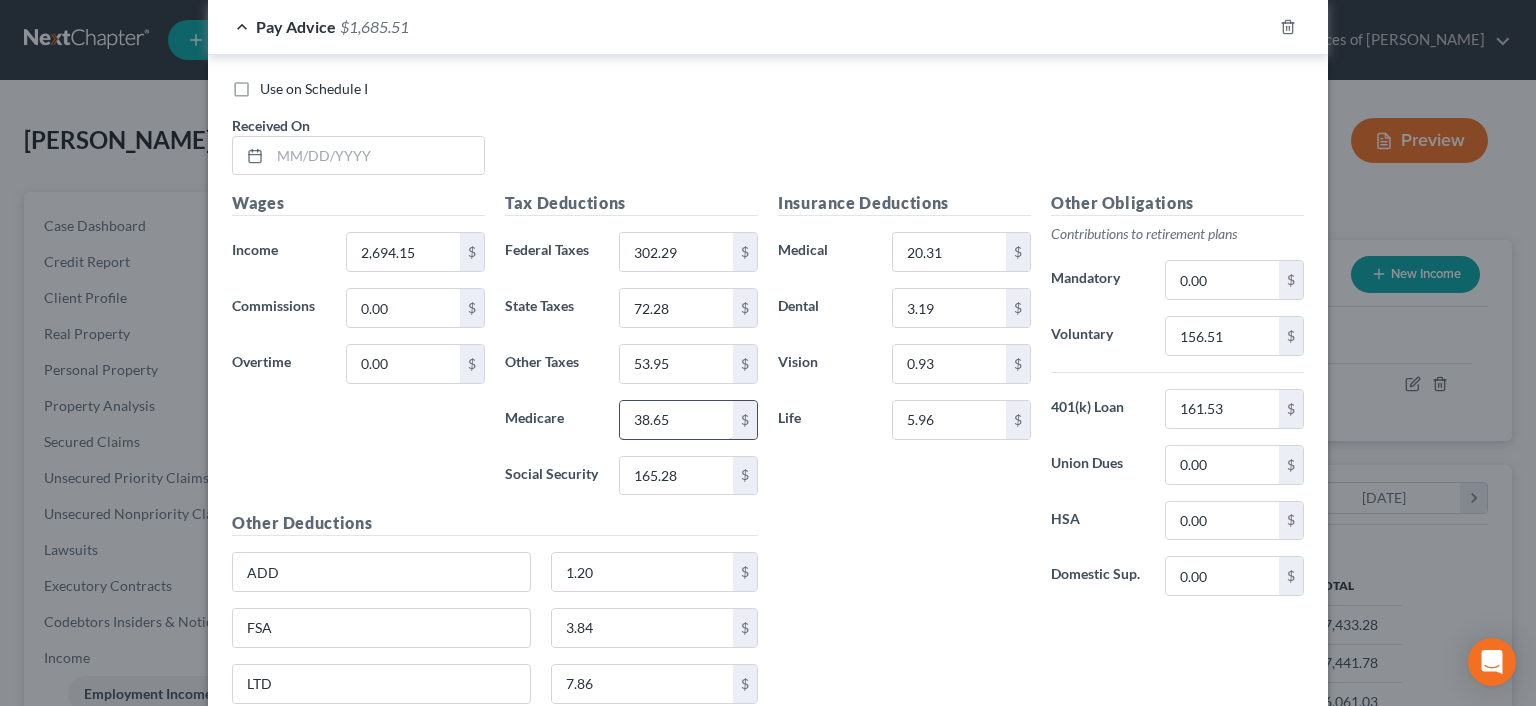 scroll, scrollTop: 1920, scrollLeft: 0, axis: vertical 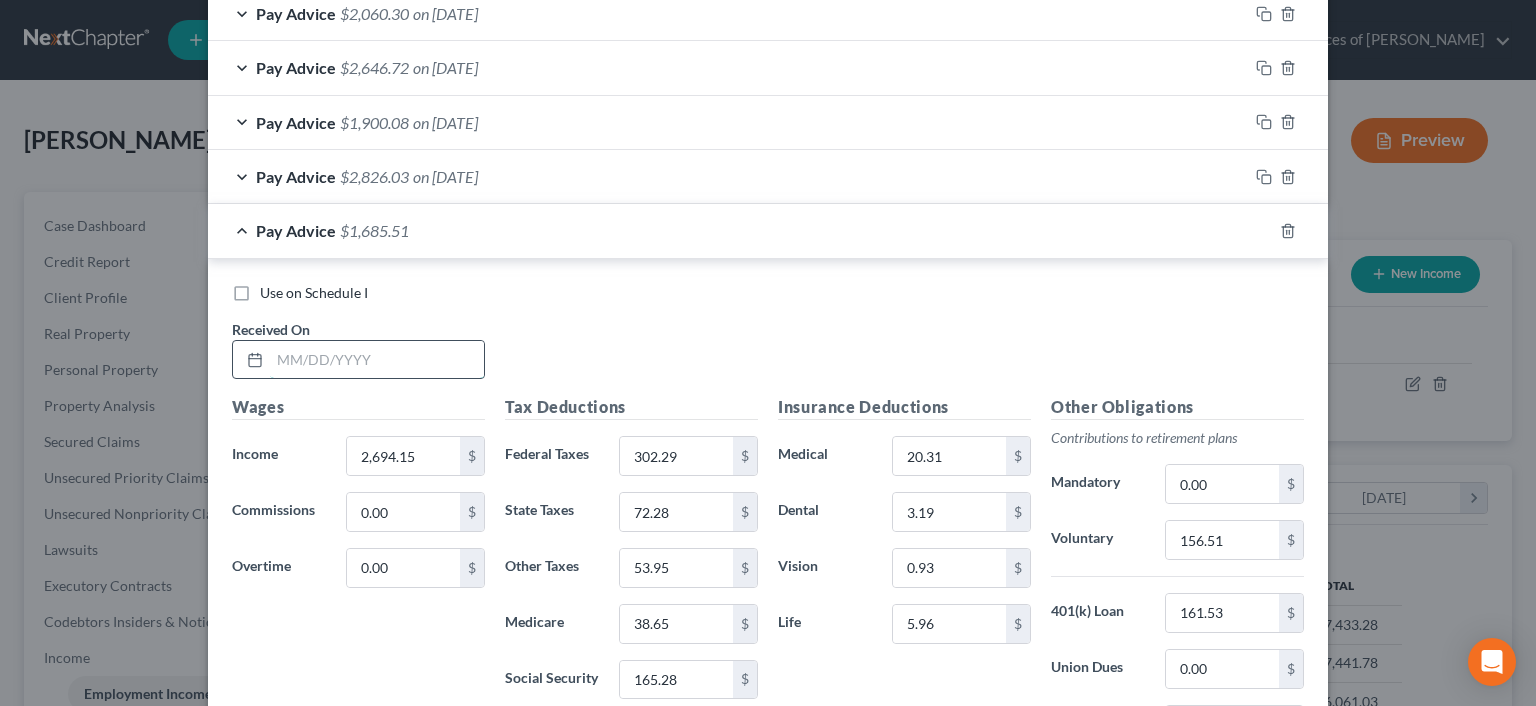 click at bounding box center (377, 360) 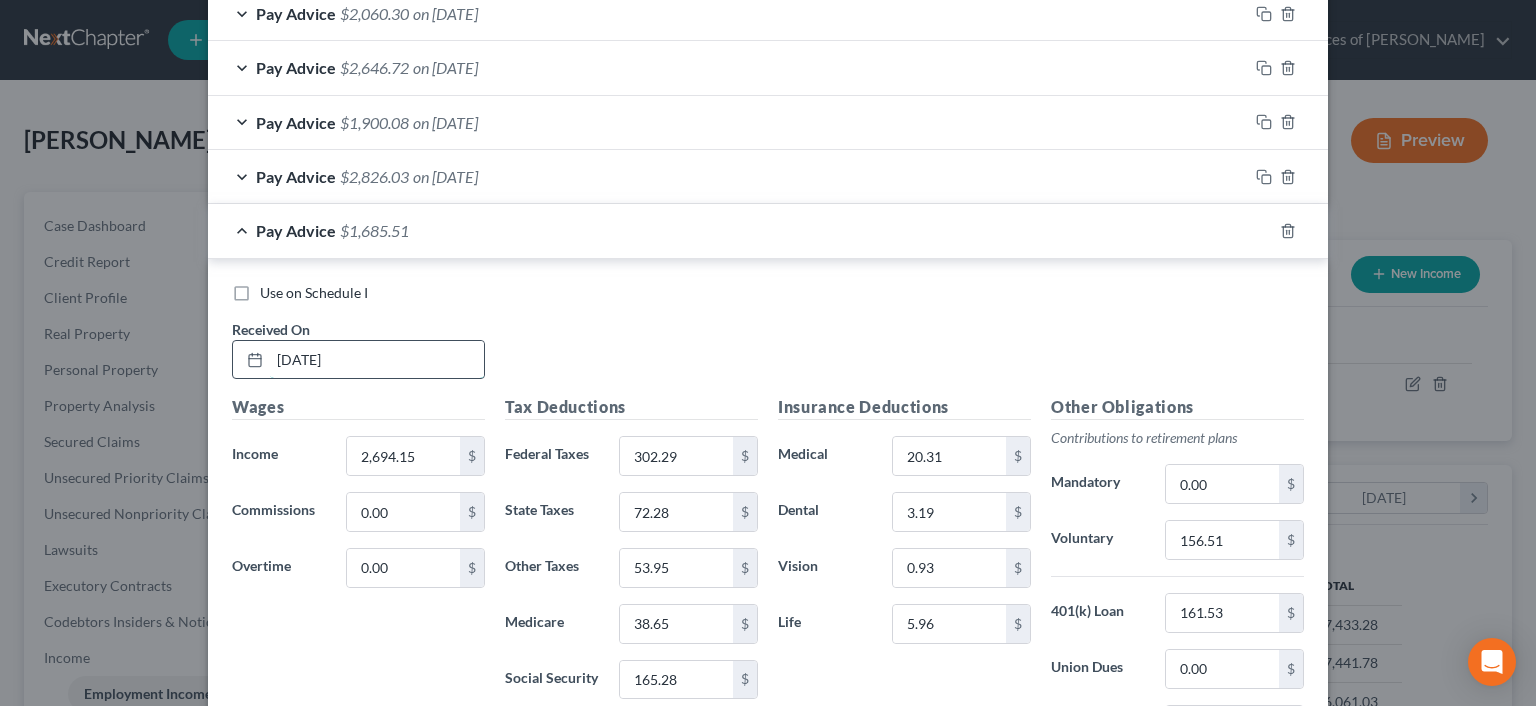 type on "[DATE]" 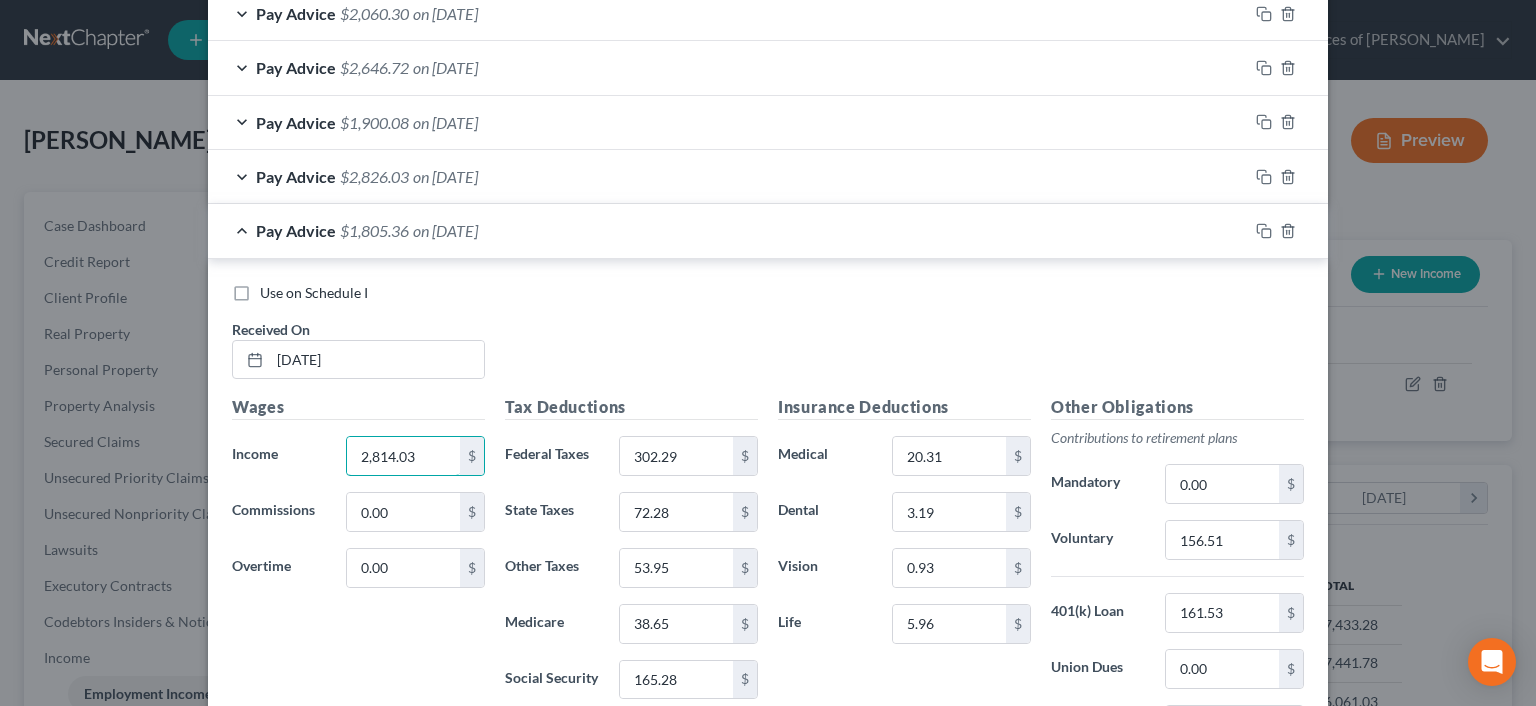 type on "2,814.03" 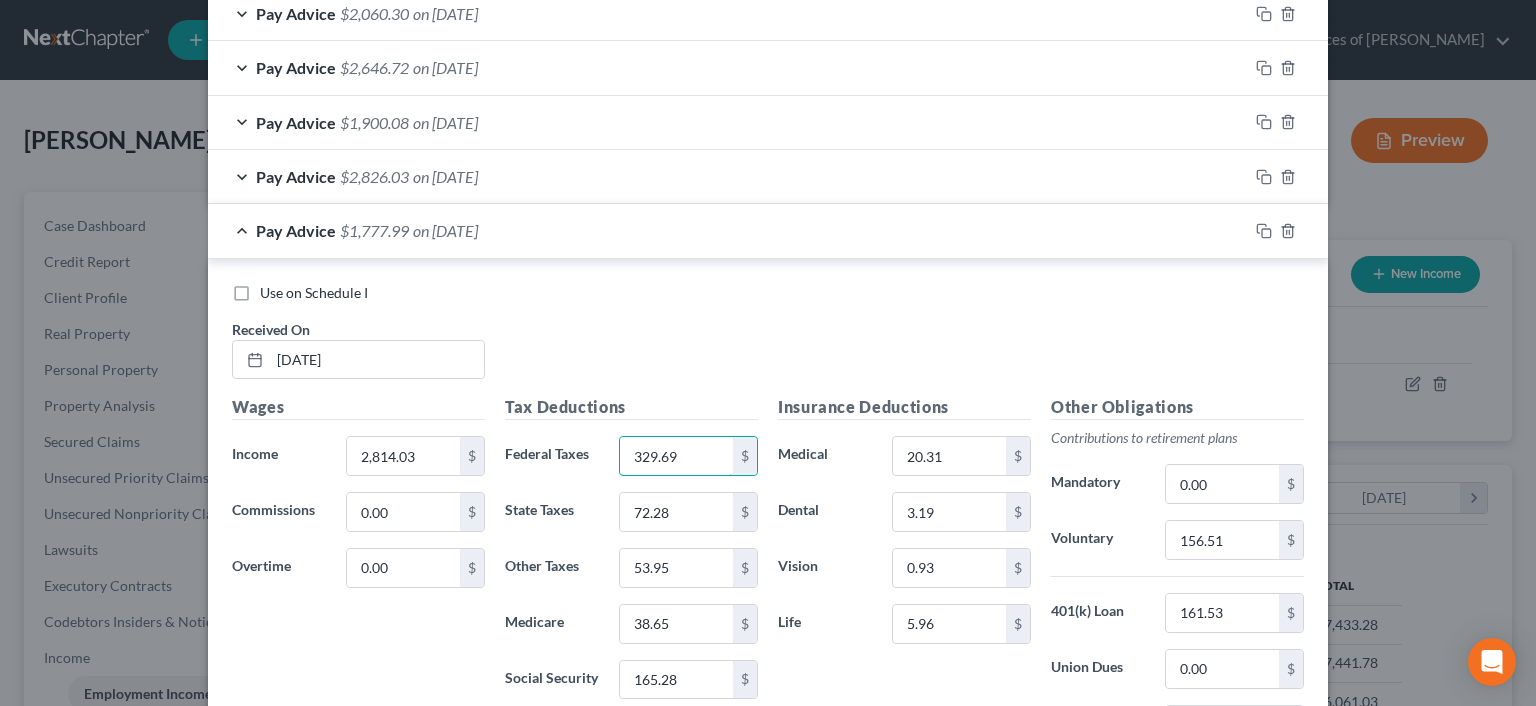 type on "329.69" 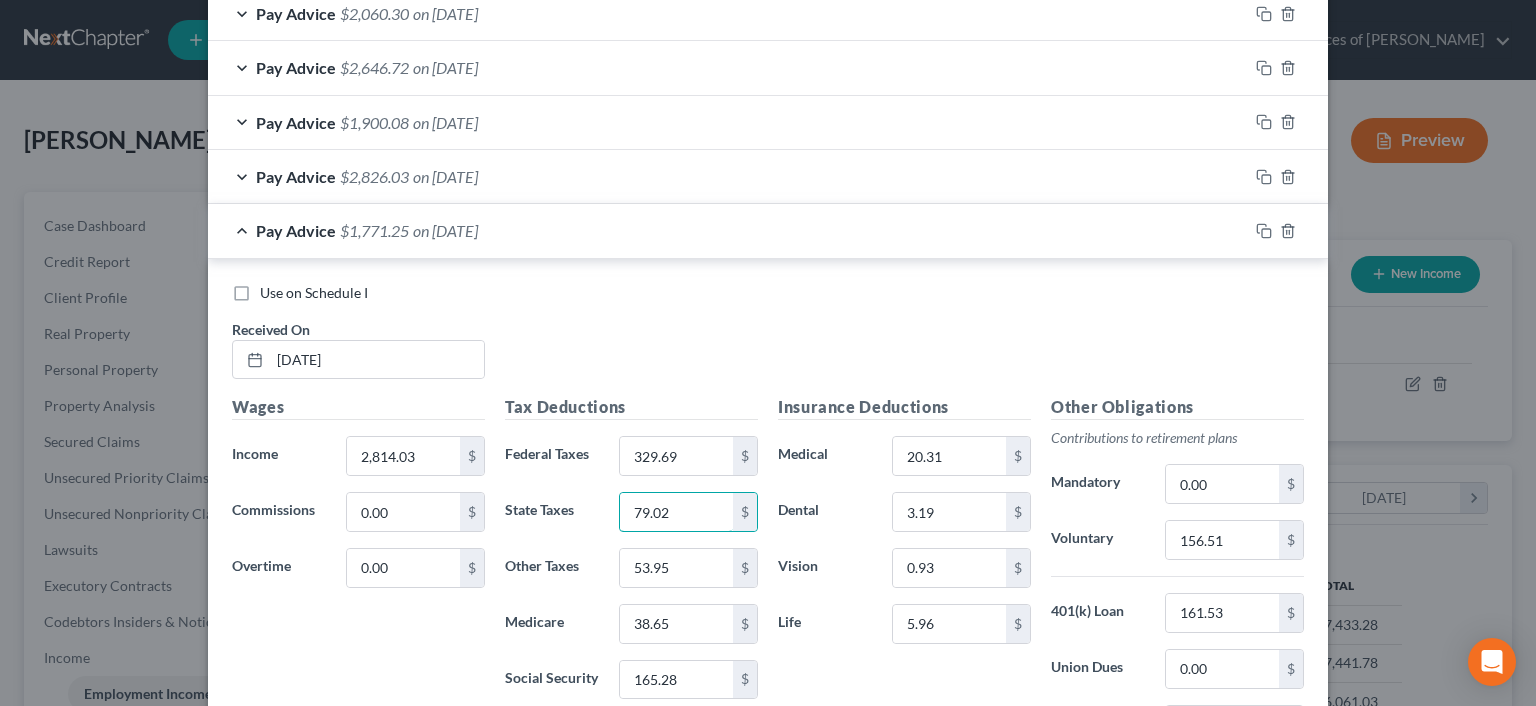 type on "79.02" 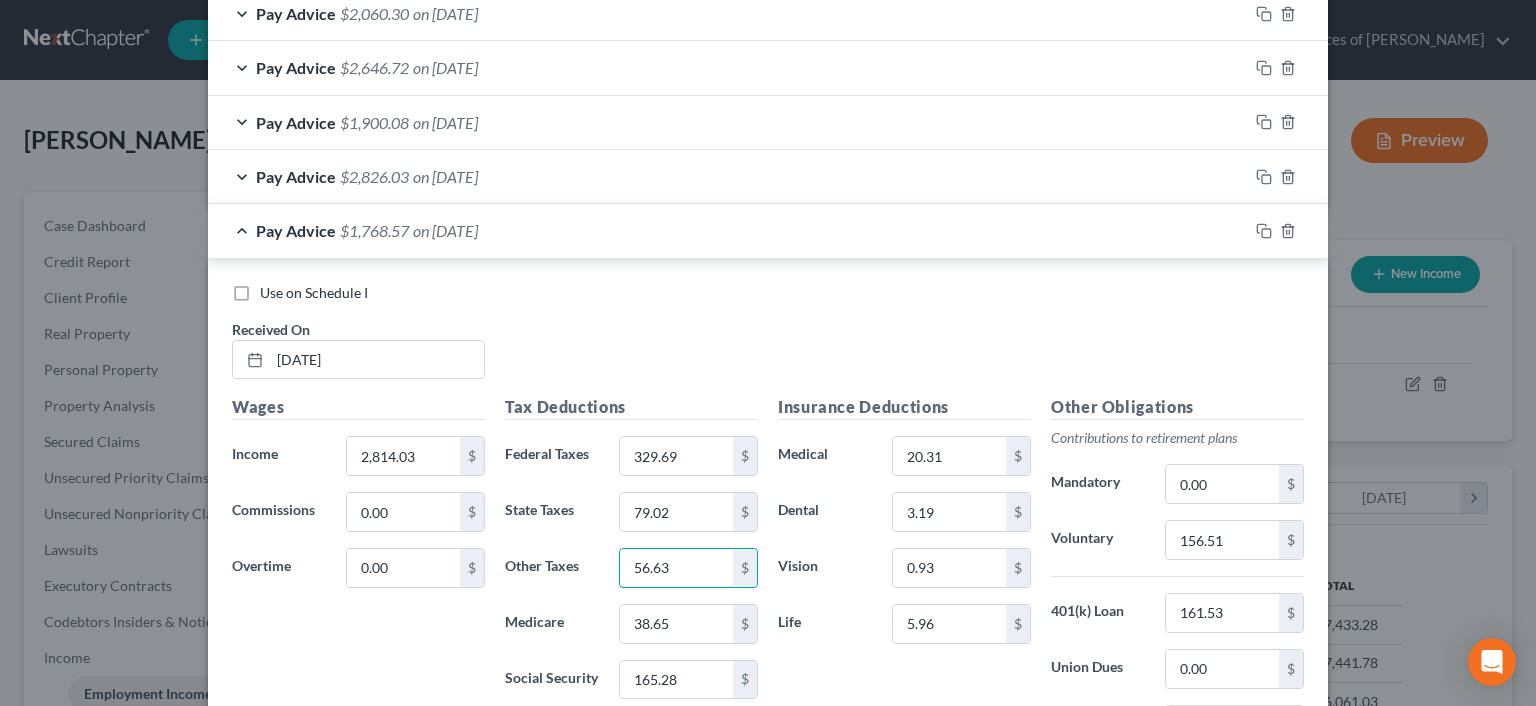 type on "56.63" 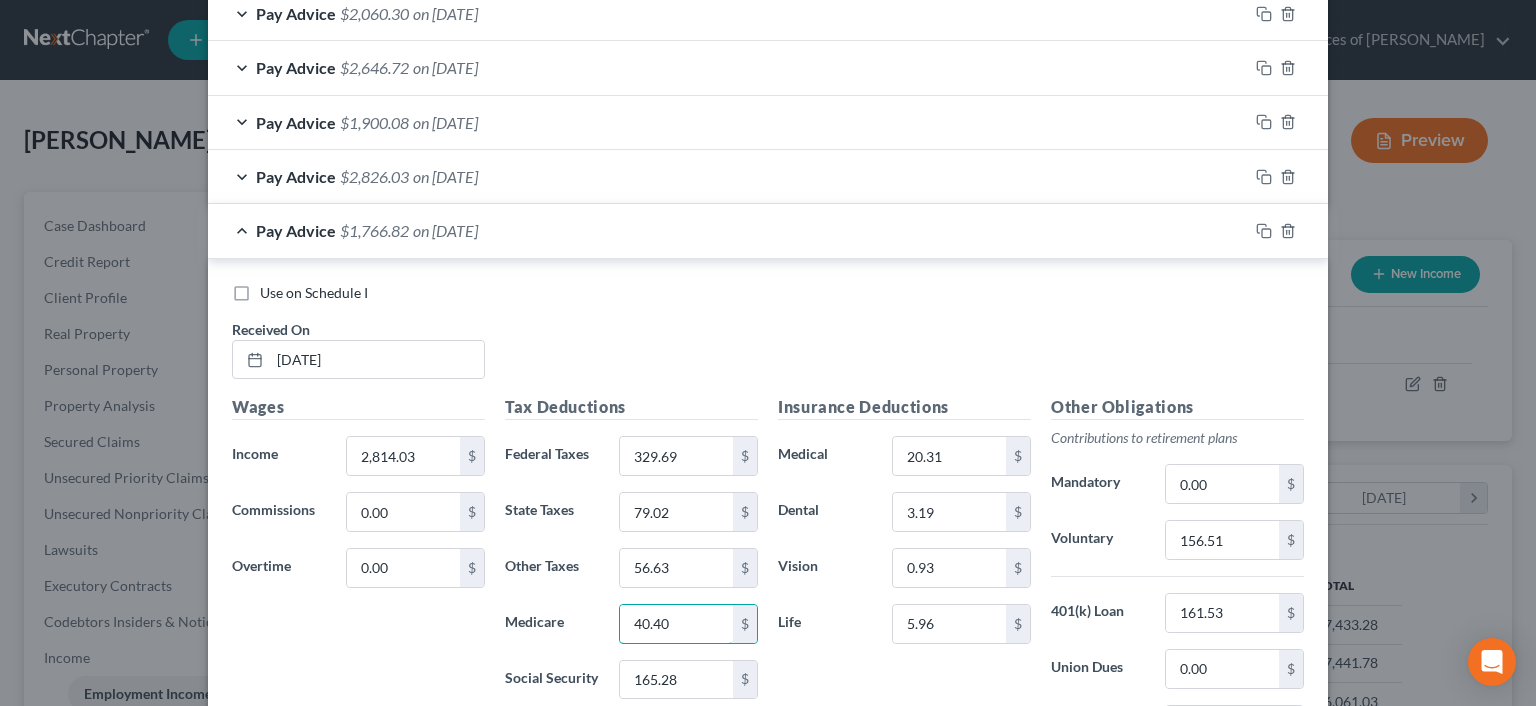type on "40.40" 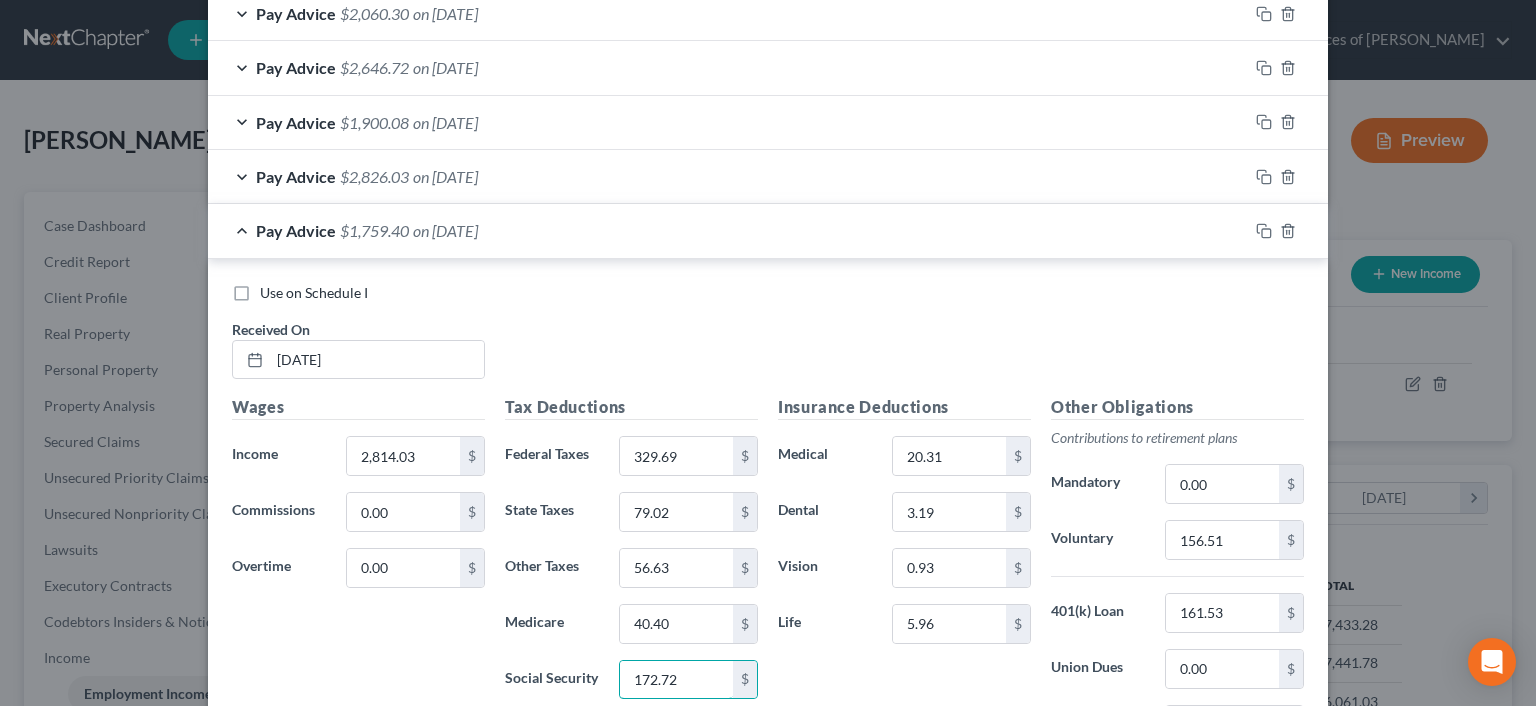 type on "172.72" 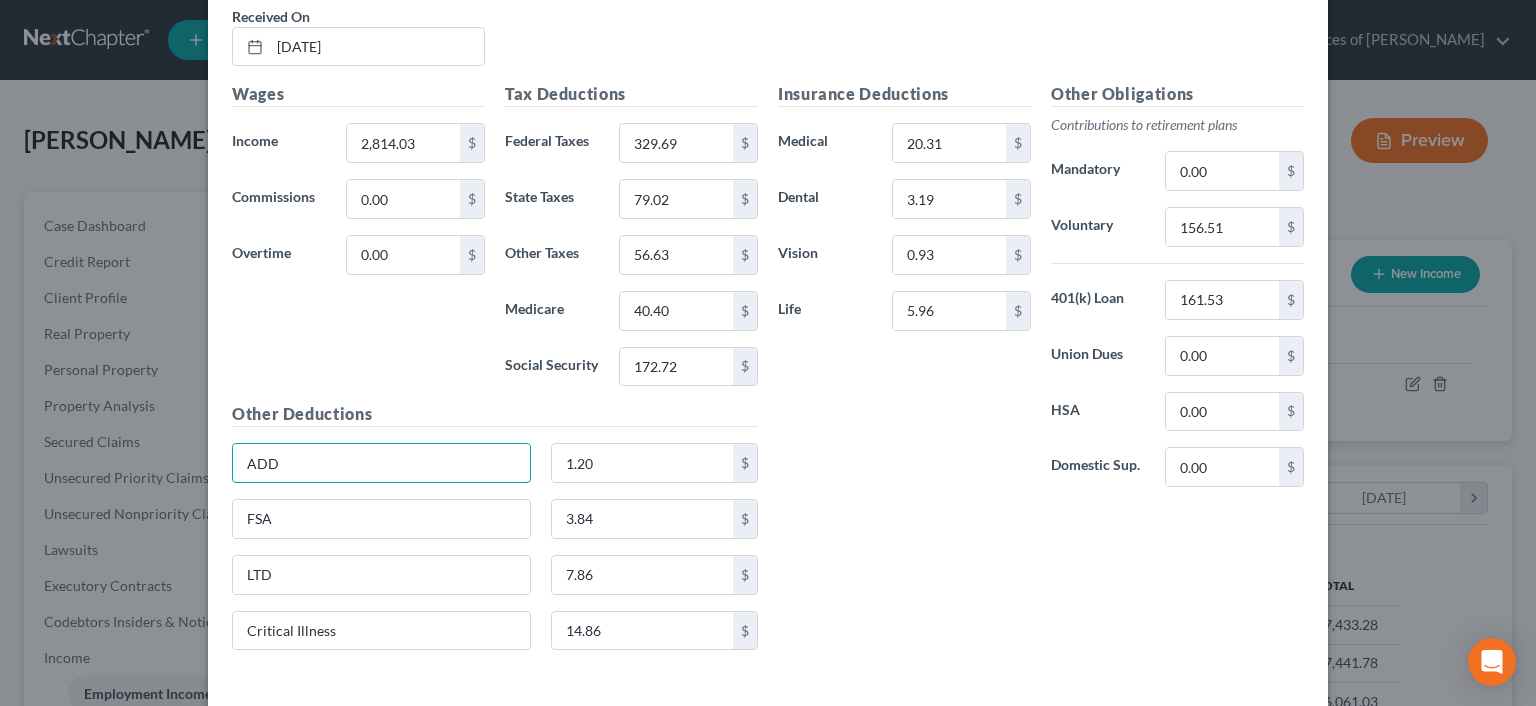 scroll, scrollTop: 2107, scrollLeft: 0, axis: vertical 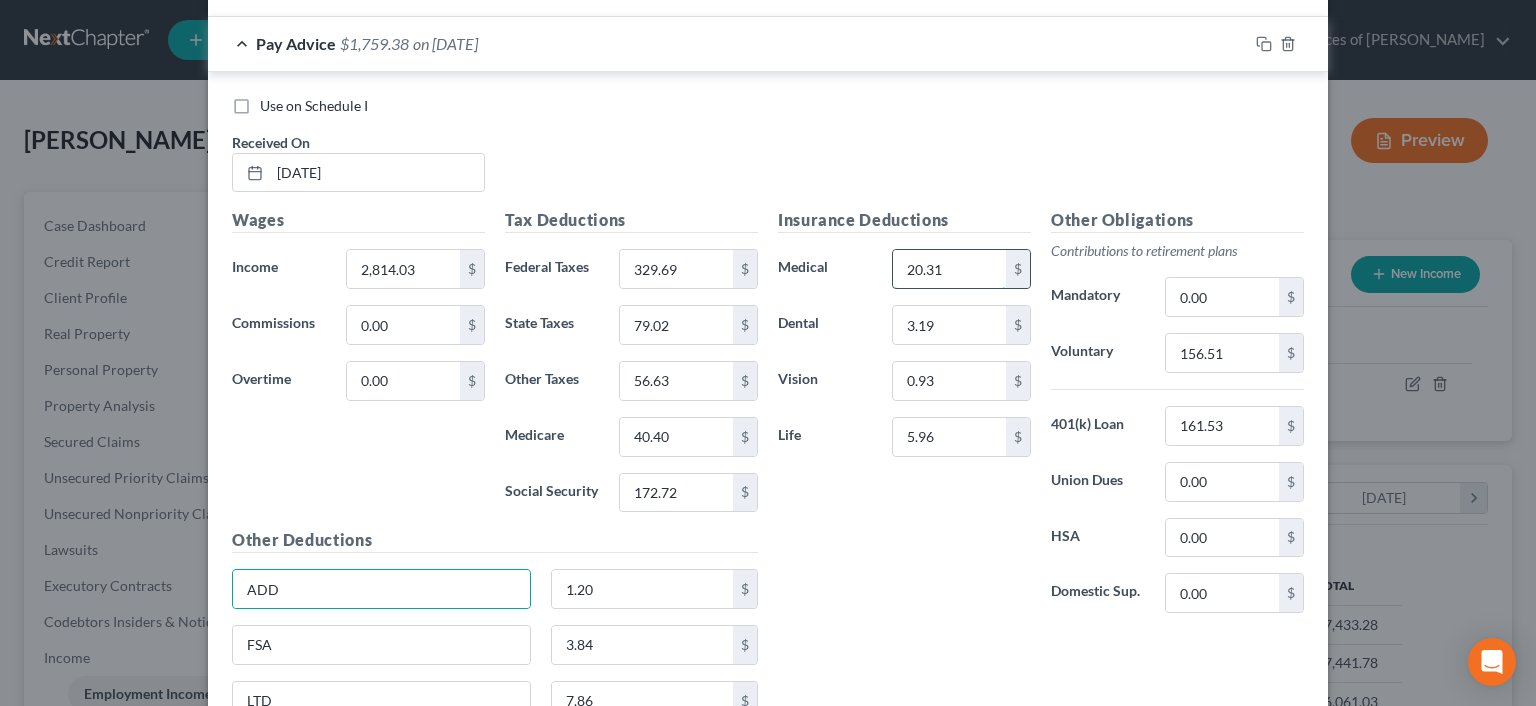 click on "20.31" at bounding box center (949, 269) 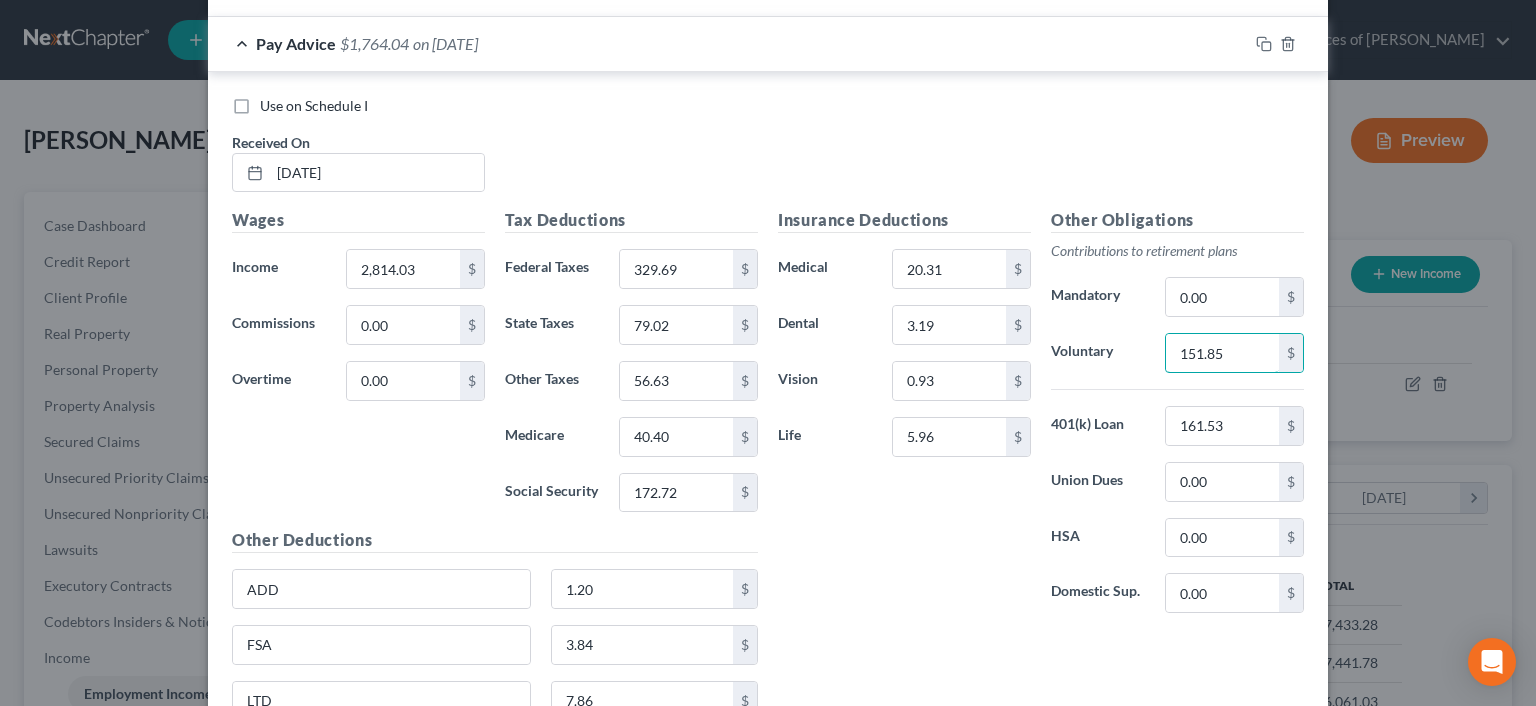 type on "151.85" 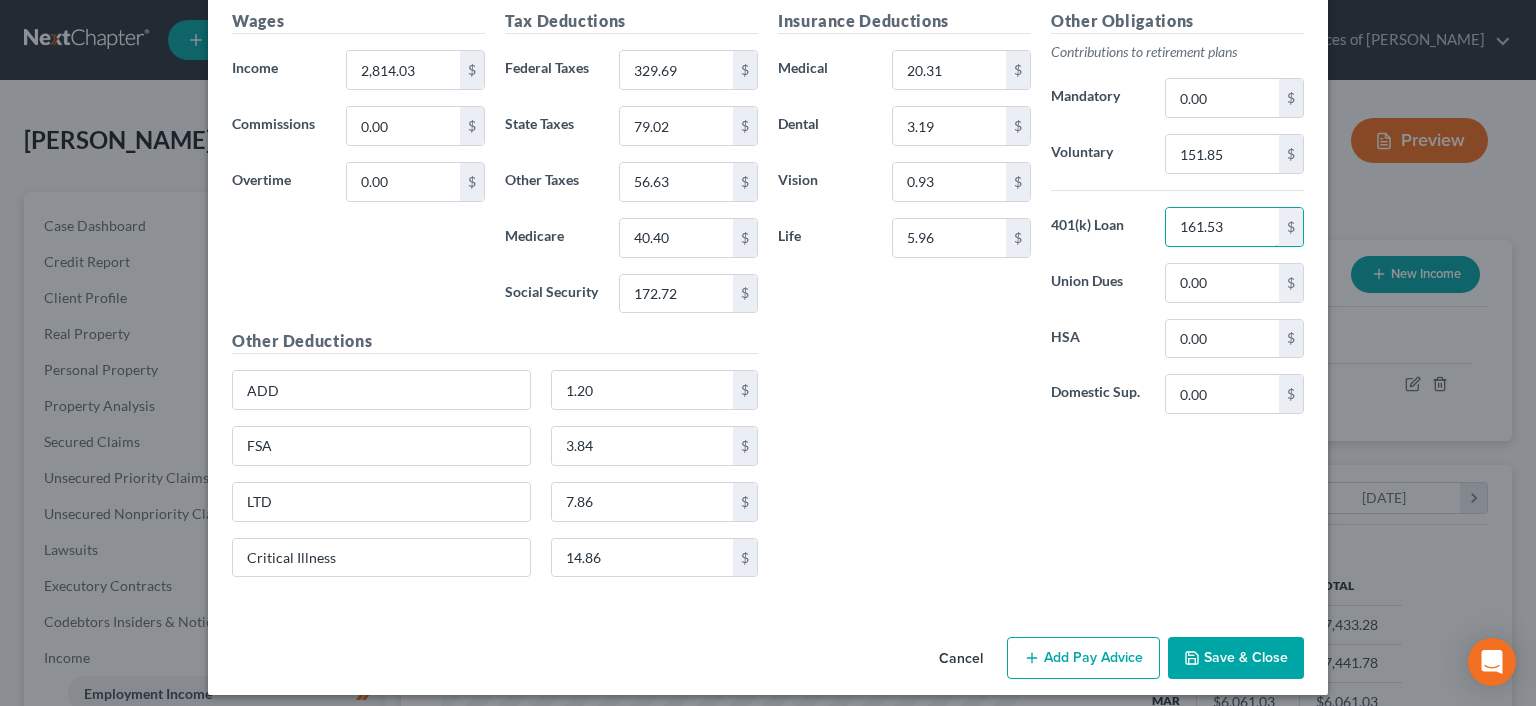scroll, scrollTop: 2307, scrollLeft: 0, axis: vertical 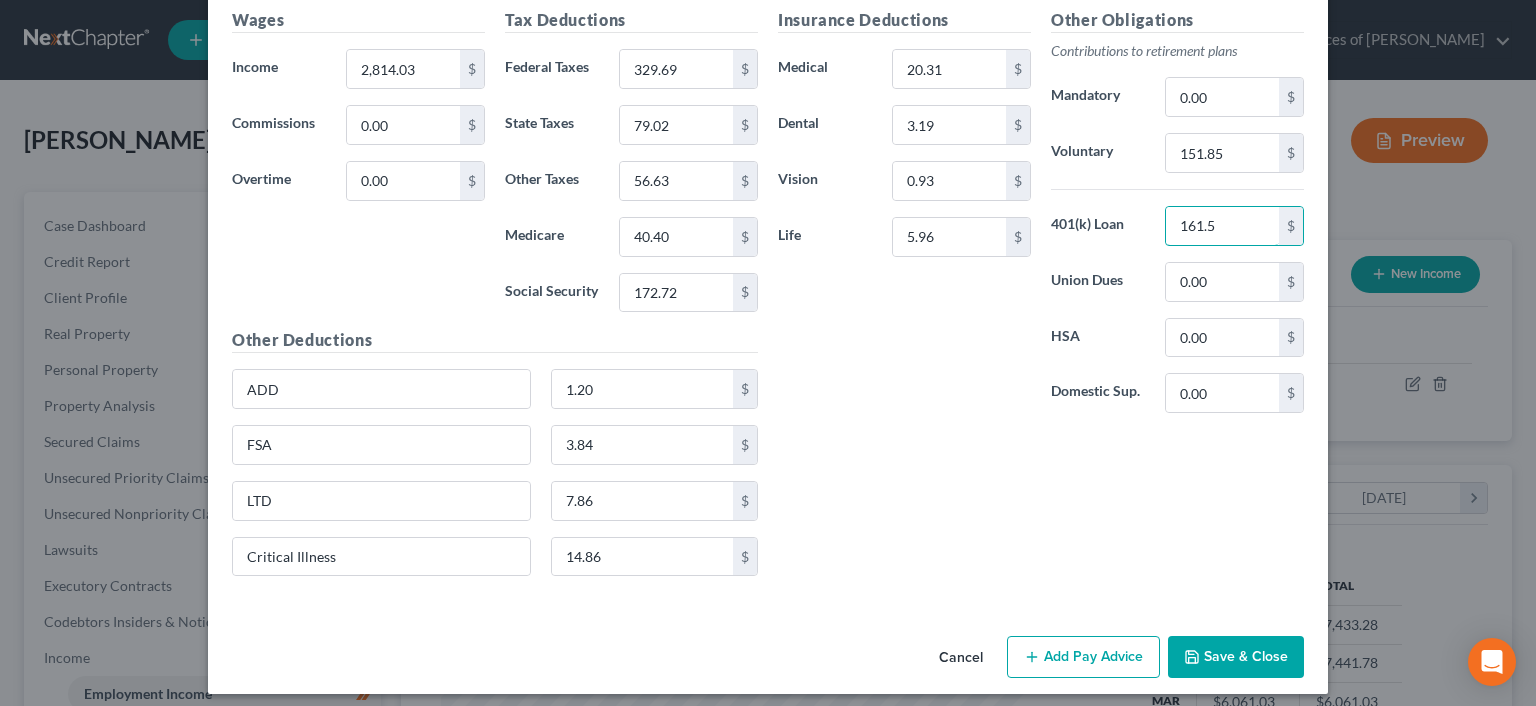 type on "161.53" 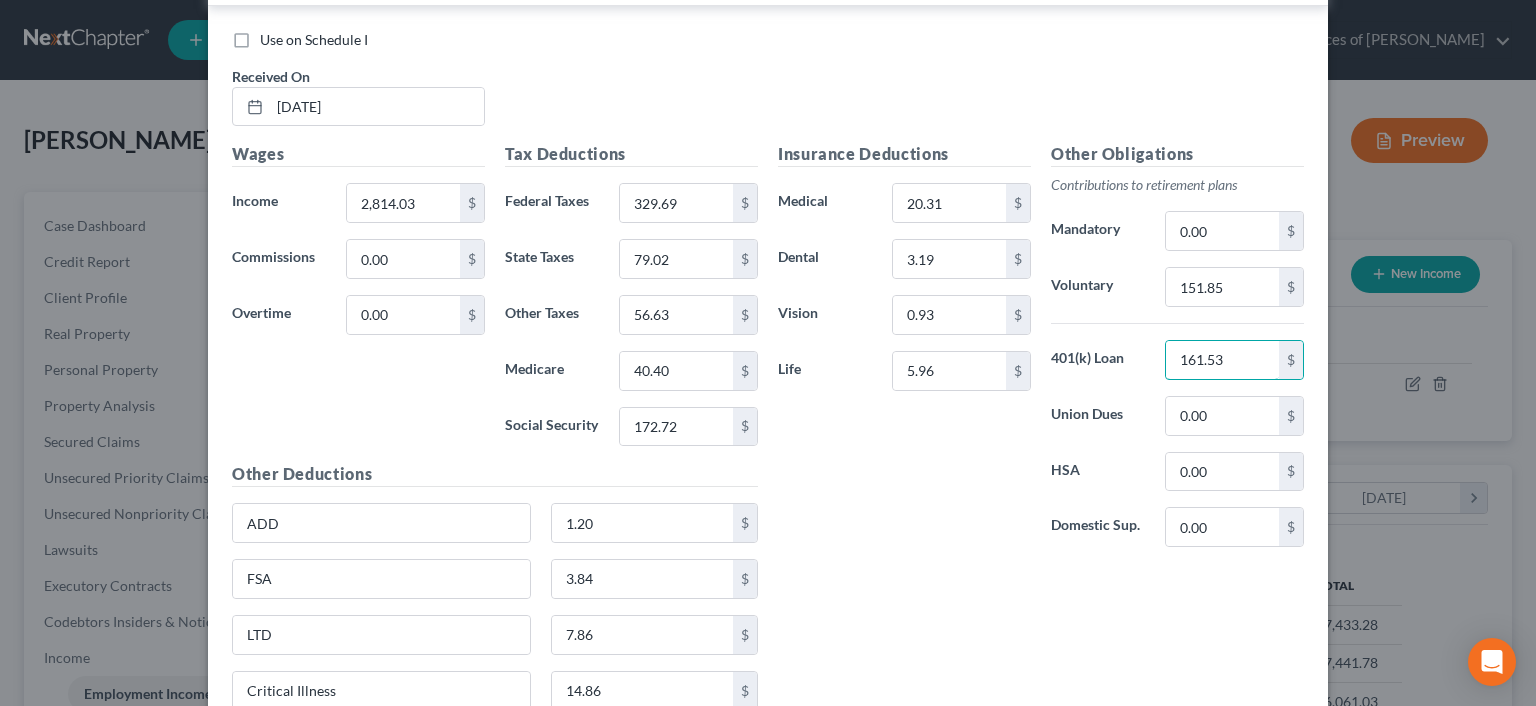 scroll, scrollTop: 2040, scrollLeft: 0, axis: vertical 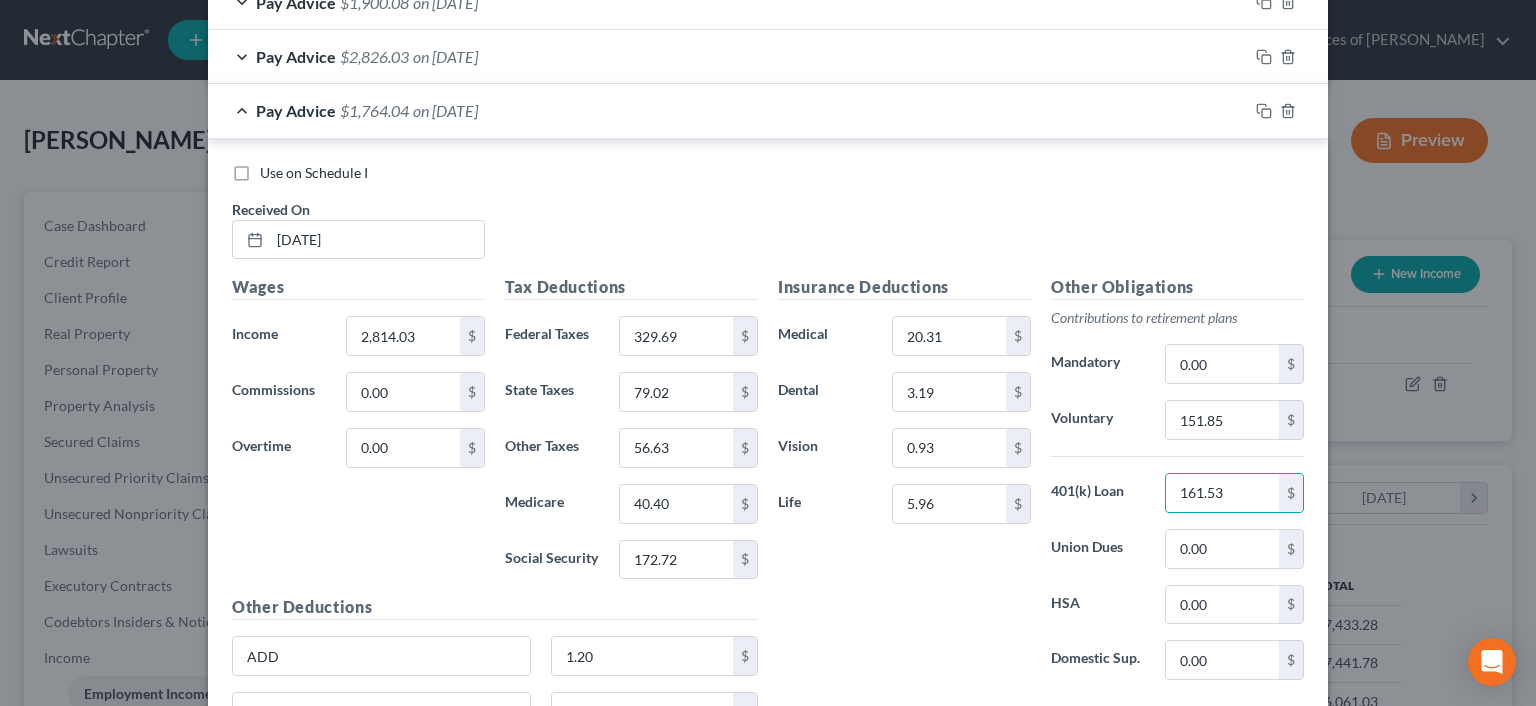 click on "Insurance Deductions Medical 20.31 $ Dental 3.19 $ Vision 0.93 $ Life 5.96 $" at bounding box center [904, 485] 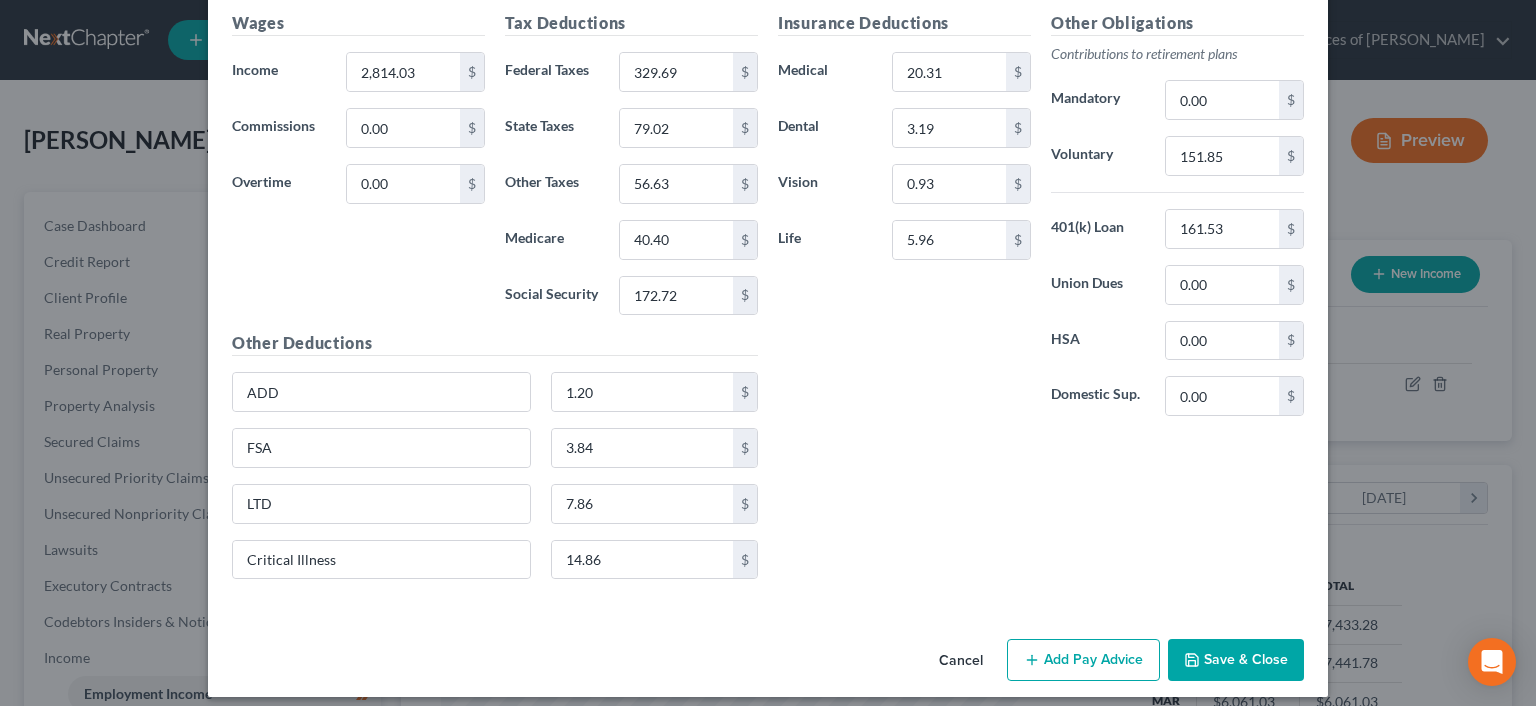 scroll, scrollTop: 2307, scrollLeft: 0, axis: vertical 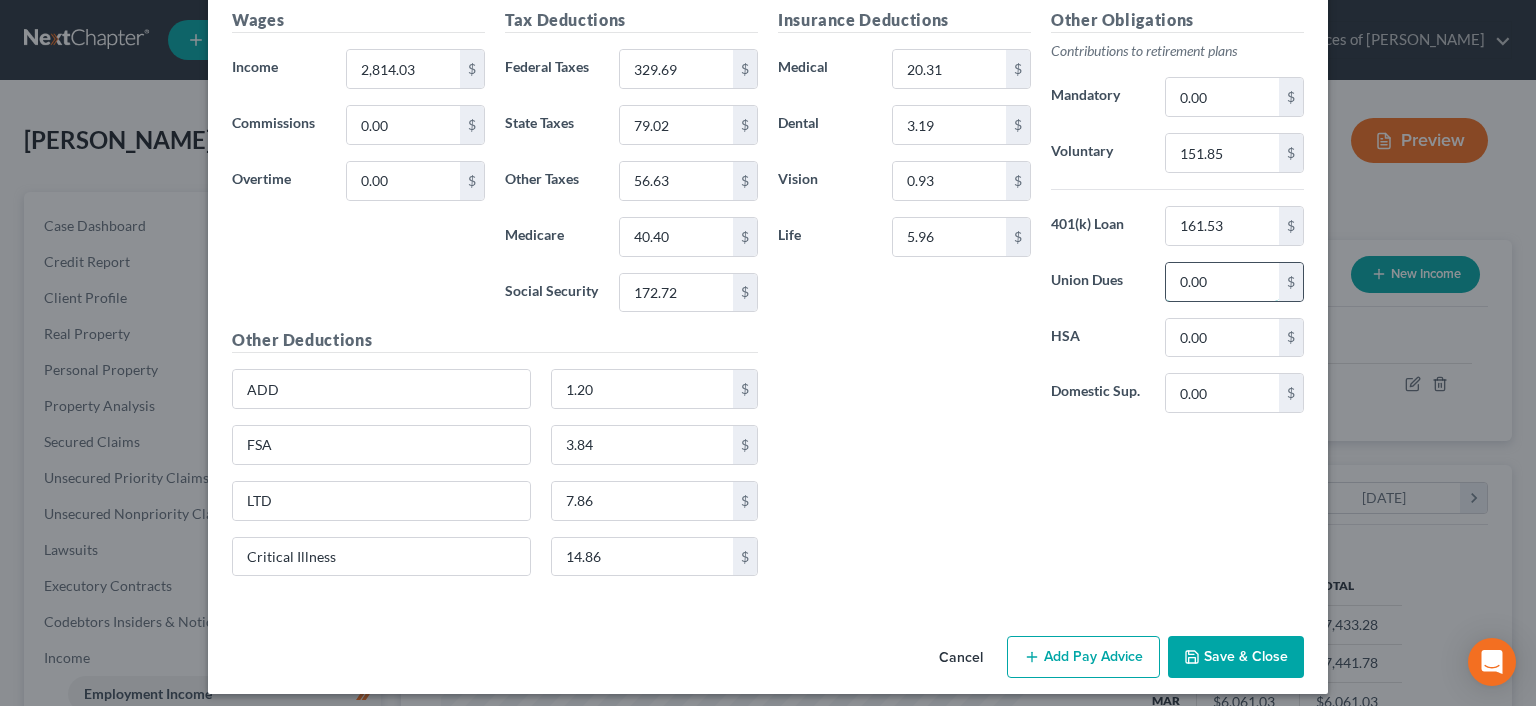 click on "0.00" at bounding box center [1222, 282] 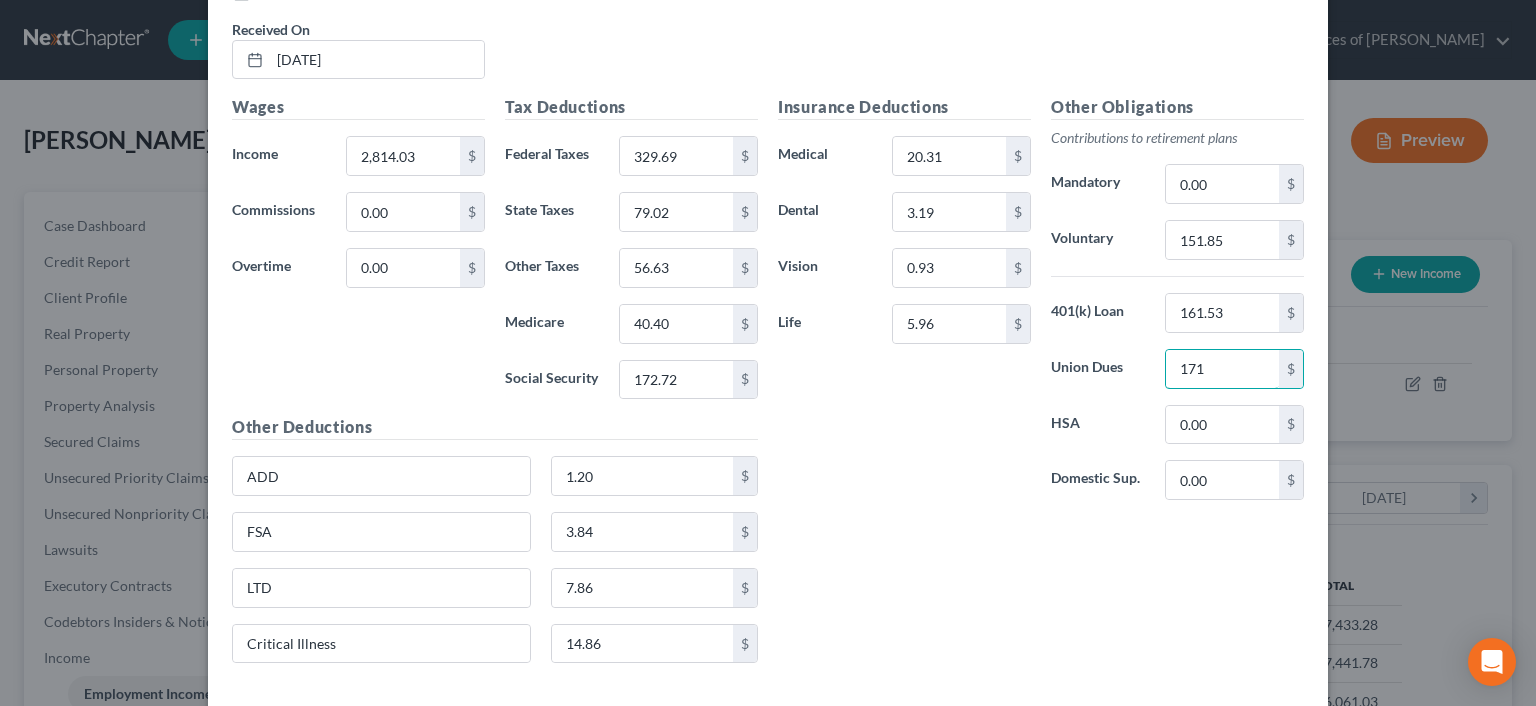 scroll, scrollTop: 2240, scrollLeft: 0, axis: vertical 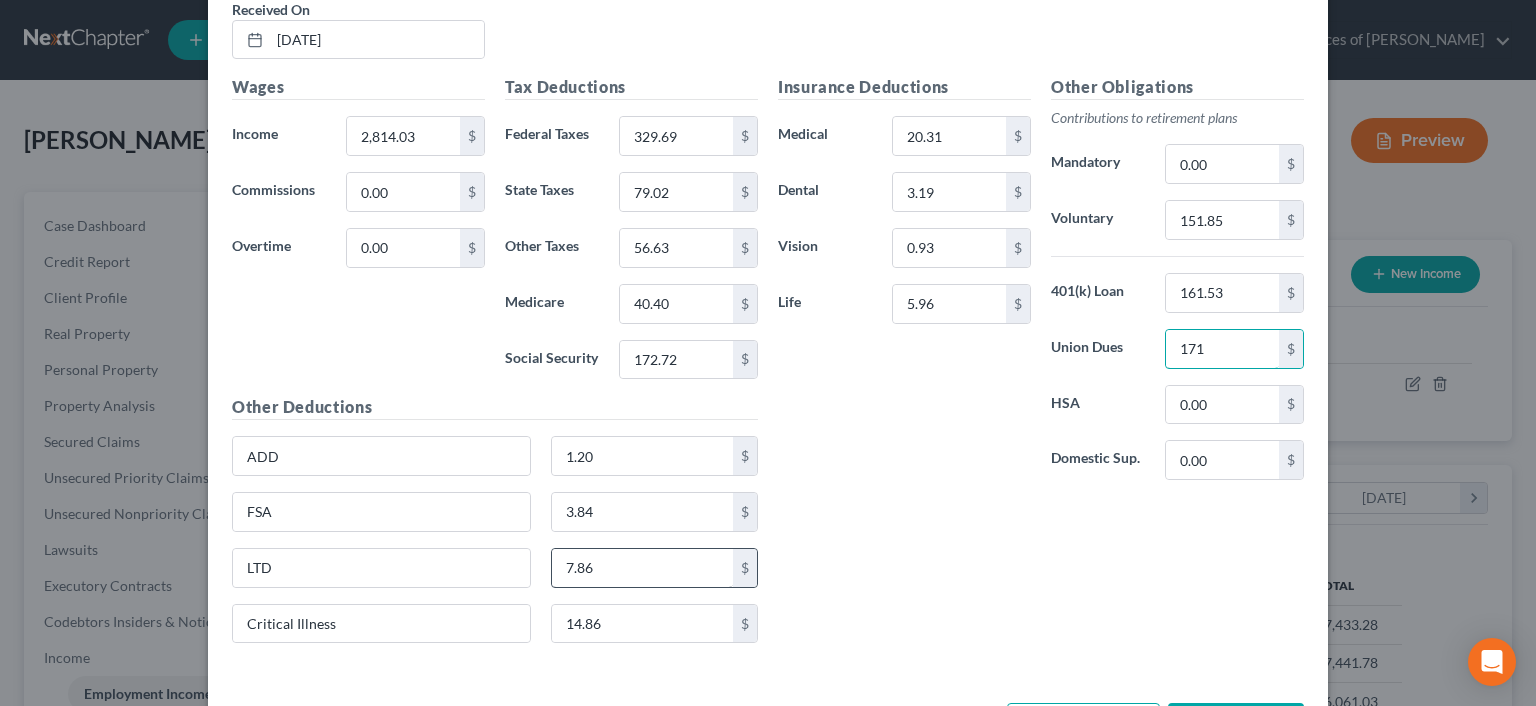 type on "171" 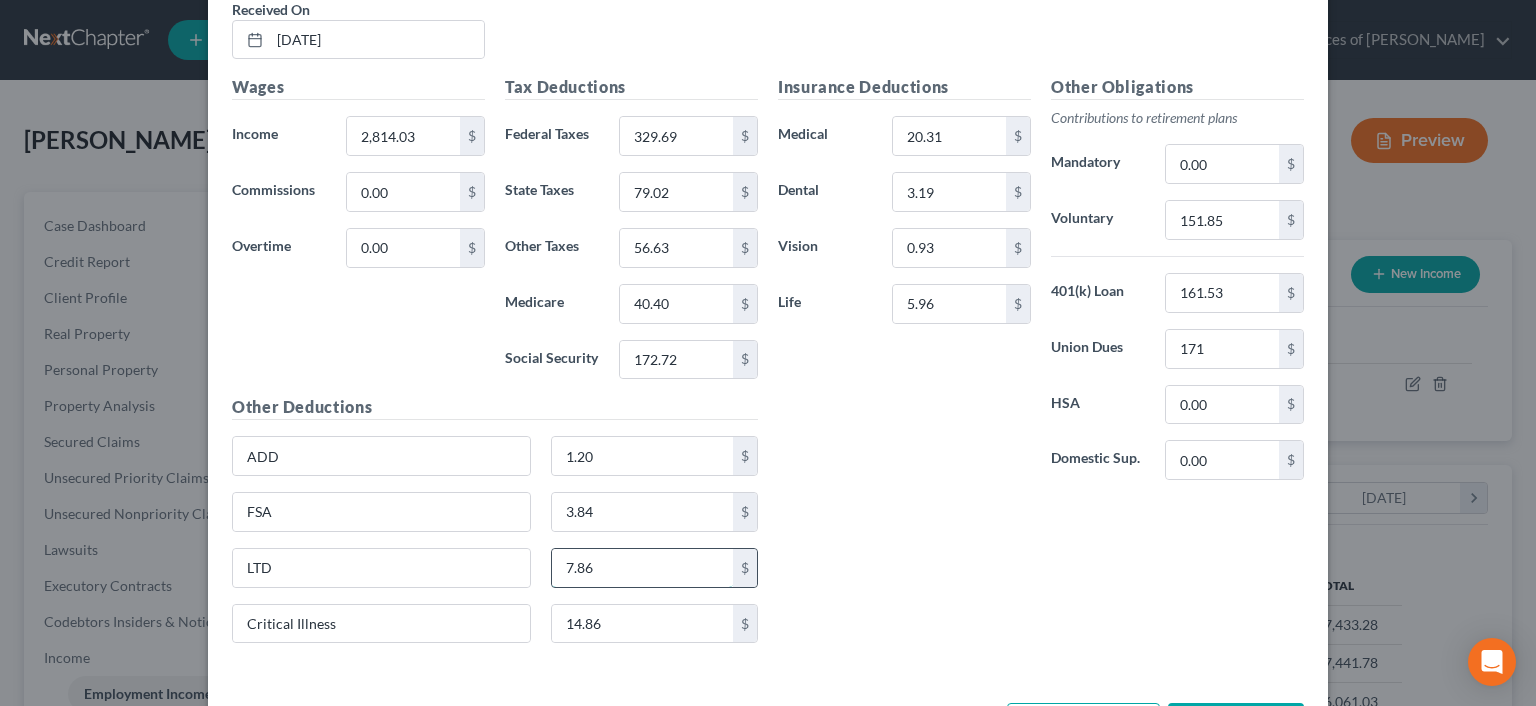 type 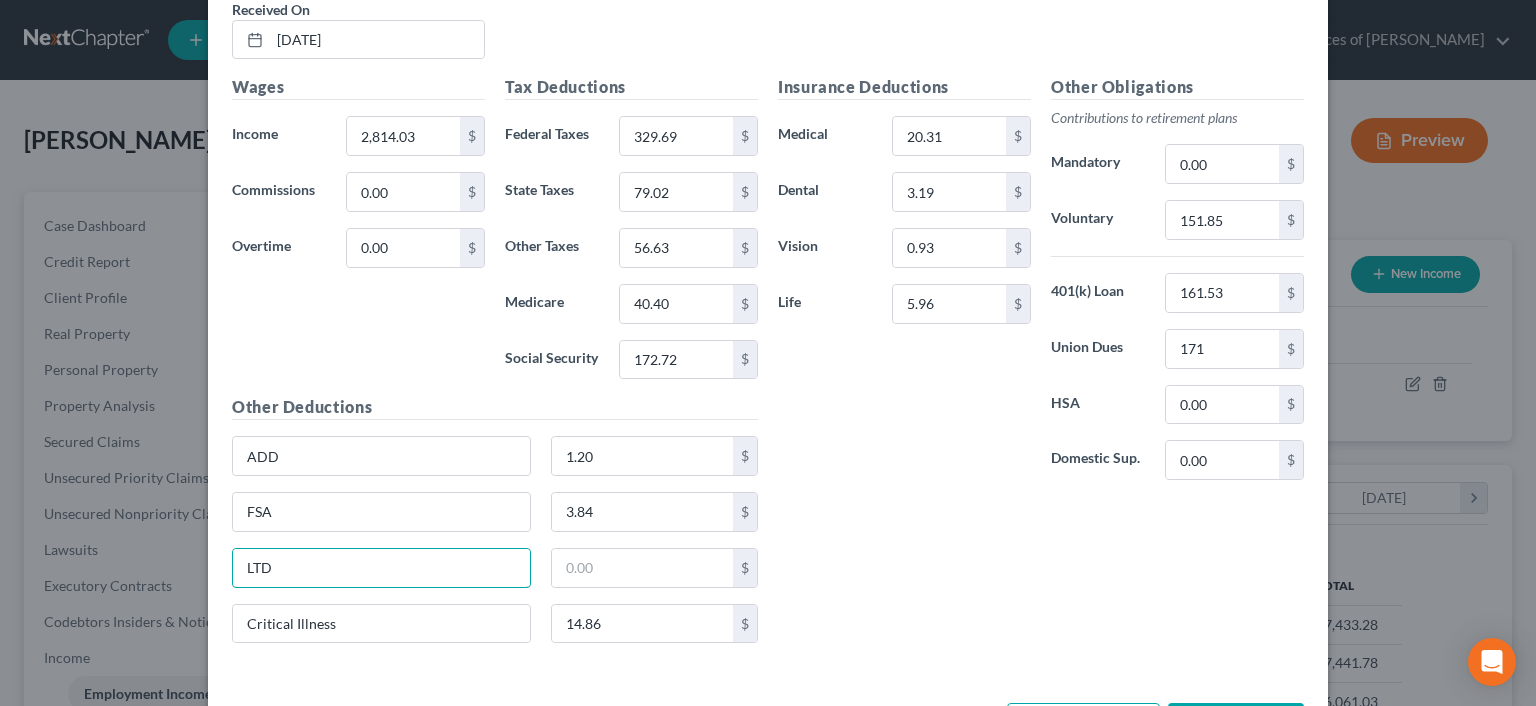 type on "LTD" 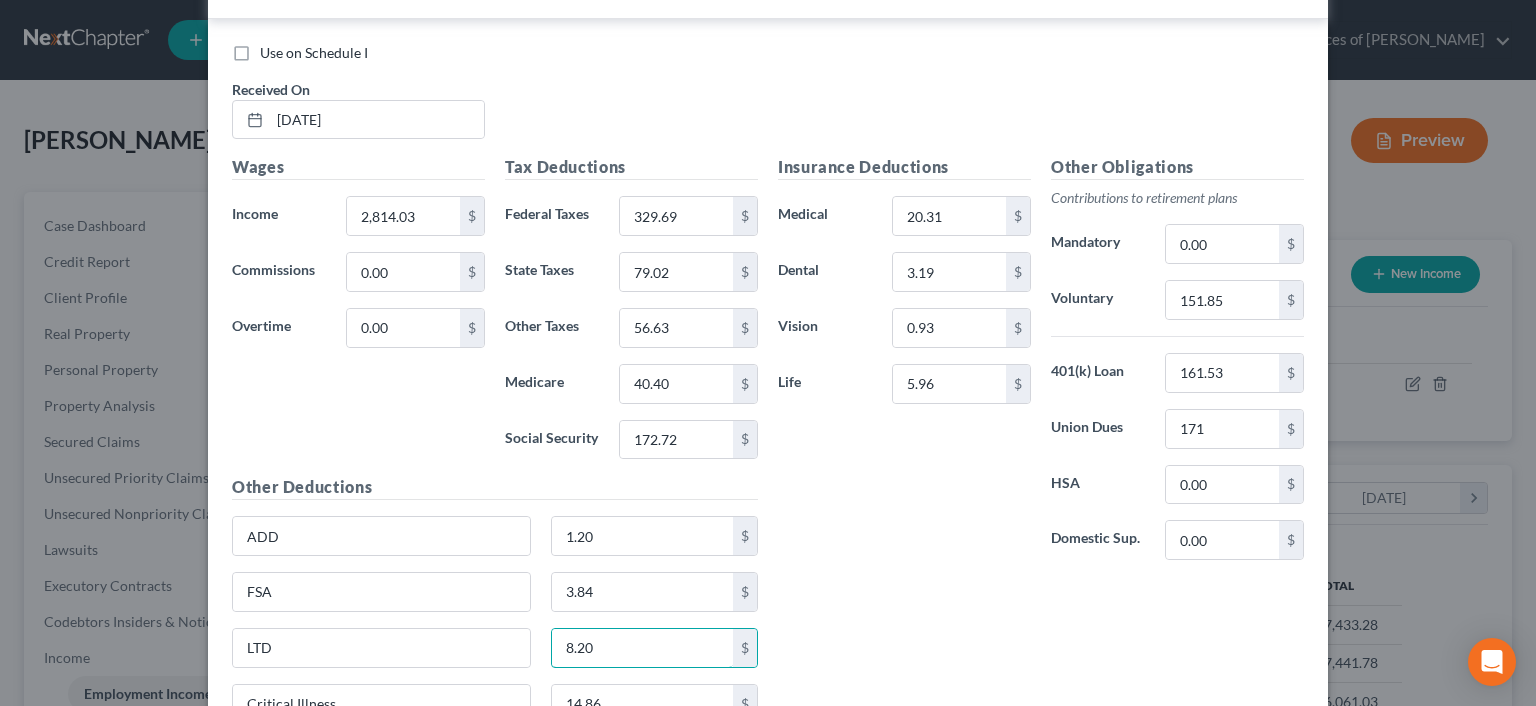 scroll, scrollTop: 2240, scrollLeft: 0, axis: vertical 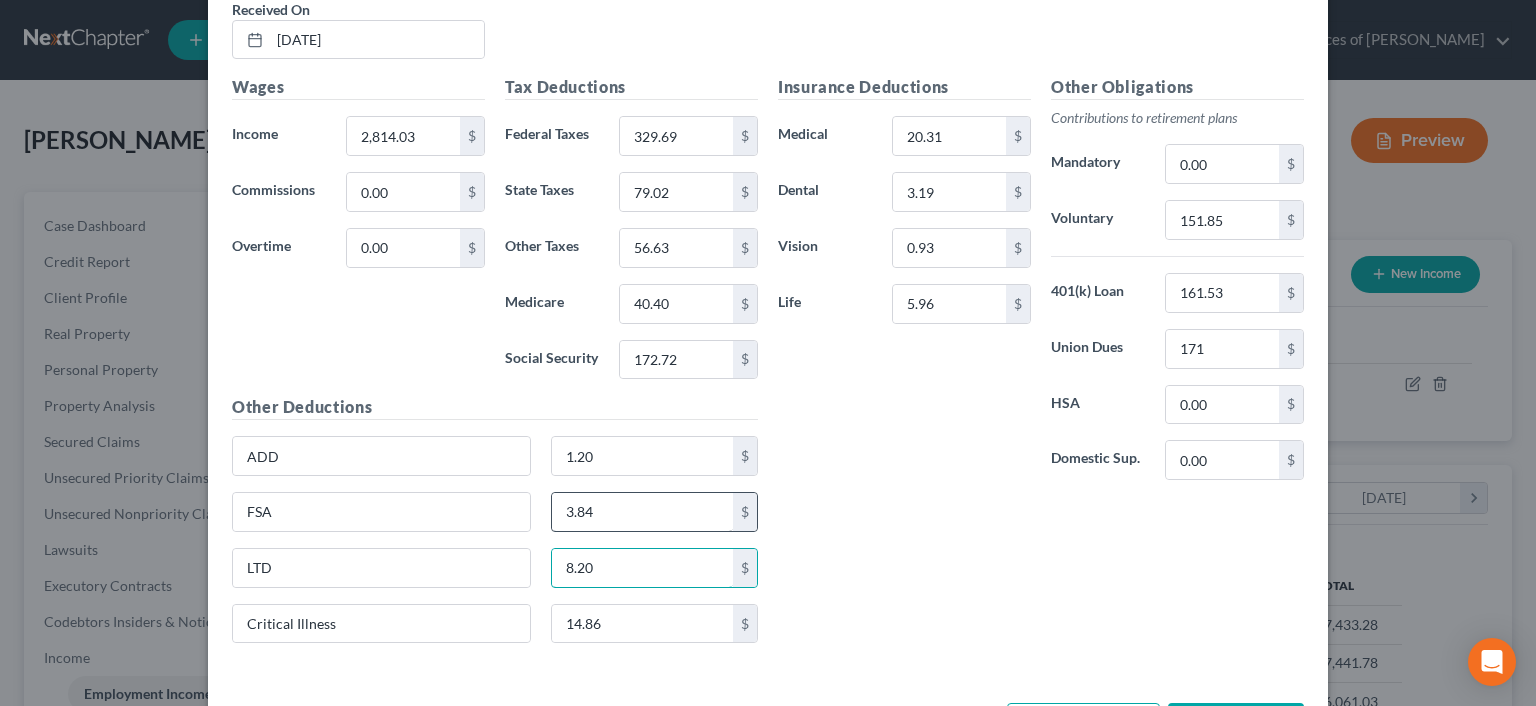 type on "8.20" 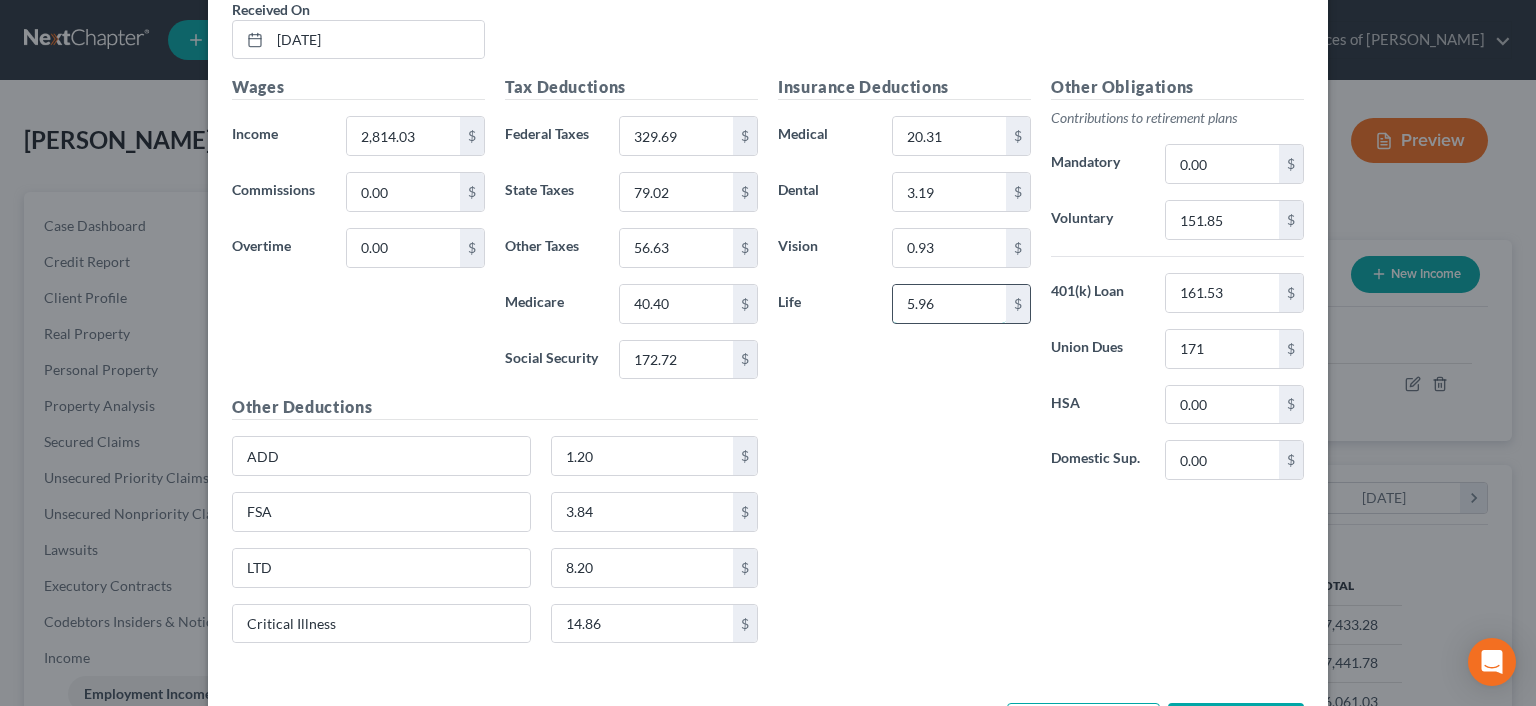 click on "5.96" at bounding box center (949, 304) 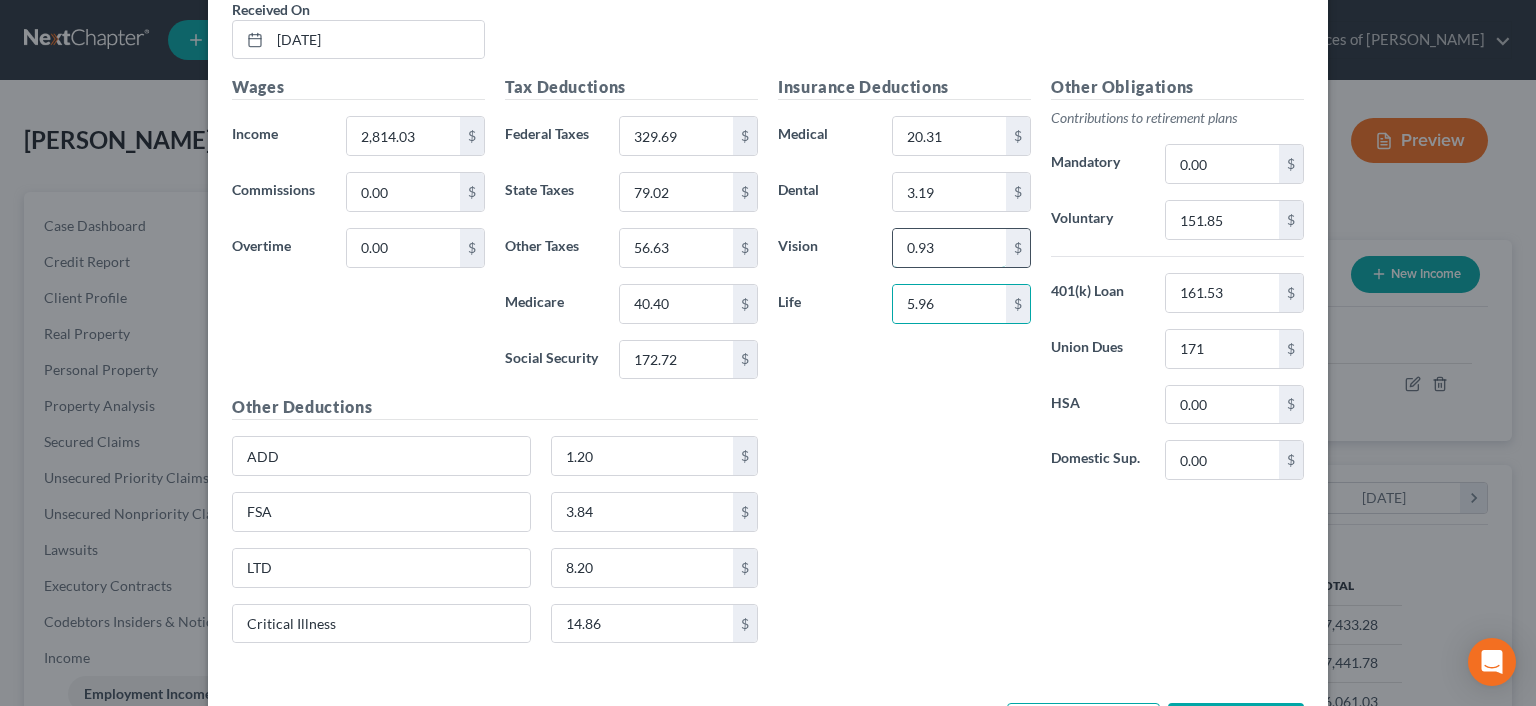 click on "0.93" at bounding box center [949, 248] 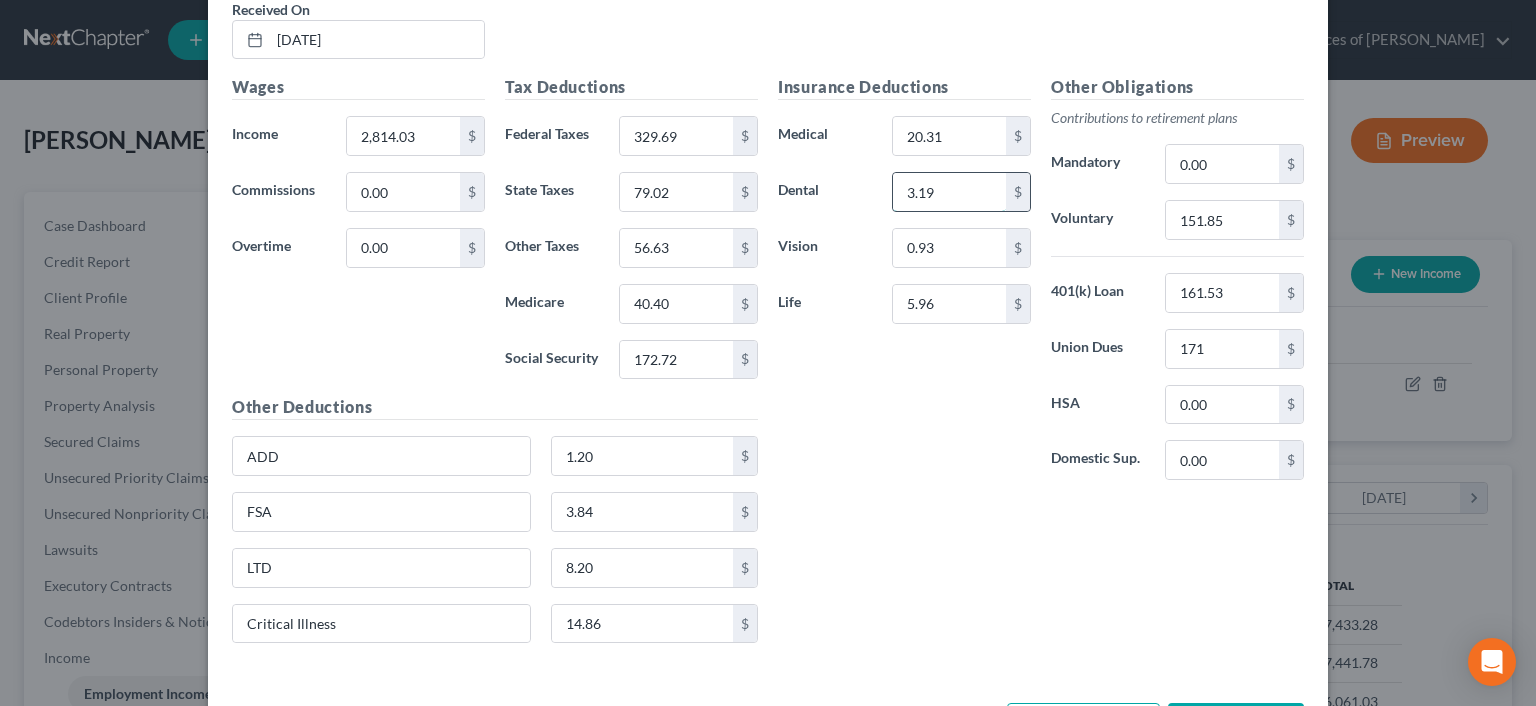click on "3.19" at bounding box center (949, 192) 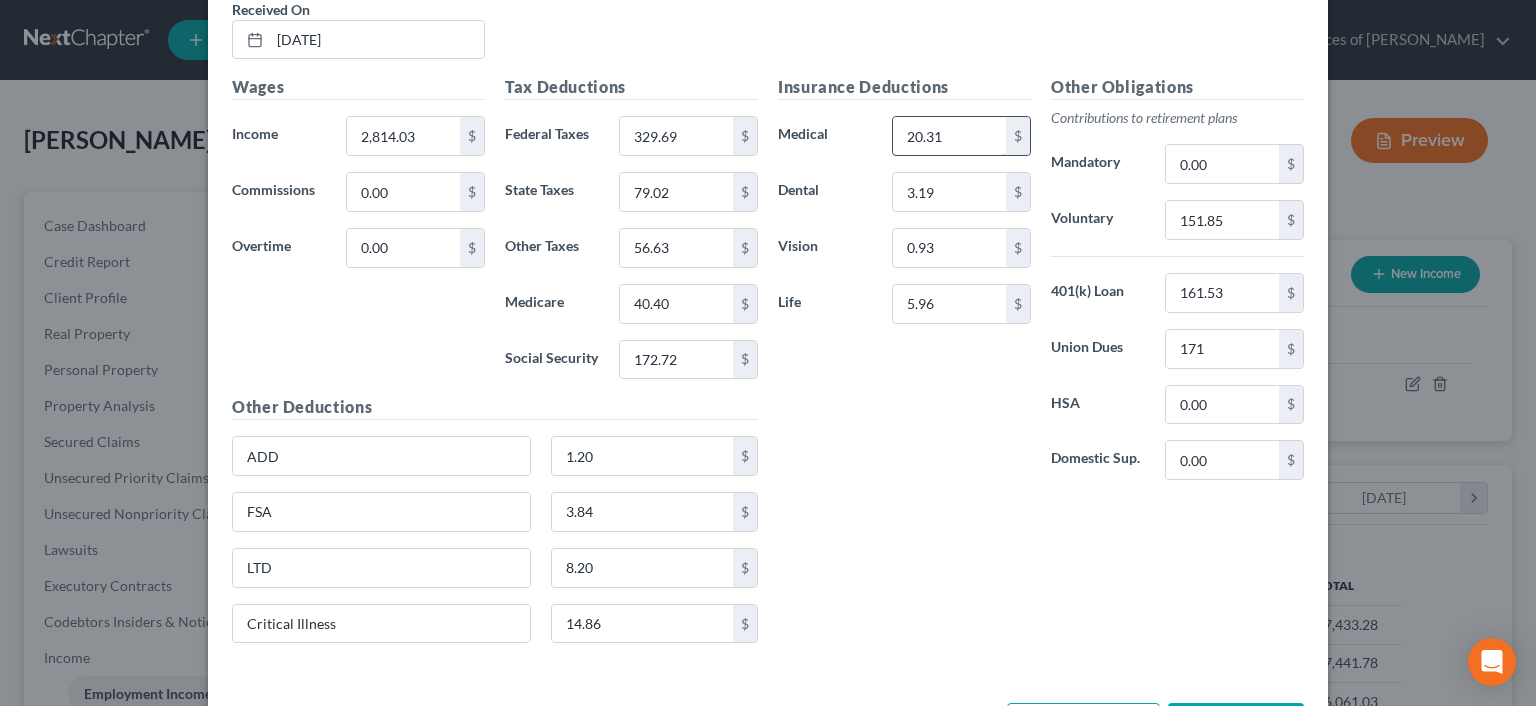 click on "20.31" at bounding box center [949, 136] 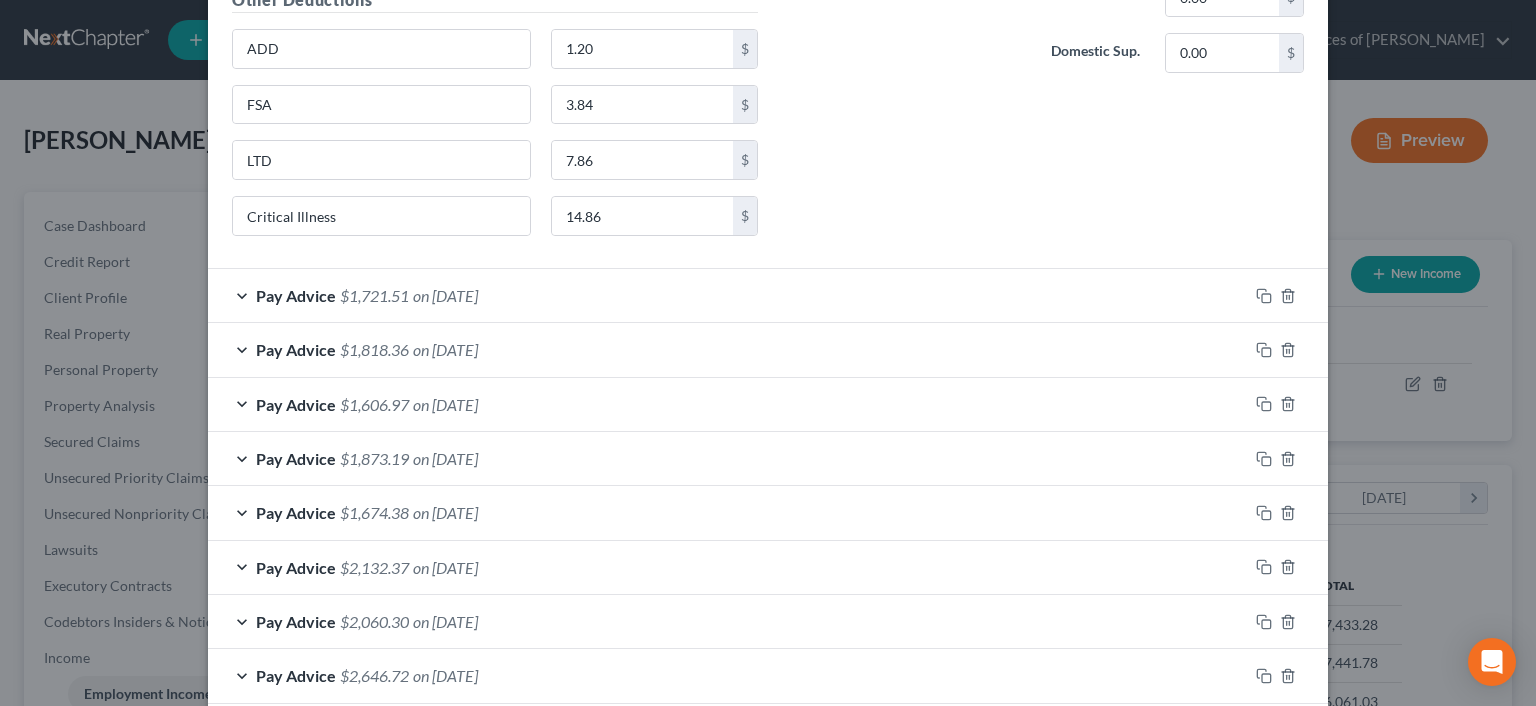 scroll, scrollTop: 1307, scrollLeft: 0, axis: vertical 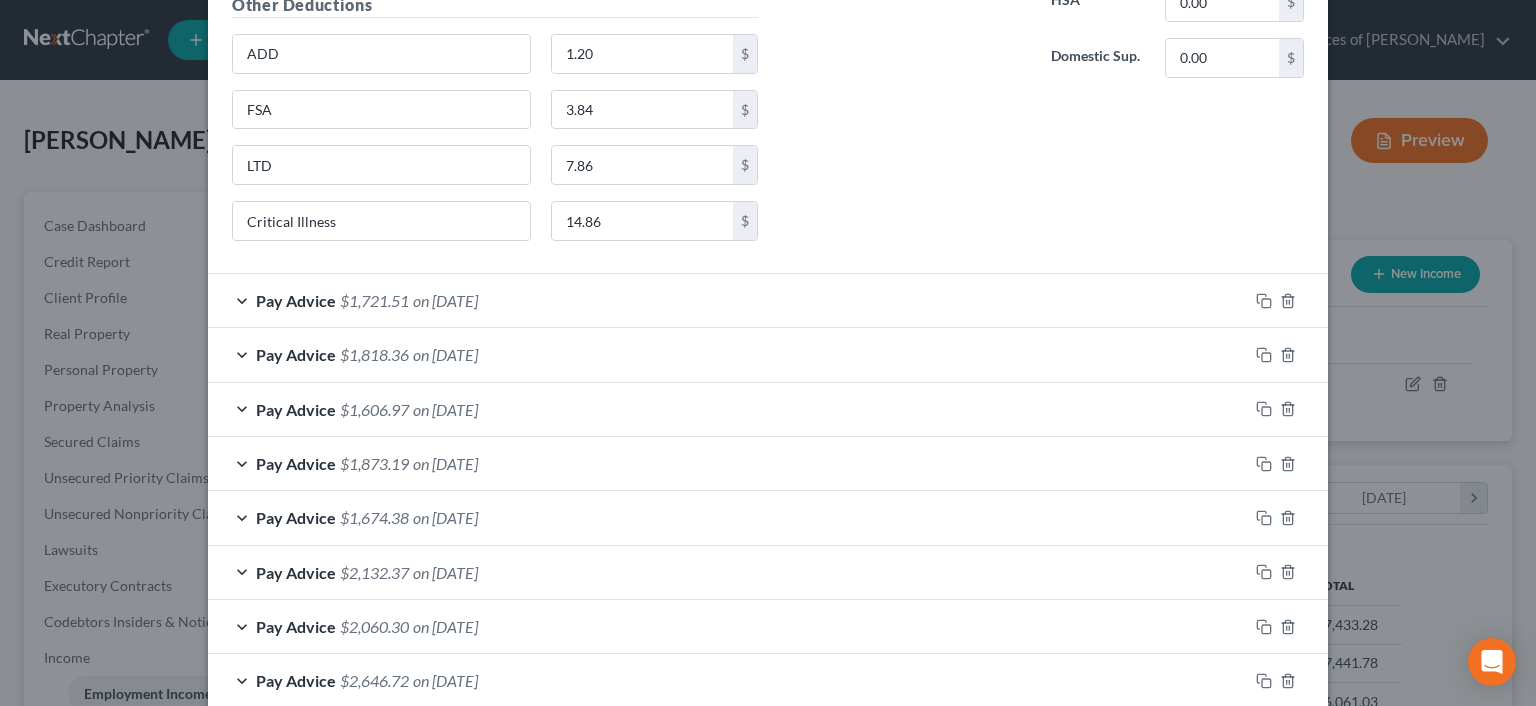drag, startPoint x: 439, startPoint y: 306, endPoint x: 677, endPoint y: 347, distance: 241.50569 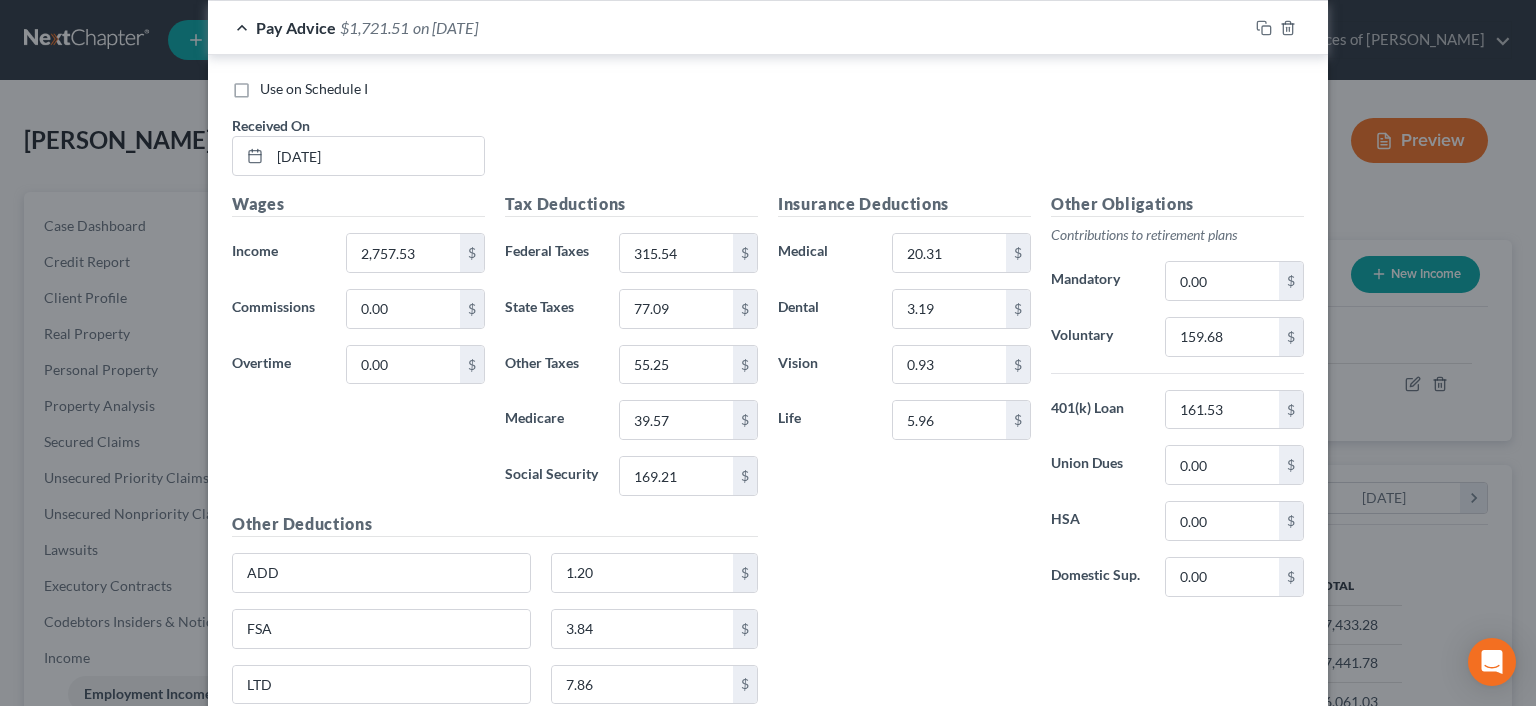 scroll, scrollTop: 1707, scrollLeft: 0, axis: vertical 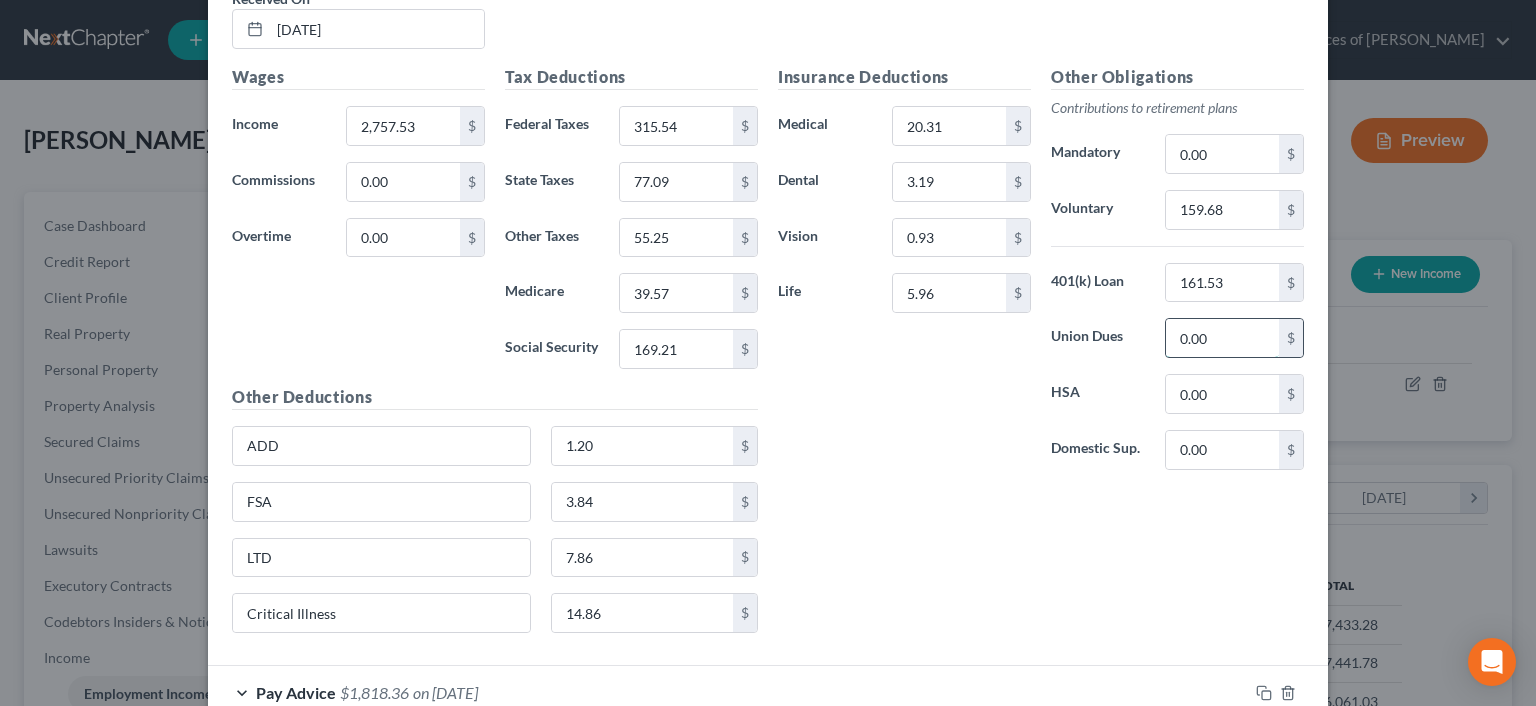 click on "0.00" at bounding box center [1222, 338] 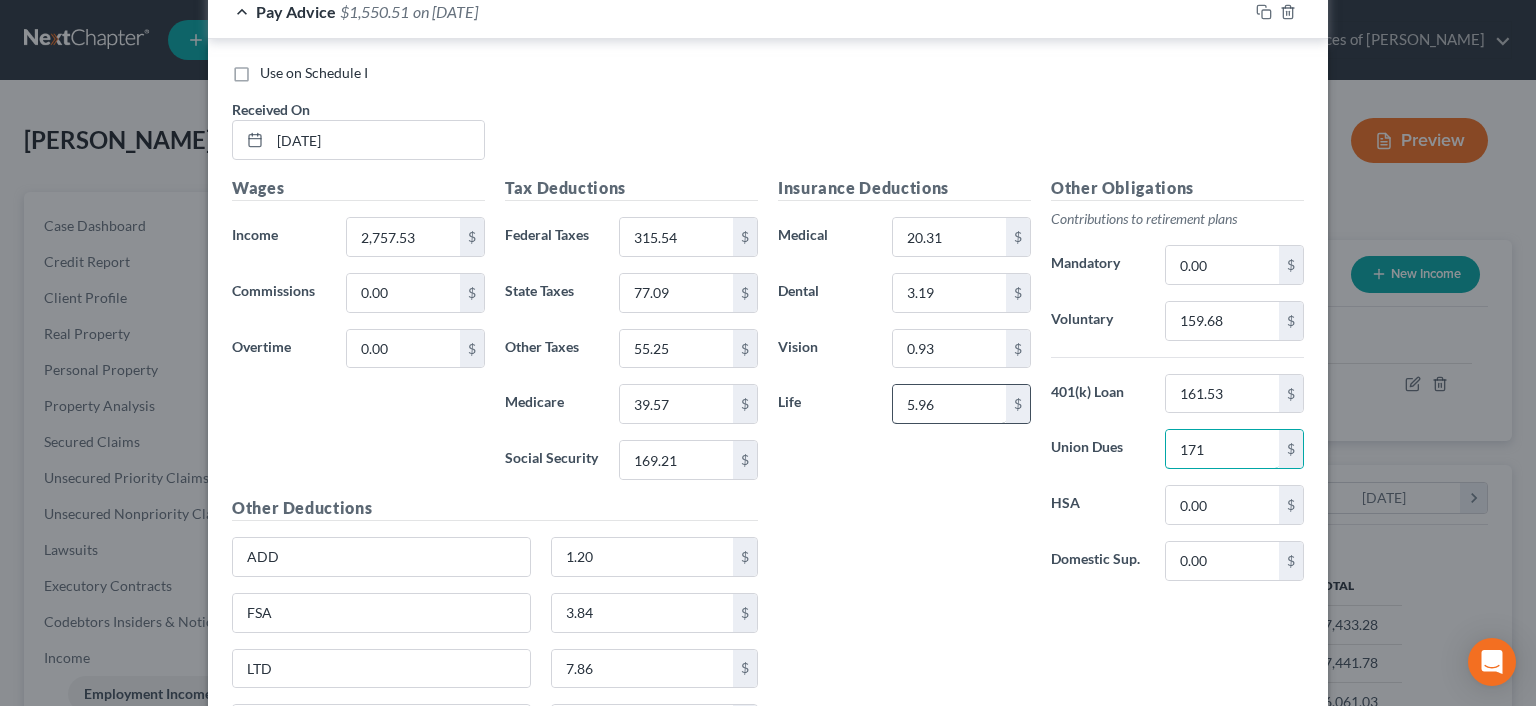 scroll, scrollTop: 1773, scrollLeft: 0, axis: vertical 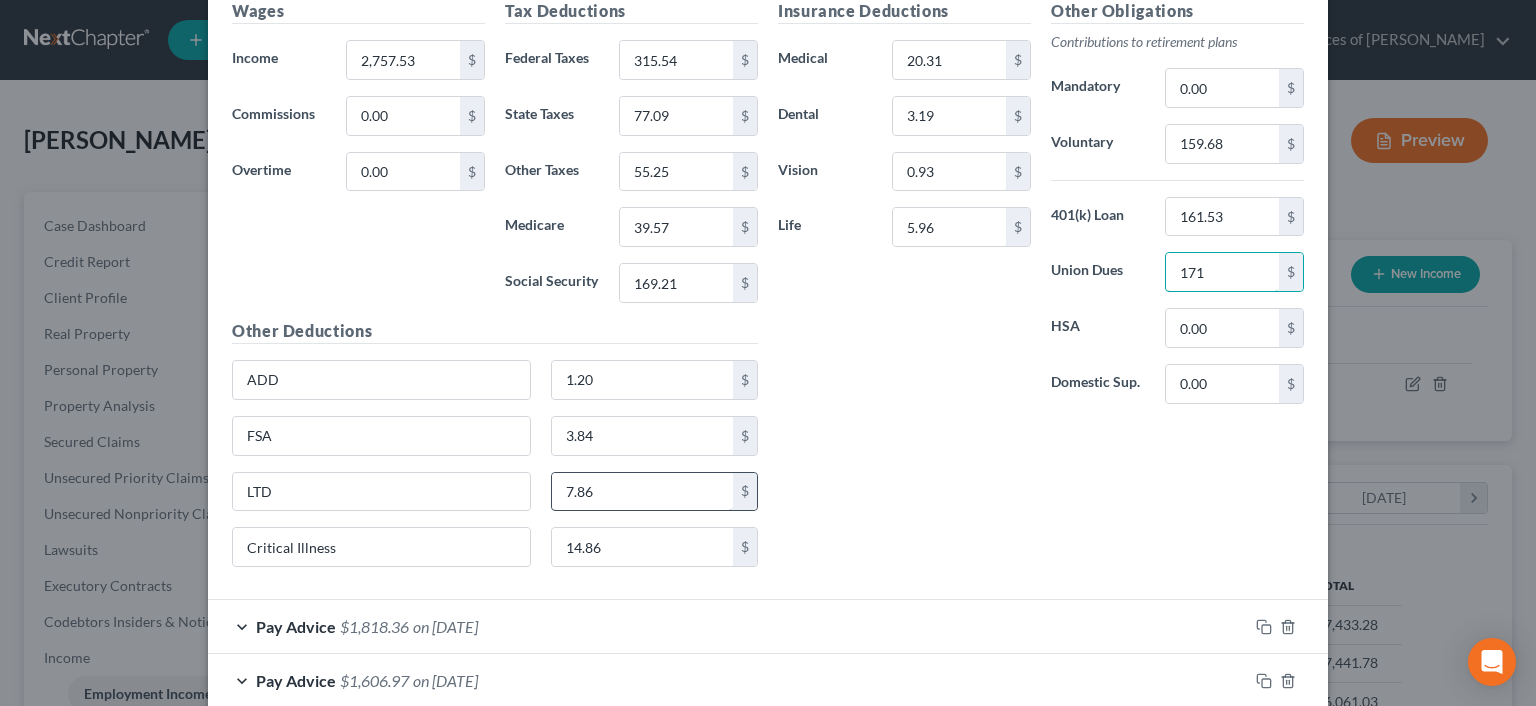 type on "171" 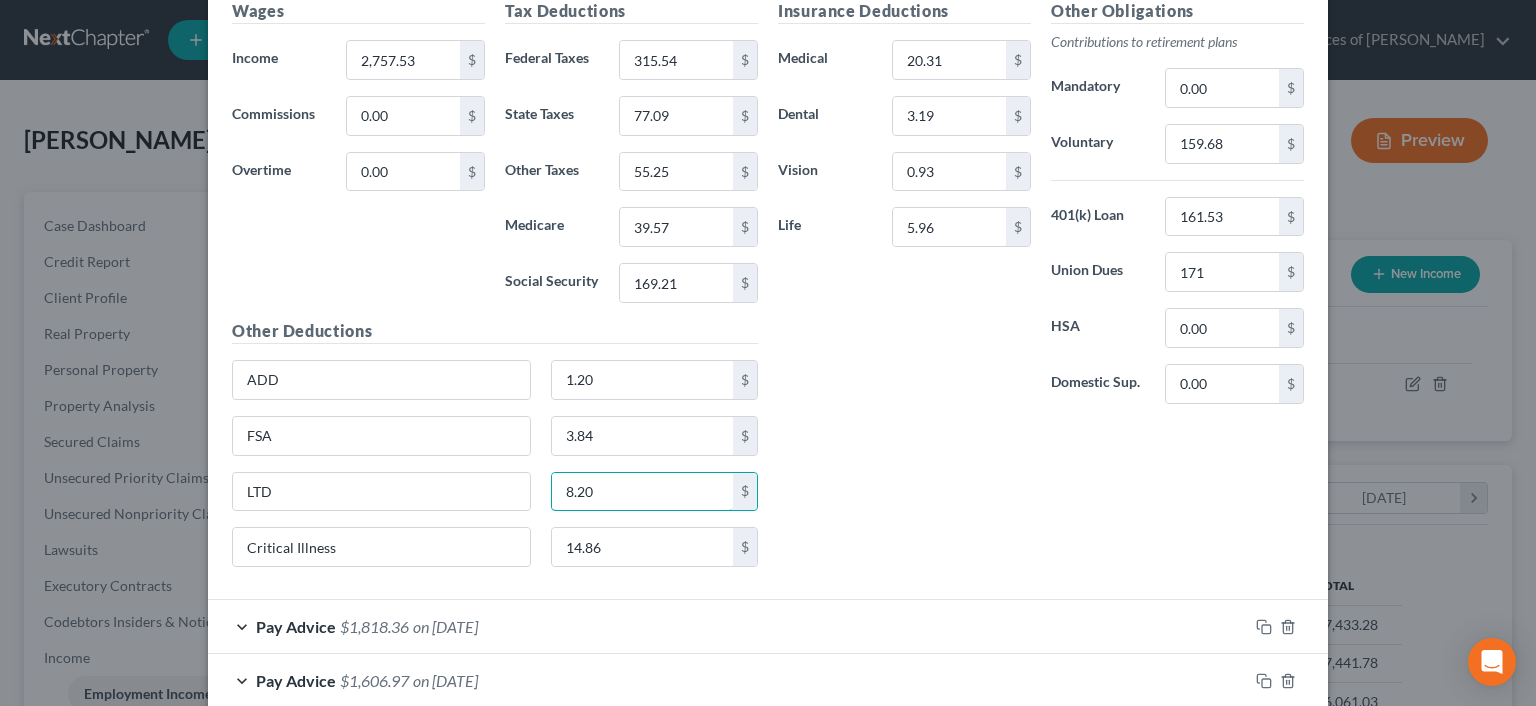 type on "8.20" 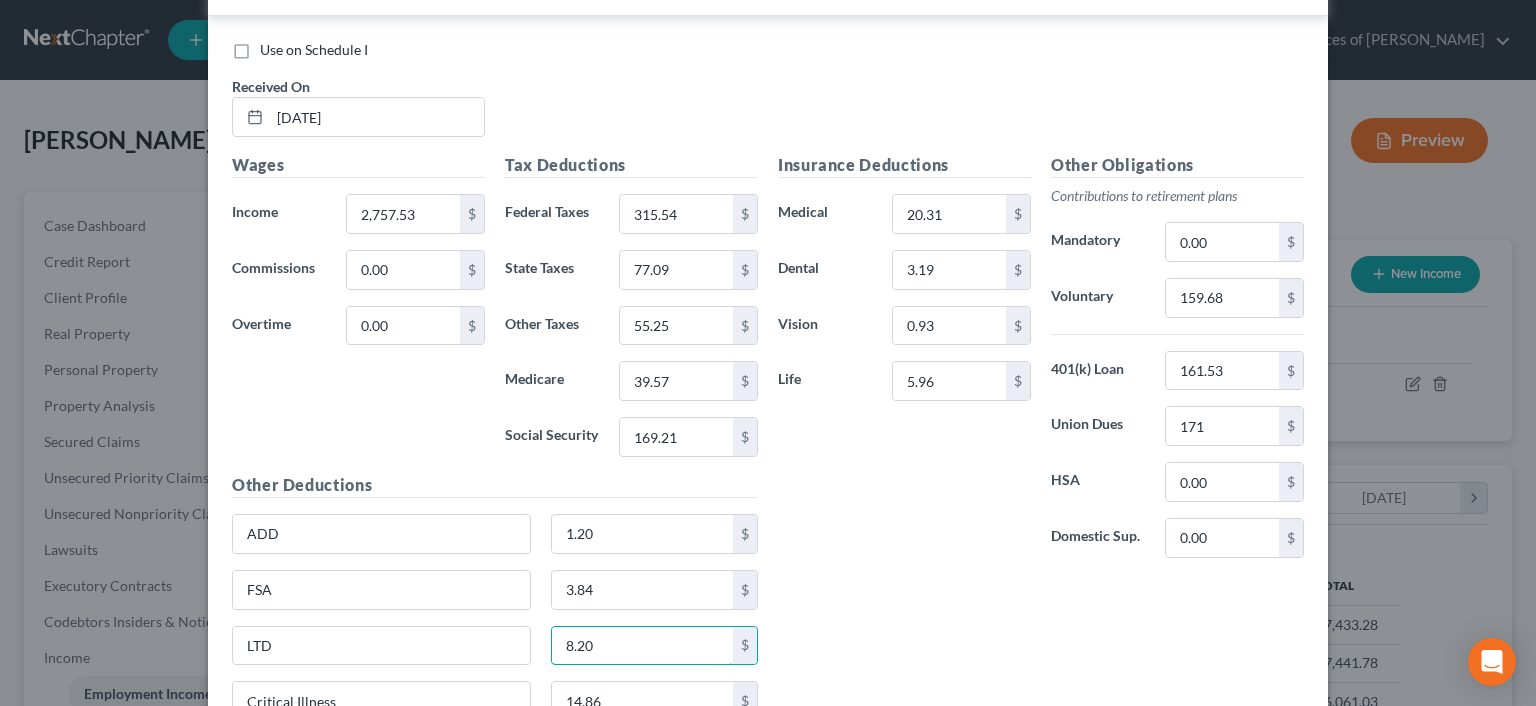 scroll, scrollTop: 1640, scrollLeft: 0, axis: vertical 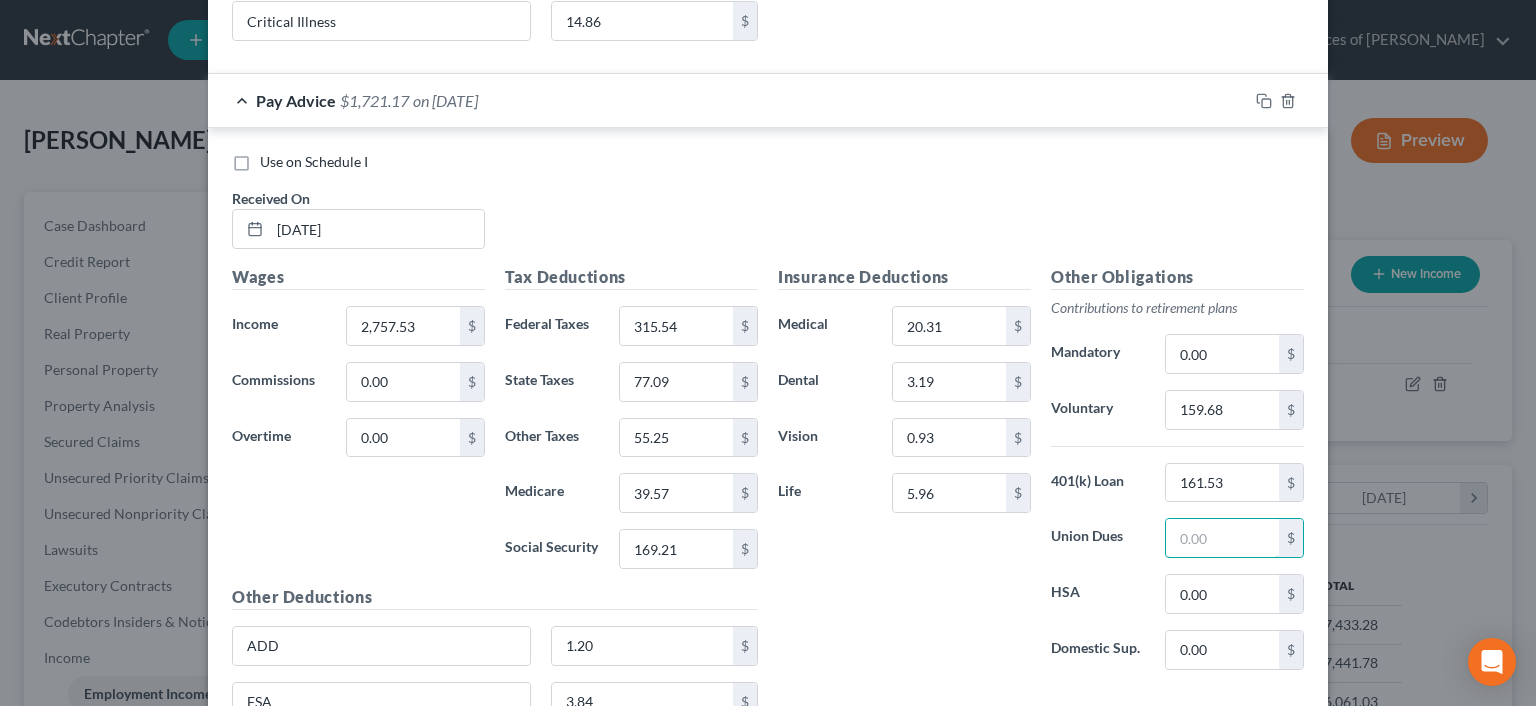 type 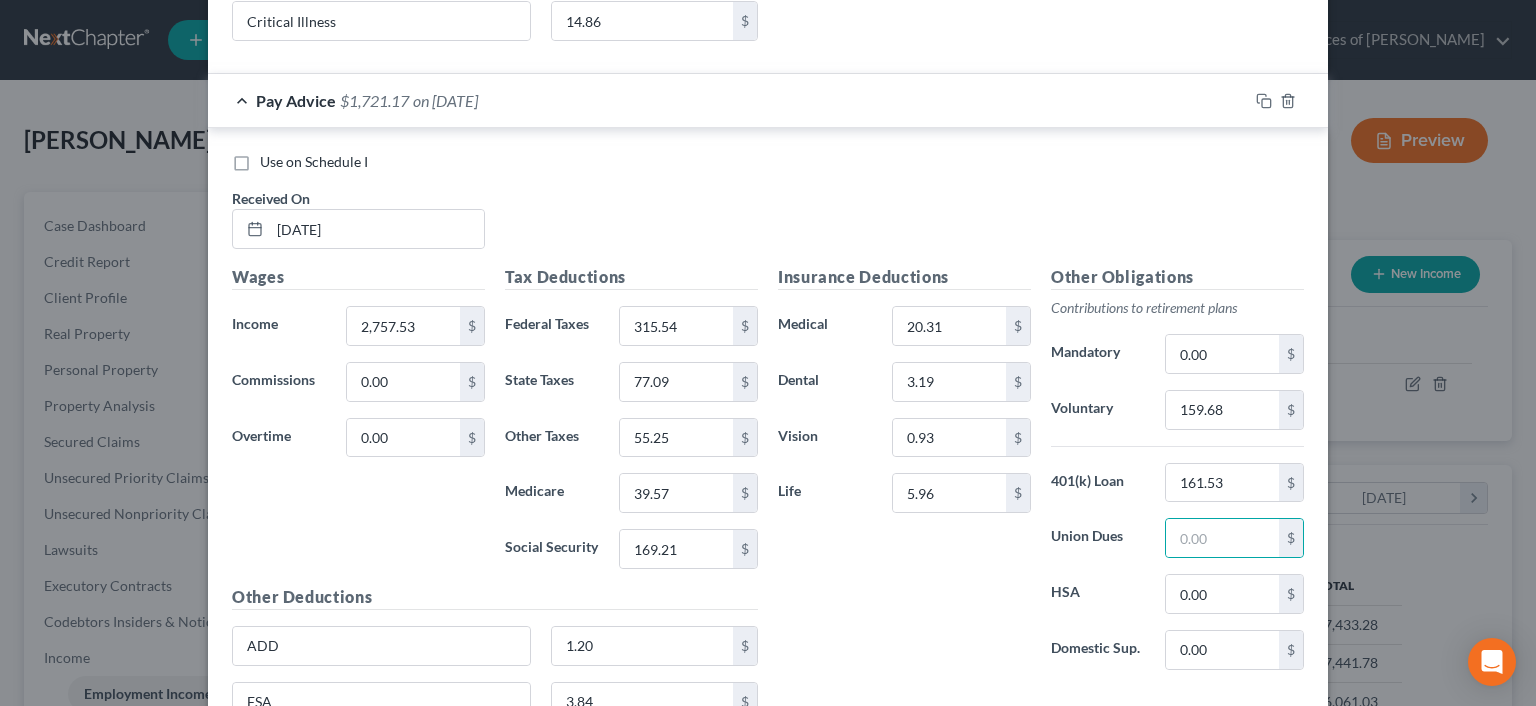 drag, startPoint x: 815, startPoint y: 67, endPoint x: 764, endPoint y: 96, distance: 58.66856 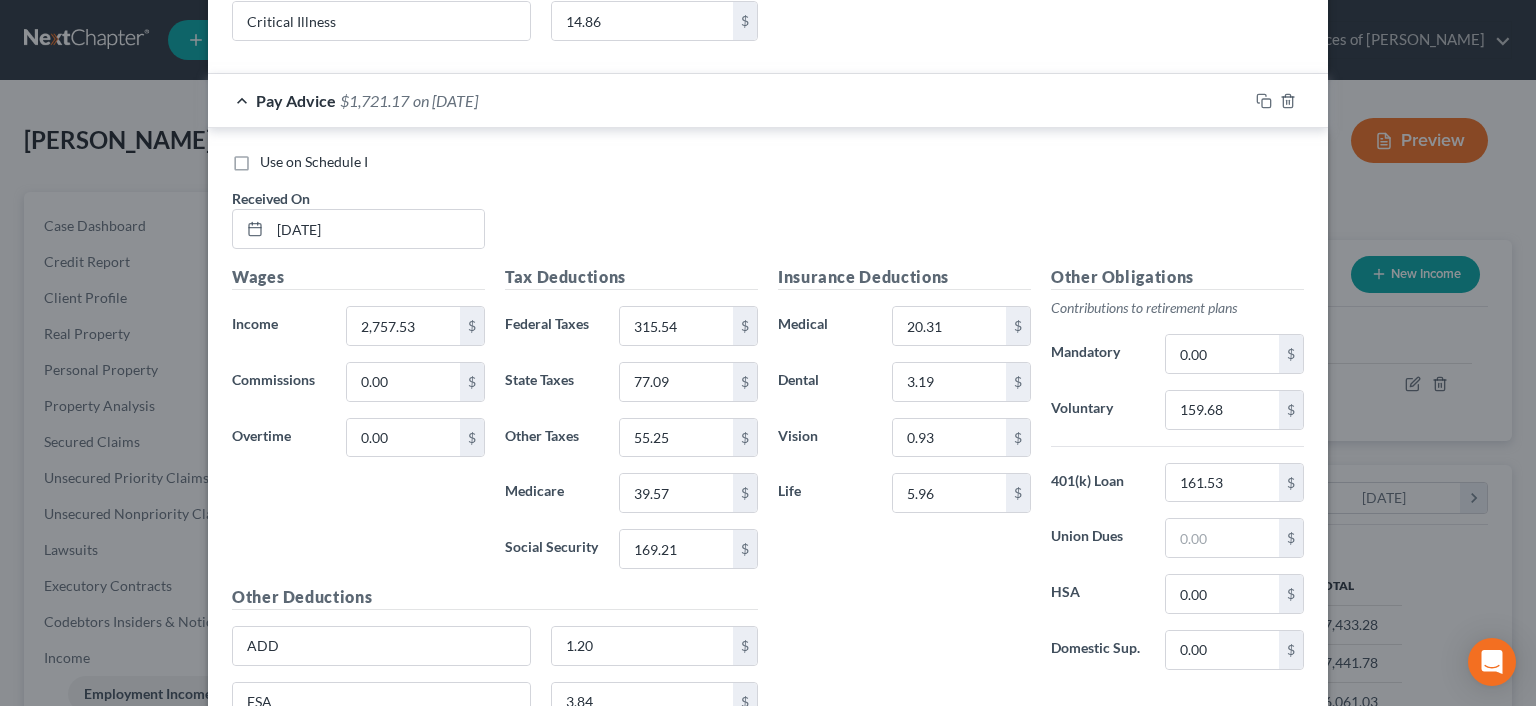 click on "Pay Advice $1,721.17 on [DATE]" at bounding box center (728, 100) 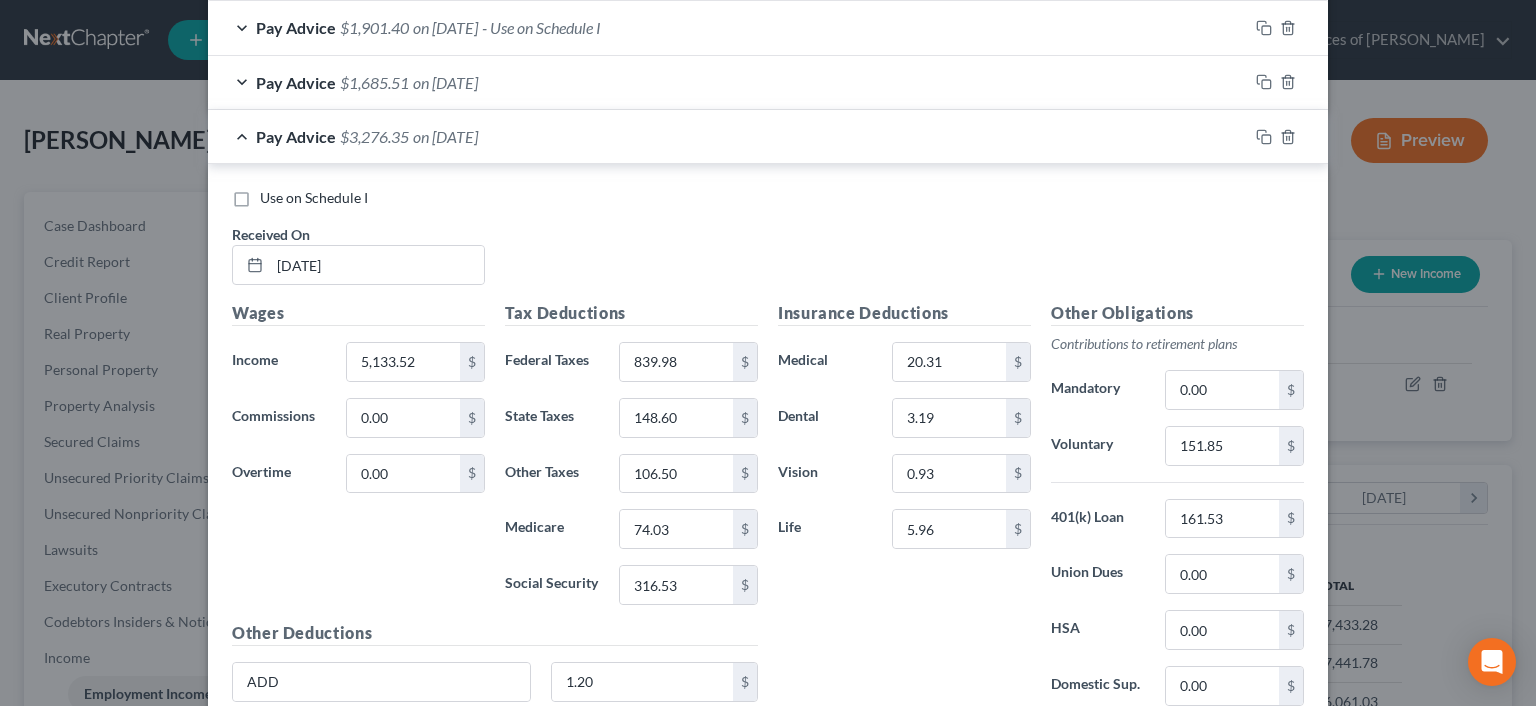 scroll, scrollTop: 640, scrollLeft: 0, axis: vertical 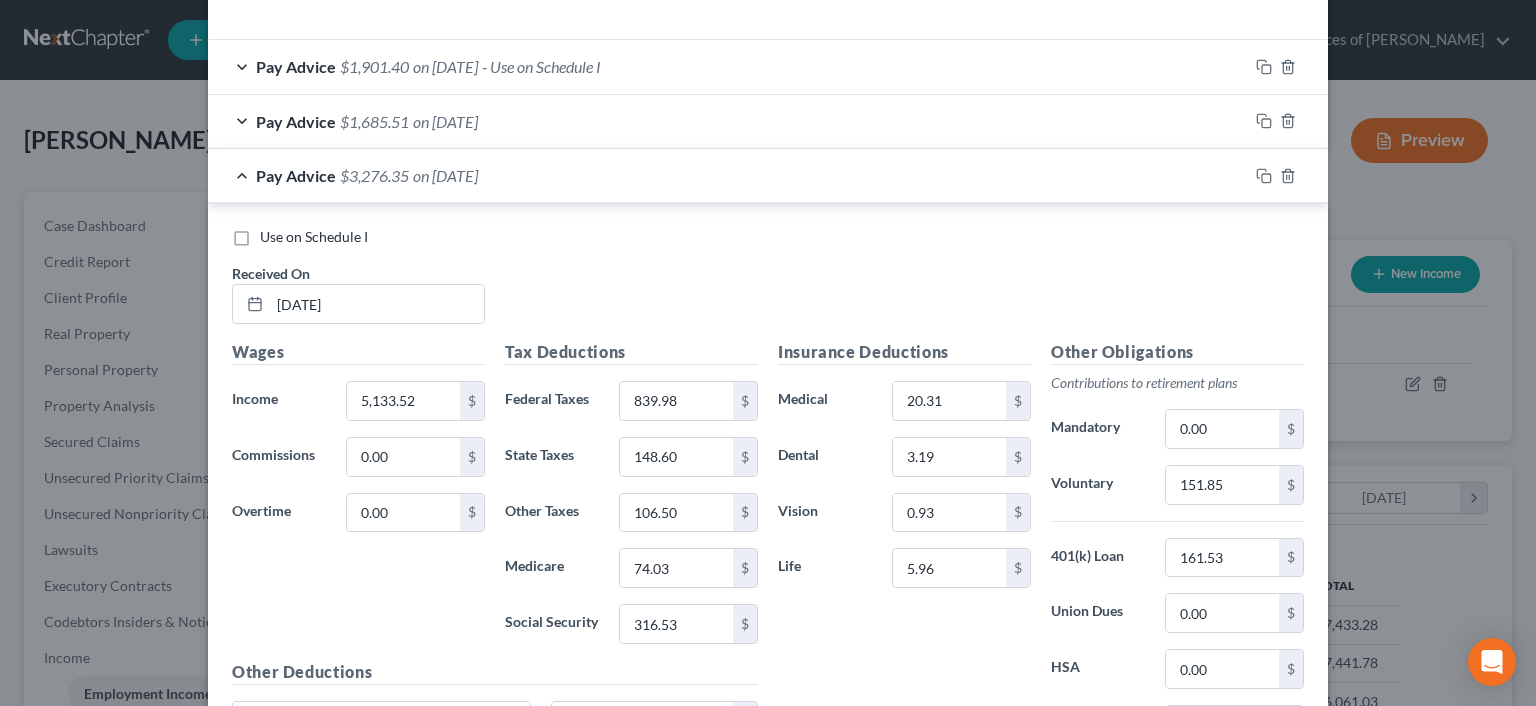 click on "Pay Advice $3,276.35 on [DATE]" at bounding box center [728, 175] 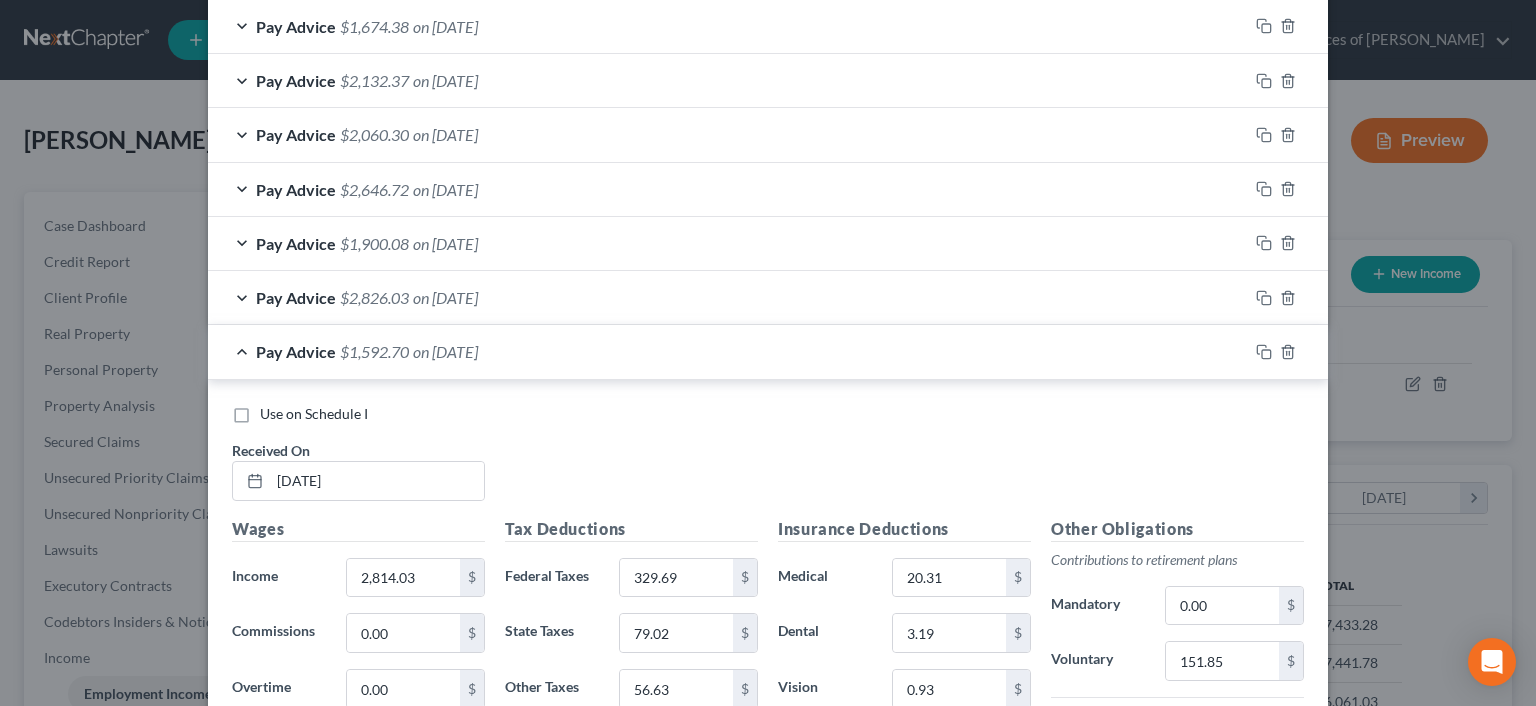 scroll, scrollTop: 1107, scrollLeft: 0, axis: vertical 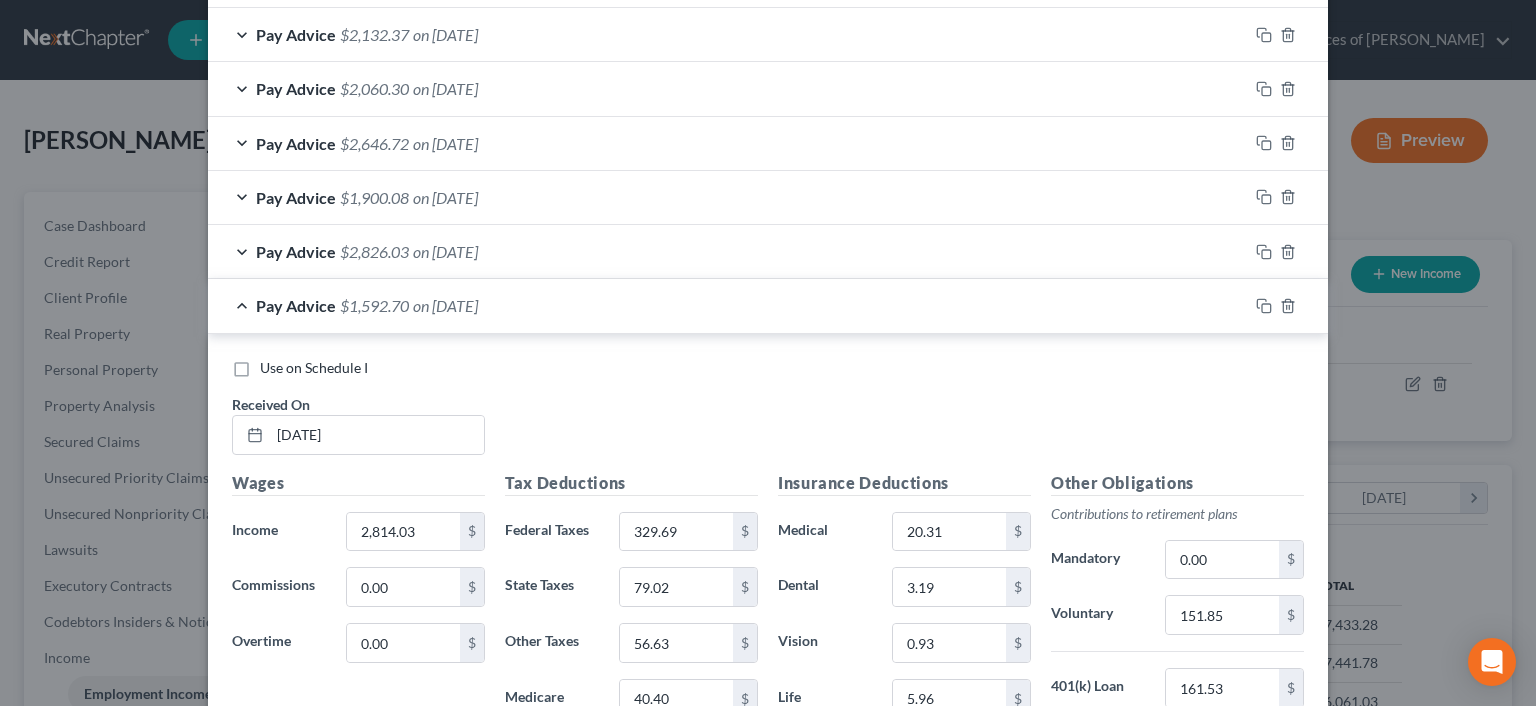 click on "Pay Advice $1,592.70 on [DATE]" at bounding box center [728, 305] 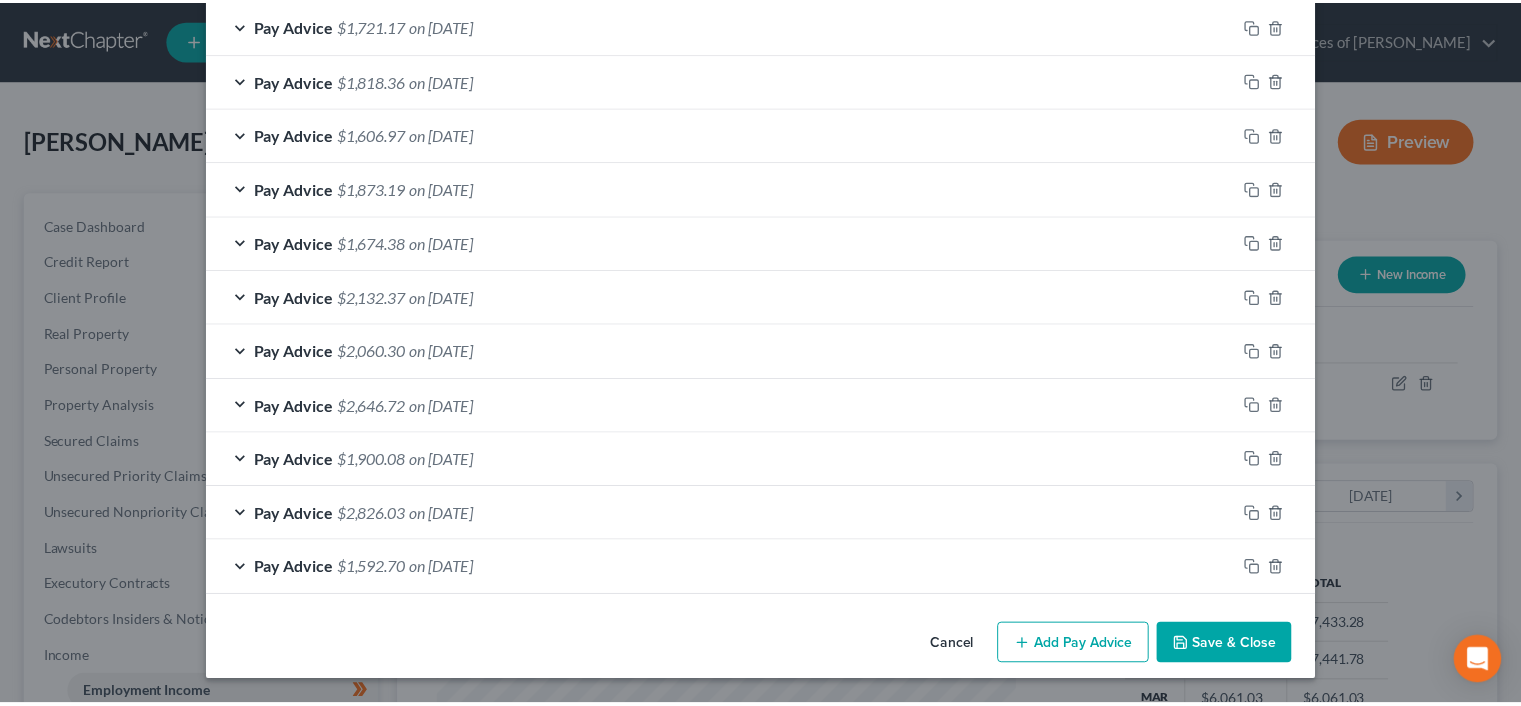 scroll, scrollTop: 841, scrollLeft: 0, axis: vertical 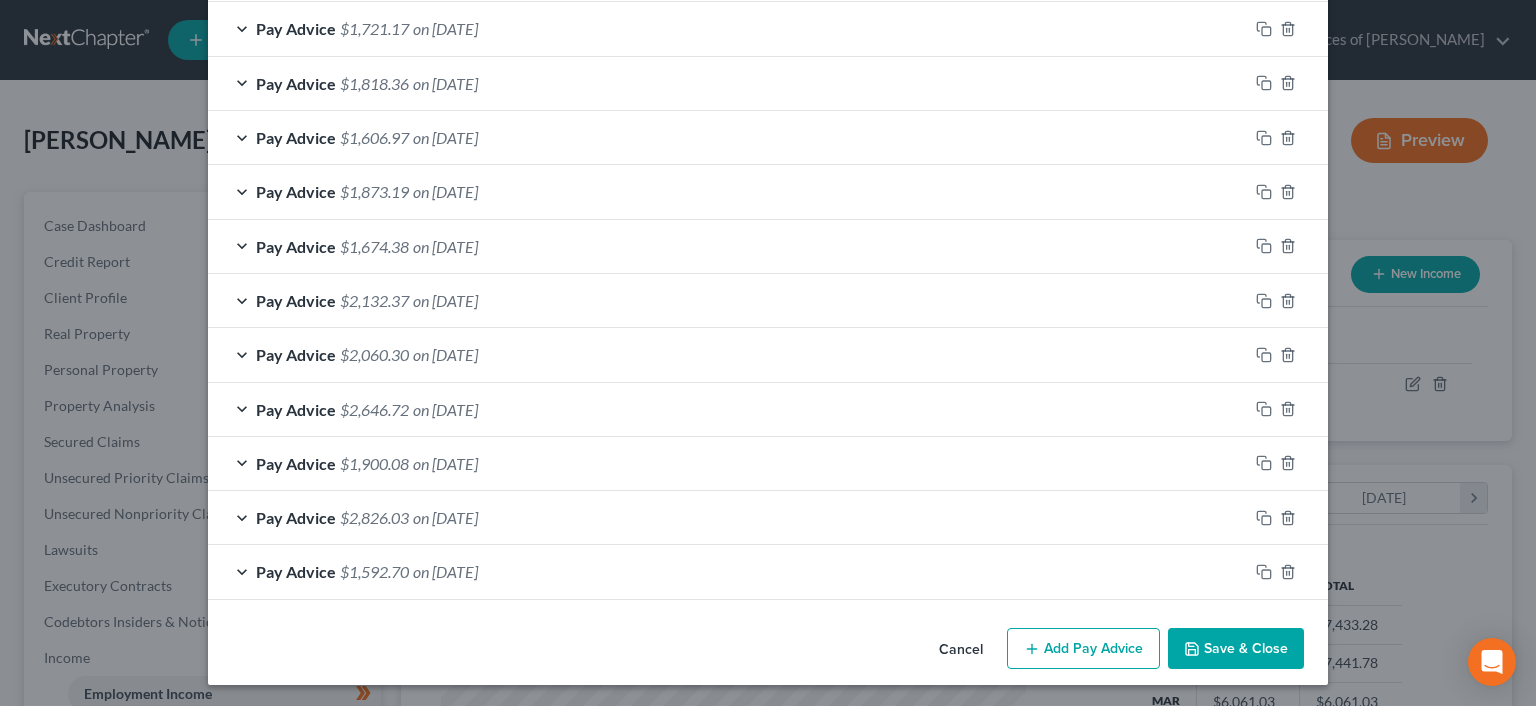 click on "Save & Close" at bounding box center [1236, 649] 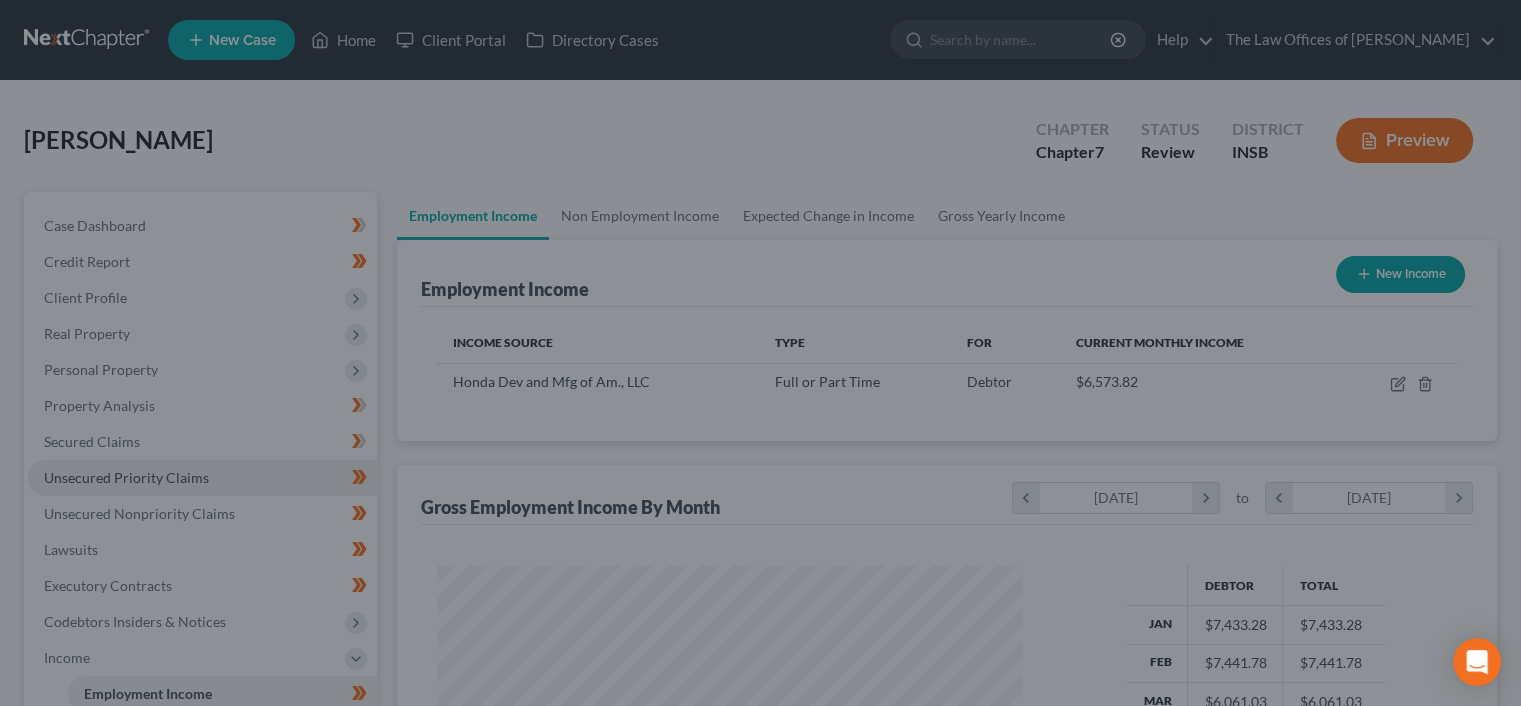scroll, scrollTop: 356, scrollLeft: 617, axis: both 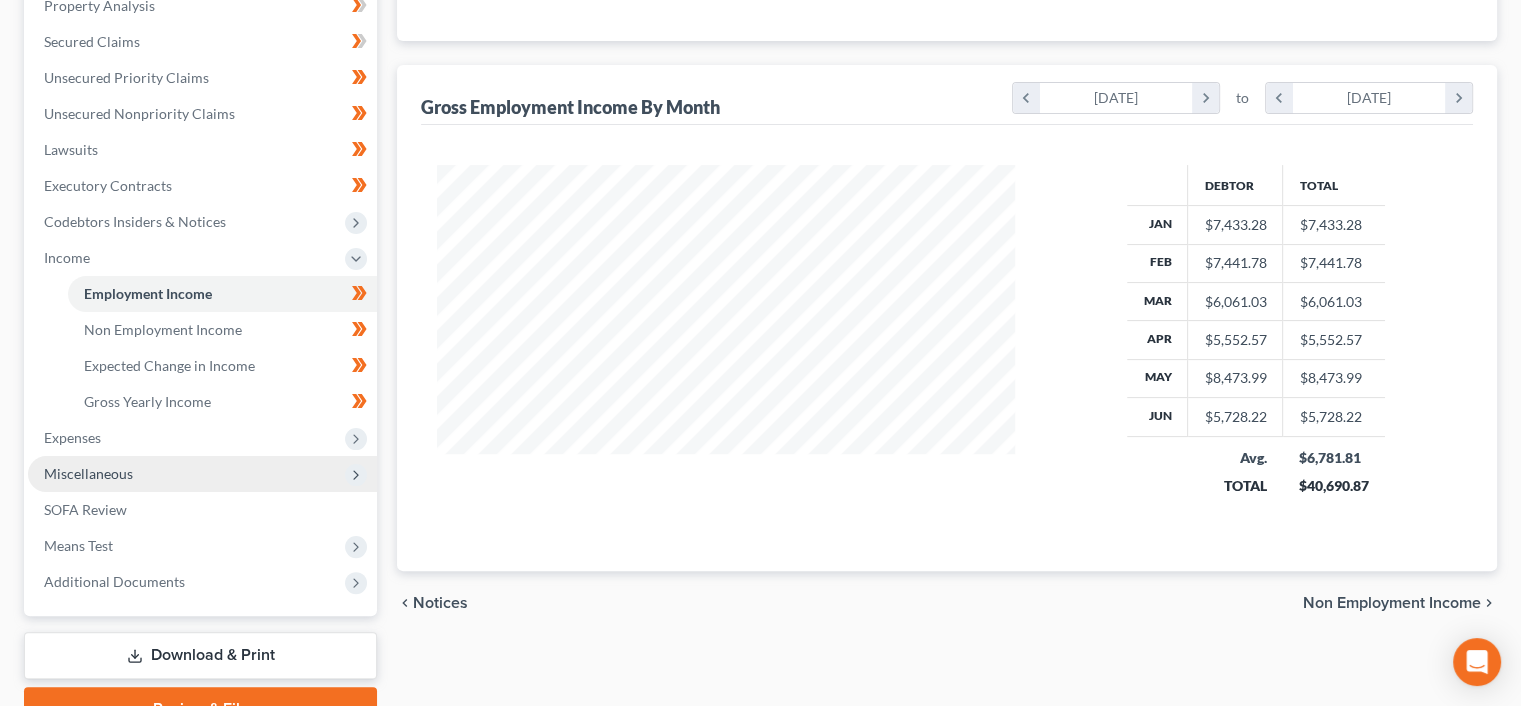 click on "Miscellaneous" at bounding box center (202, 474) 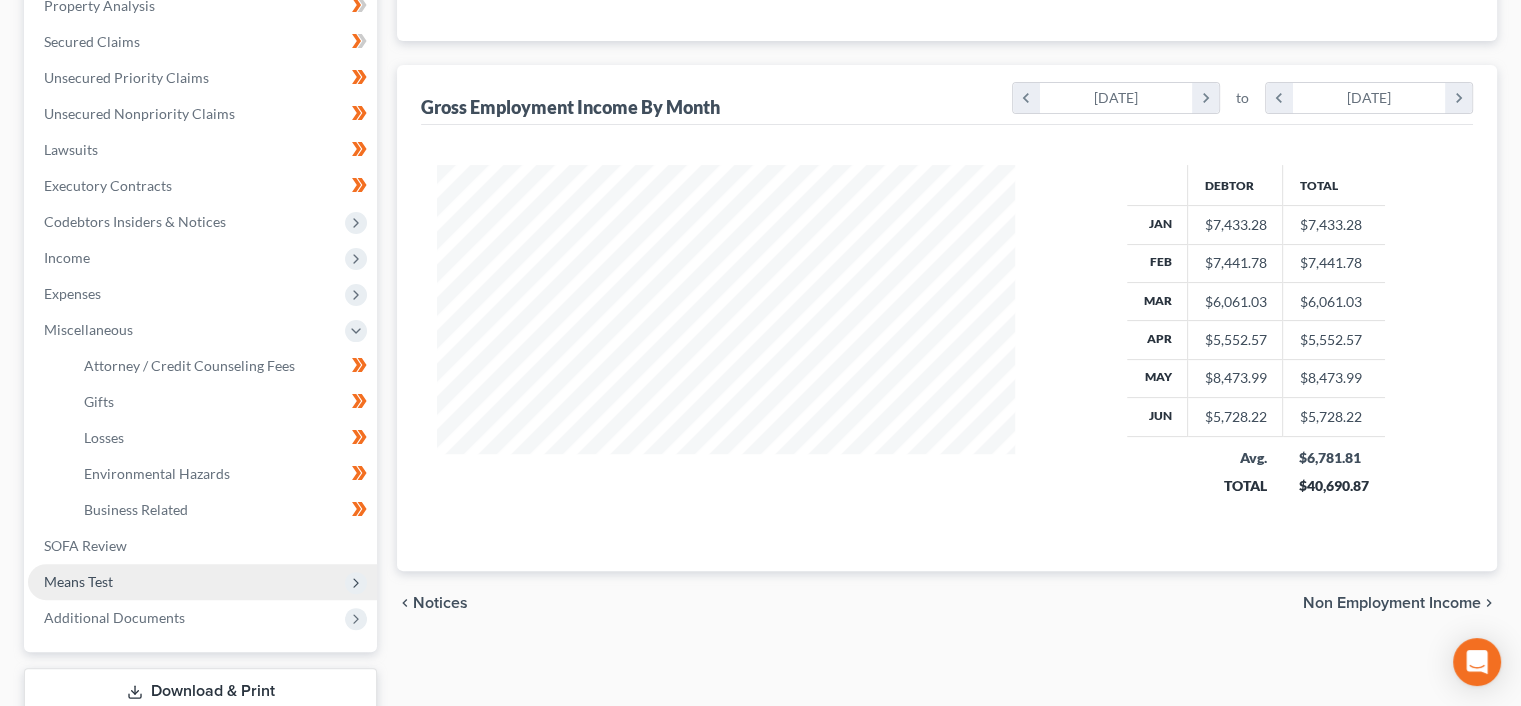 click on "Means Test" at bounding box center [202, 582] 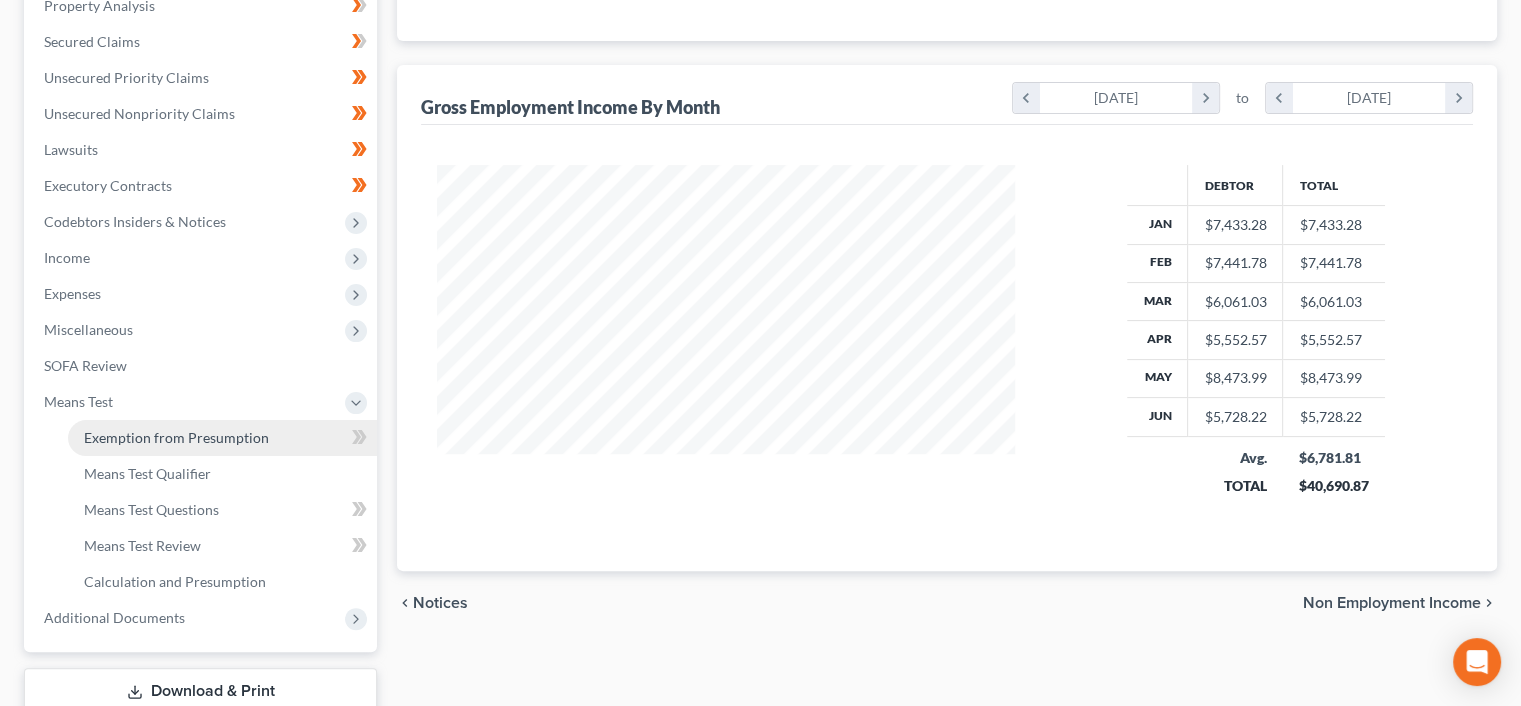 click on "Exemption from Presumption" at bounding box center [176, 437] 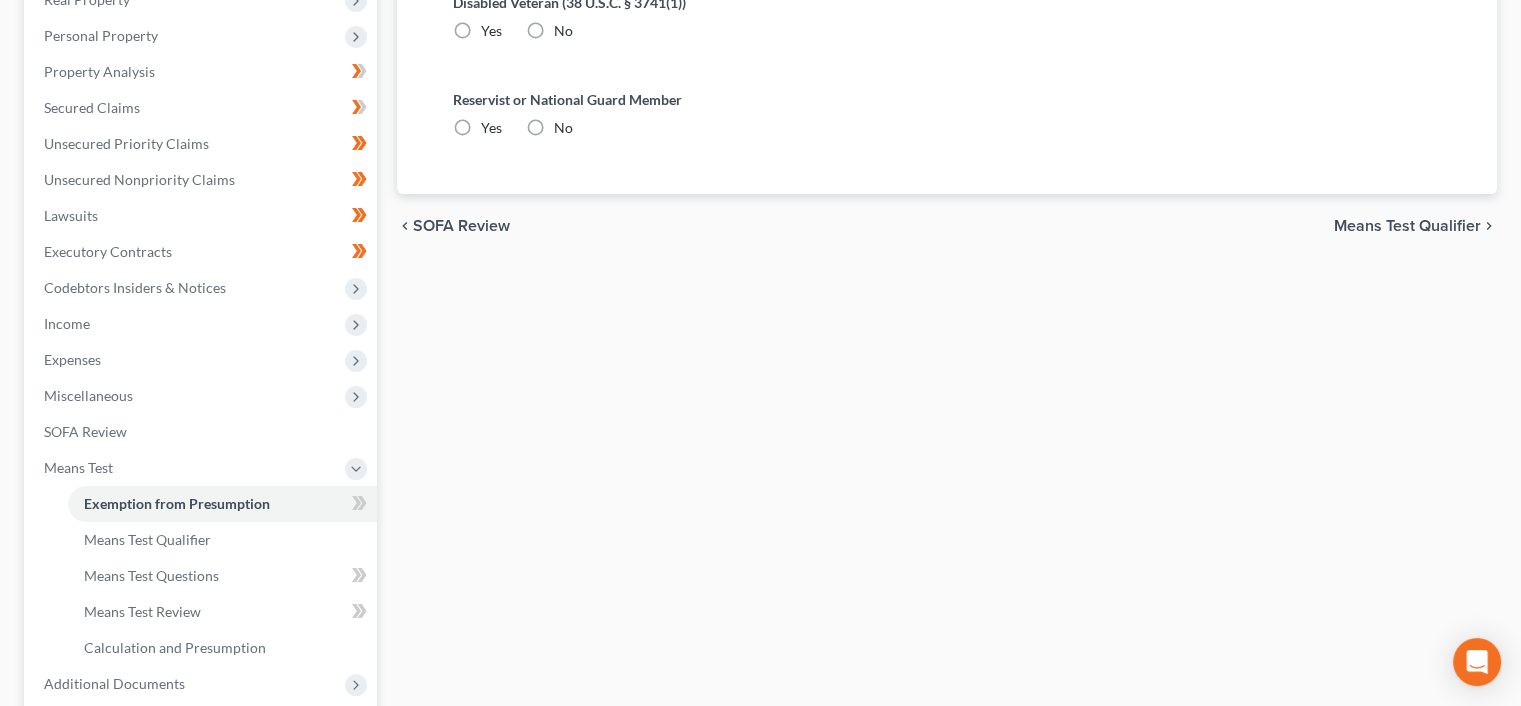 radio on "true" 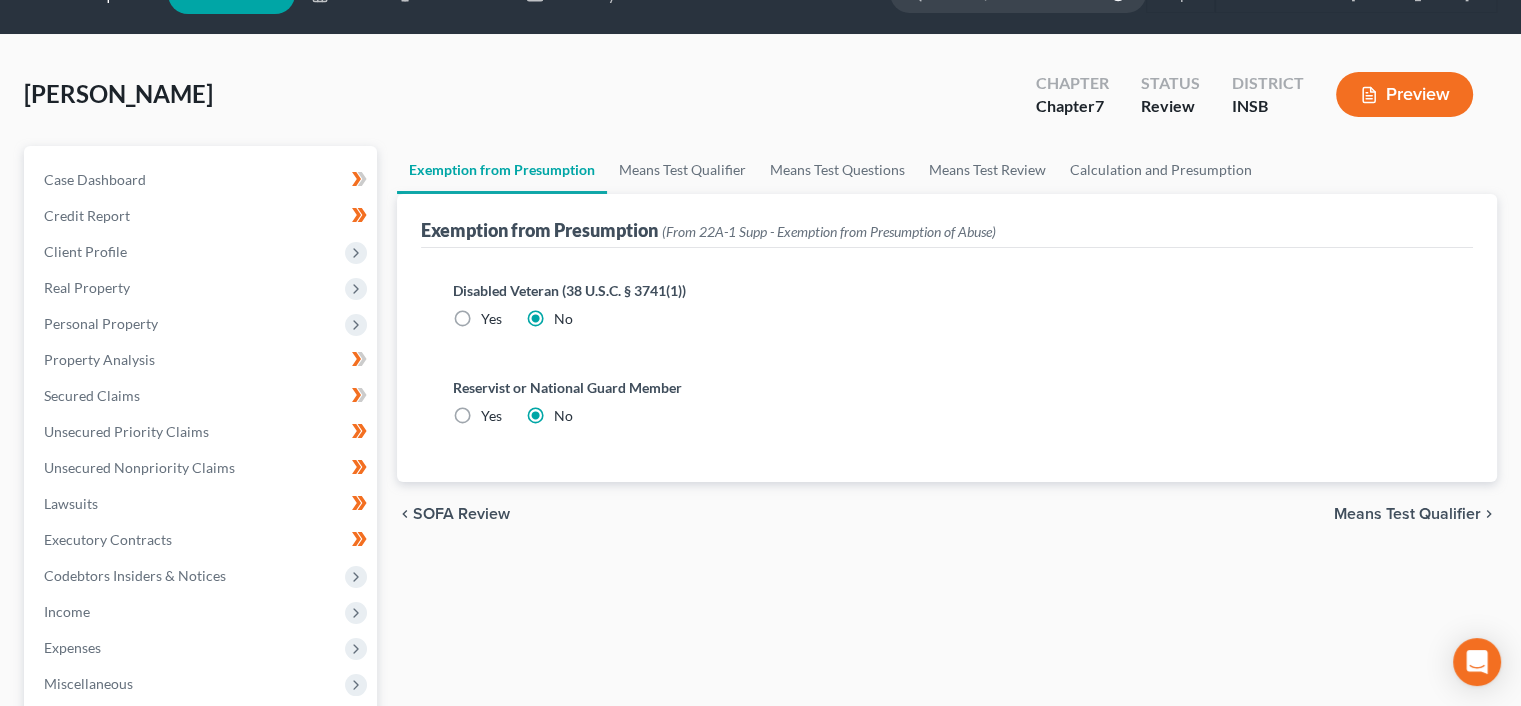 scroll, scrollTop: 0, scrollLeft: 0, axis: both 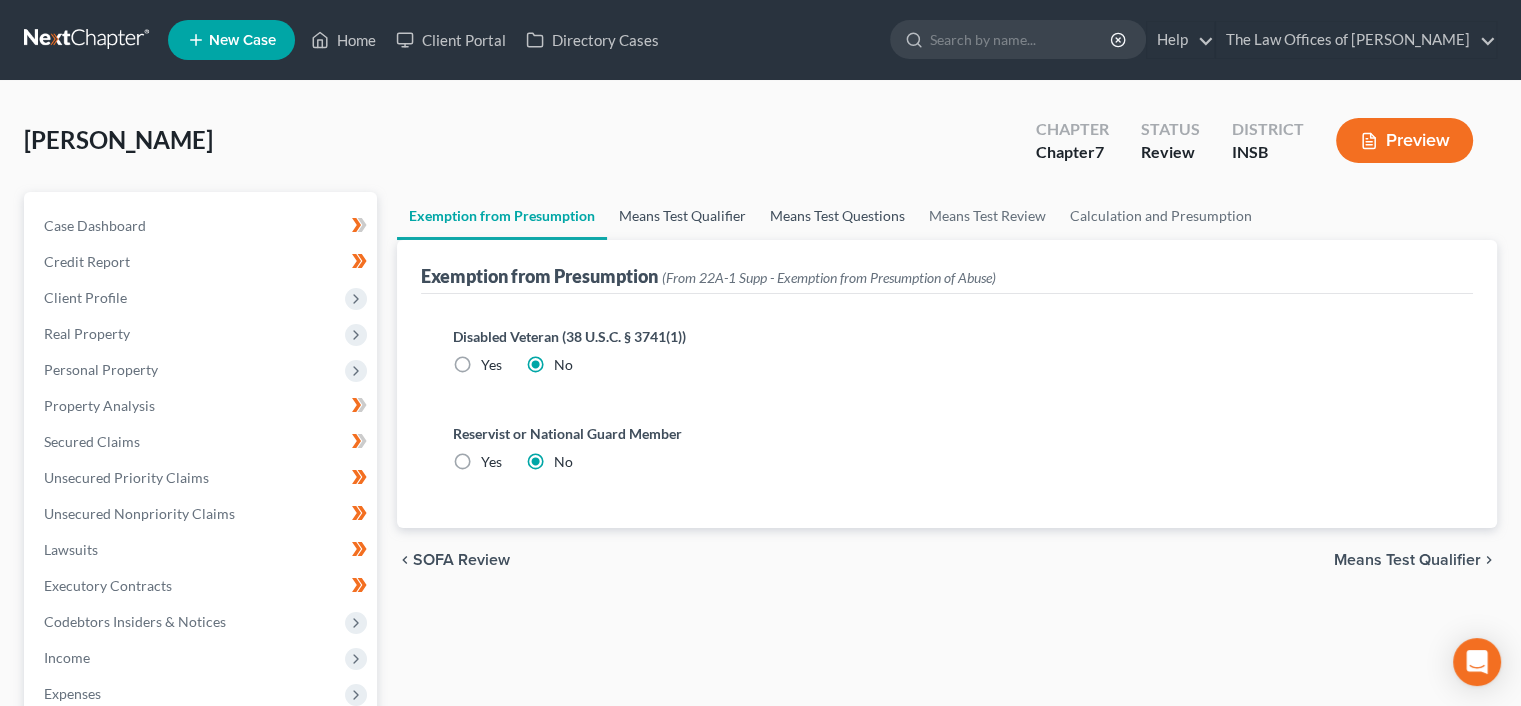 click on "Means Test Qualifier" at bounding box center [682, 216] 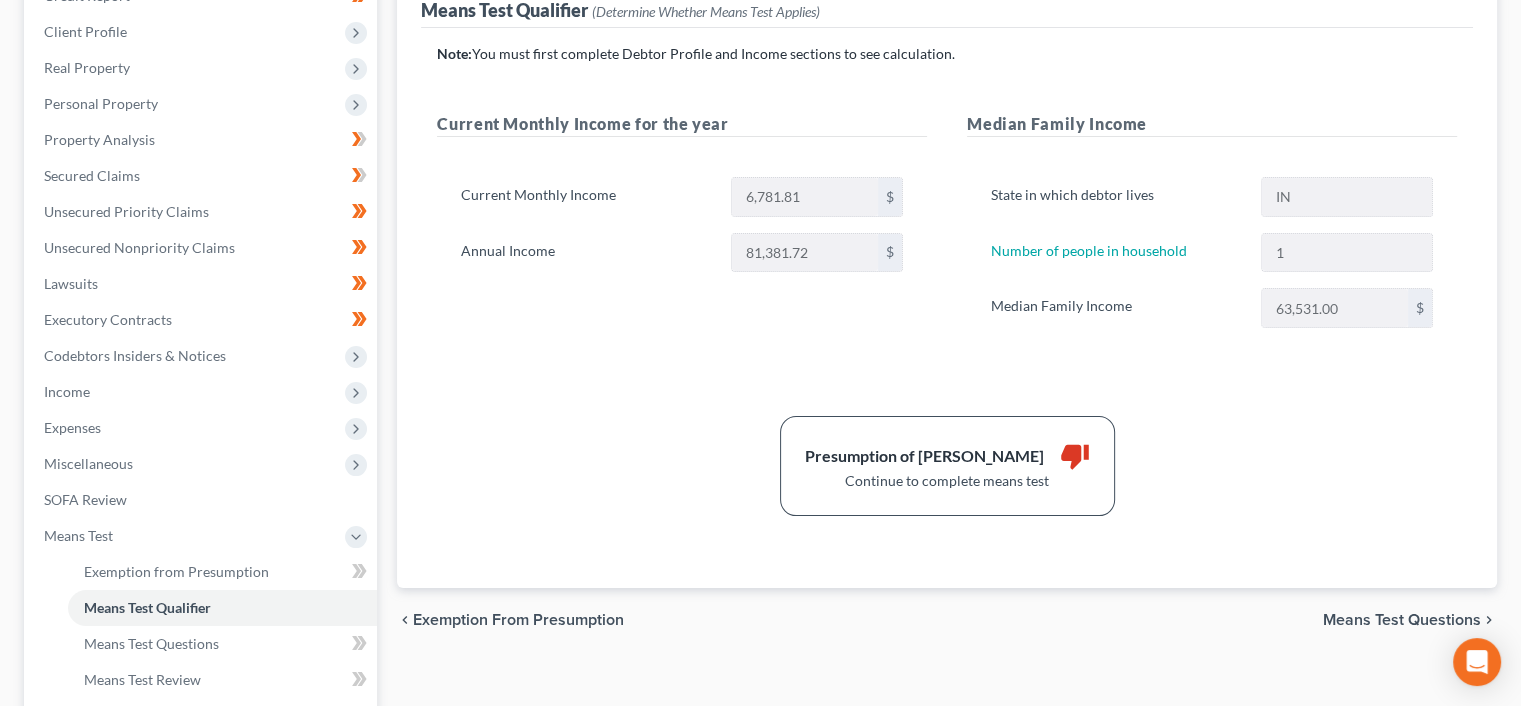 scroll, scrollTop: 133, scrollLeft: 0, axis: vertical 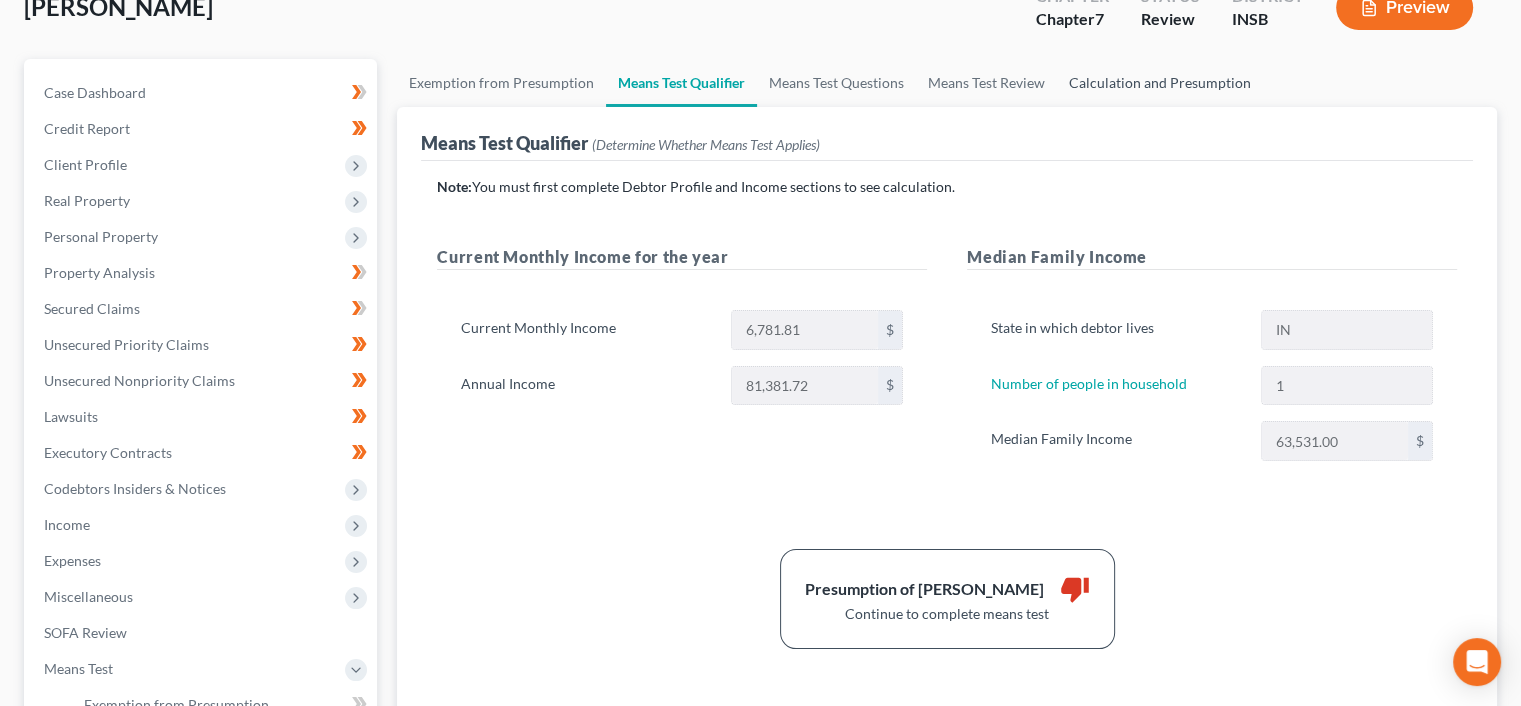 click on "Calculation and Presumption" at bounding box center (1160, 83) 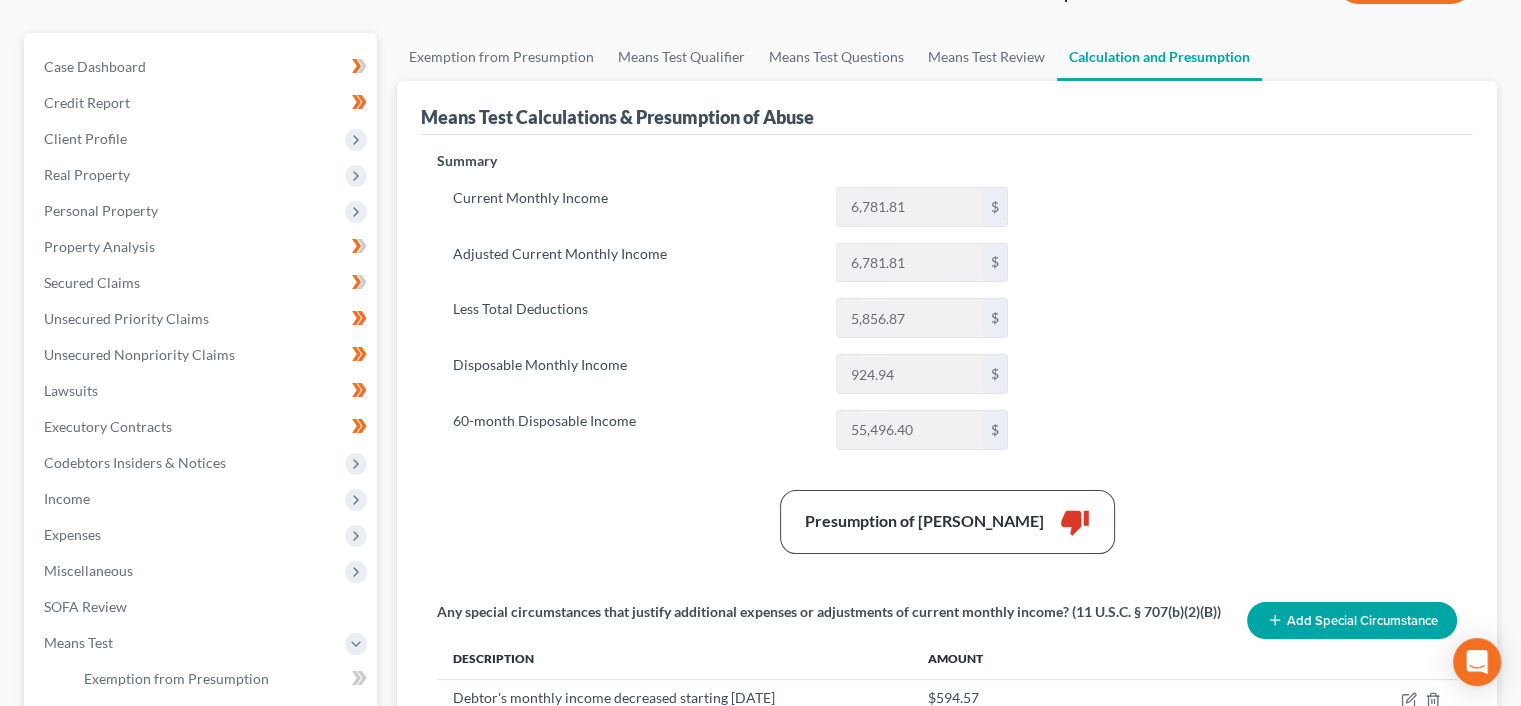 scroll, scrollTop: 133, scrollLeft: 0, axis: vertical 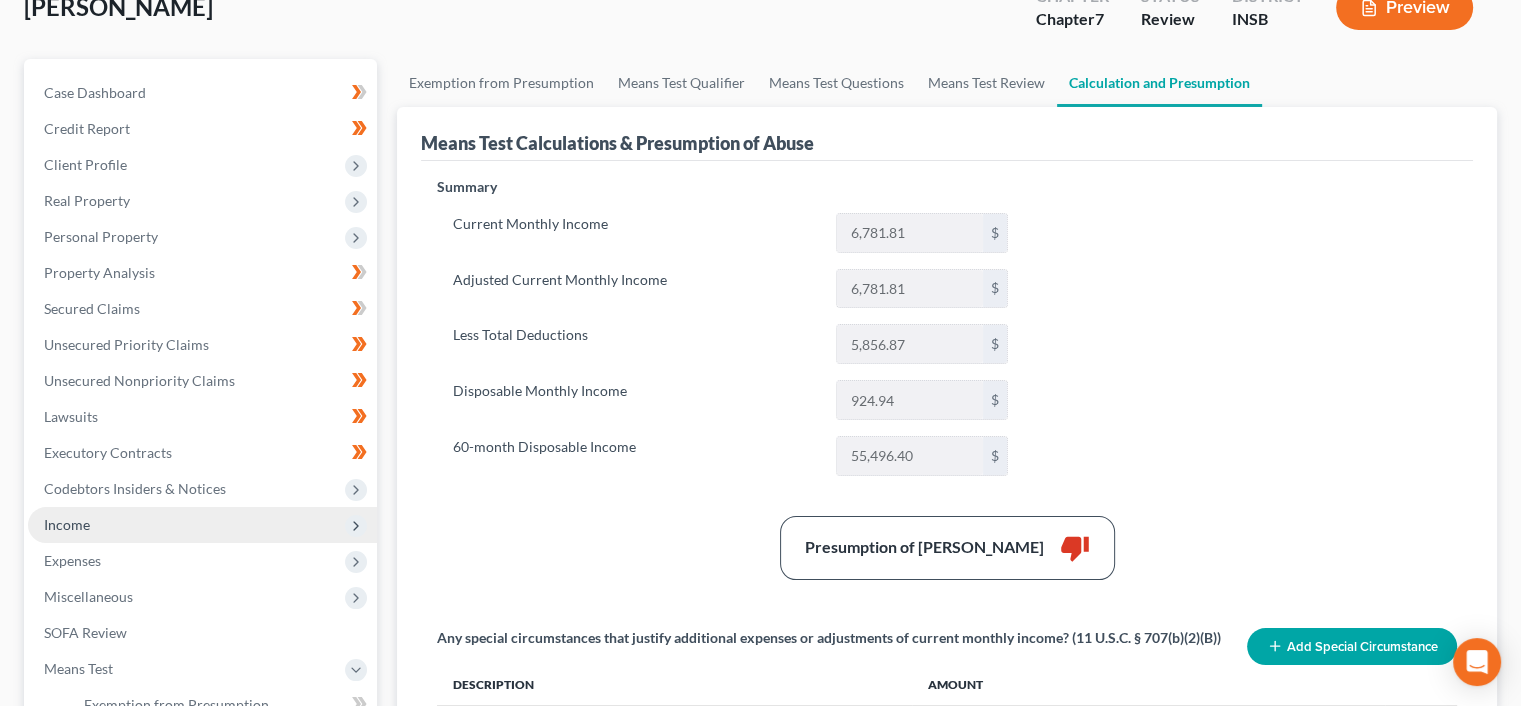 click on "Income" at bounding box center [202, 525] 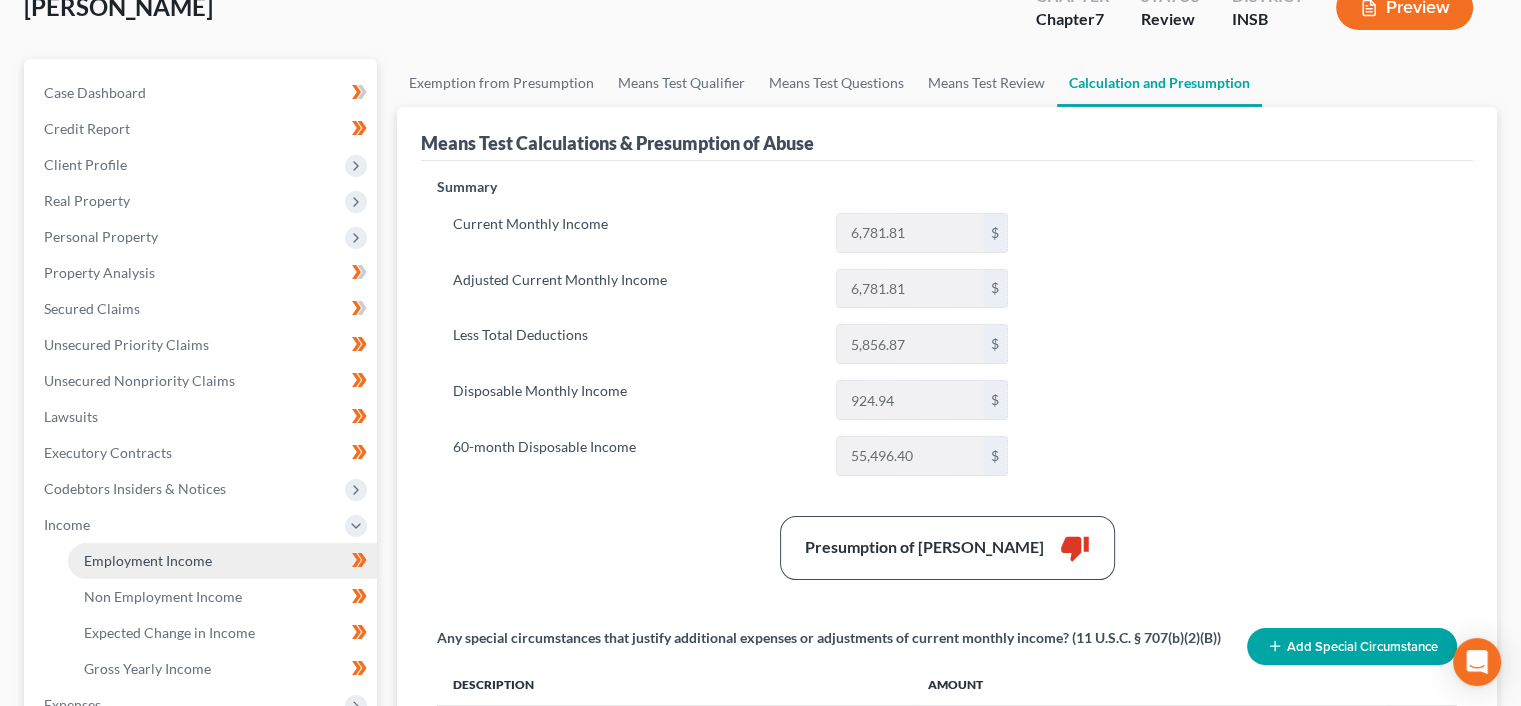click on "Employment Income" at bounding box center (148, 560) 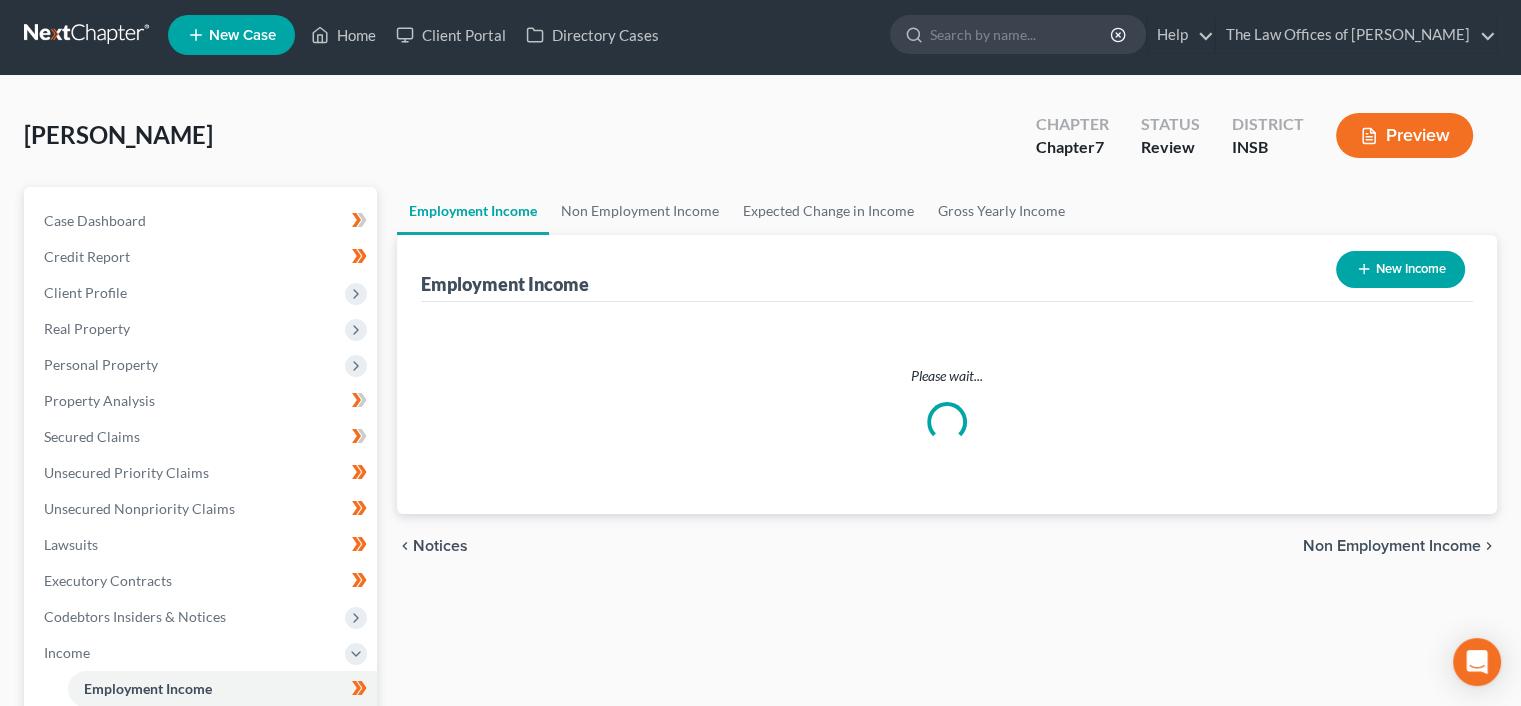 scroll, scrollTop: 0, scrollLeft: 0, axis: both 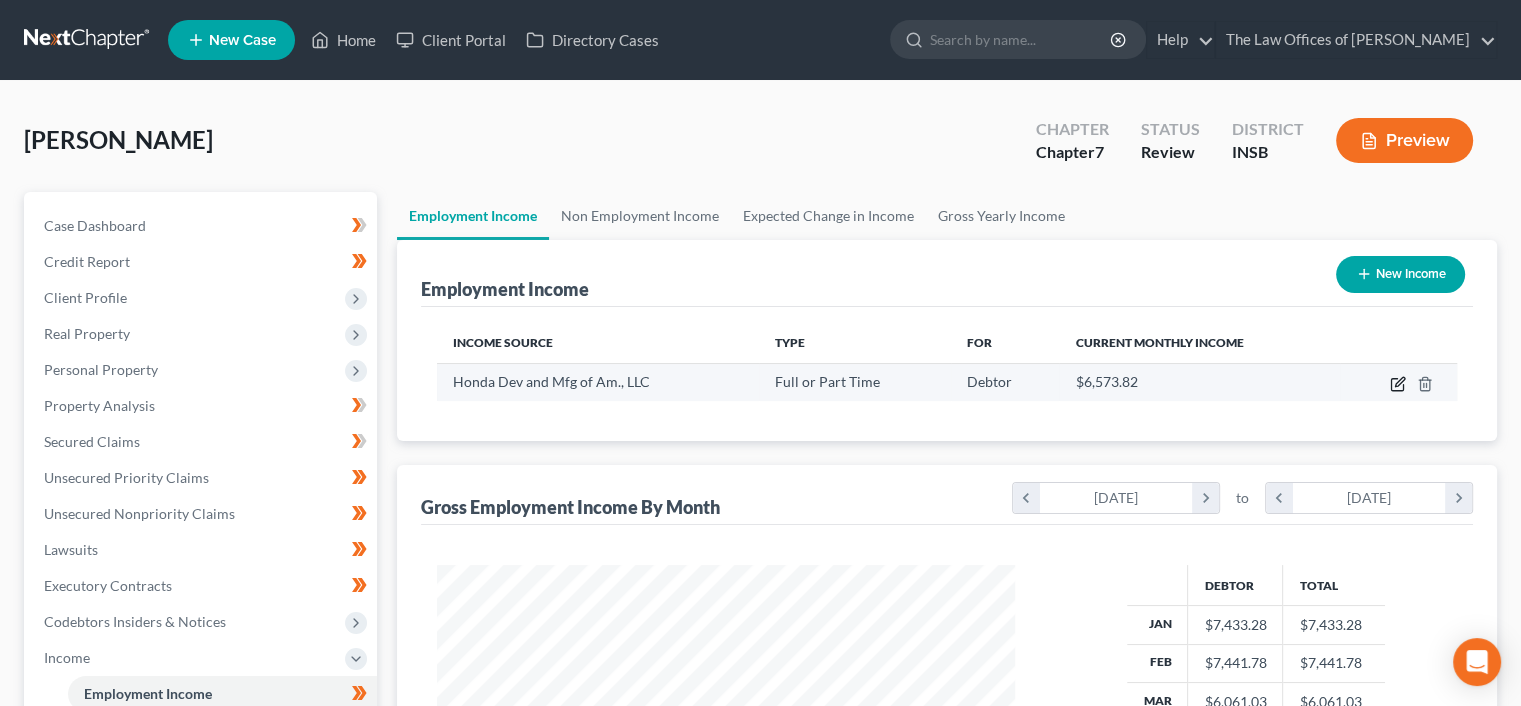 click 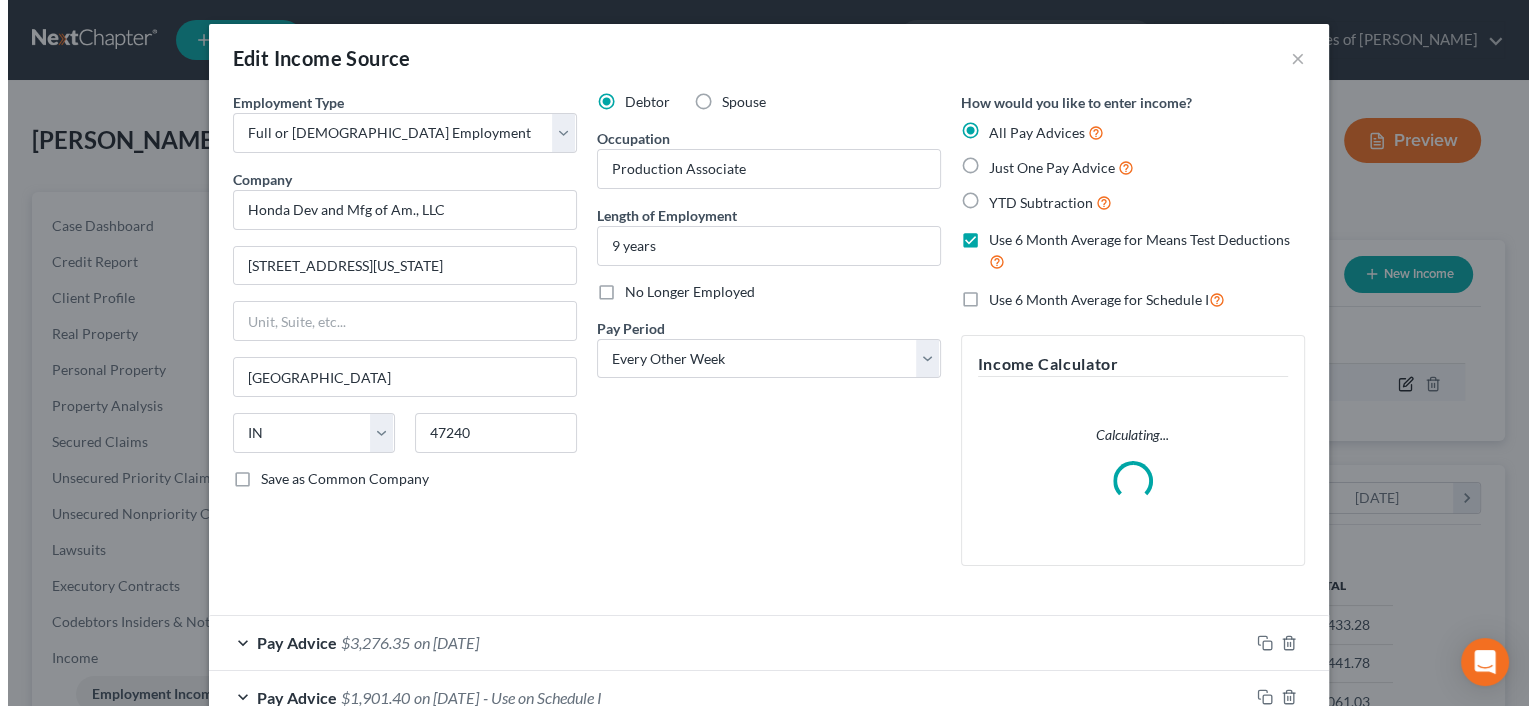scroll, scrollTop: 999643, scrollLeft: 999375, axis: both 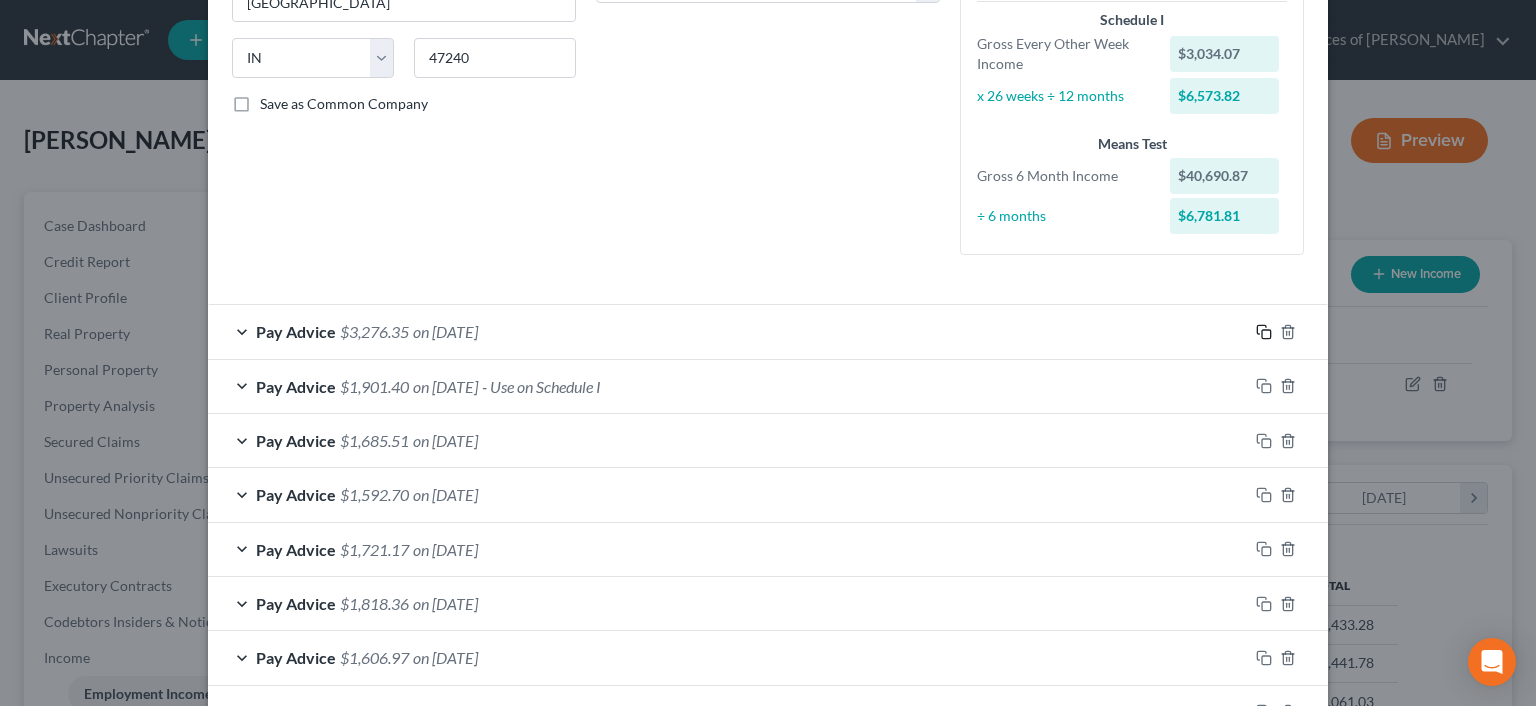 click 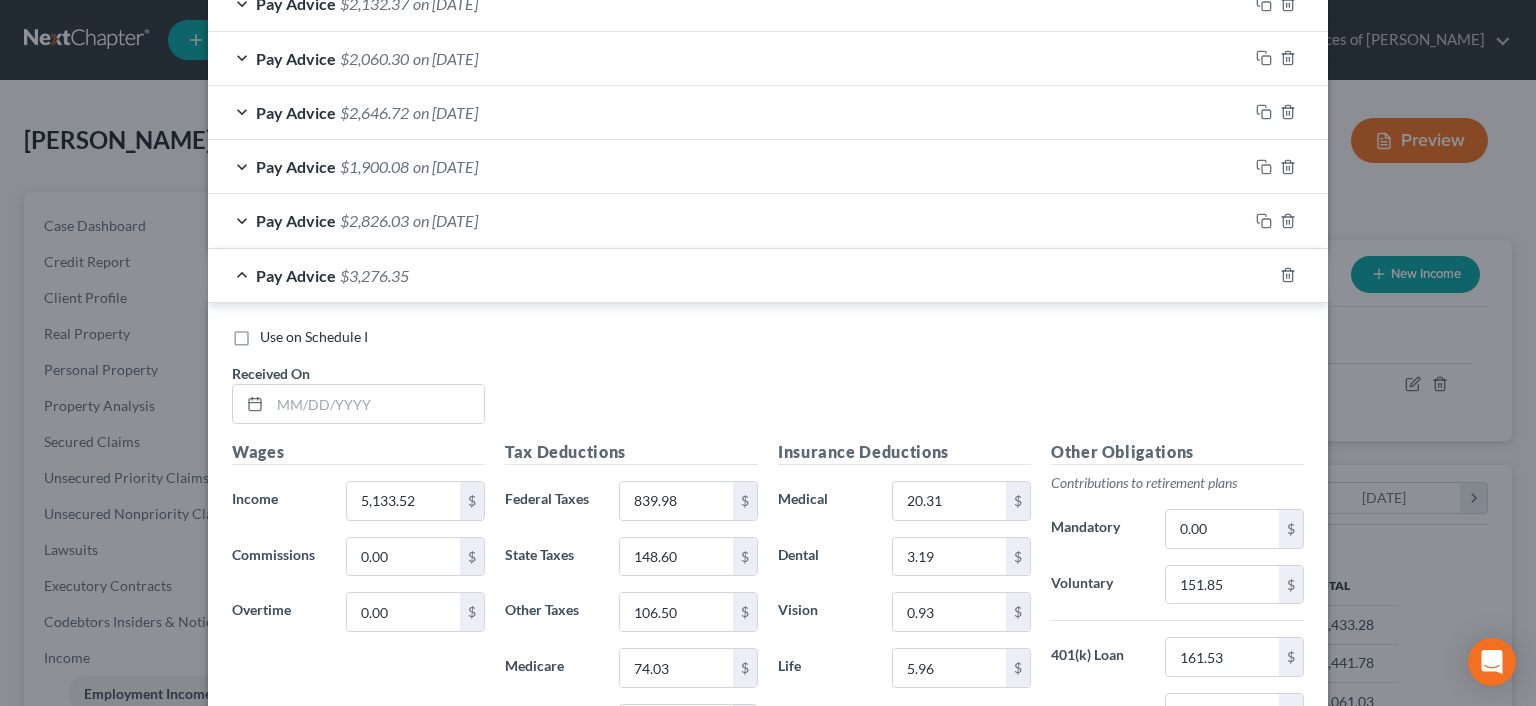 scroll, scrollTop: 1108, scrollLeft: 0, axis: vertical 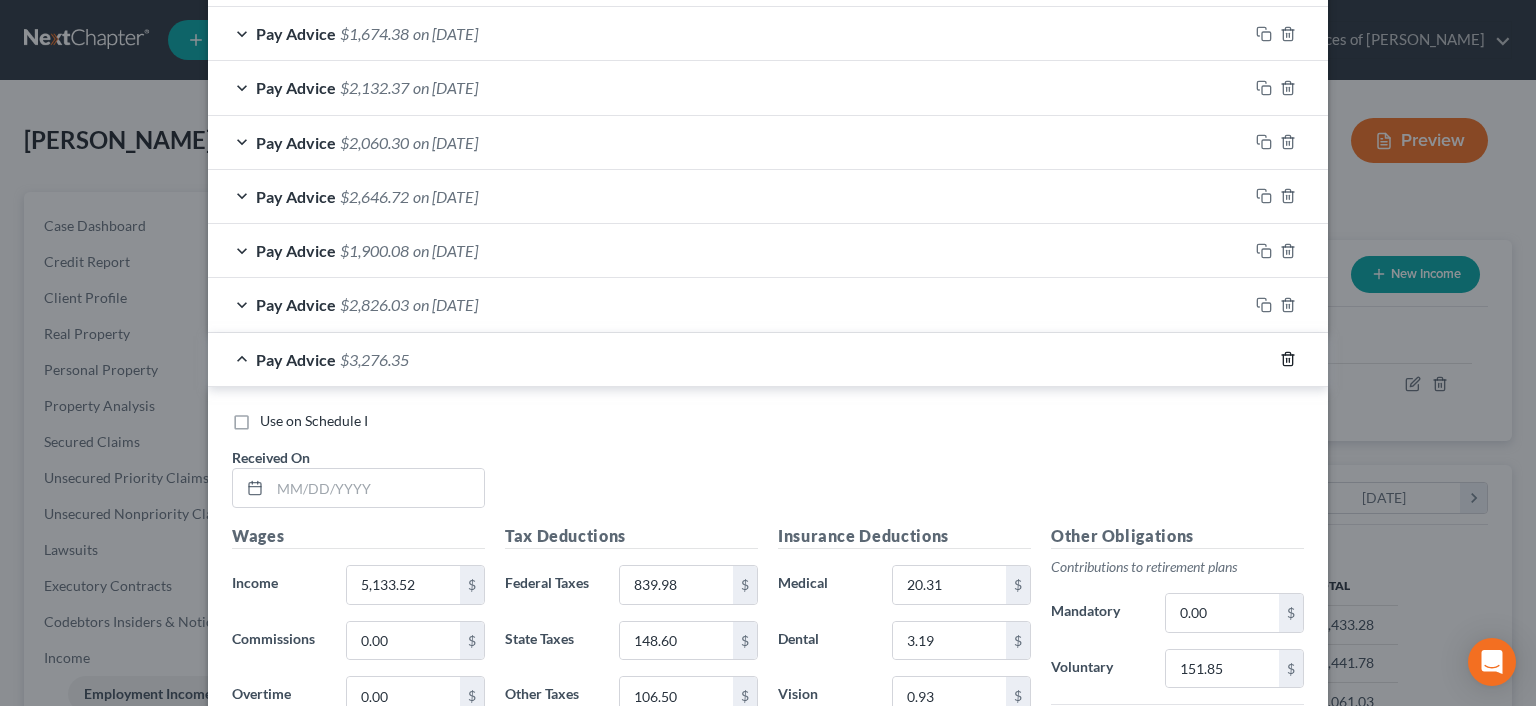 click 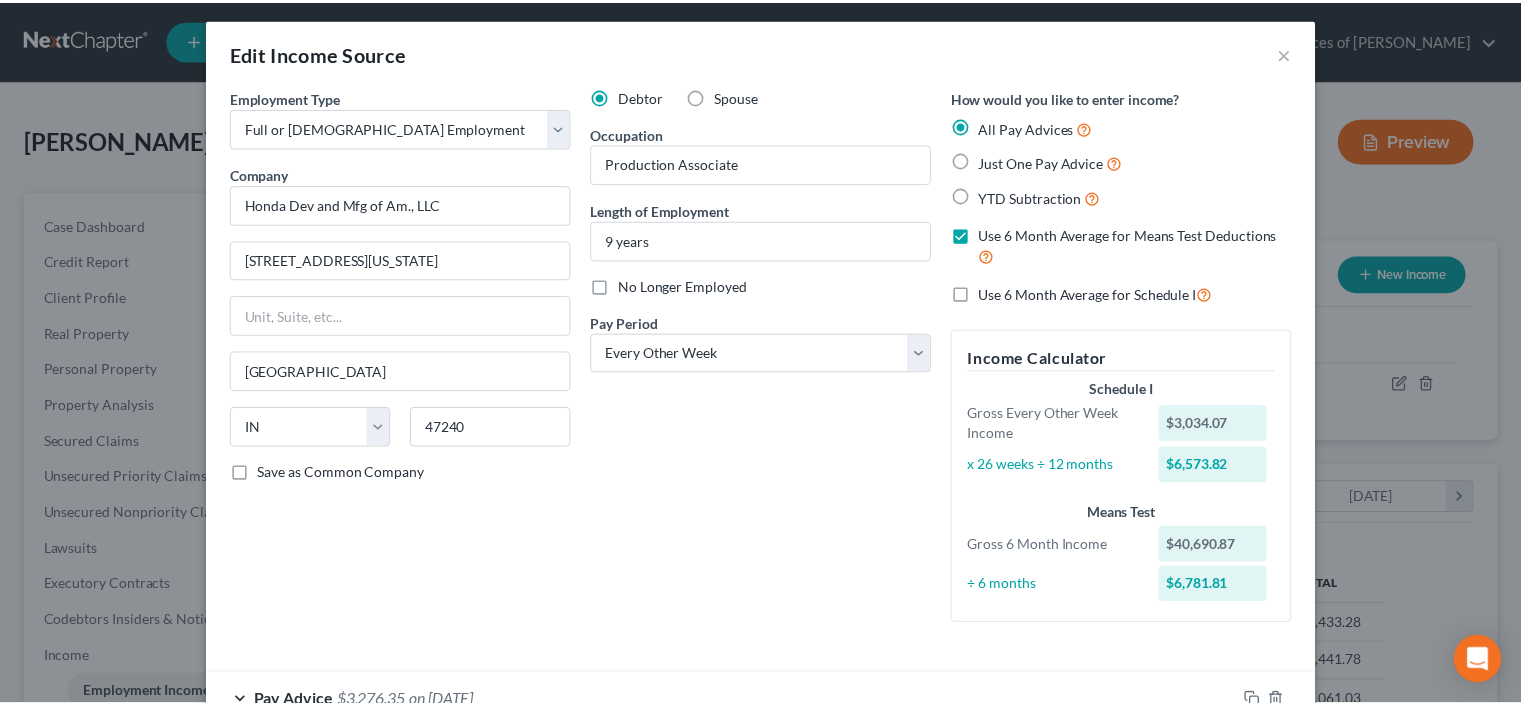 scroll, scrollTop: 0, scrollLeft: 0, axis: both 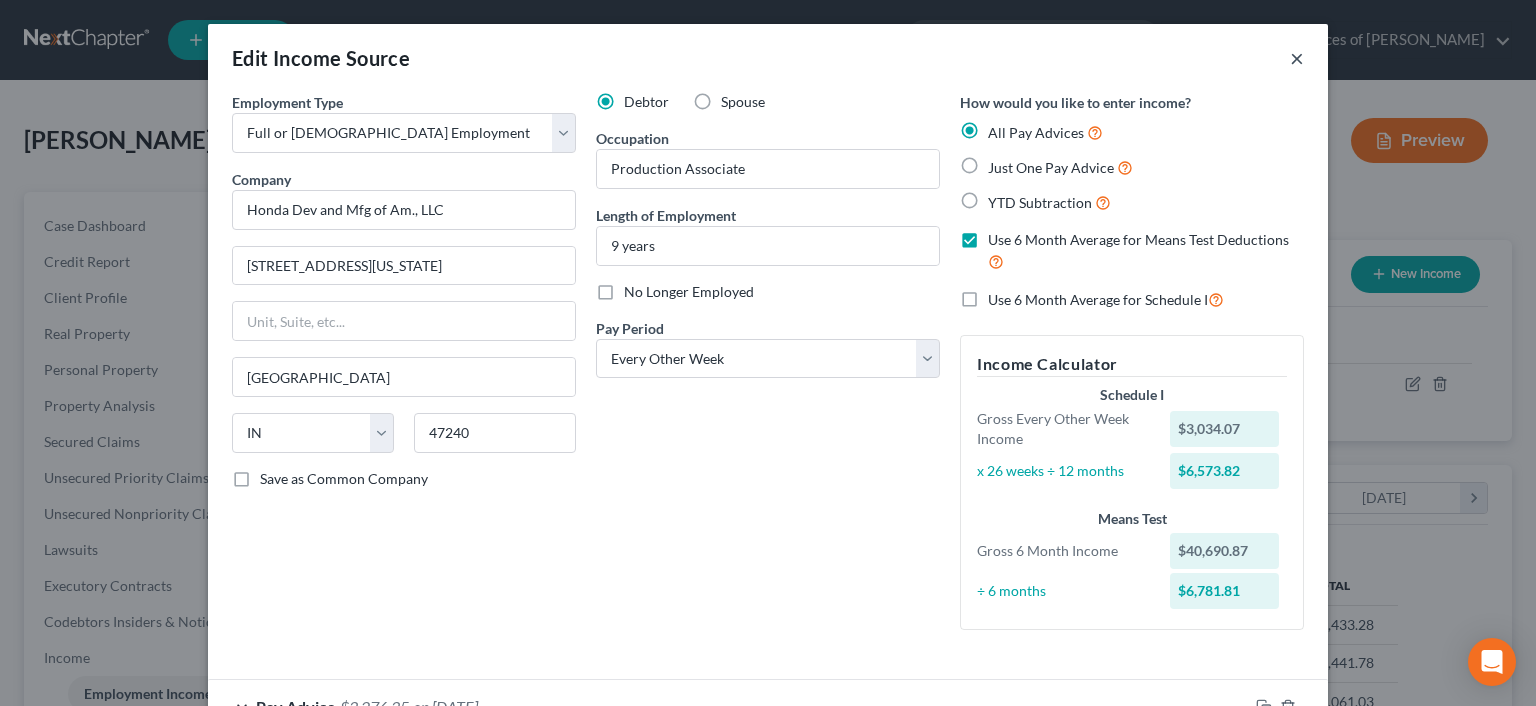 click on "×" at bounding box center [1297, 58] 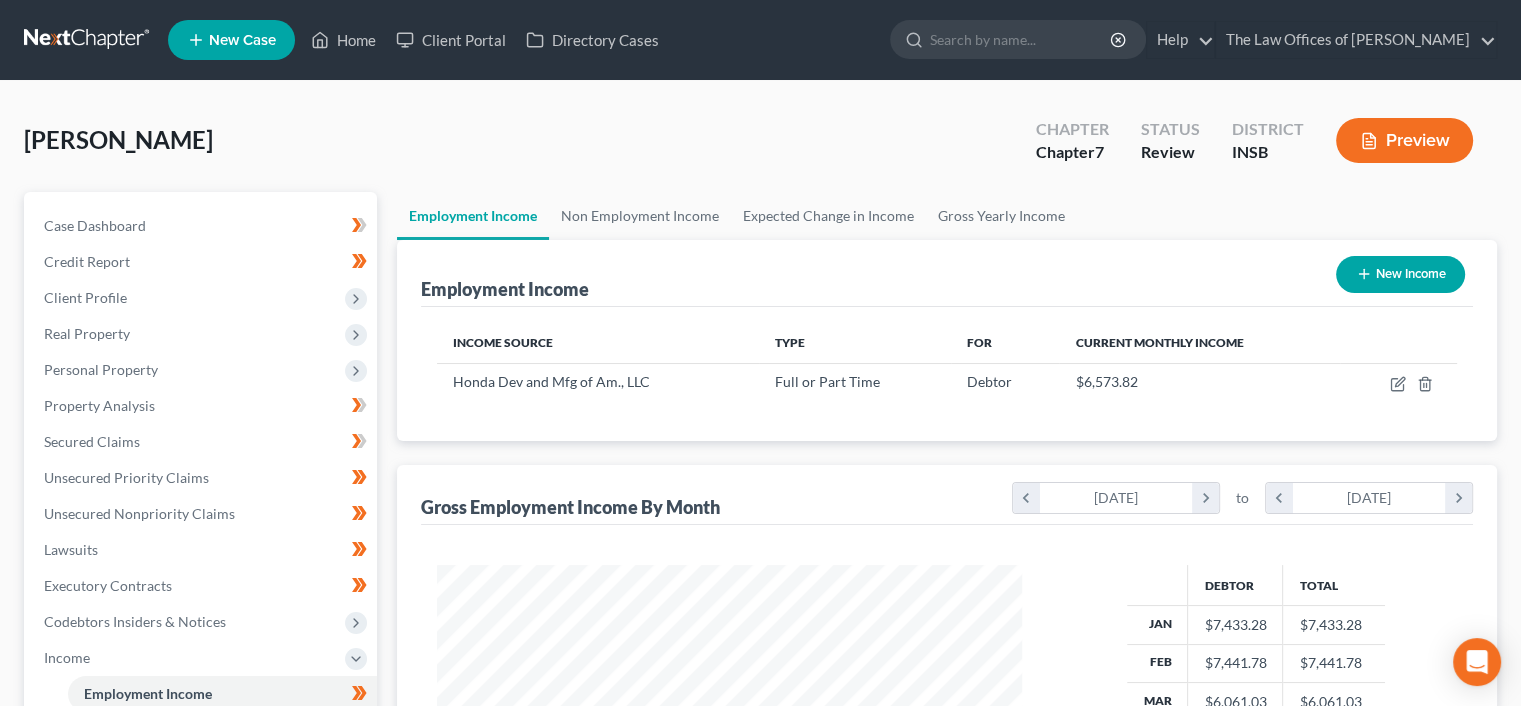 scroll, scrollTop: 356, scrollLeft: 617, axis: both 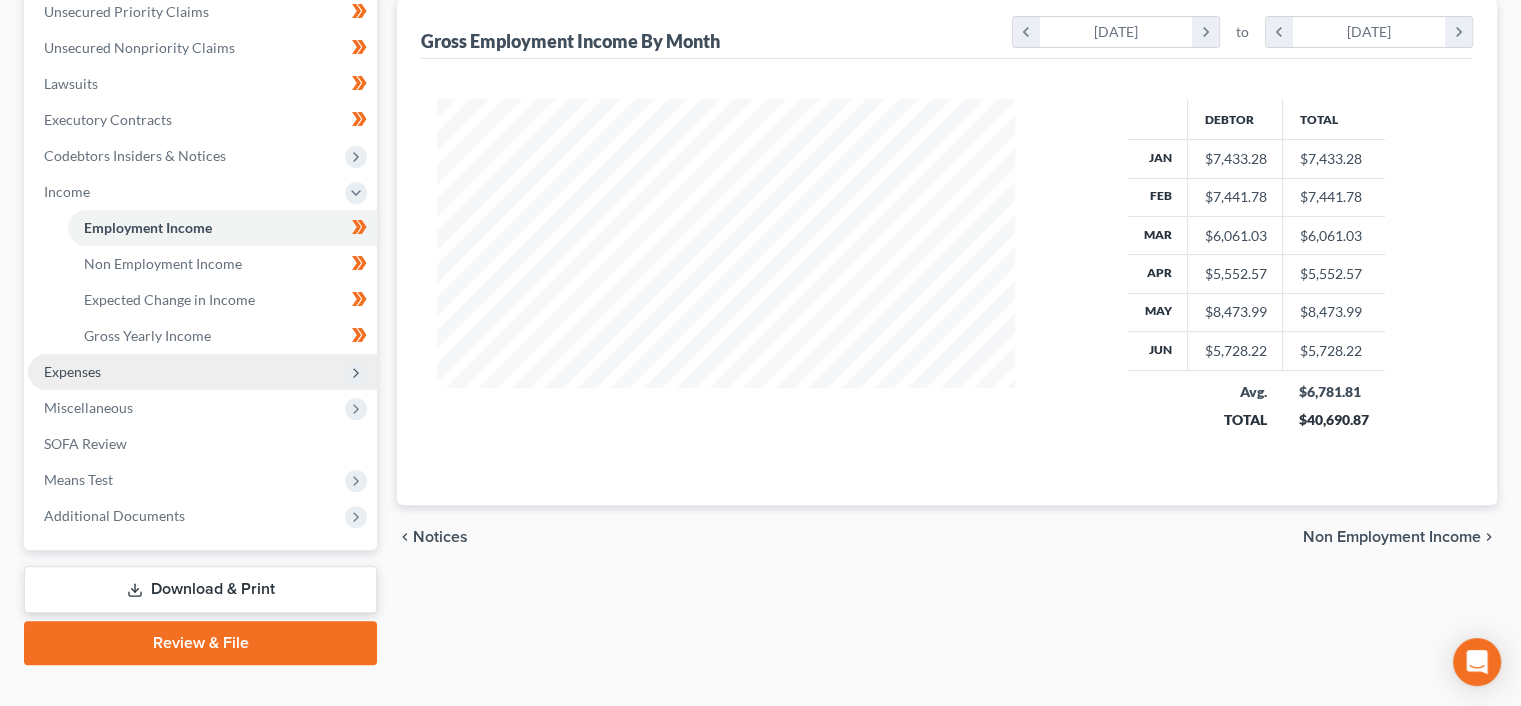 click on "Expenses" at bounding box center [202, 372] 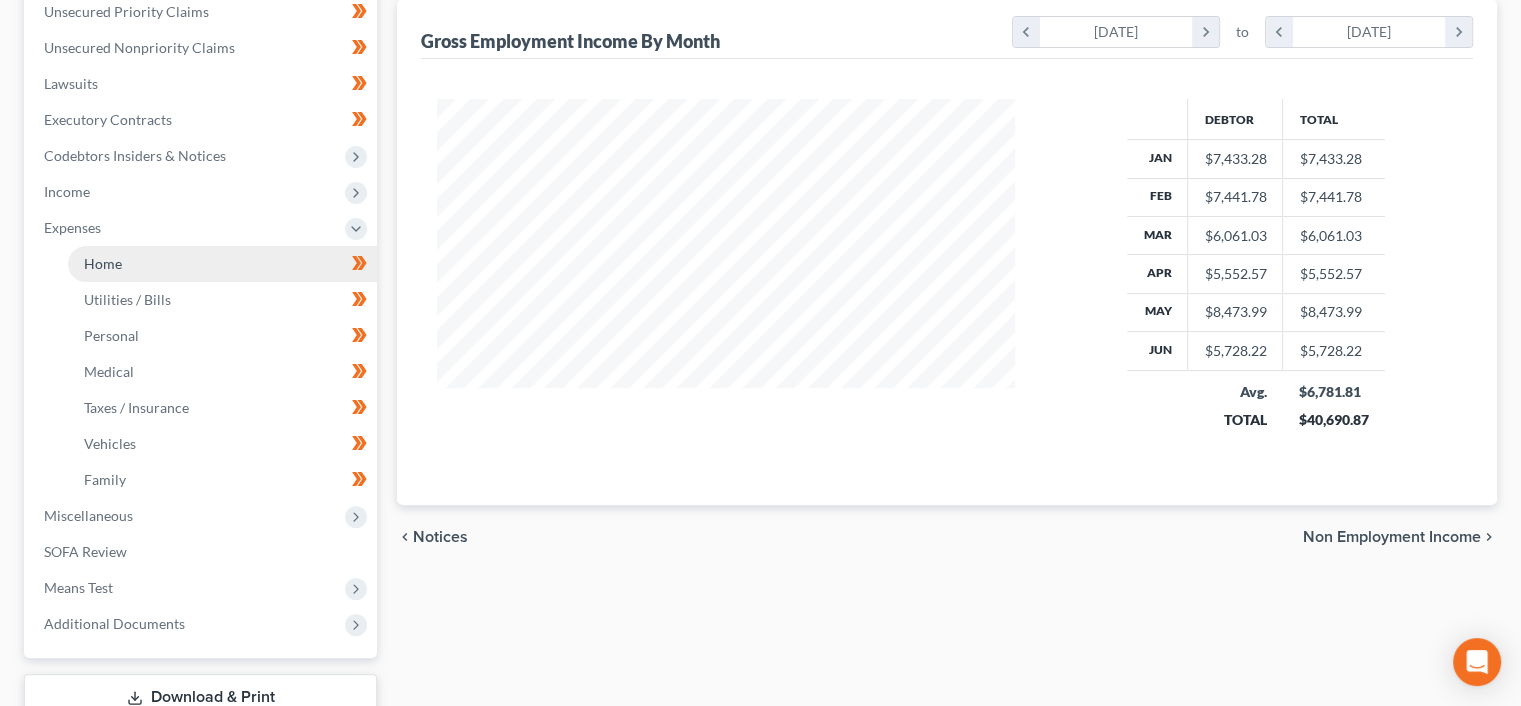 drag, startPoint x: 168, startPoint y: 262, endPoint x: 220, endPoint y: 295, distance: 61.587337 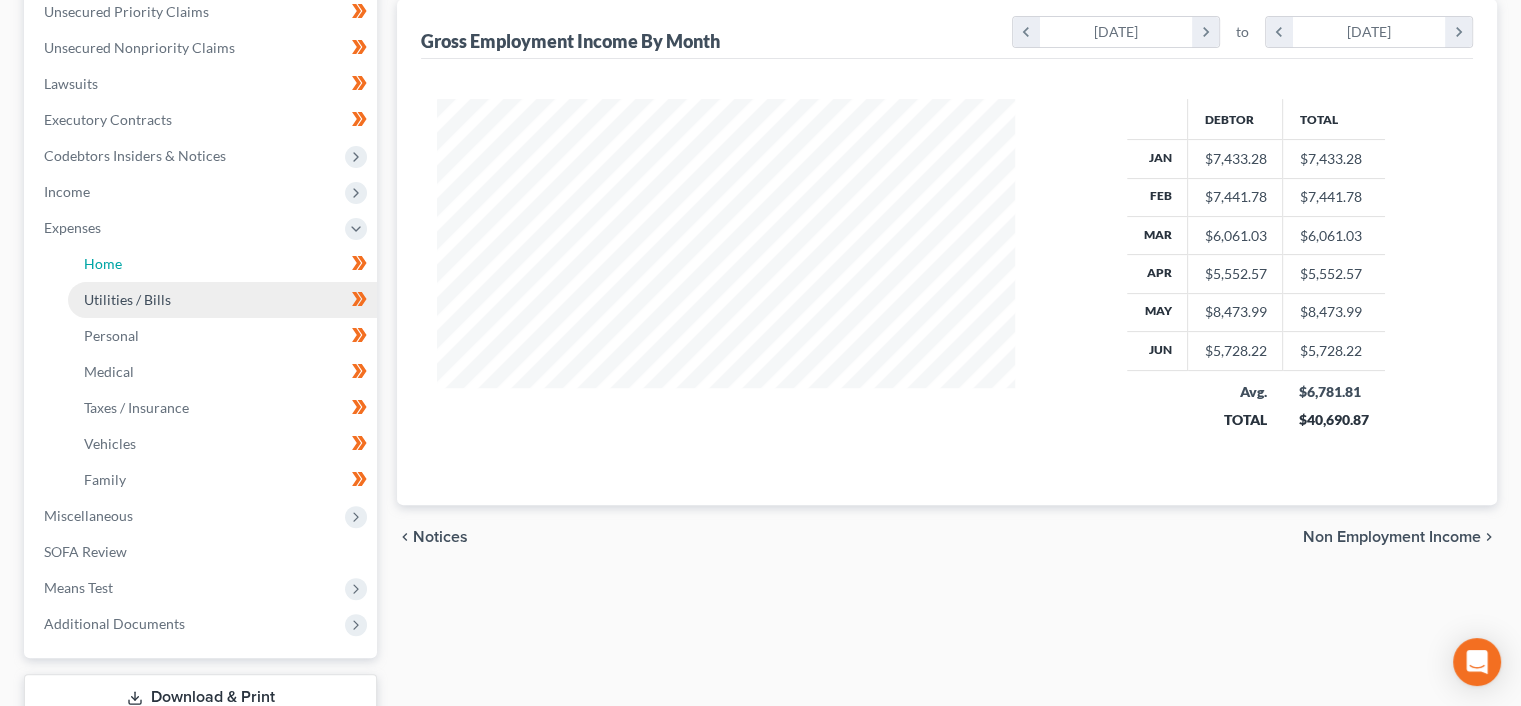 click on "Home" at bounding box center (222, 264) 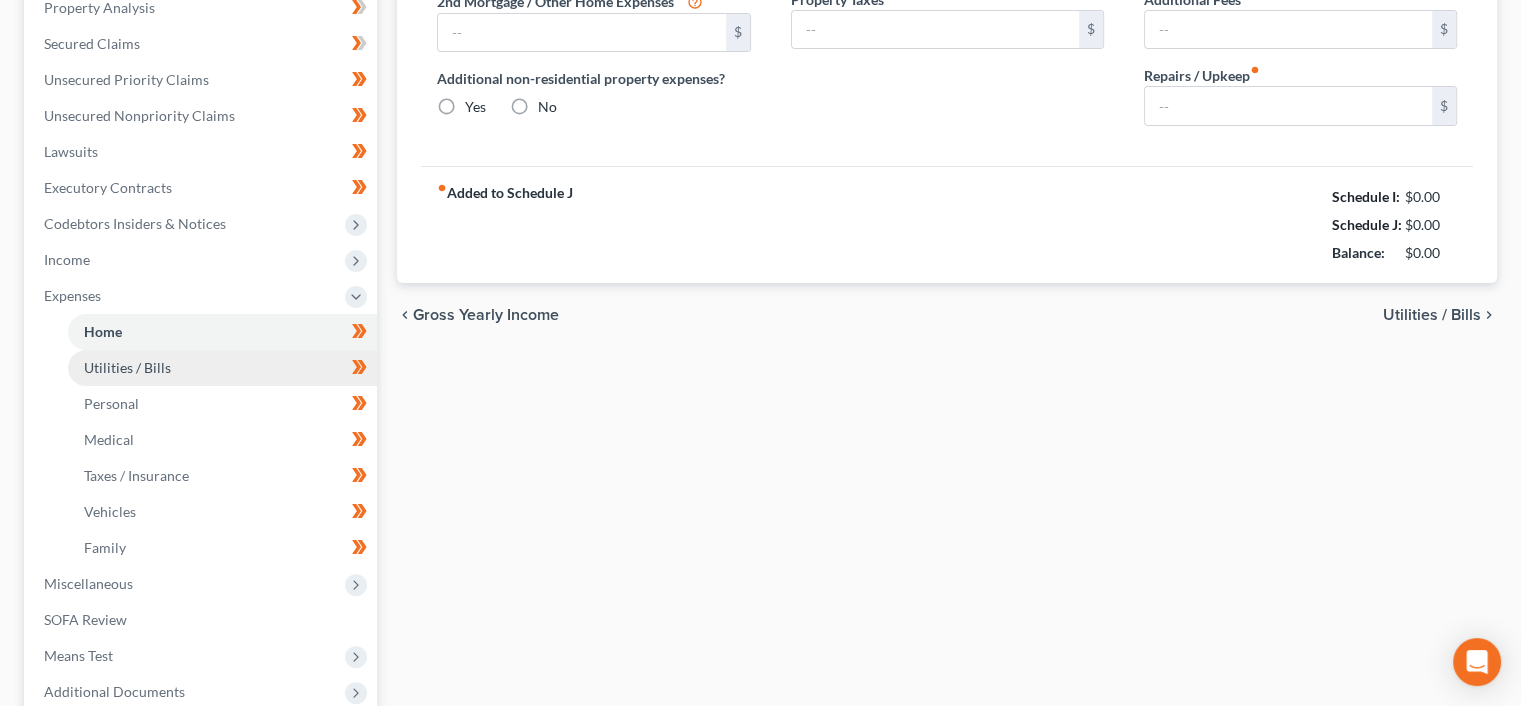type on "345.00" 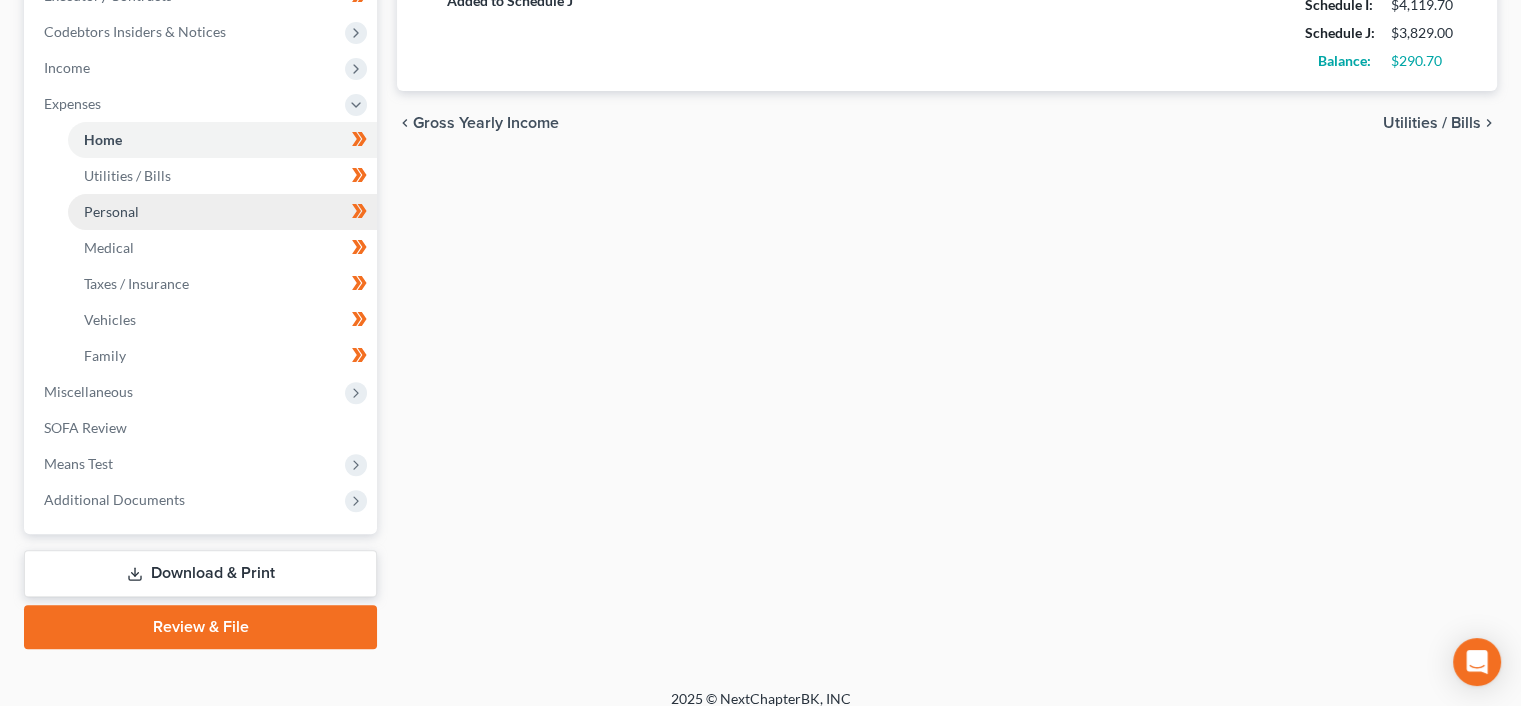 scroll, scrollTop: 600, scrollLeft: 0, axis: vertical 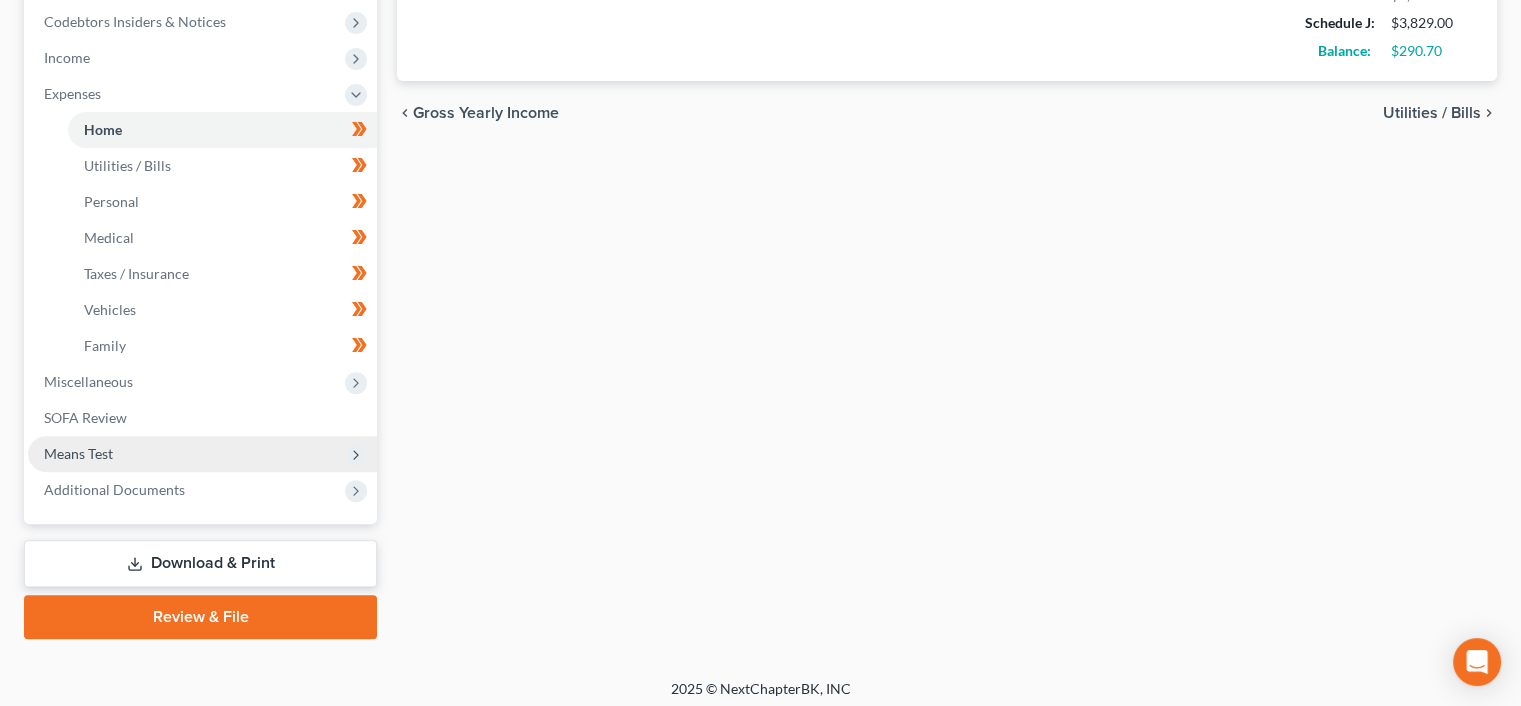 click on "Means Test" at bounding box center [78, 453] 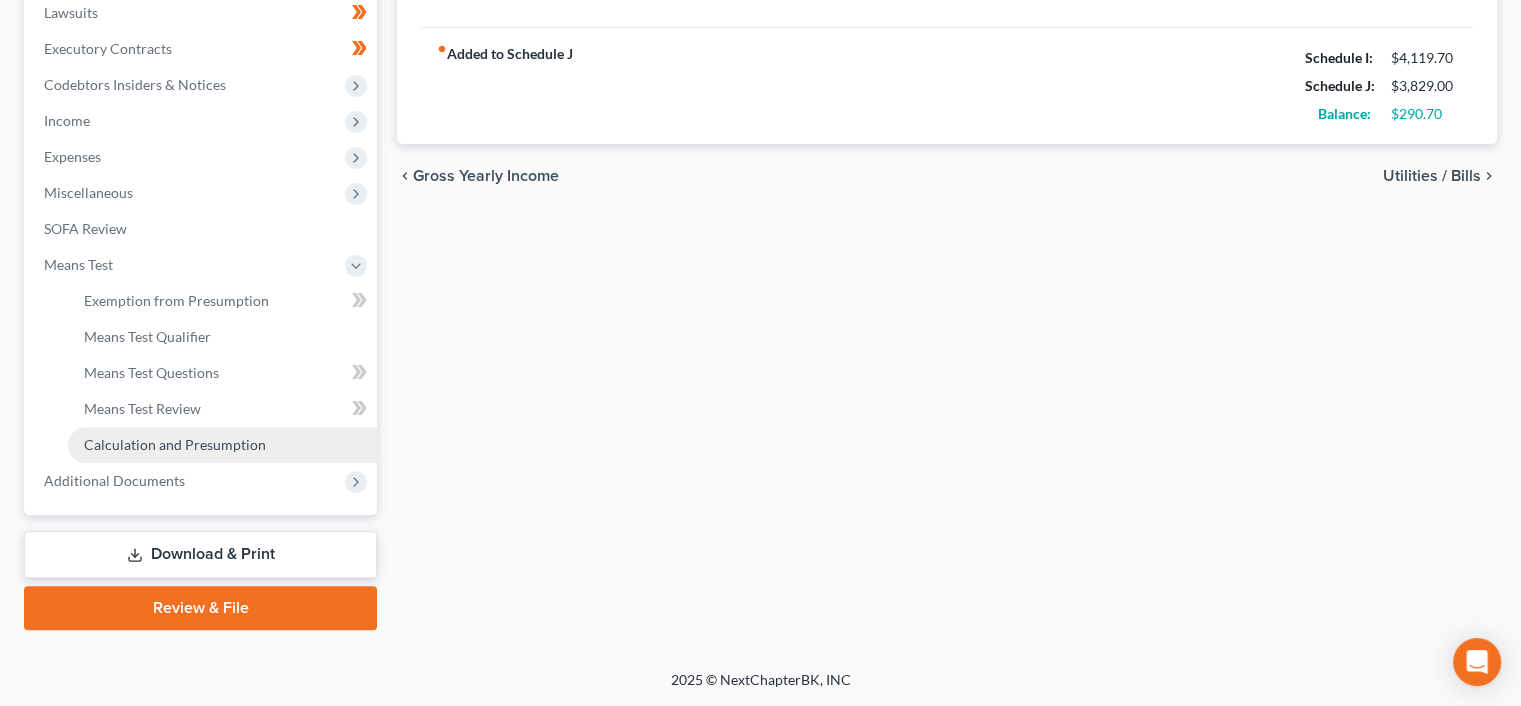 scroll, scrollTop: 536, scrollLeft: 0, axis: vertical 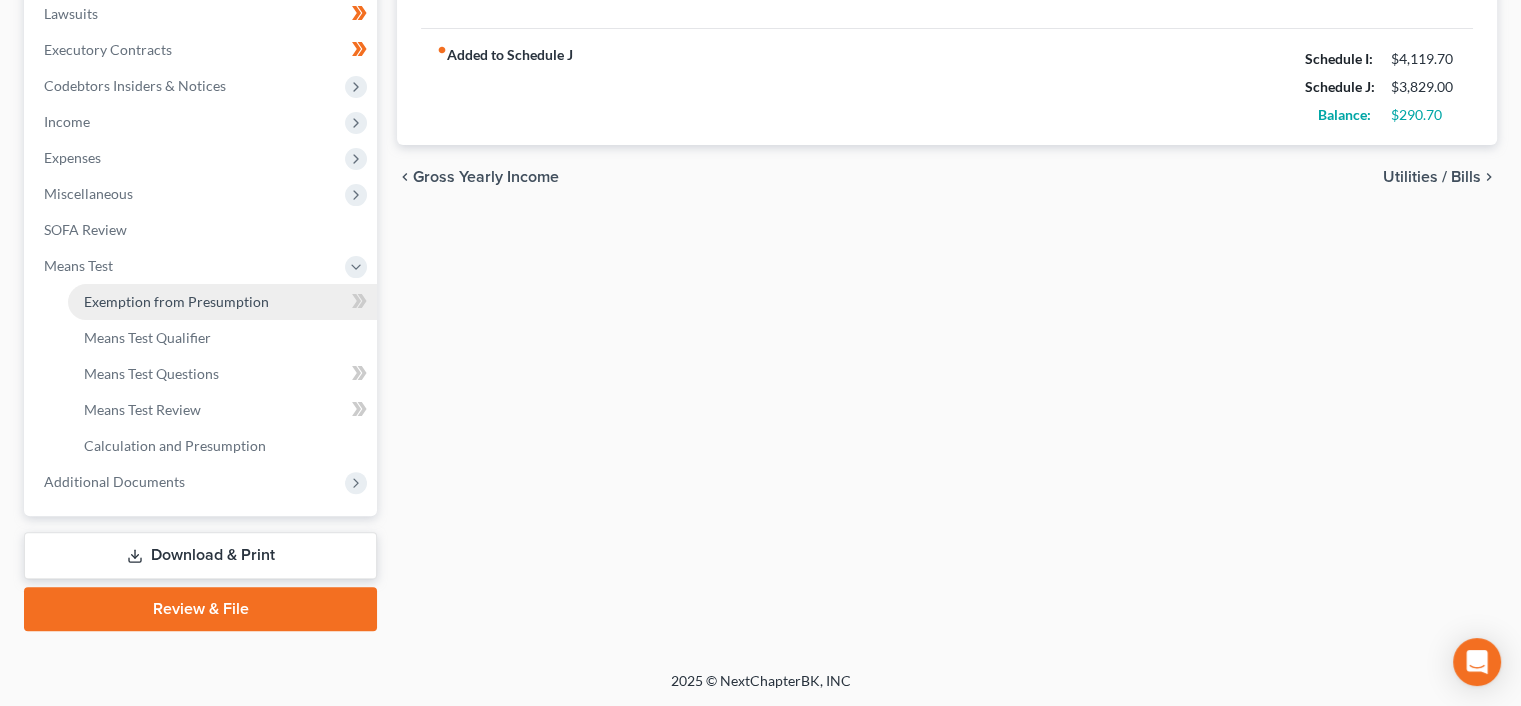 click on "Exemption from Presumption" at bounding box center (176, 301) 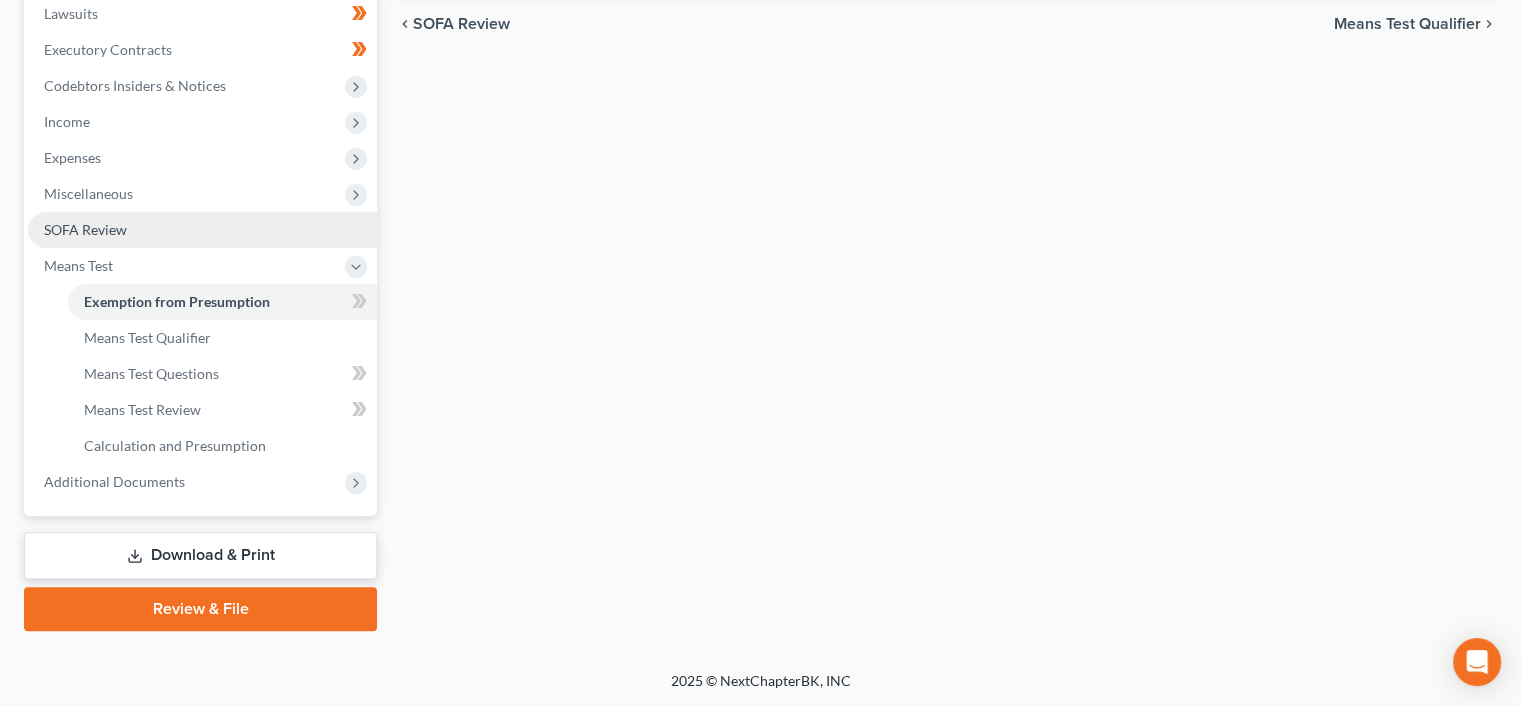 radio on "true" 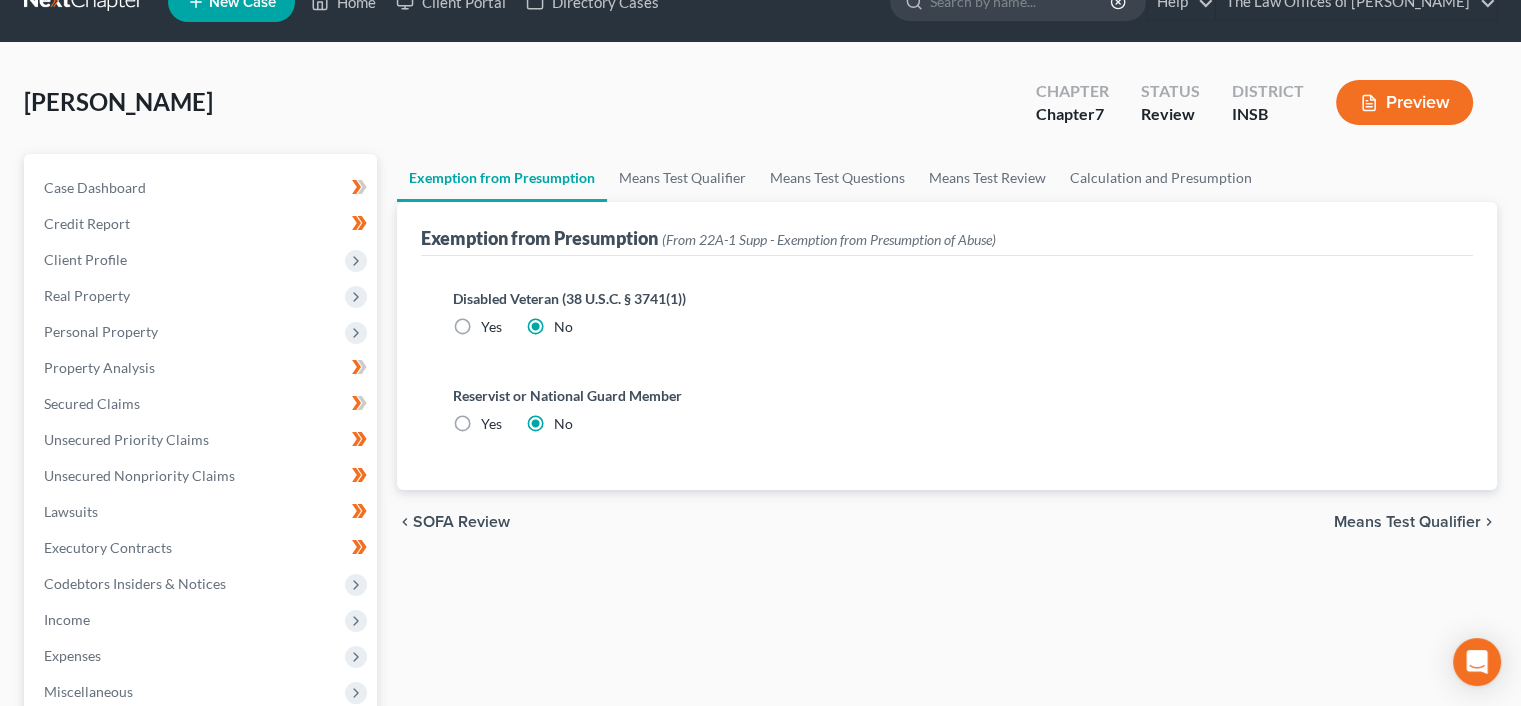 scroll, scrollTop: 0, scrollLeft: 0, axis: both 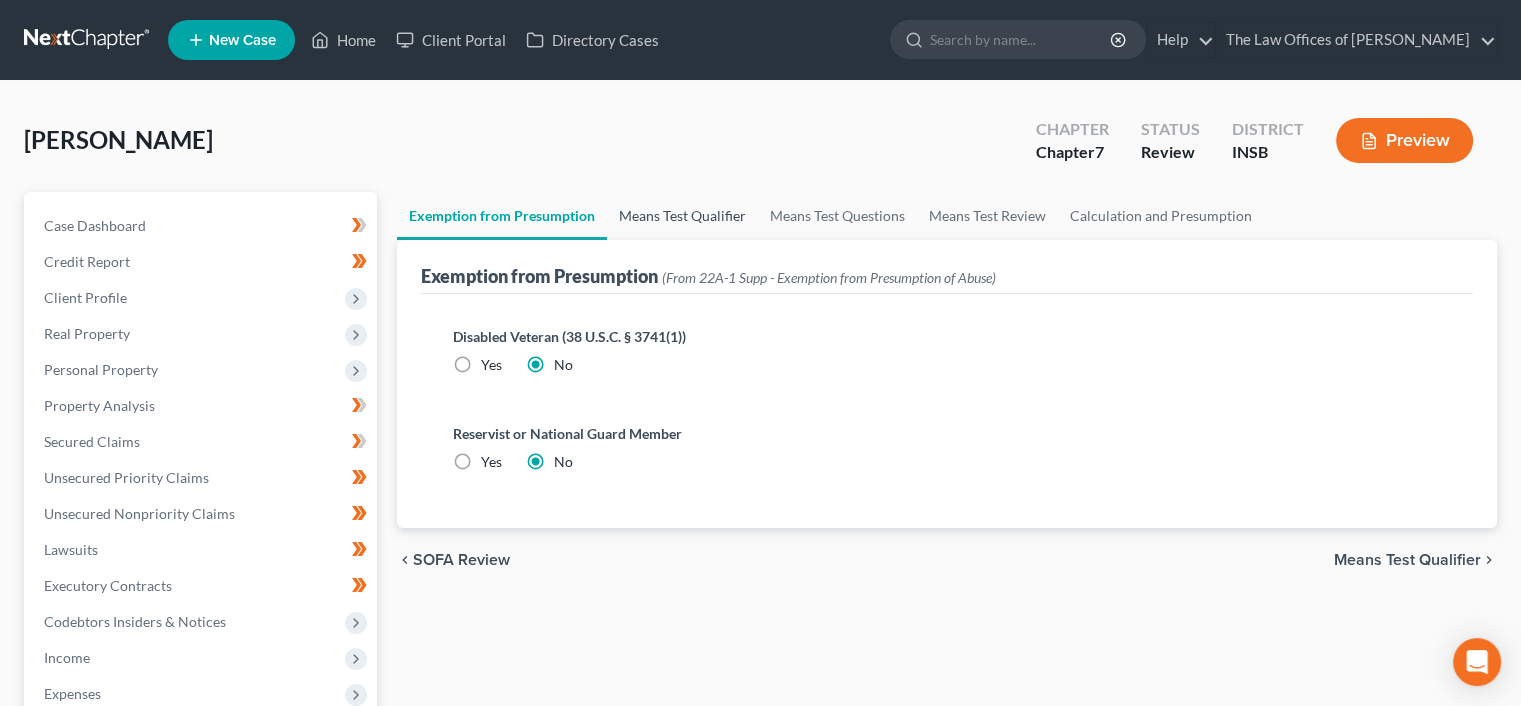 click on "Means Test Qualifier" at bounding box center (682, 216) 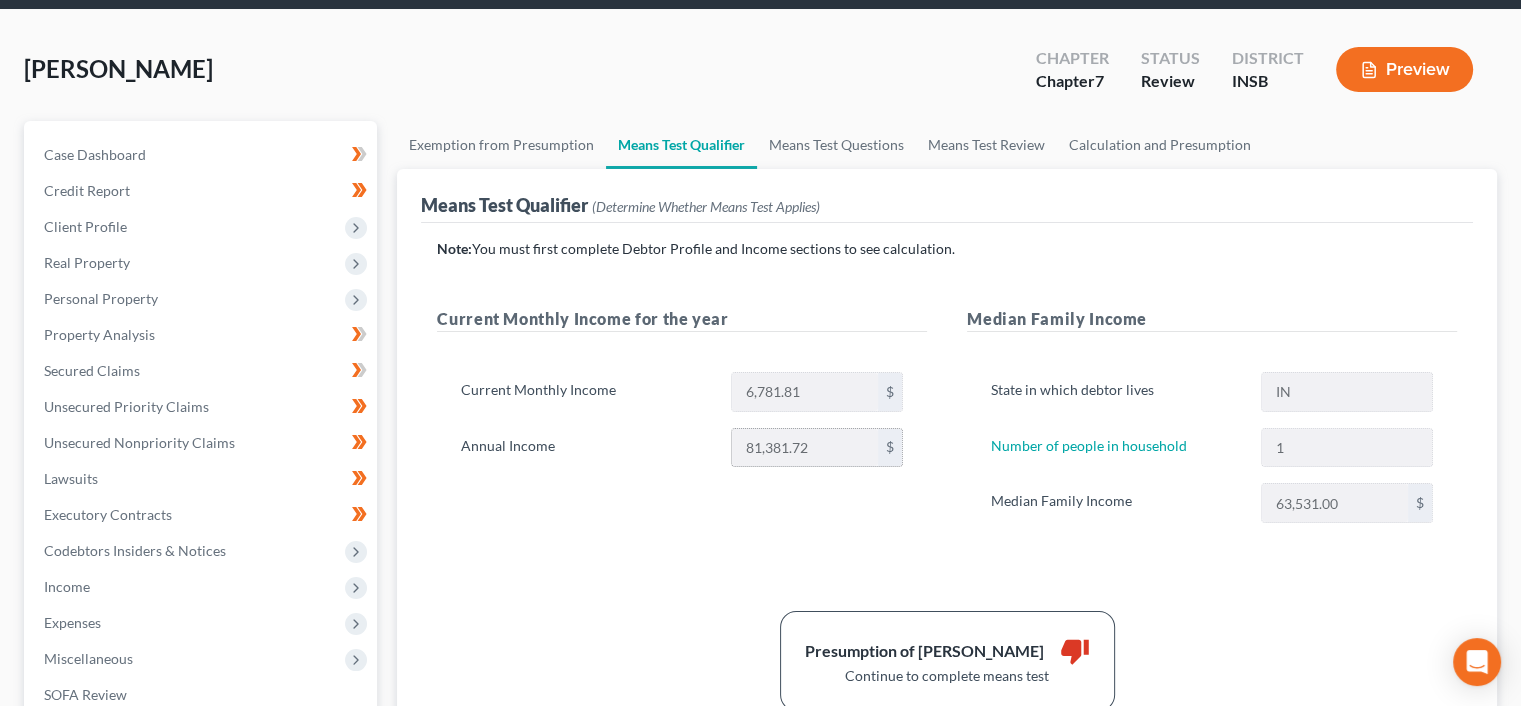 scroll, scrollTop: 66, scrollLeft: 0, axis: vertical 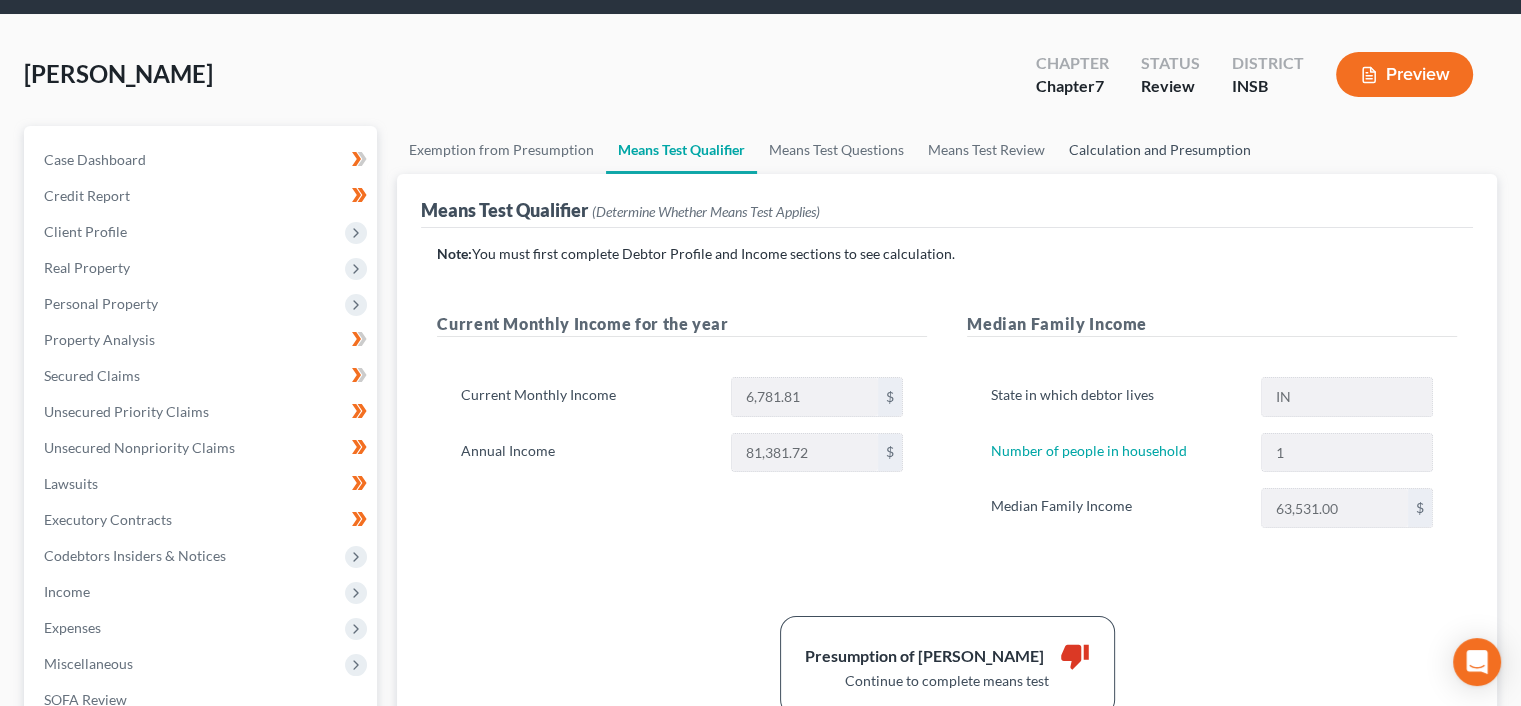 drag, startPoint x: 1136, startPoint y: 145, endPoint x: 1026, endPoint y: 316, distance: 203.32486 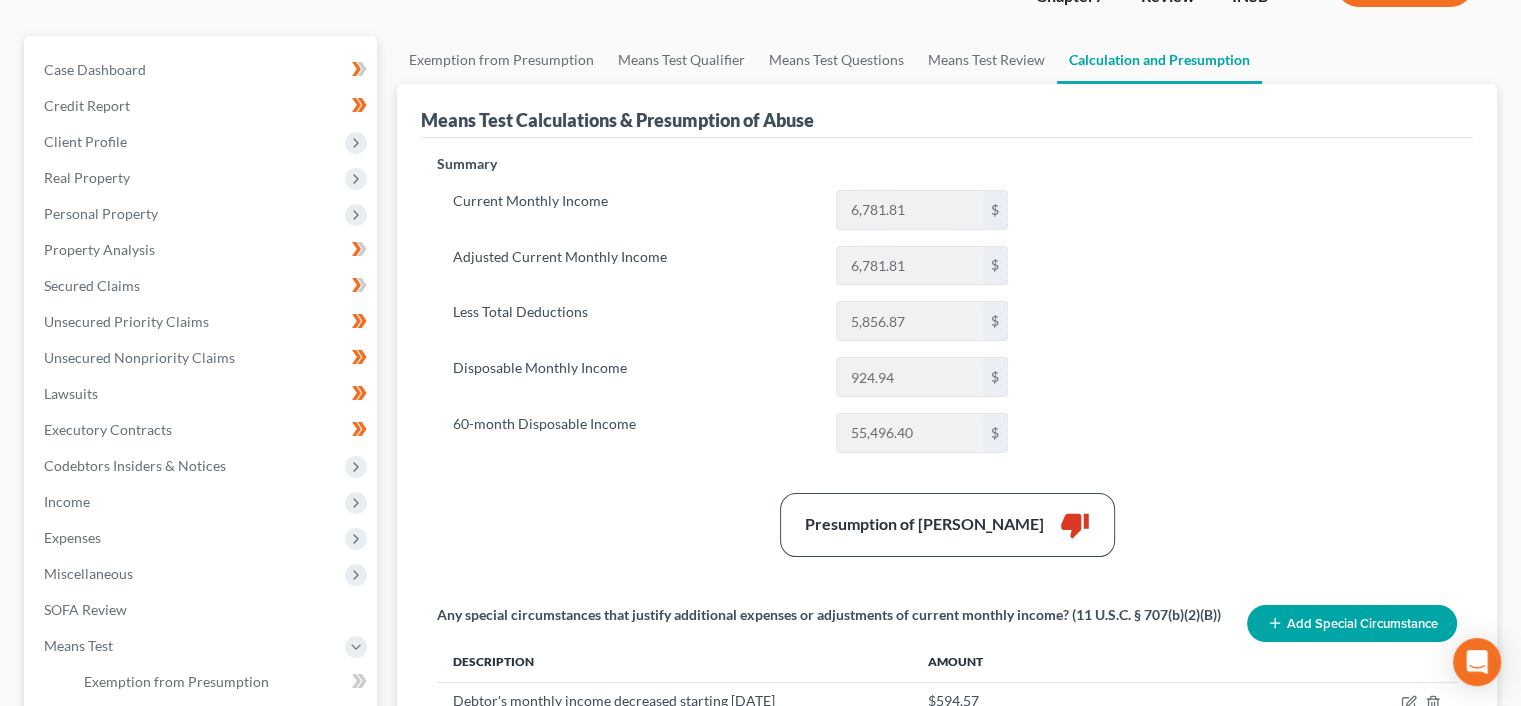 scroll, scrollTop: 133, scrollLeft: 0, axis: vertical 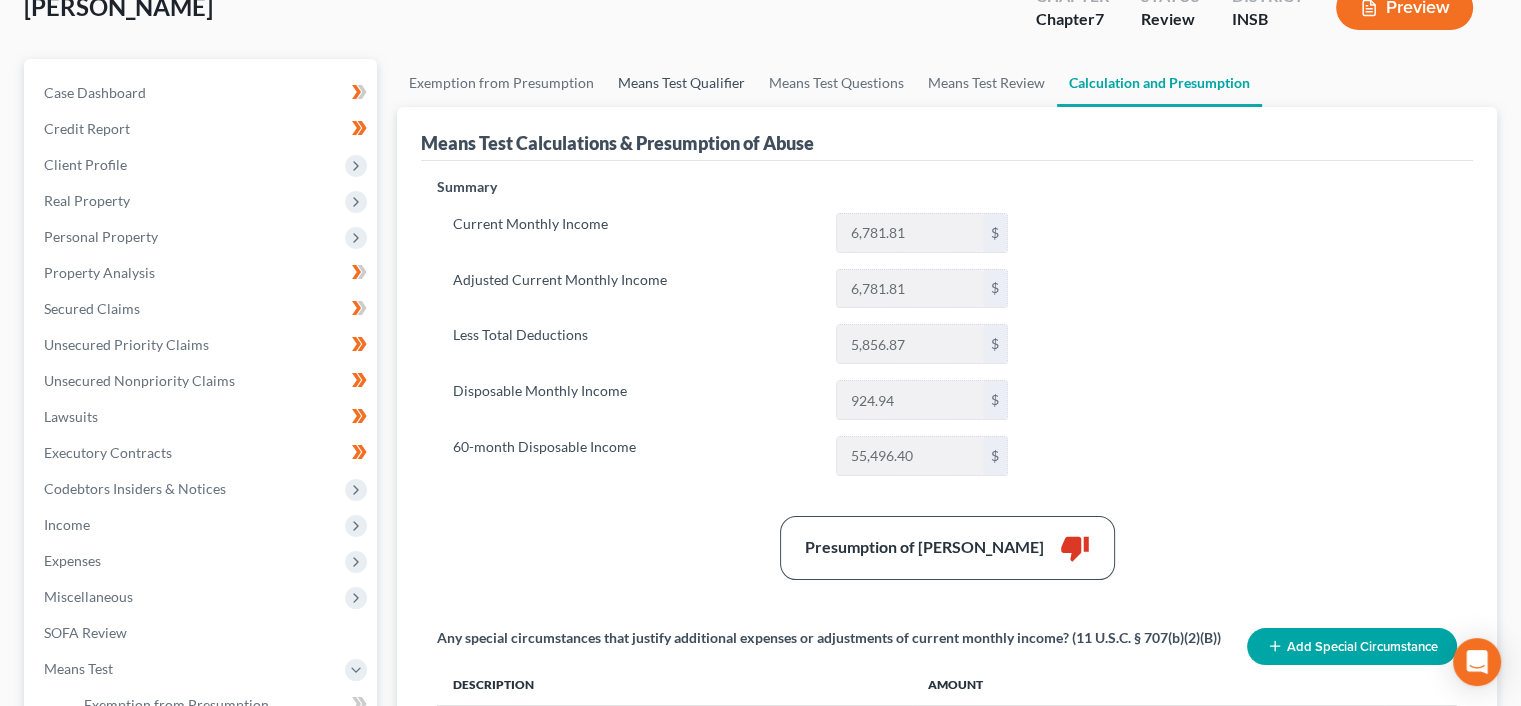 click on "Means Test Qualifier" at bounding box center (681, 83) 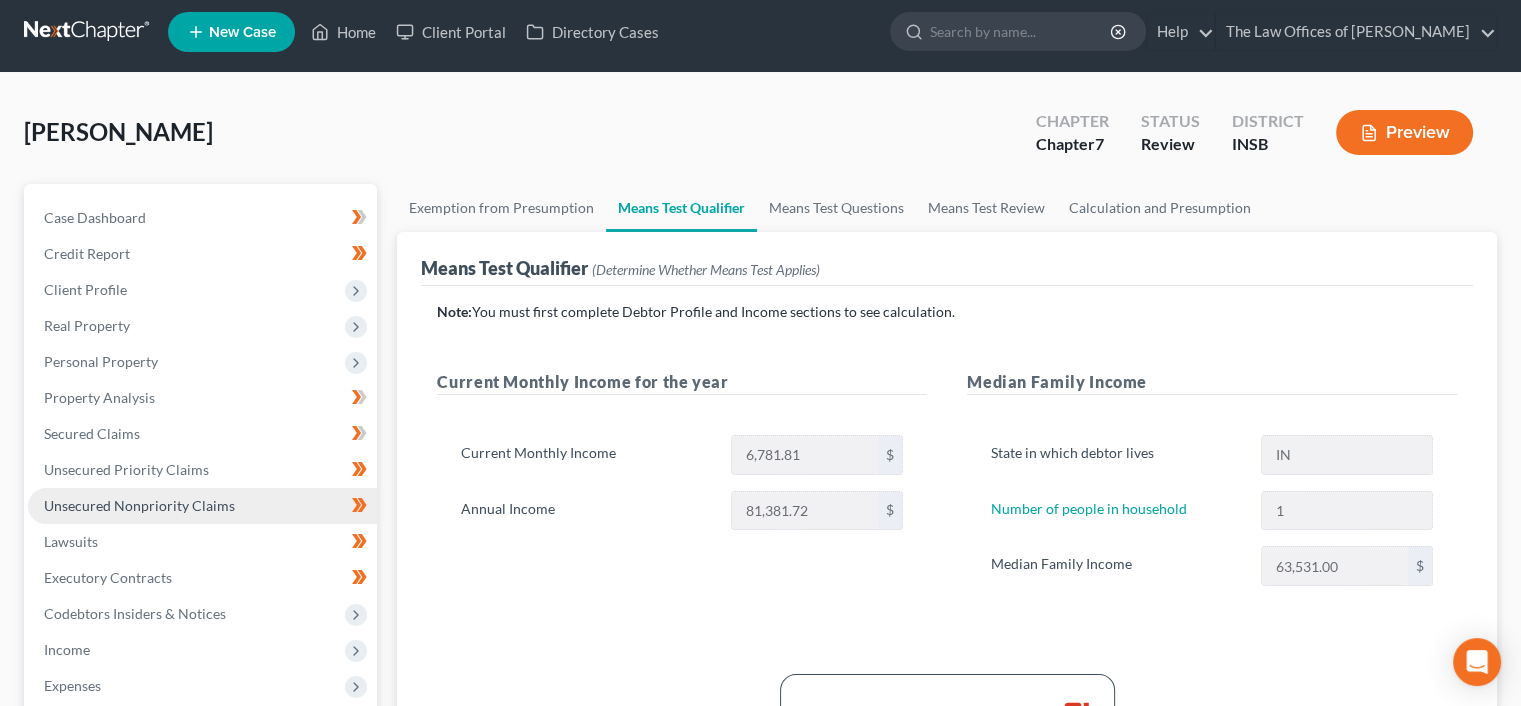 scroll, scrollTop: 0, scrollLeft: 0, axis: both 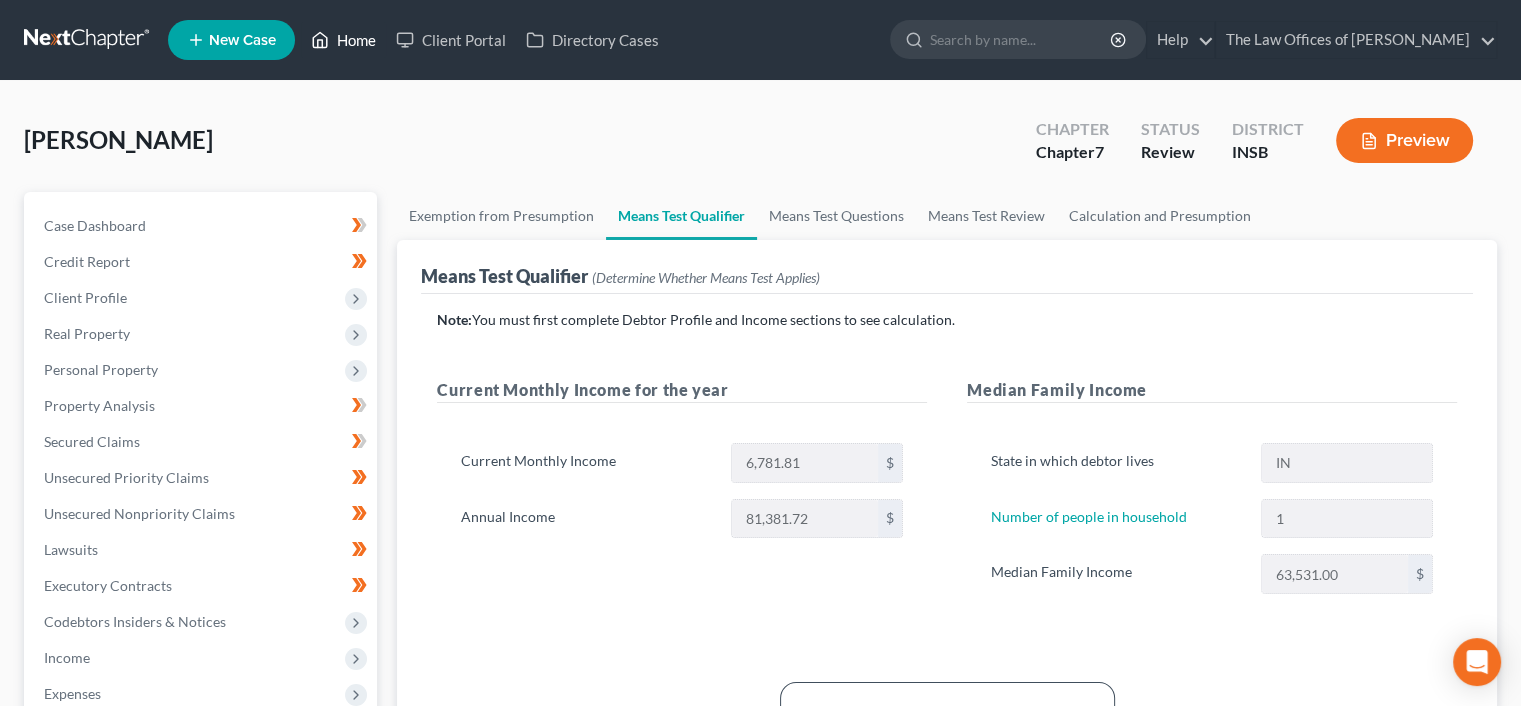 drag, startPoint x: 344, startPoint y: 32, endPoint x: 344, endPoint y: 259, distance: 227 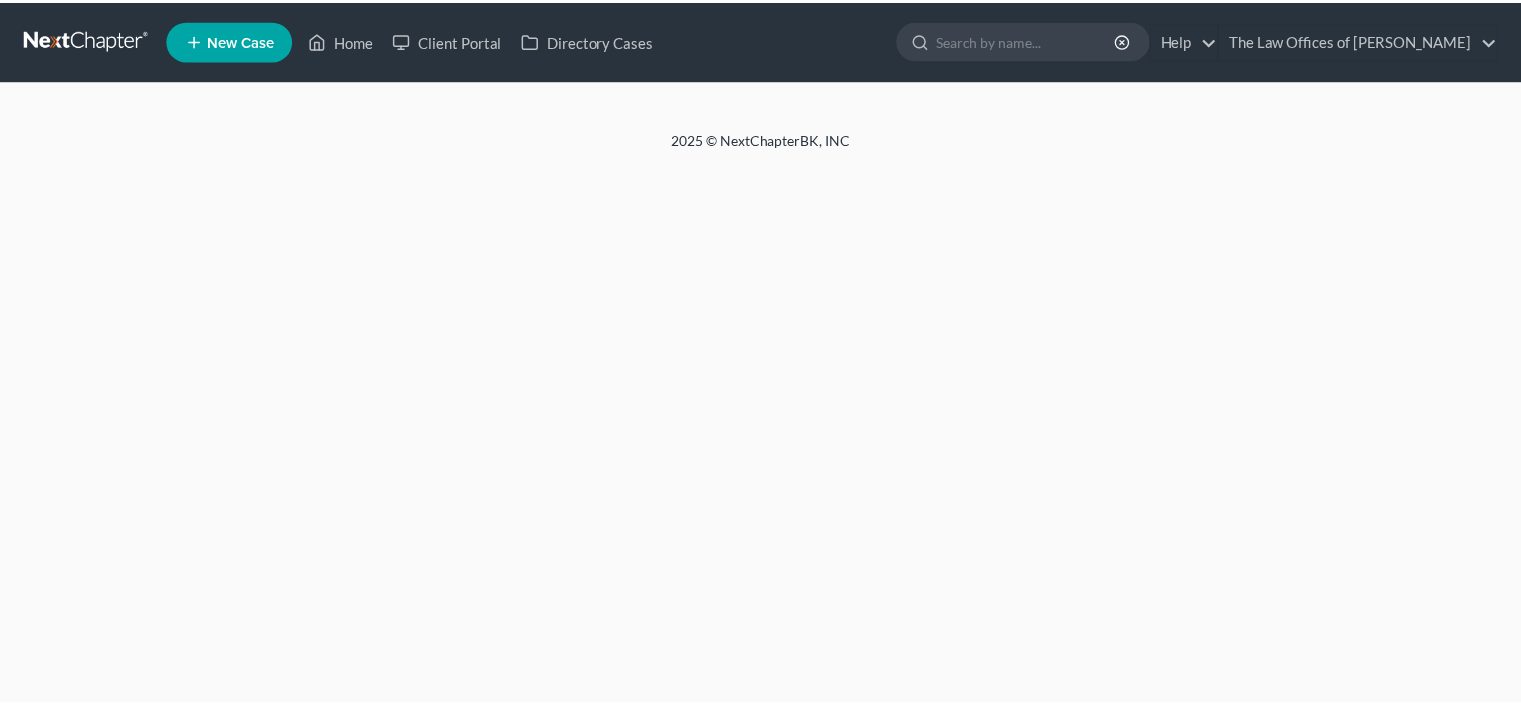 scroll, scrollTop: 0, scrollLeft: 0, axis: both 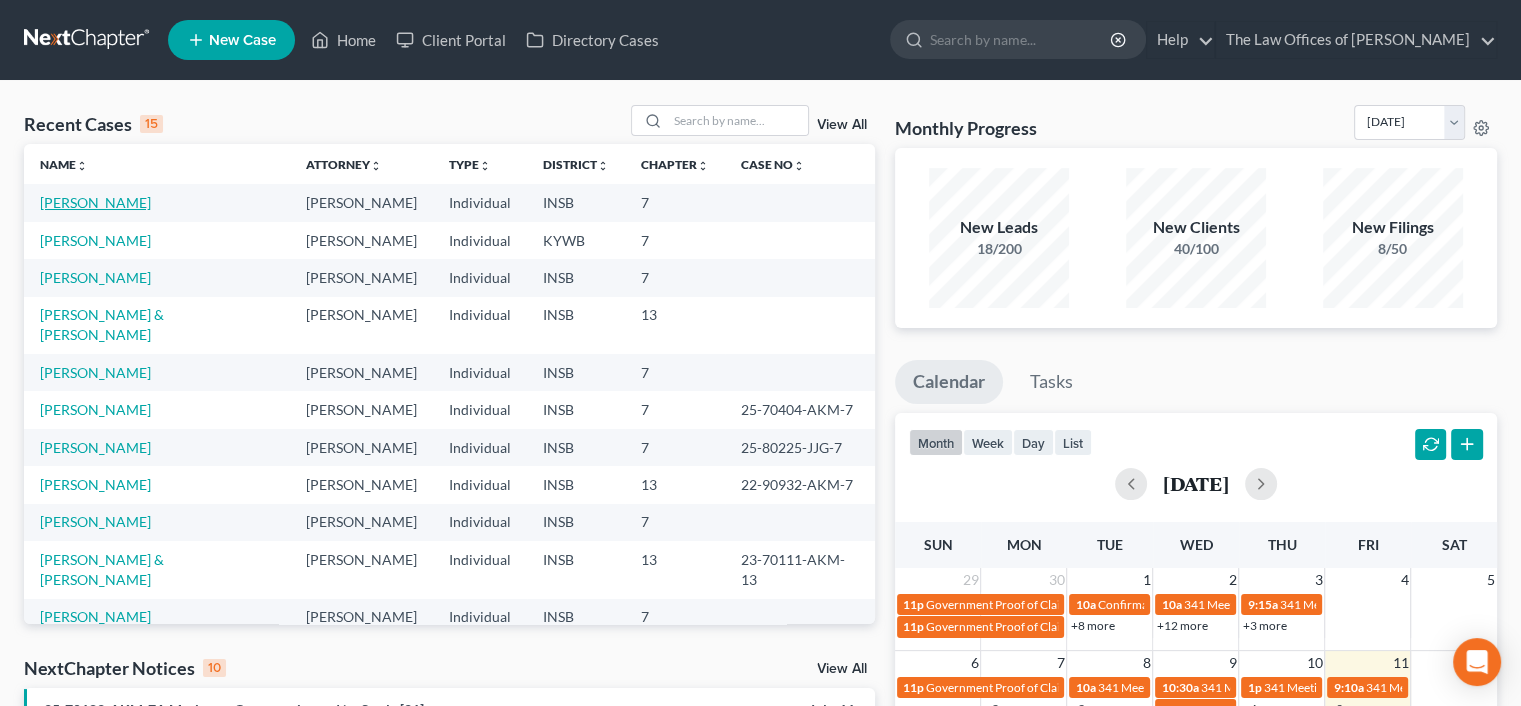 click on "Noble, Kimberly" at bounding box center (95, 202) 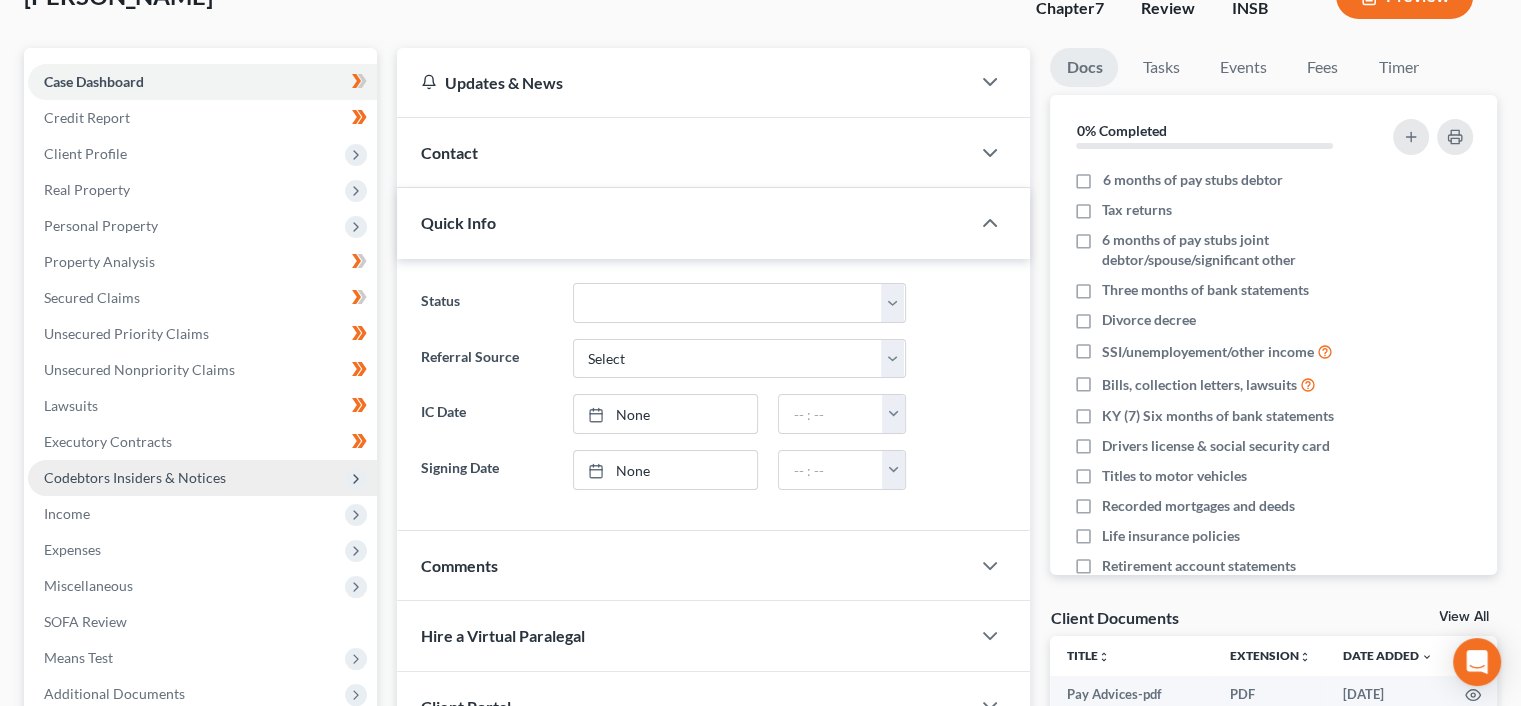 scroll, scrollTop: 356, scrollLeft: 0, axis: vertical 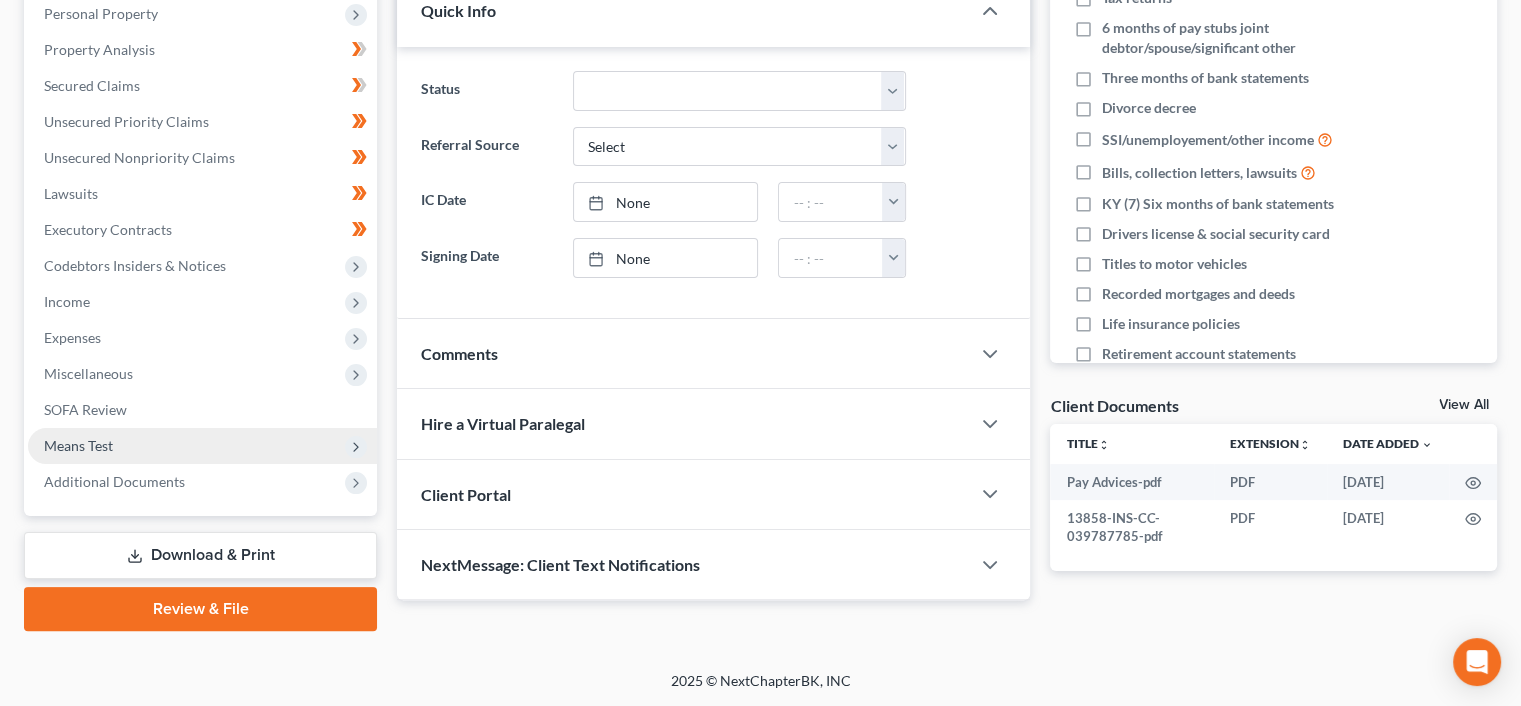 click on "Means Test" at bounding box center (202, 446) 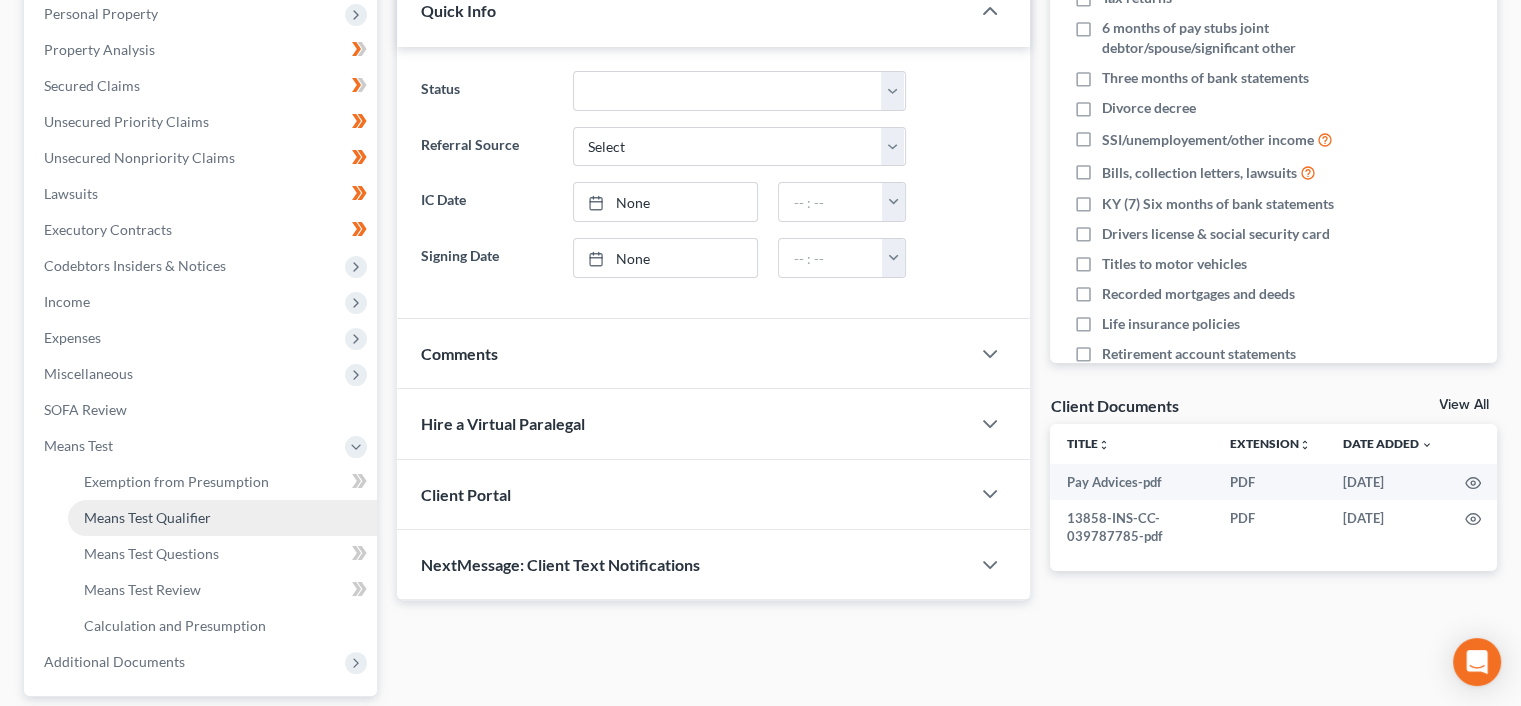 click on "Means Test Qualifier" at bounding box center (147, 517) 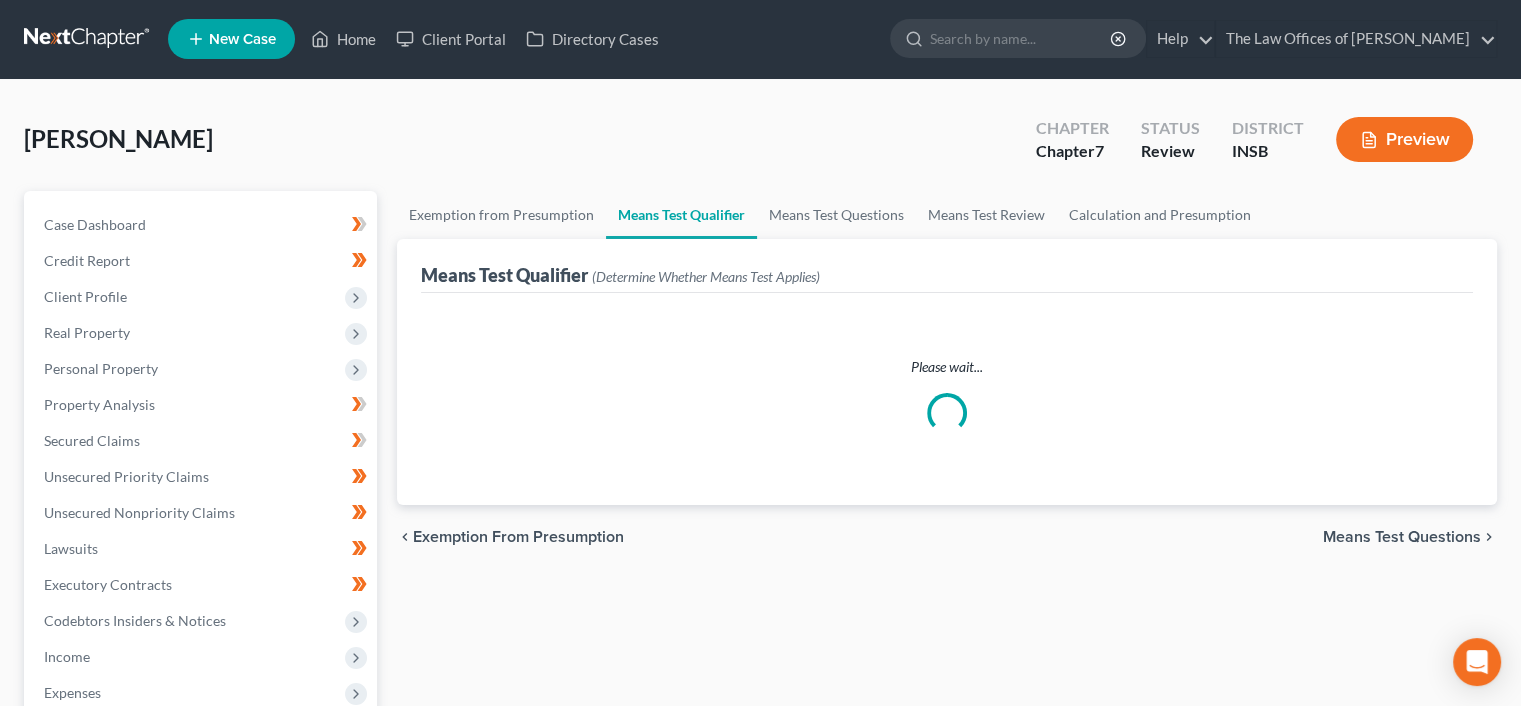 scroll, scrollTop: 0, scrollLeft: 0, axis: both 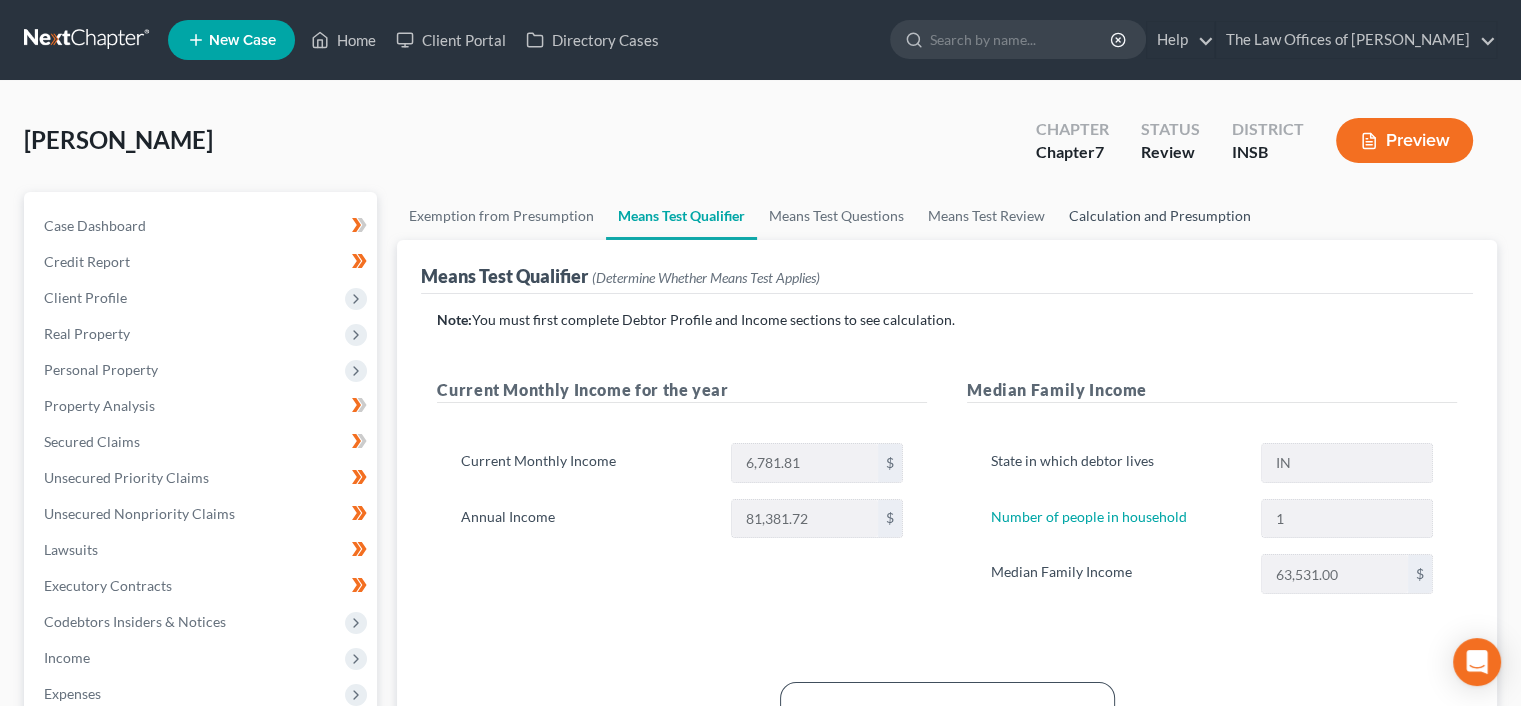 click on "Calculation and Presumption" at bounding box center [1160, 216] 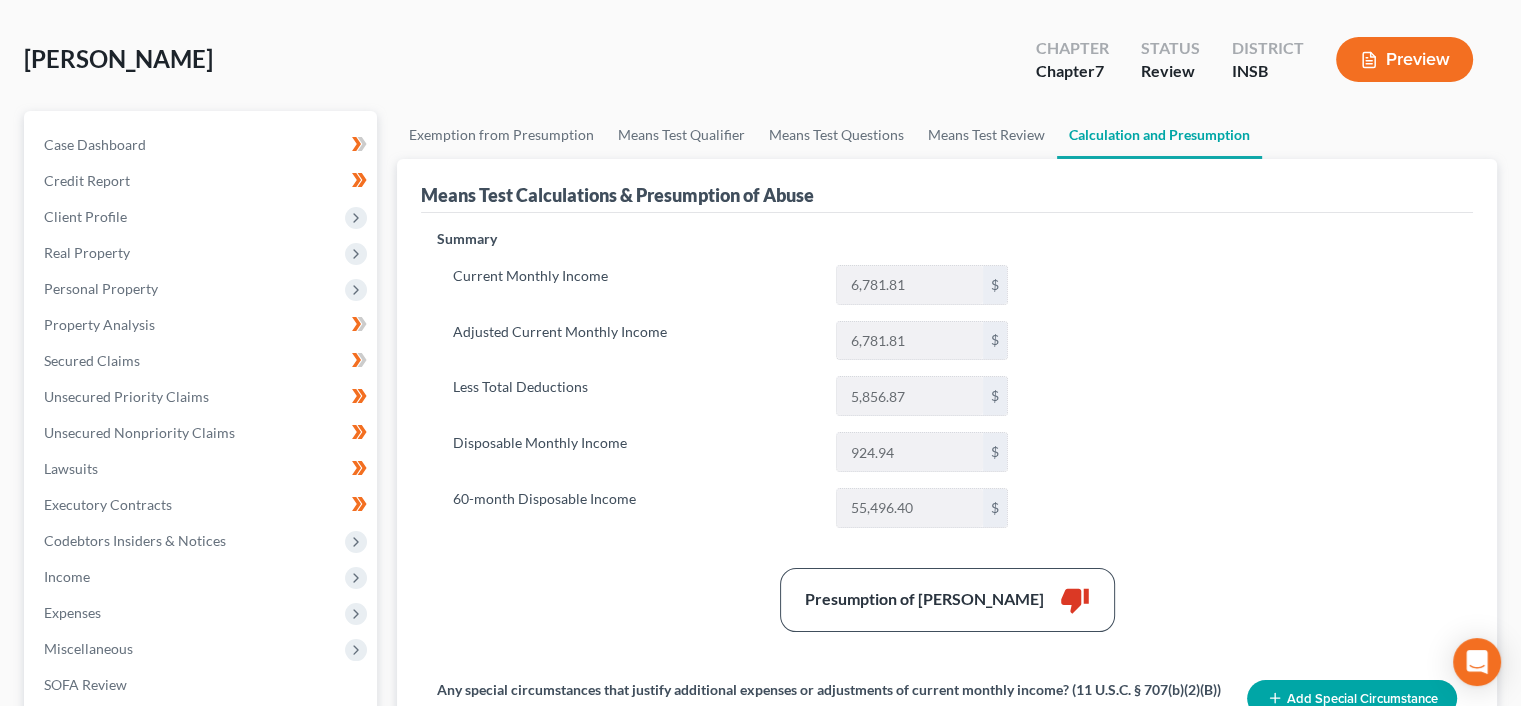 scroll, scrollTop: 66, scrollLeft: 0, axis: vertical 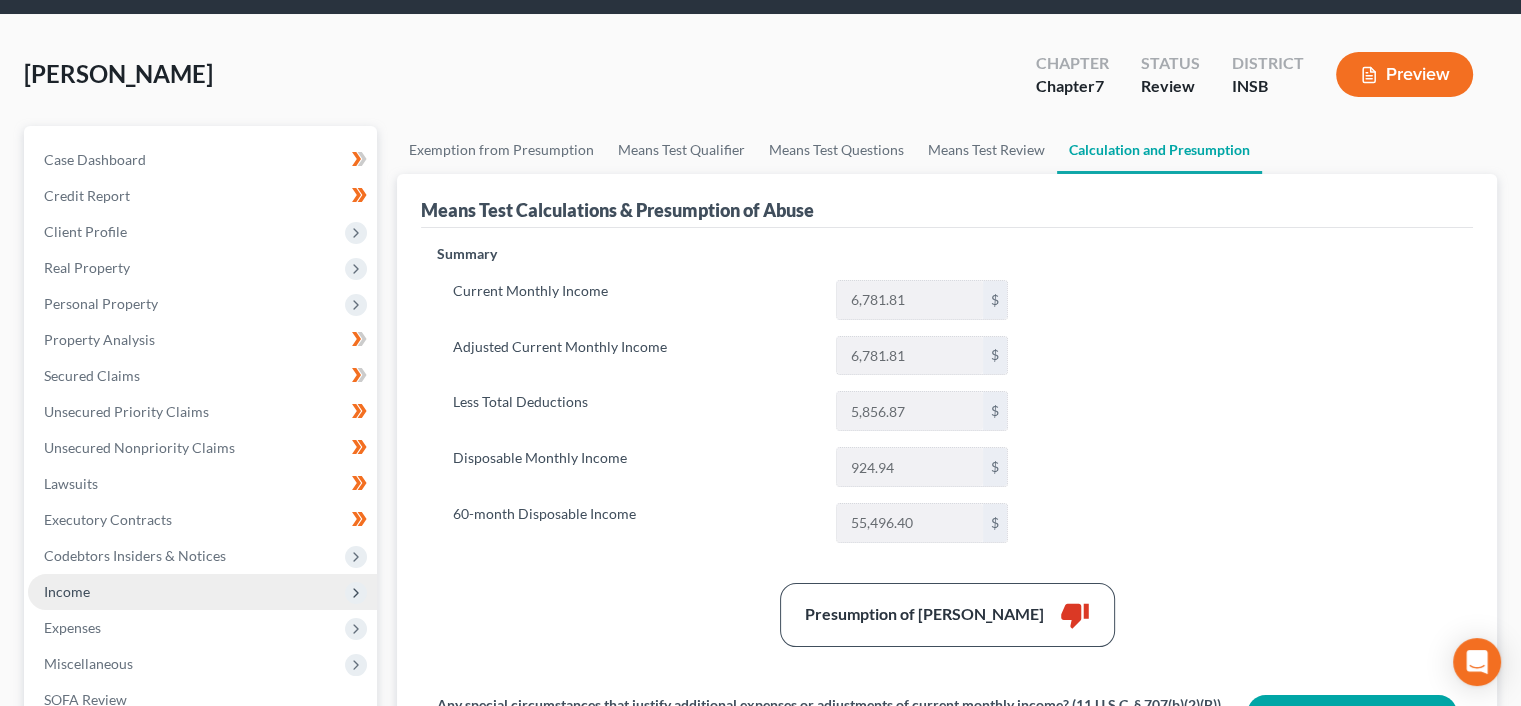 click on "Income" at bounding box center (202, 592) 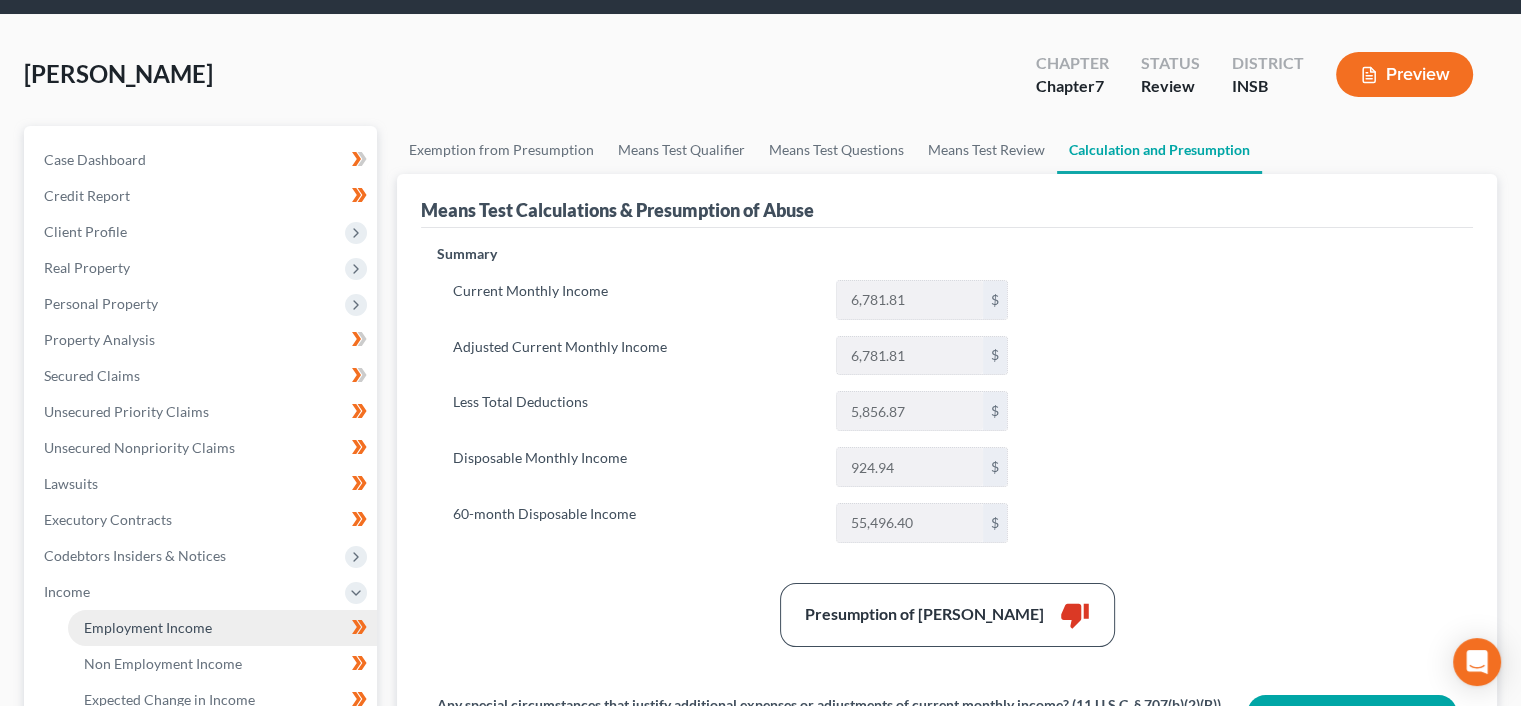 click on "Employment Income" at bounding box center [148, 627] 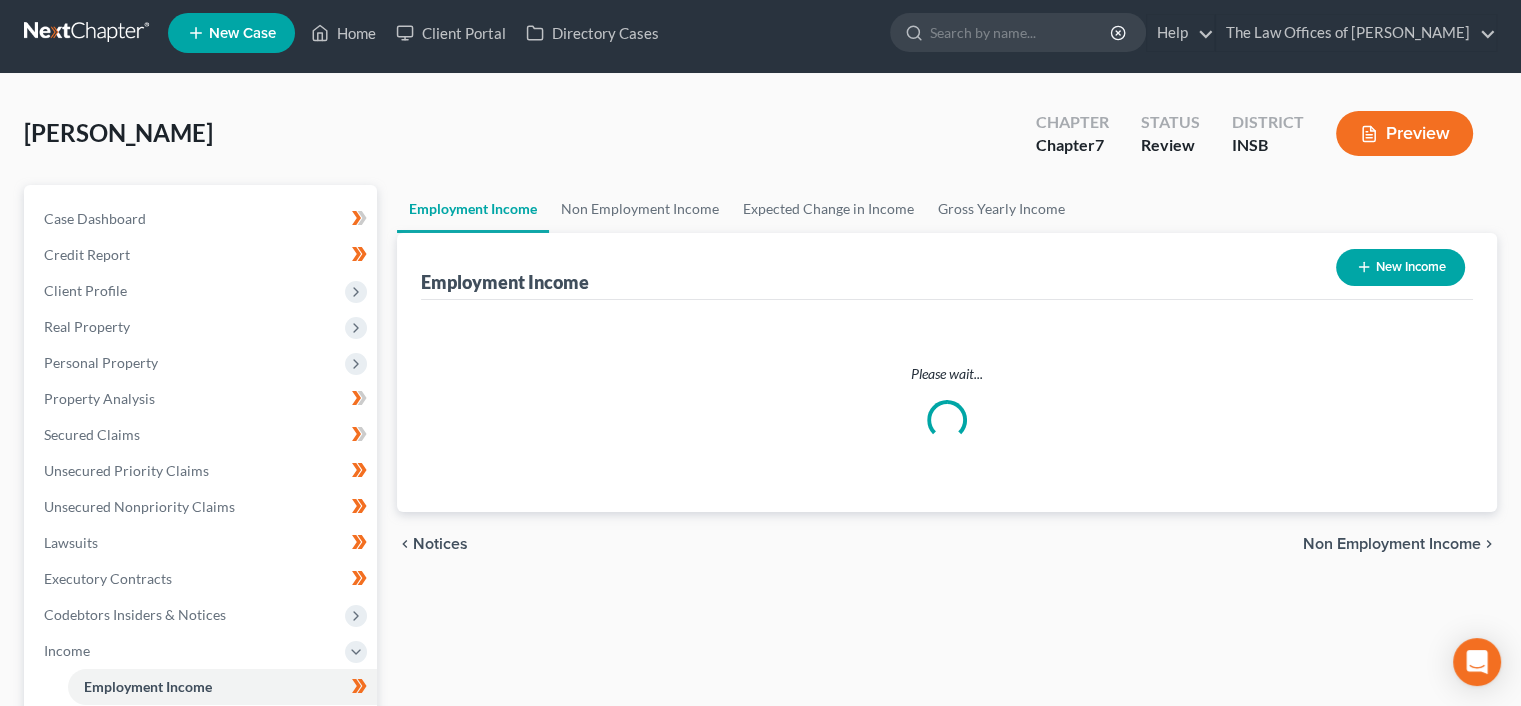 scroll, scrollTop: 0, scrollLeft: 0, axis: both 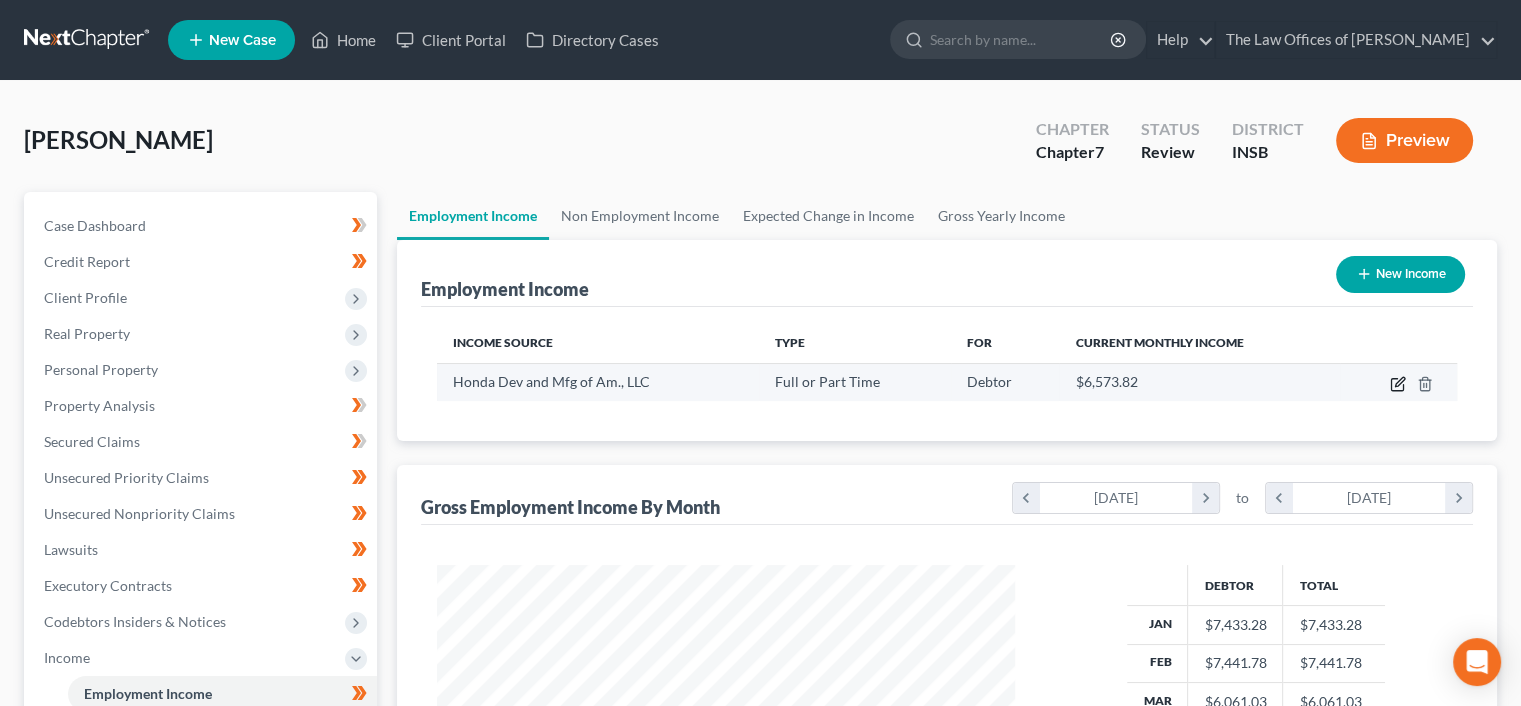 click 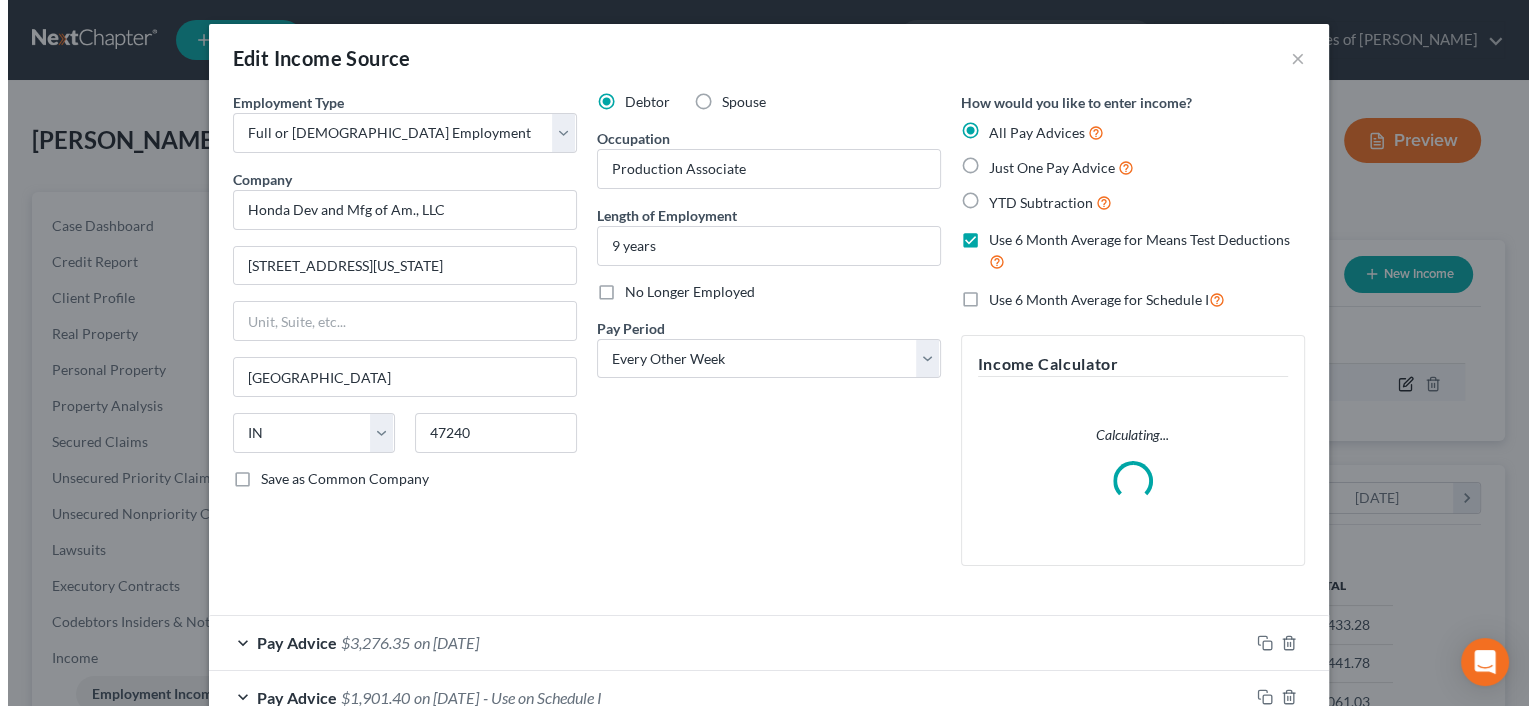 scroll, scrollTop: 999643, scrollLeft: 999375, axis: both 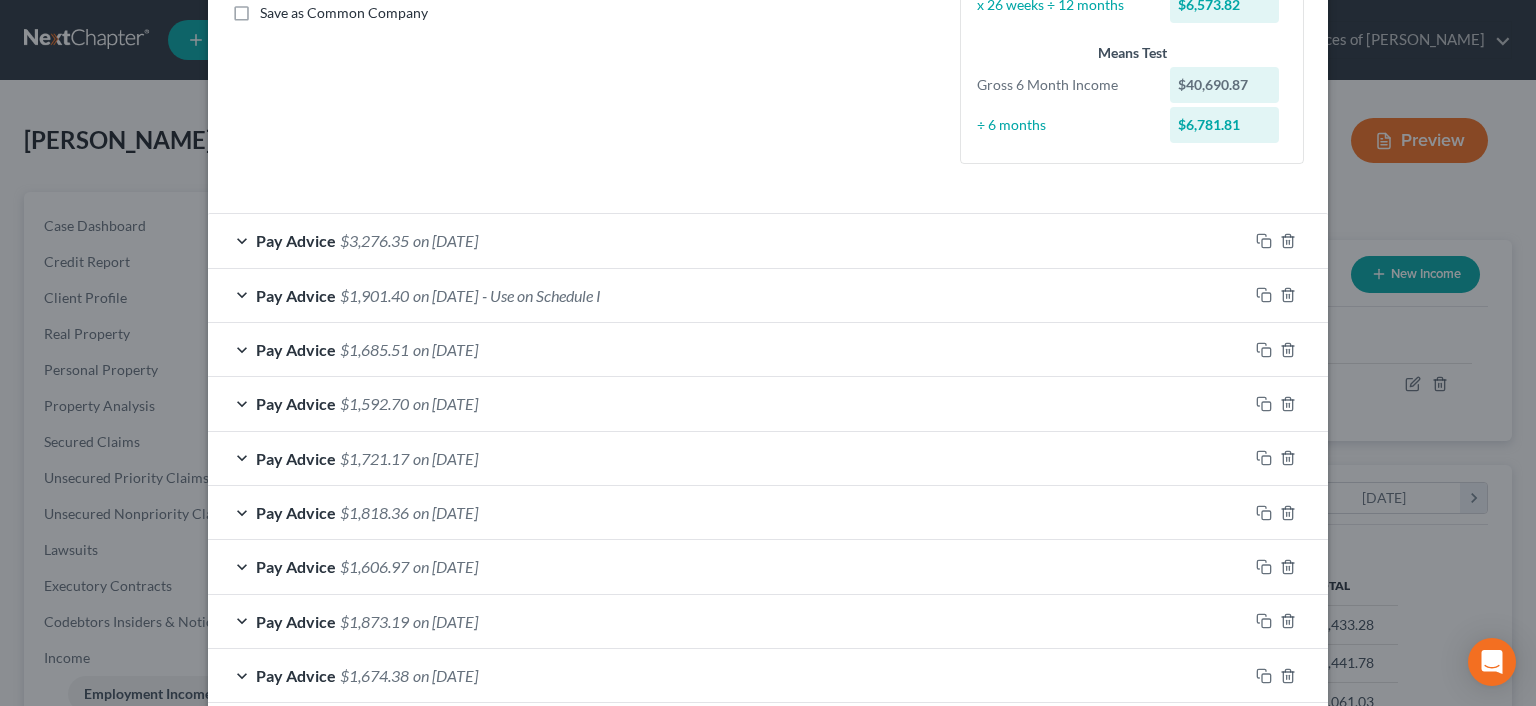 click on "How would you like to enter income?
All Pay Advices
Just One Pay Advice
YTD Subtraction
Use 6 Month Average for Means Test Deductions  Use 6 Month Average for Schedule I  Income Calculator
Schedule I Gross Every Other Week Income $3,034.07 x 26 weeks ÷ 12 months $6,573.82 Means Test Gross 6 Month Income $40,690.87 ÷ 6 months $6,781.81" at bounding box center (1132, -97) 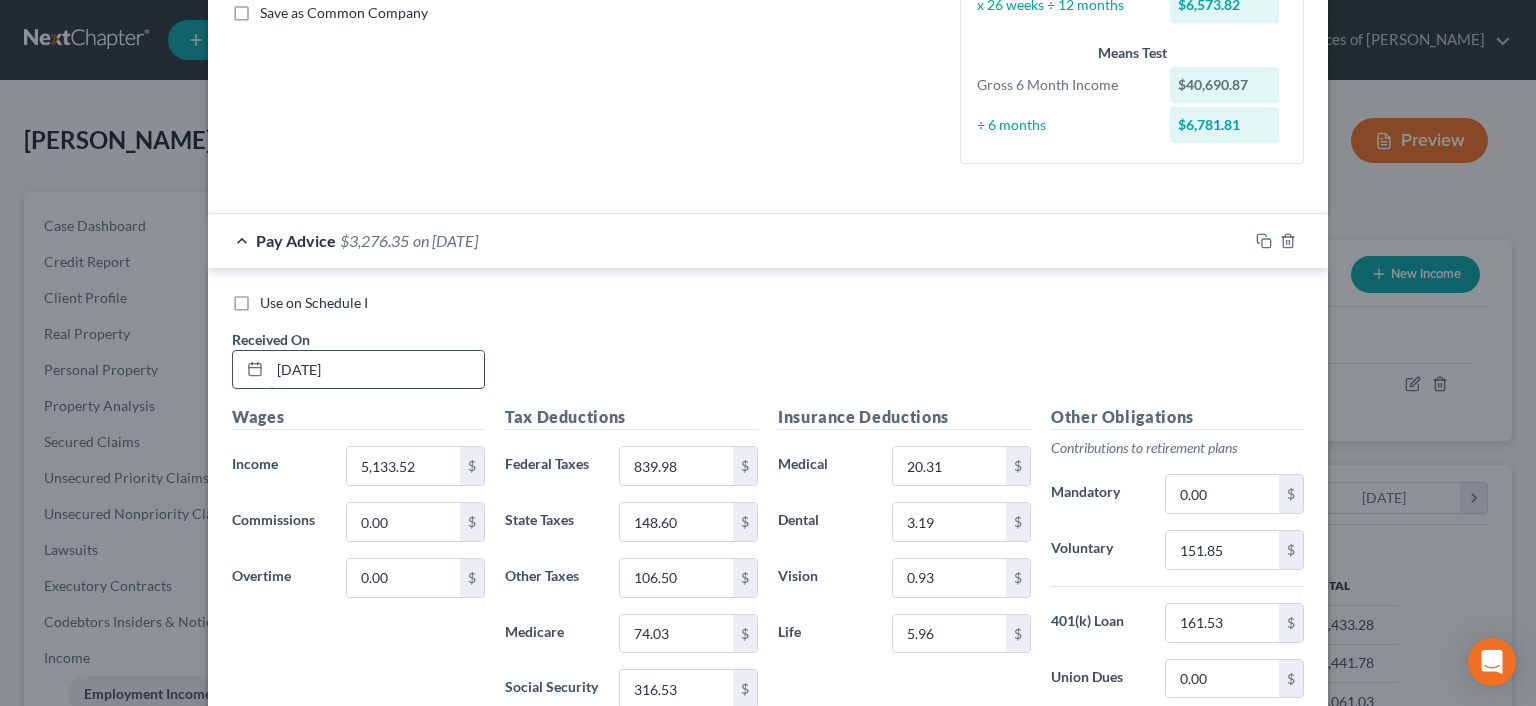 click on "[DATE]" at bounding box center (377, 370) 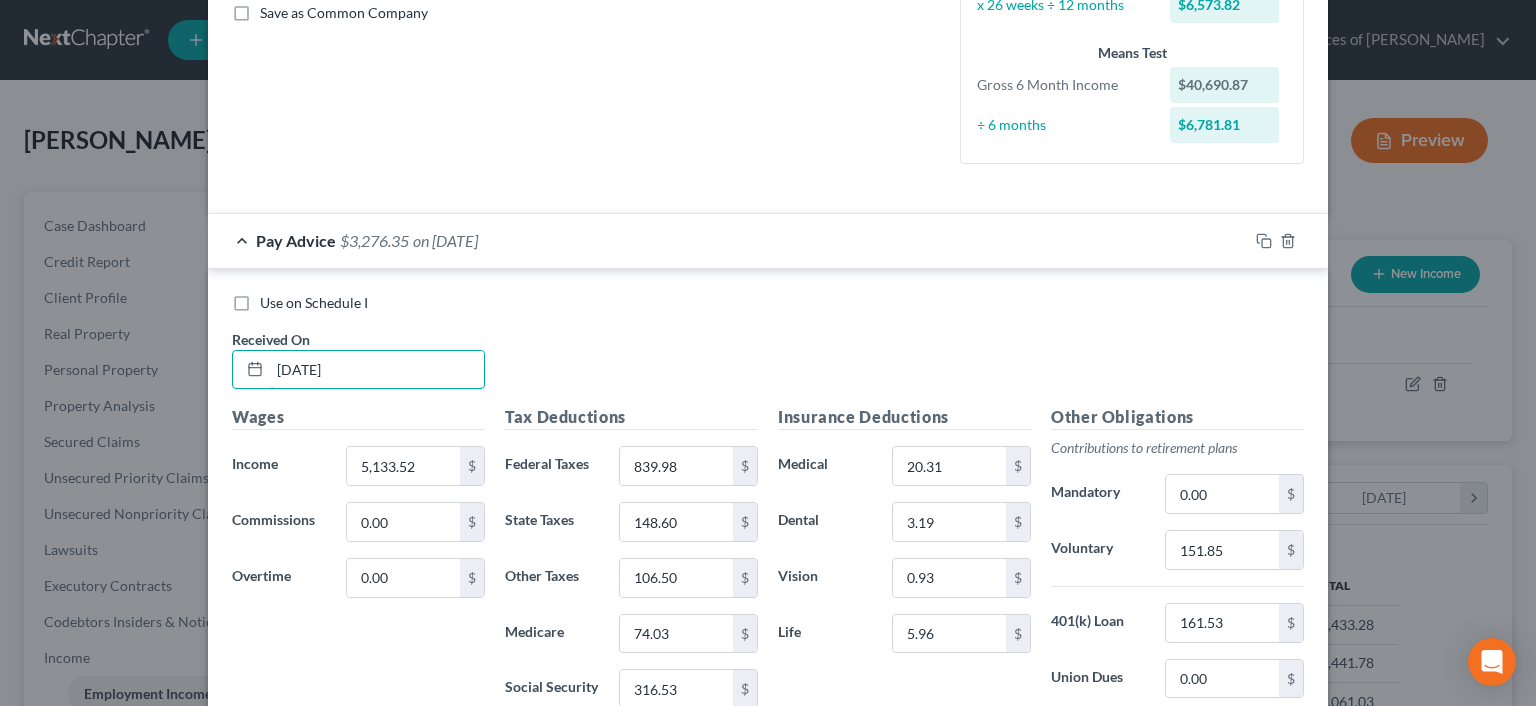 type on "[DATE]" 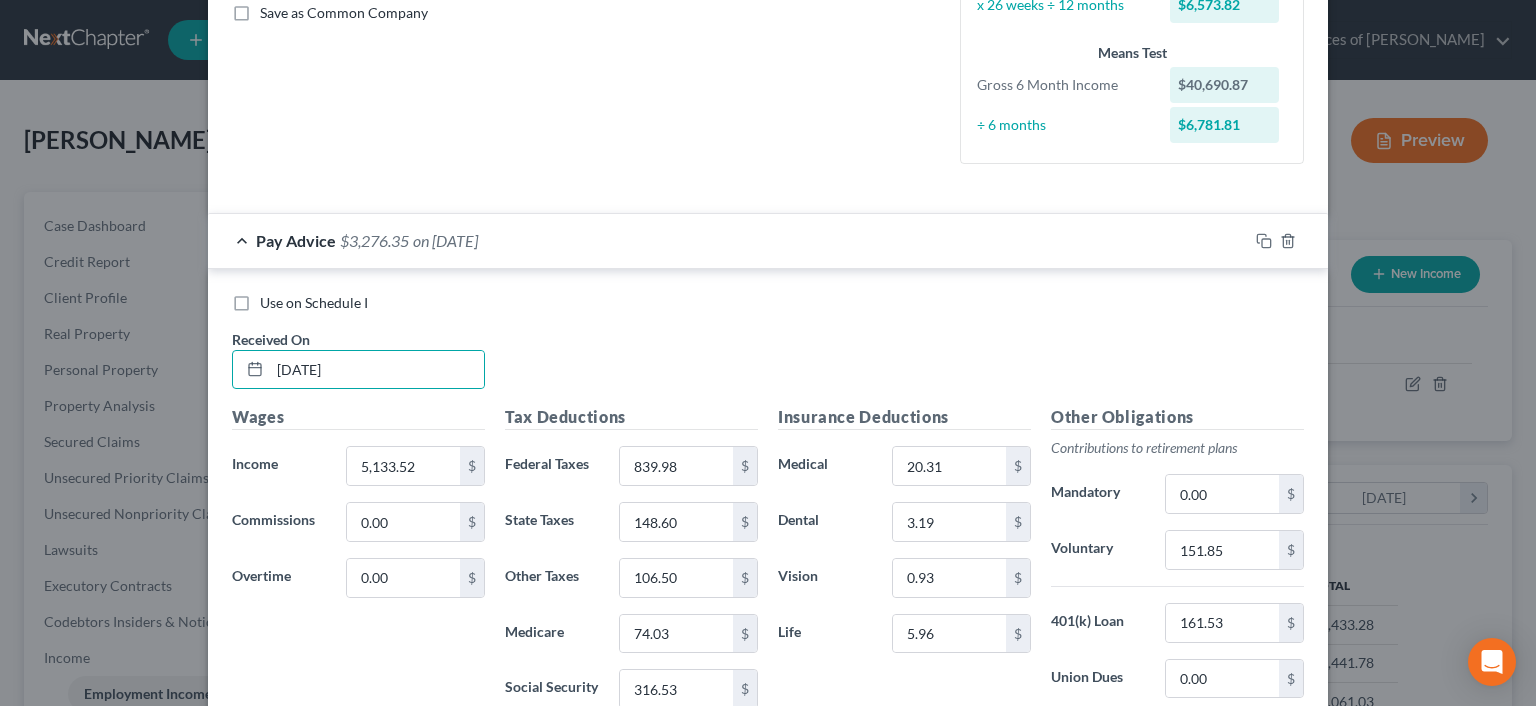 click on "Pay Advice $3,276.35 on [DATE]" at bounding box center (728, 240) 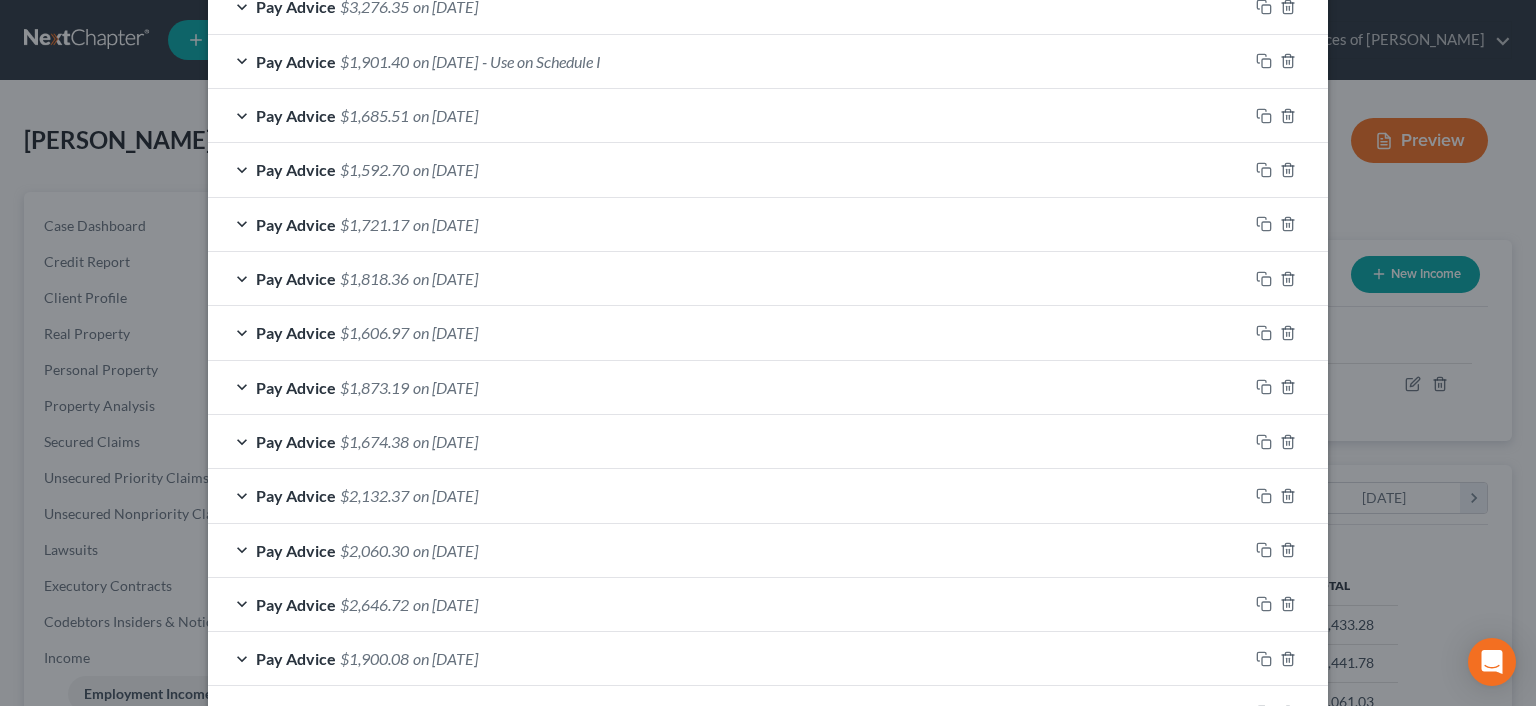 scroll, scrollTop: 641, scrollLeft: 0, axis: vertical 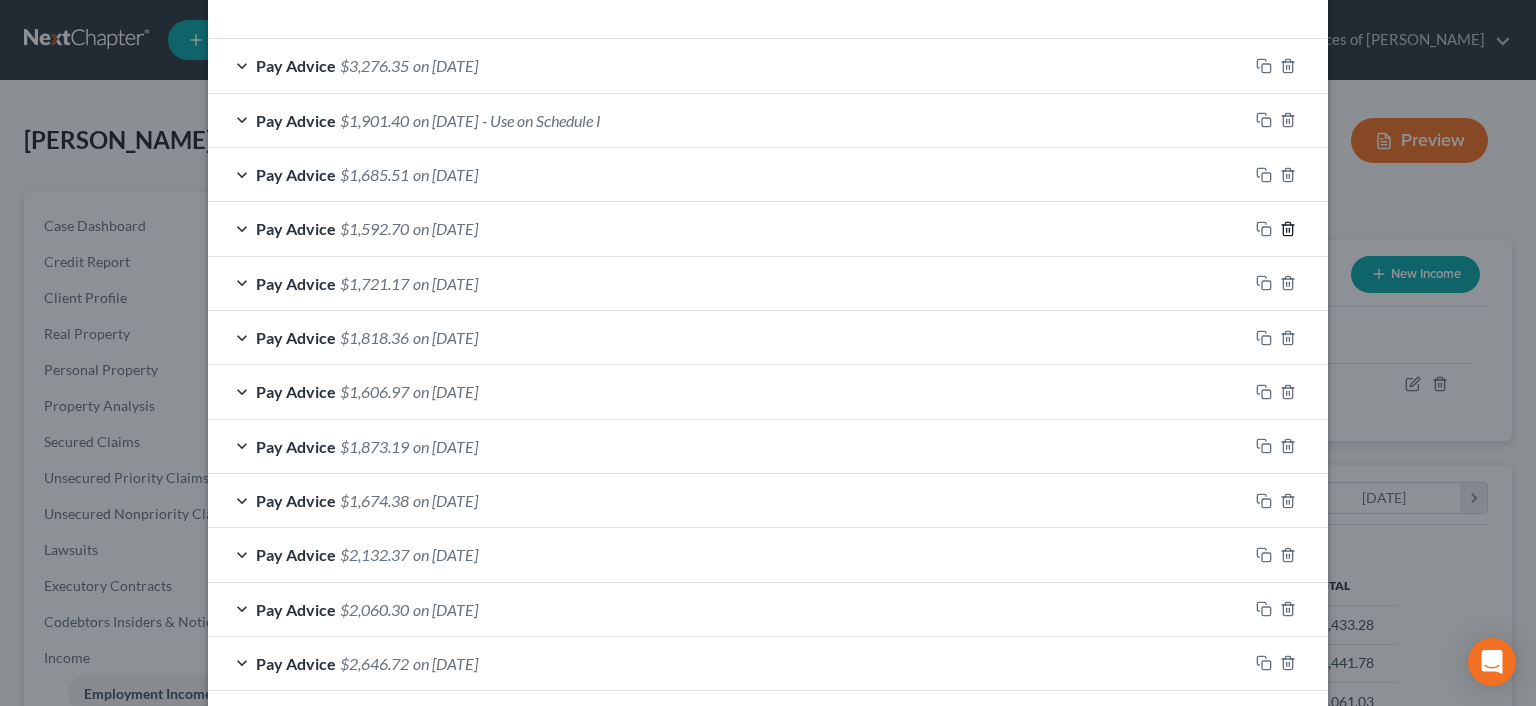 click 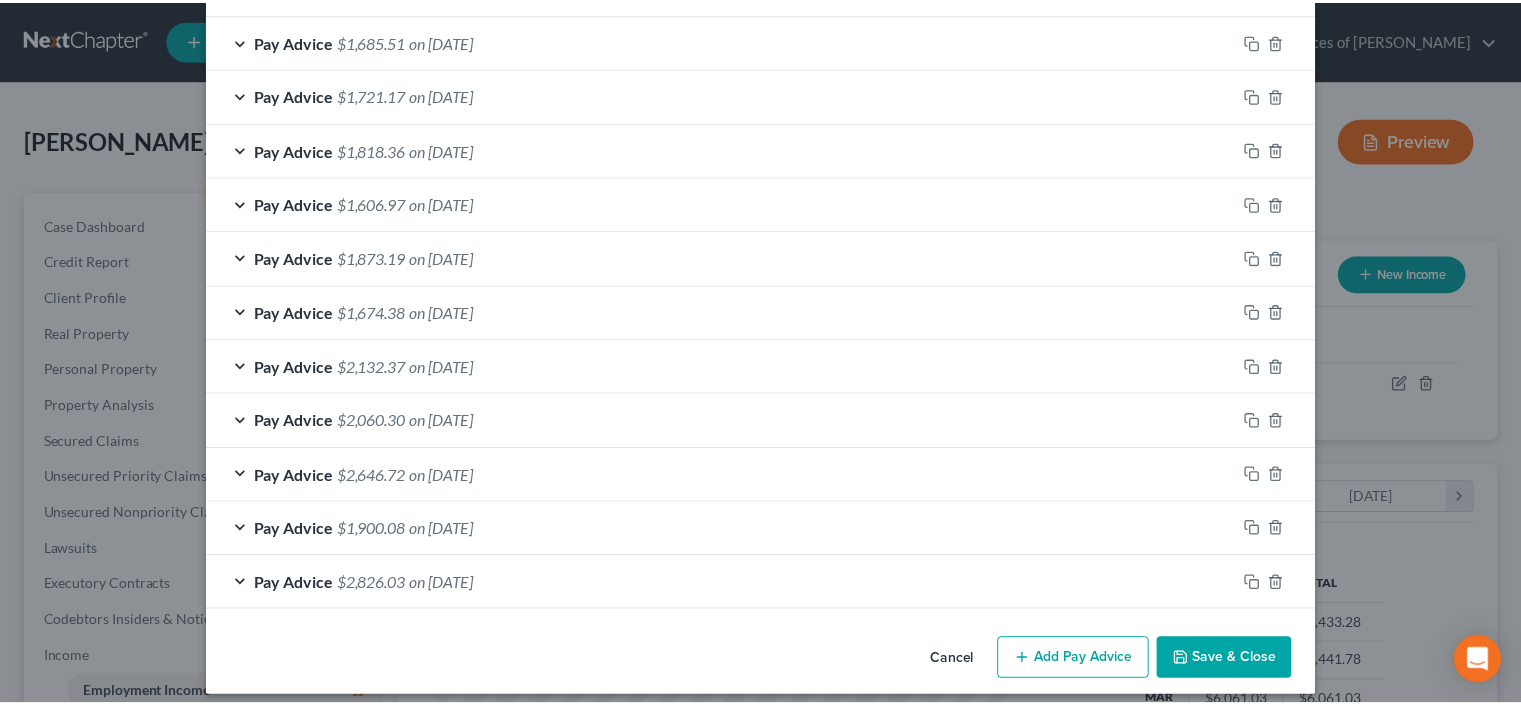 scroll, scrollTop: 787, scrollLeft: 0, axis: vertical 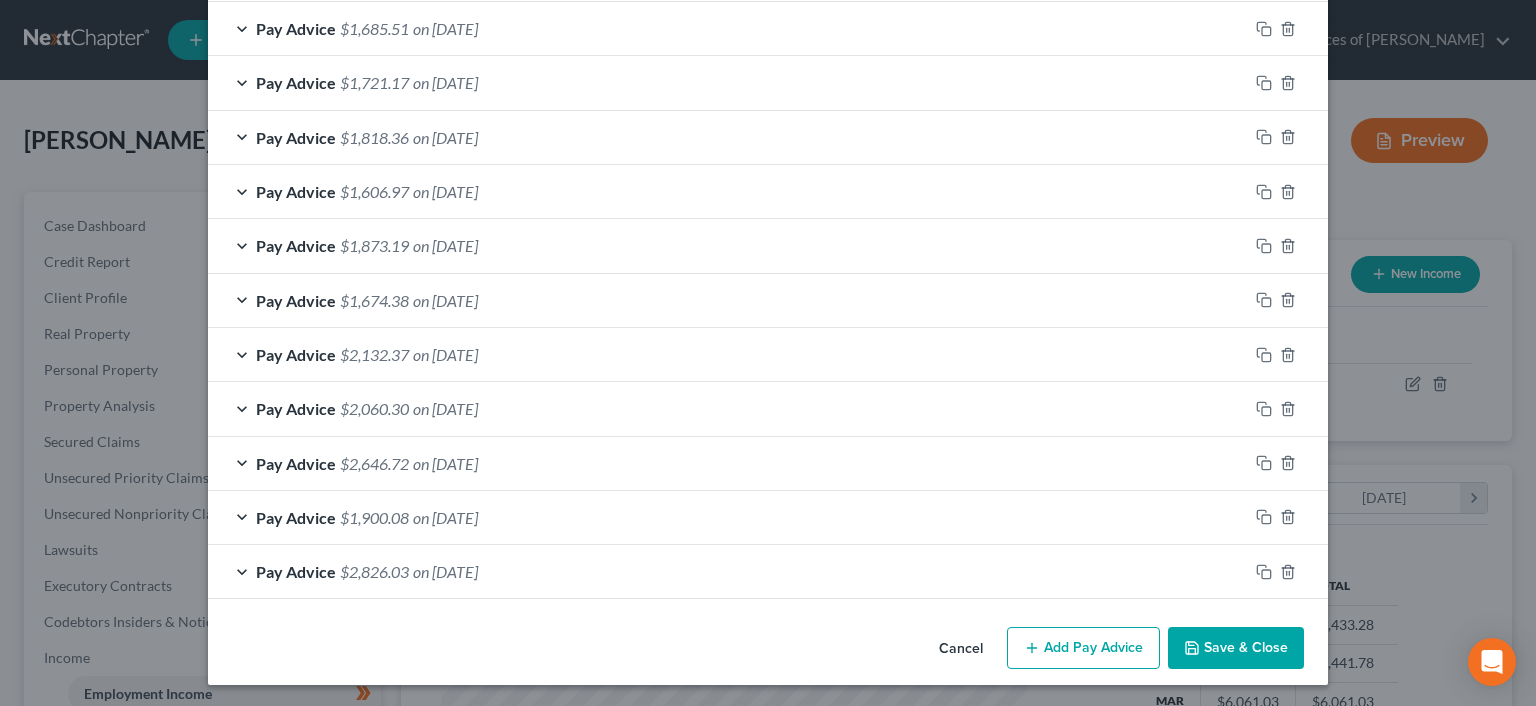 click on "Save & Close" at bounding box center (1236, 648) 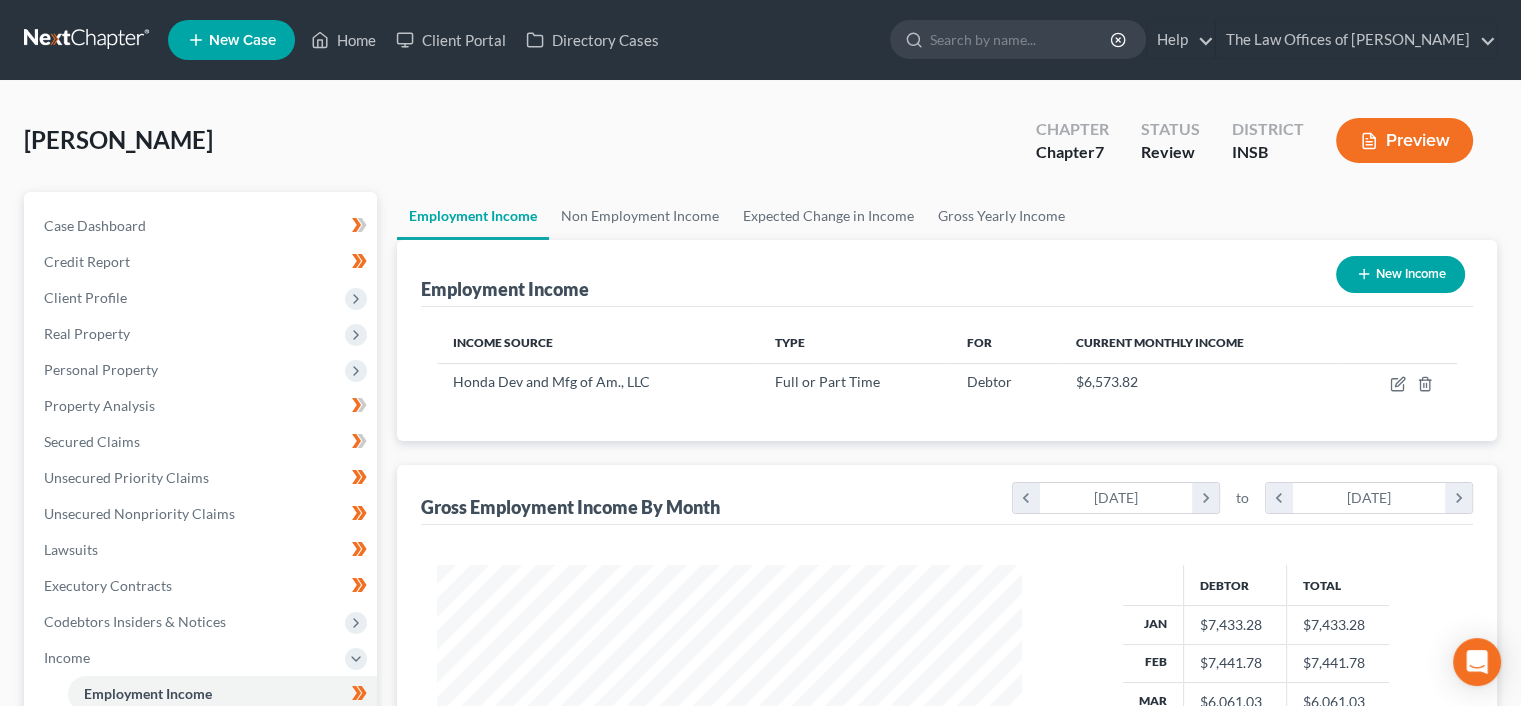 scroll, scrollTop: 356, scrollLeft: 617, axis: both 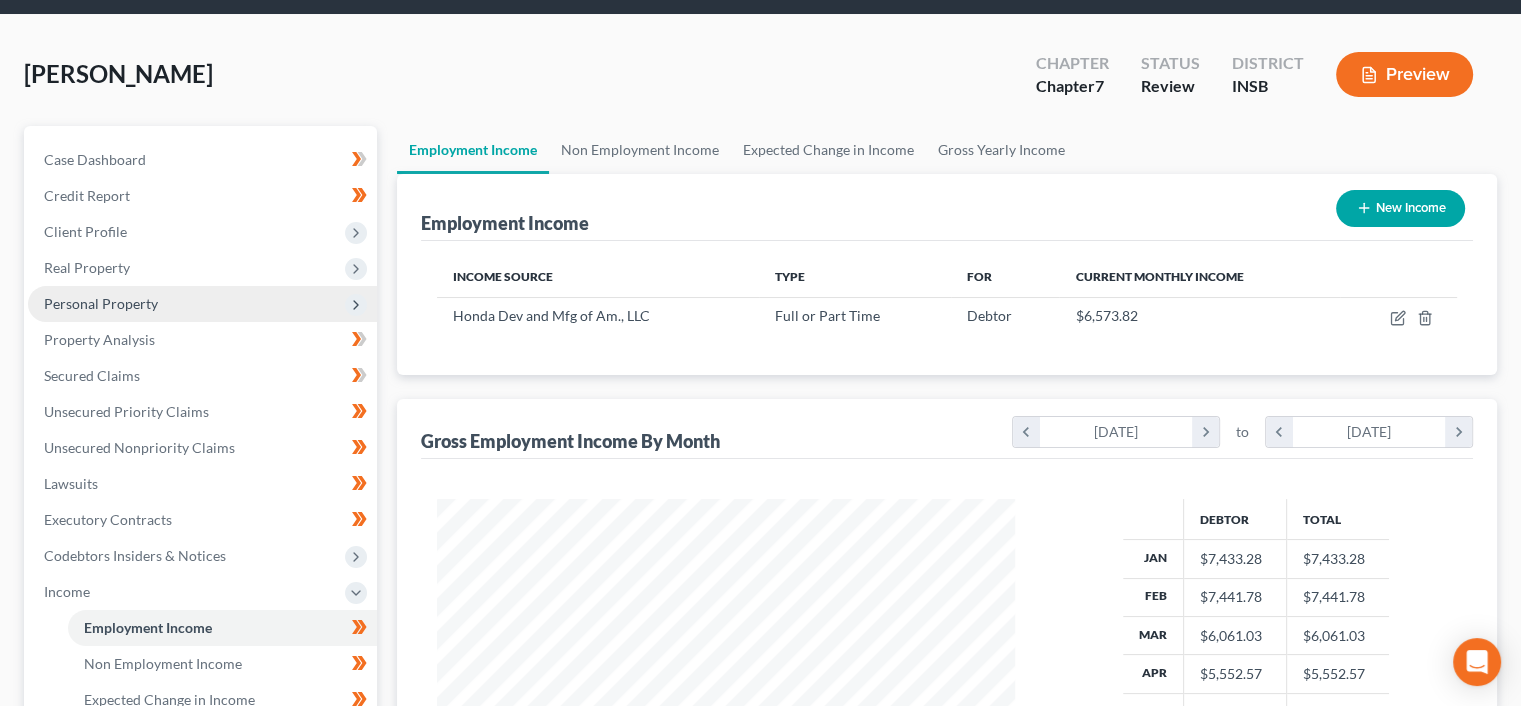 click on "Personal Property" at bounding box center [101, 303] 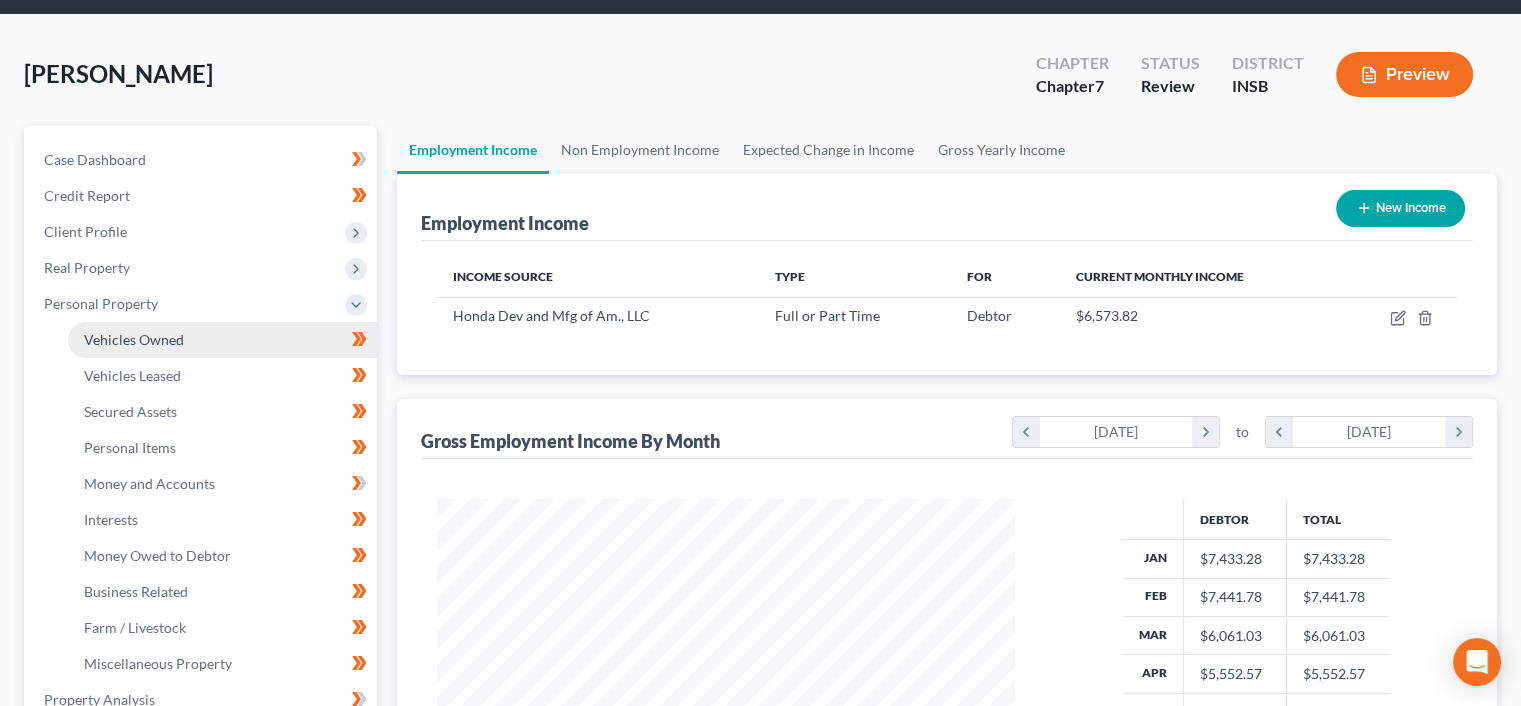 click on "Vehicles Owned" at bounding box center (134, 339) 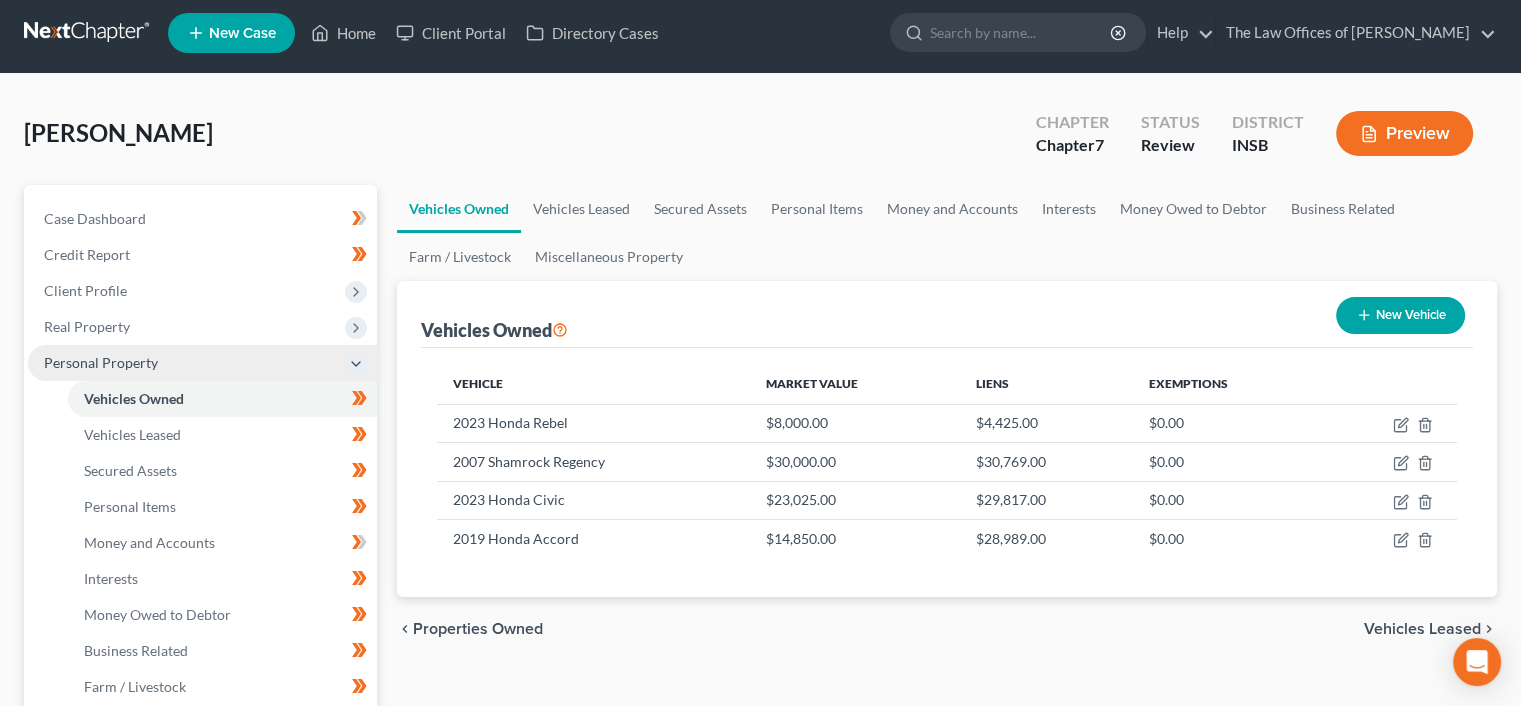 scroll, scrollTop: 0, scrollLeft: 0, axis: both 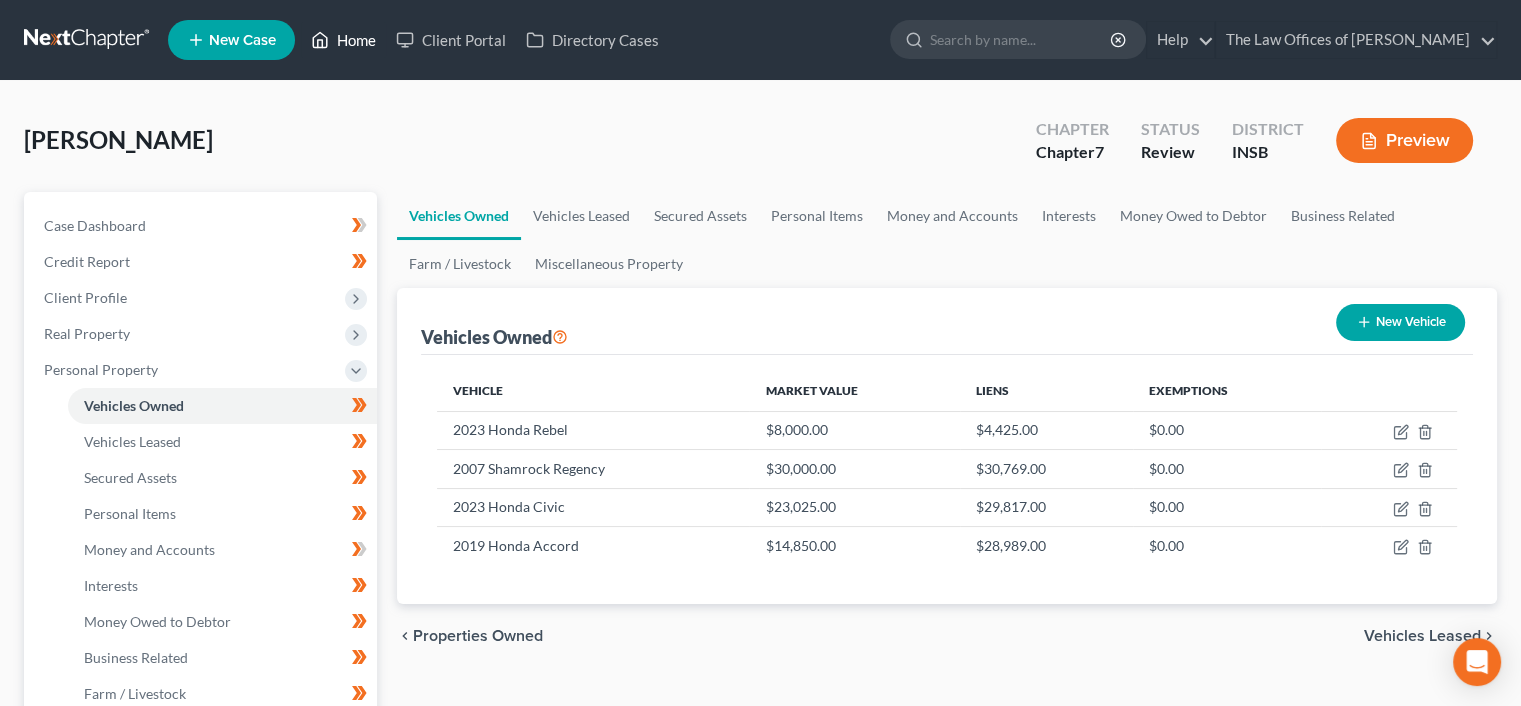 click on "Home" at bounding box center [343, 40] 